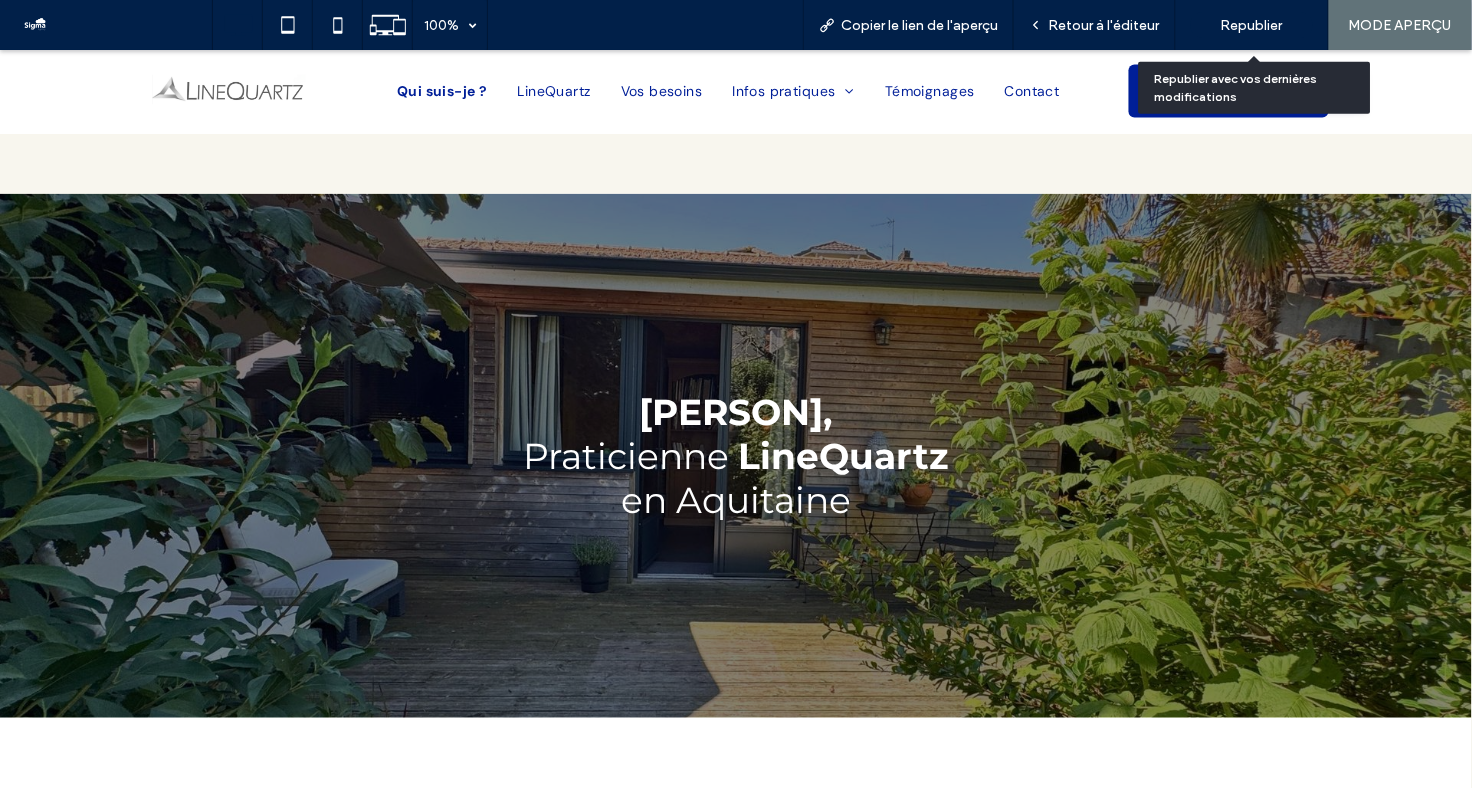 scroll, scrollTop: 468, scrollLeft: 0, axis: vertical 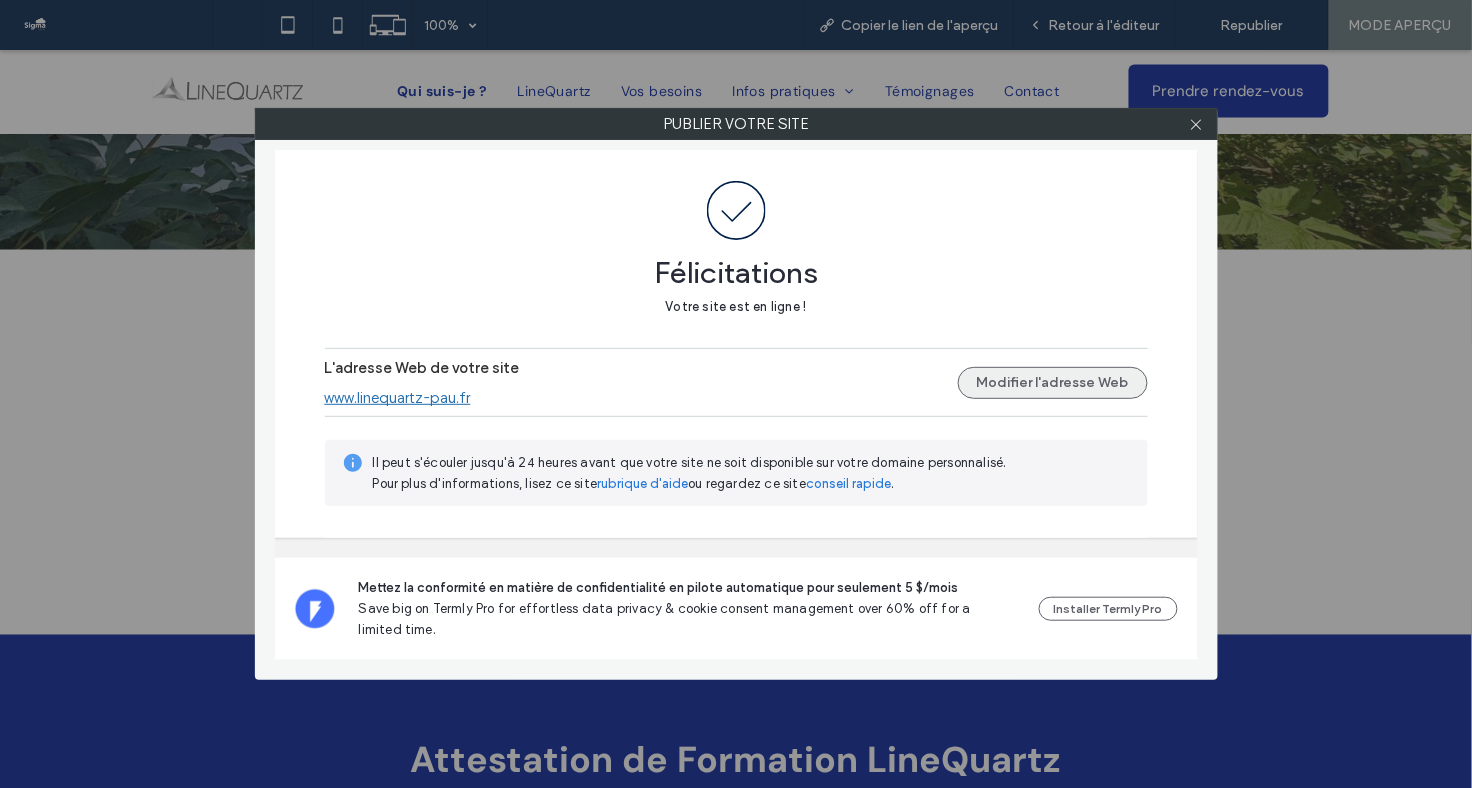click on "Modifier l'adresse Web" at bounding box center (1053, 383) 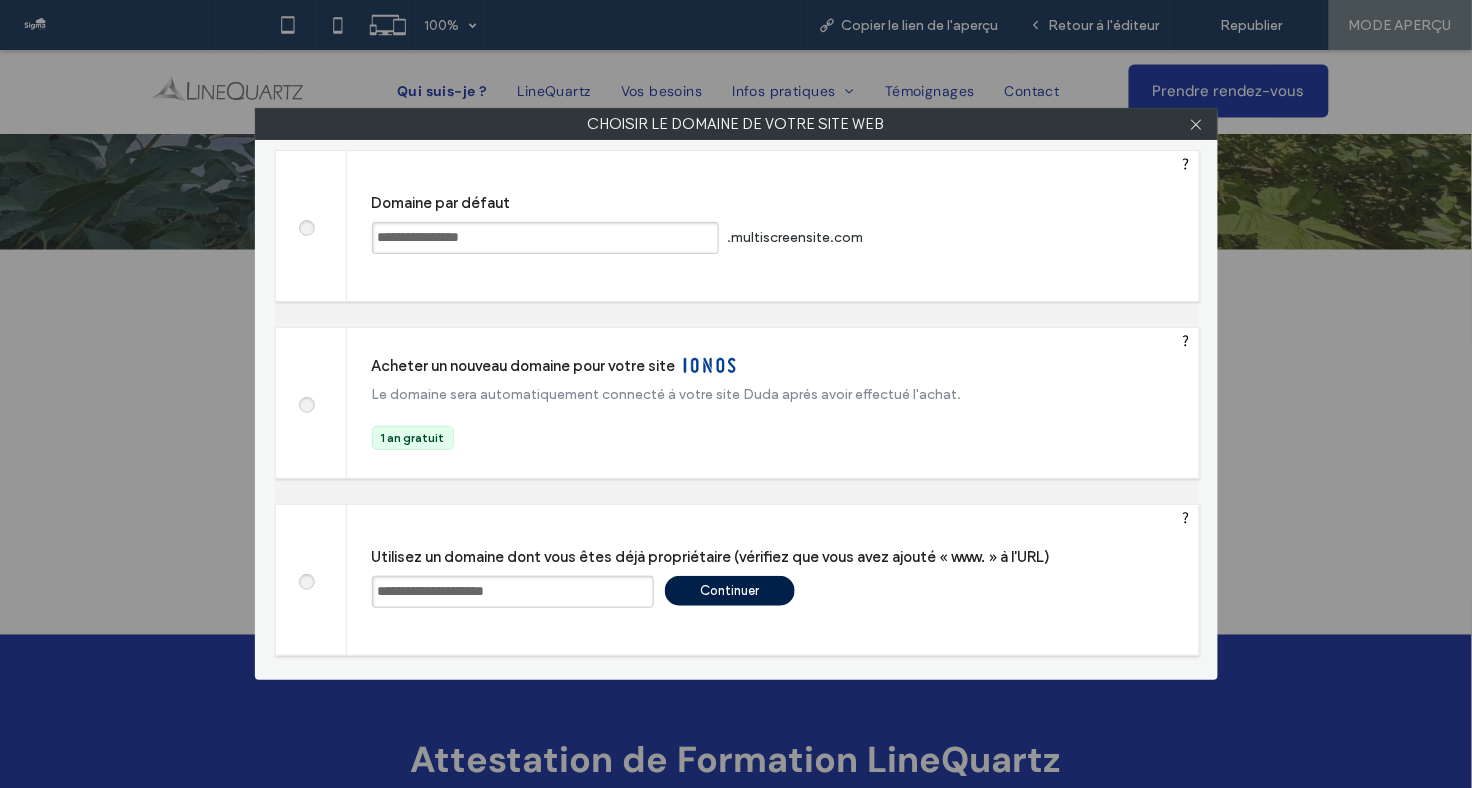 click on "Continuer" at bounding box center [730, 591] 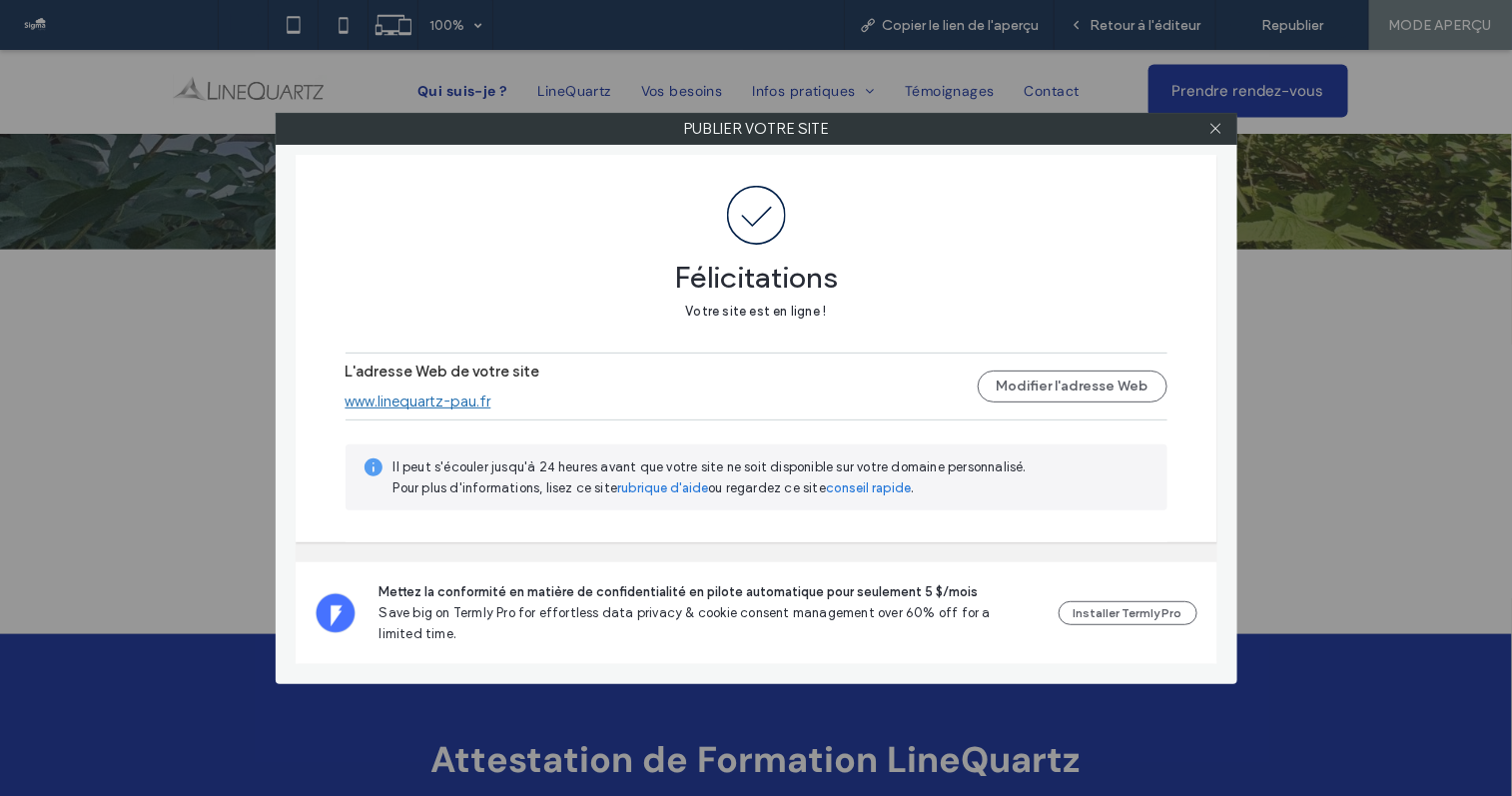 click on "www.linequartz-pau.fr" at bounding box center [418, 401] 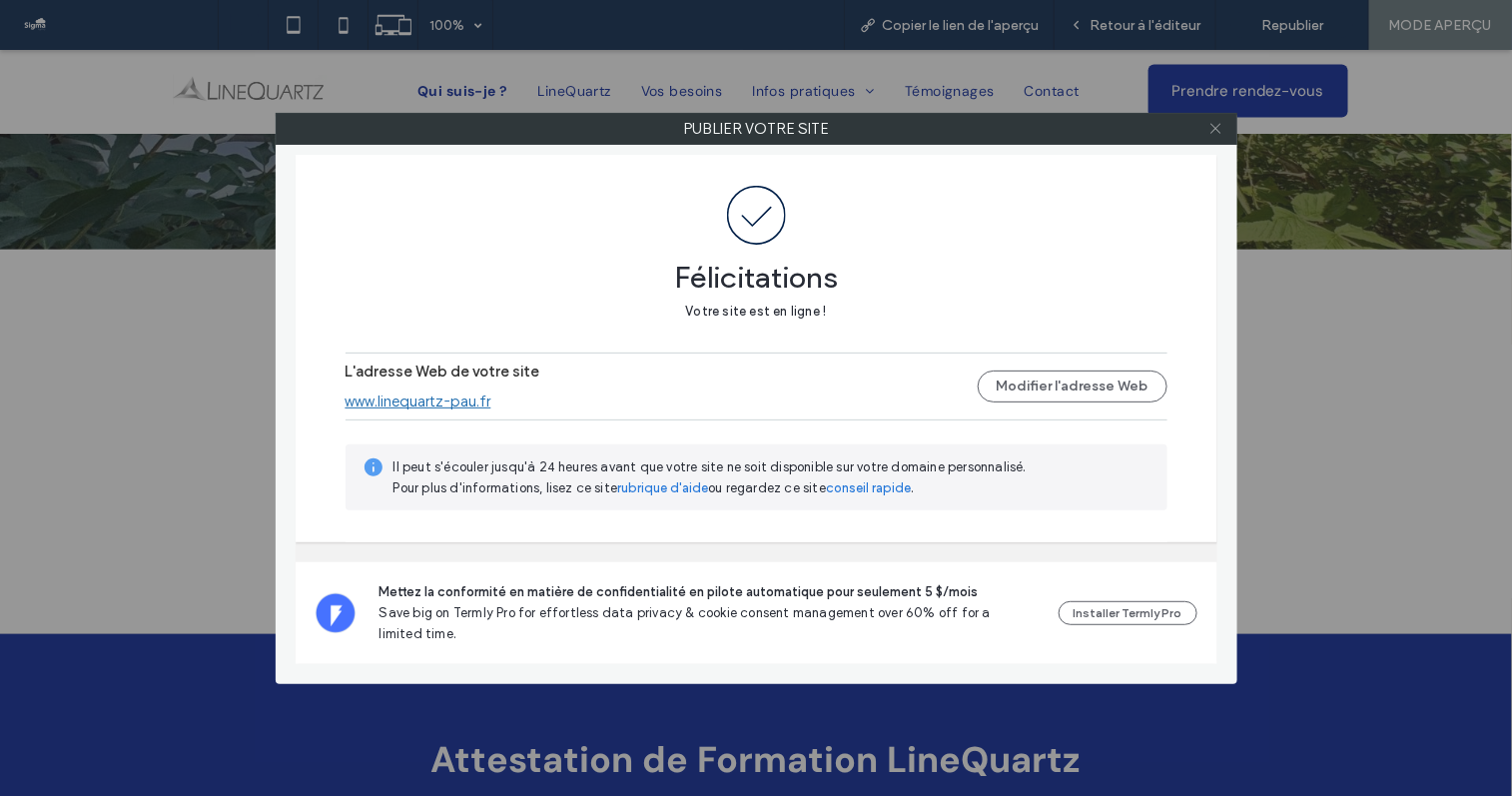 click 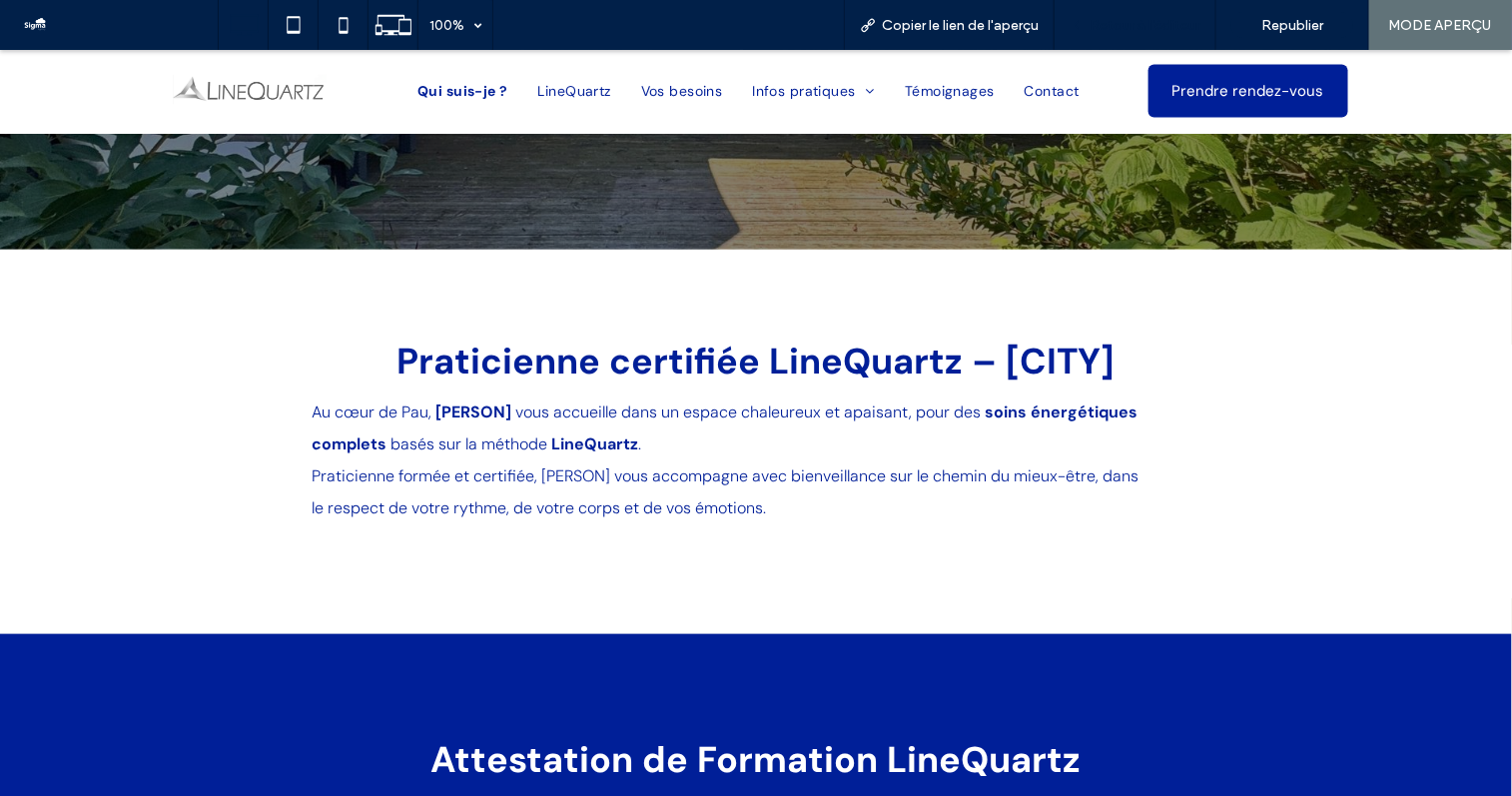 click on "Retour à l'éditeur" at bounding box center [1144, 25] 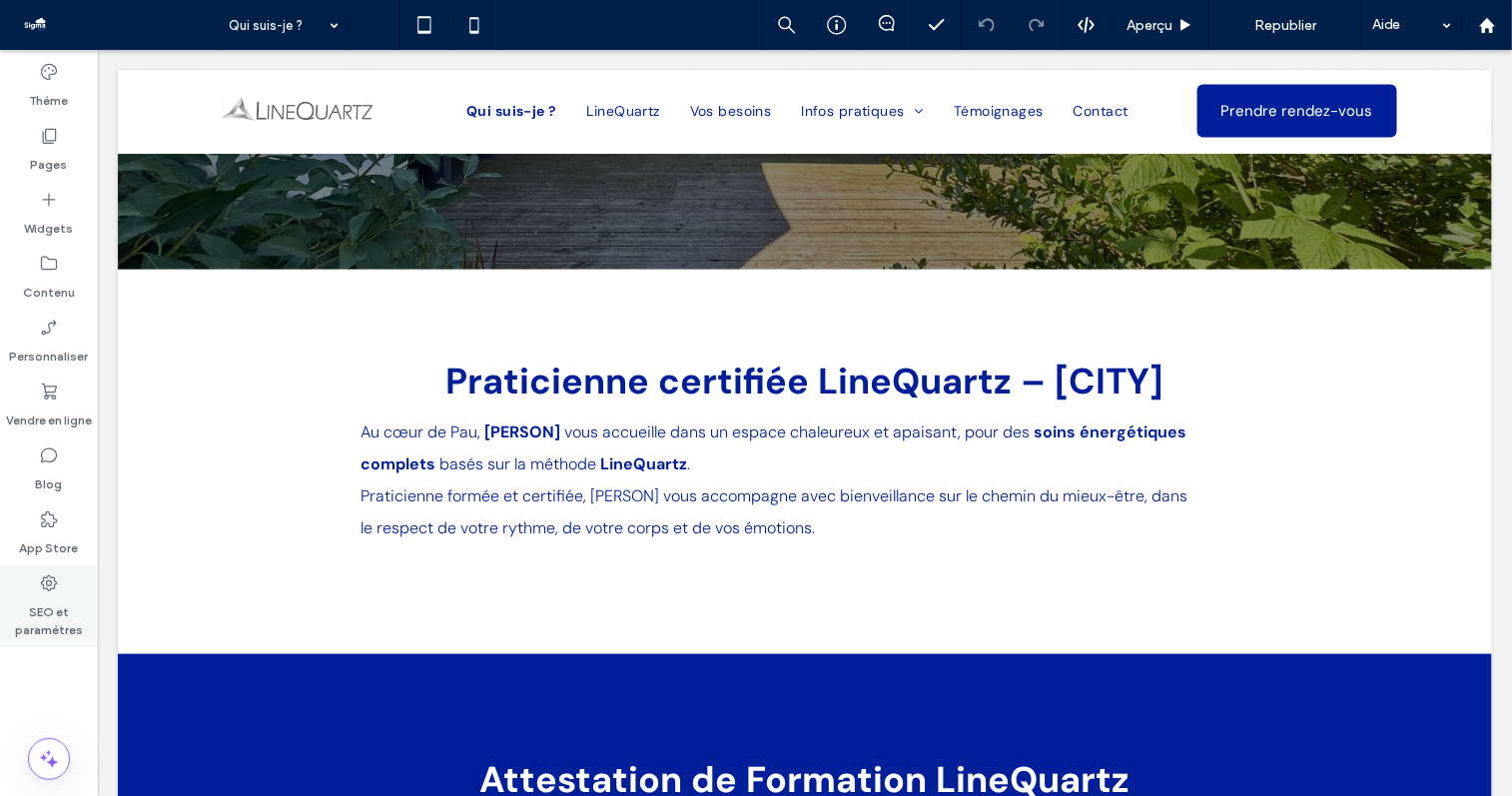 click on "SEO et paramètres" at bounding box center (49, 616) 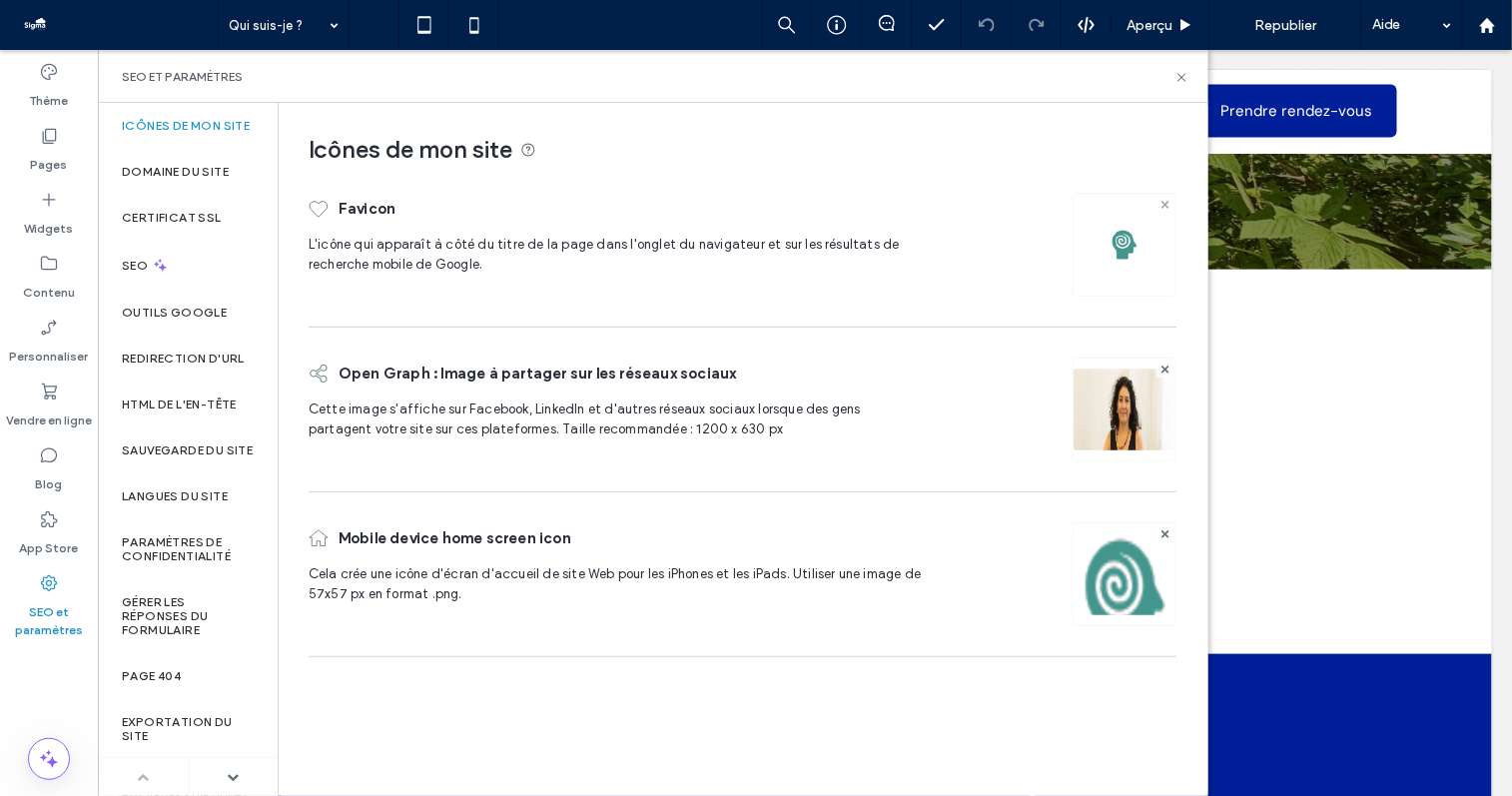 click 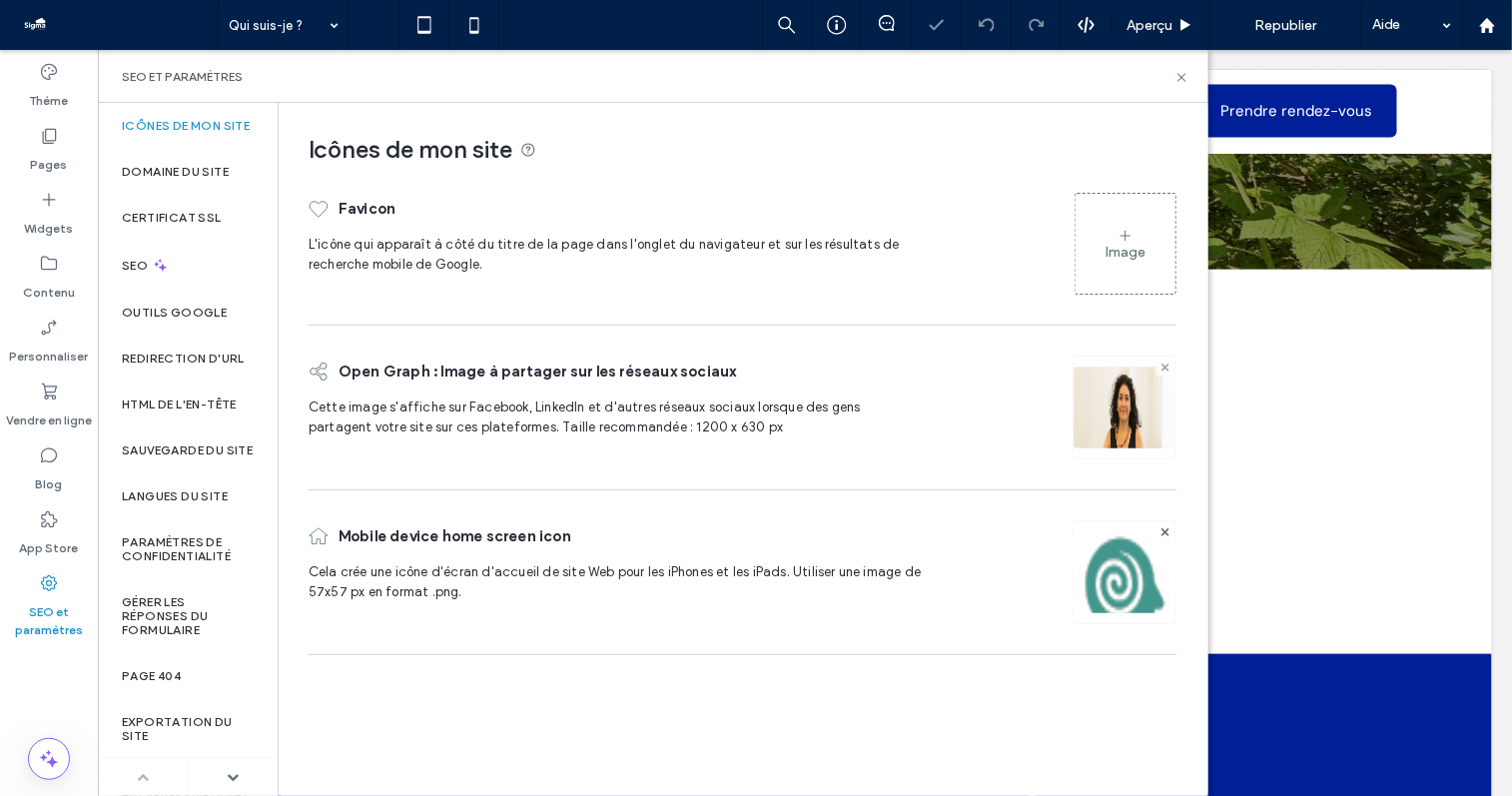 click 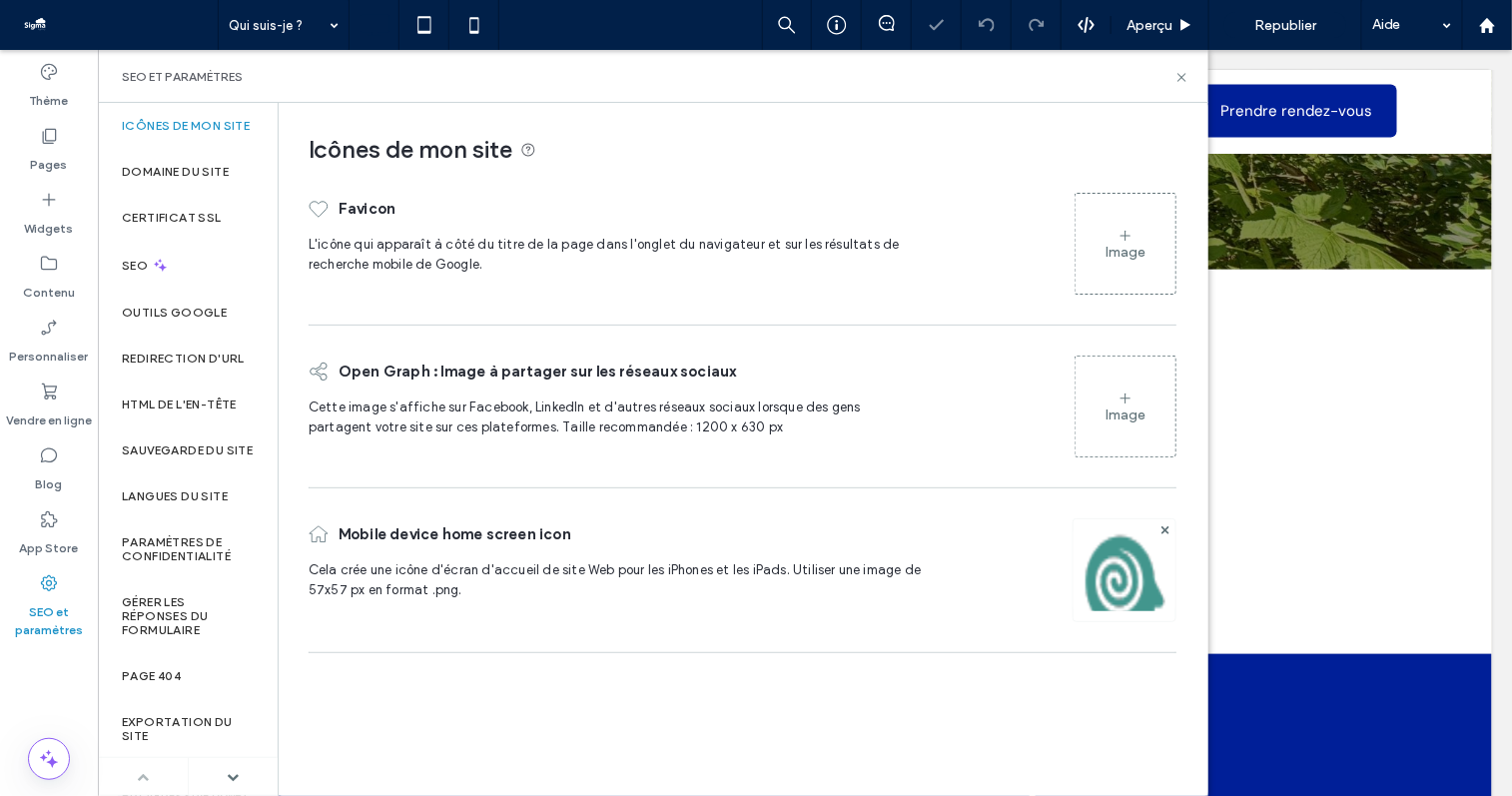 click on "Image" at bounding box center (1126, 252) 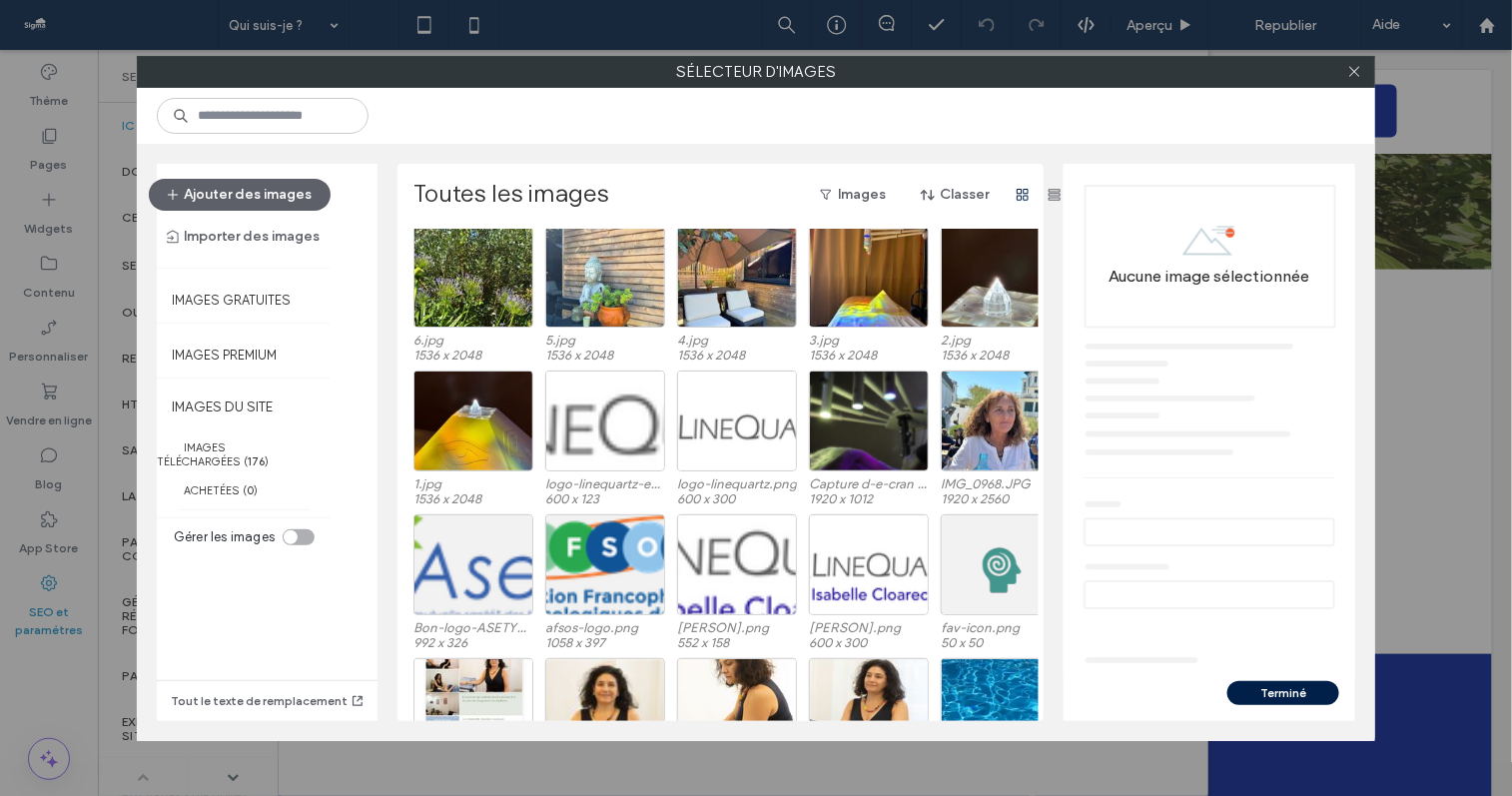 scroll, scrollTop: 780, scrollLeft: 0, axis: vertical 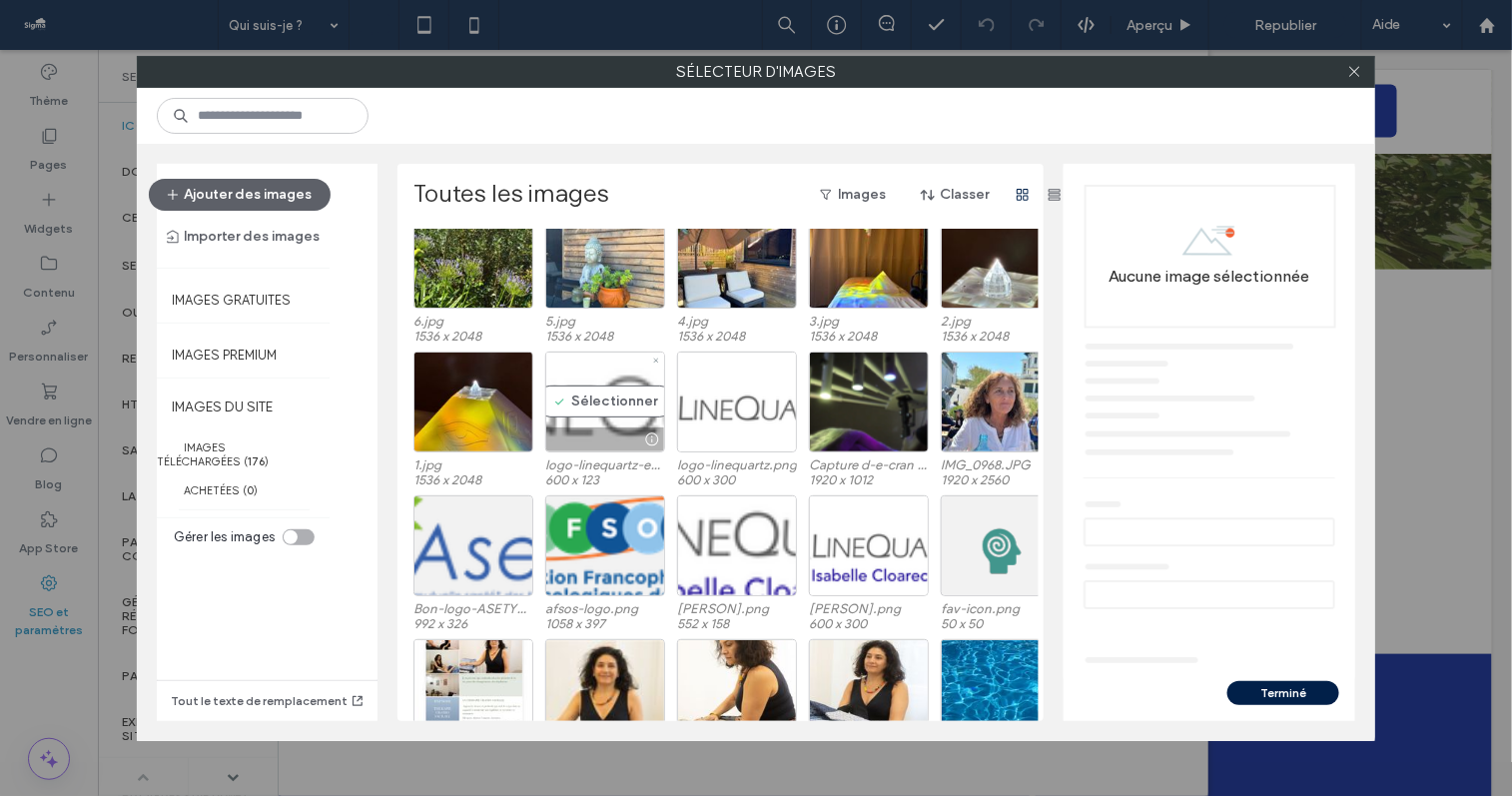 click on "Sélectionner" at bounding box center (605, 401) 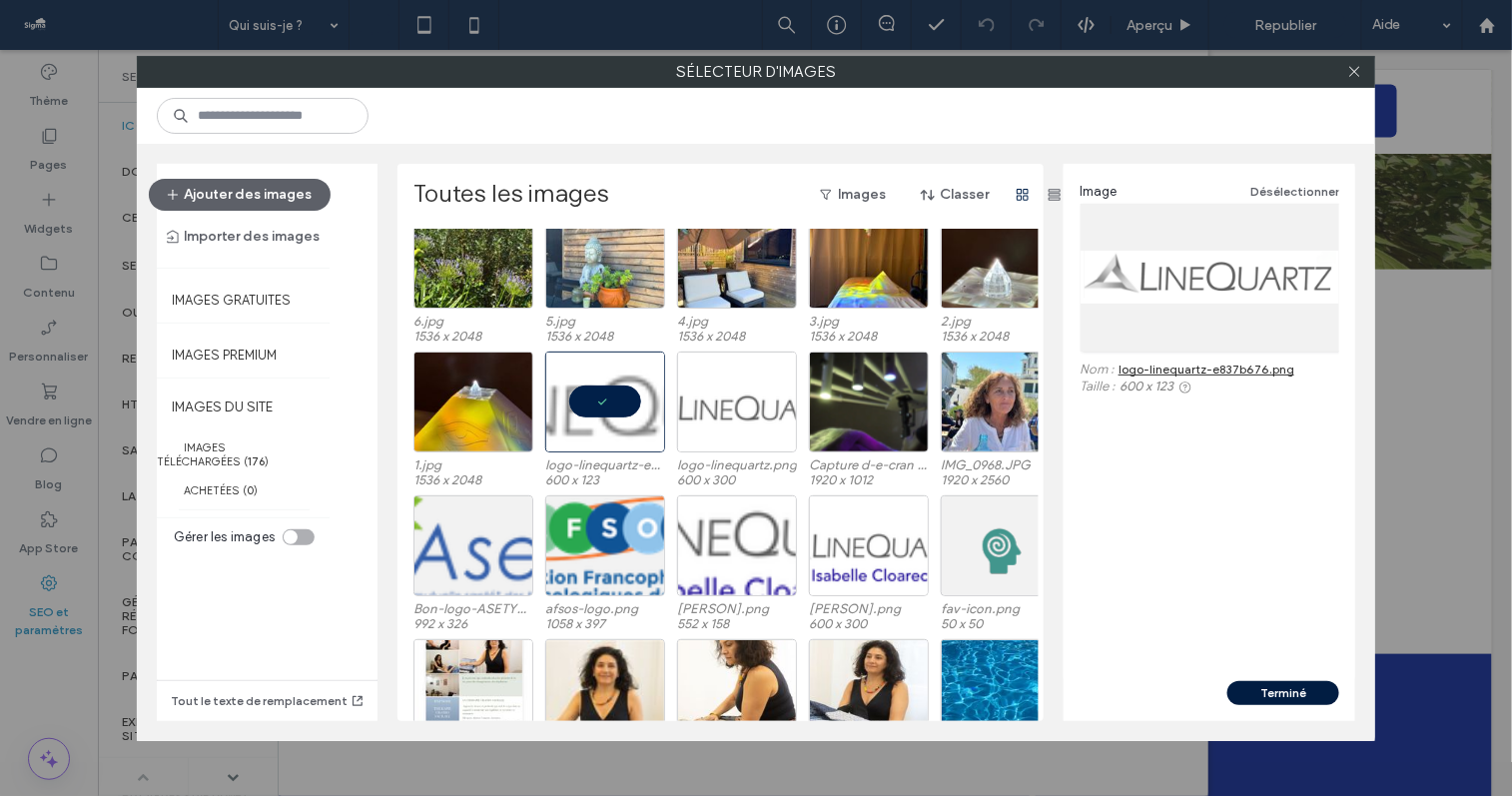 click on "Terminé" at bounding box center (1283, 693) 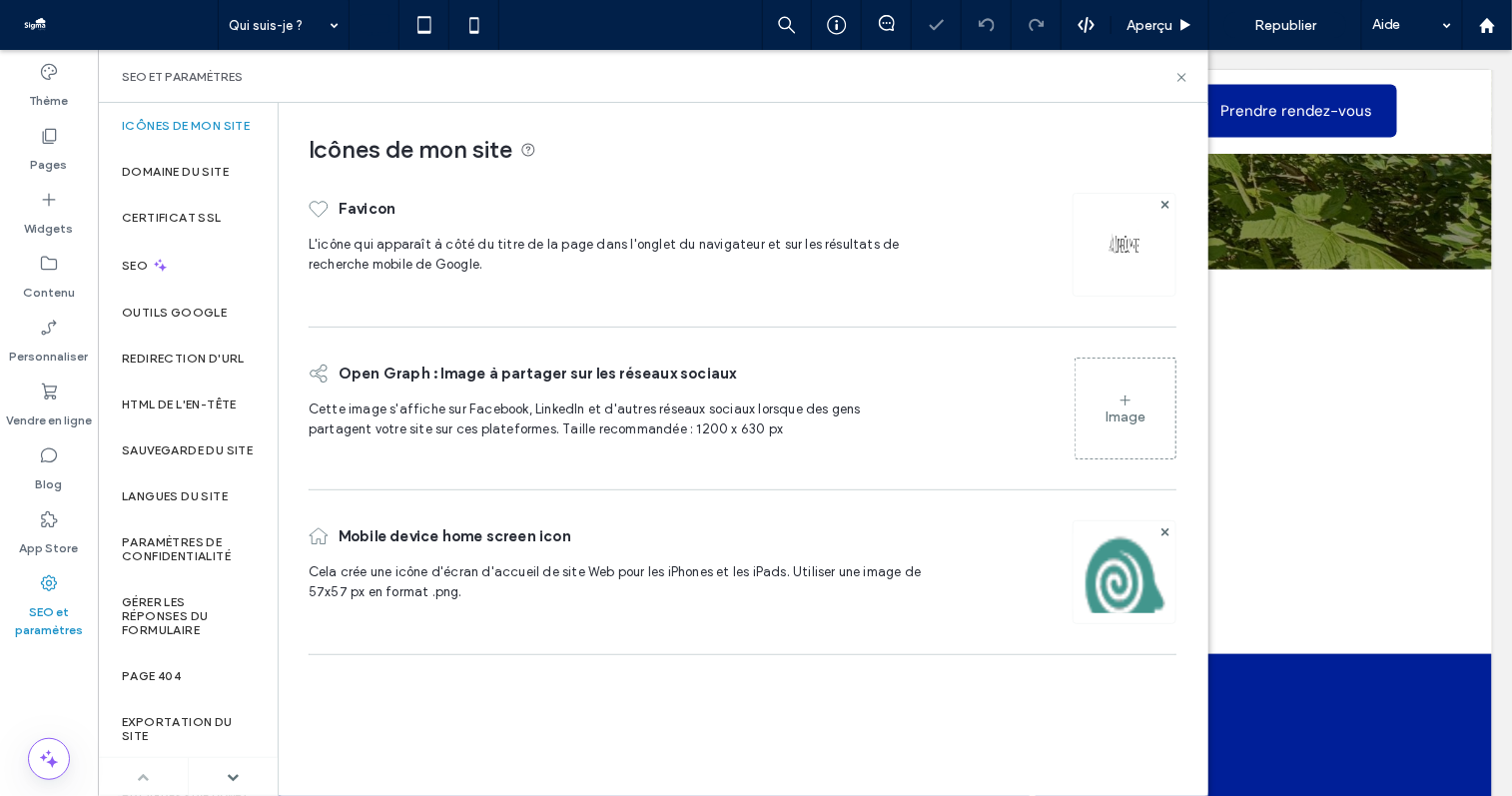 click at bounding box center (1125, 599) 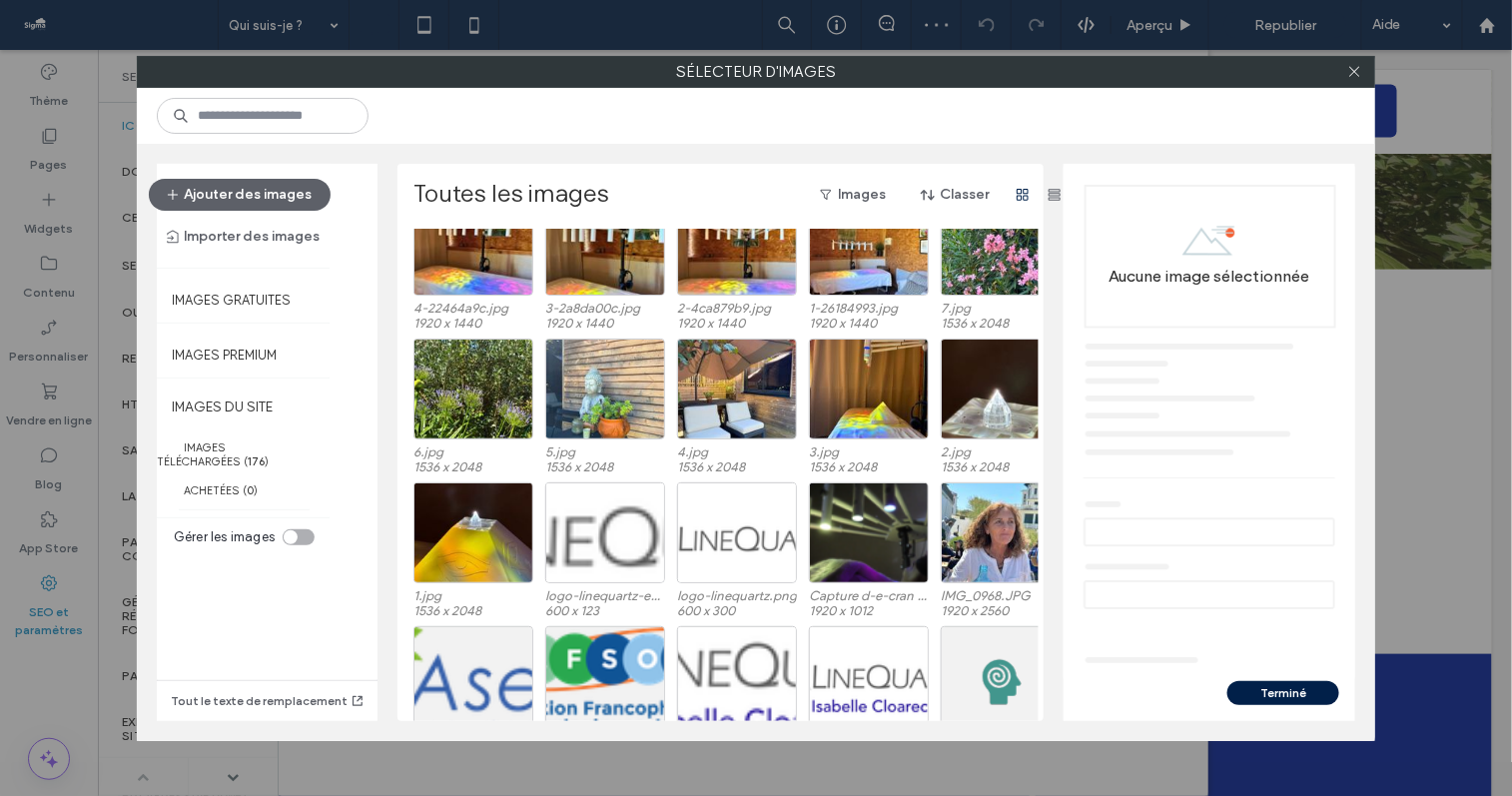 scroll, scrollTop: 683, scrollLeft: 0, axis: vertical 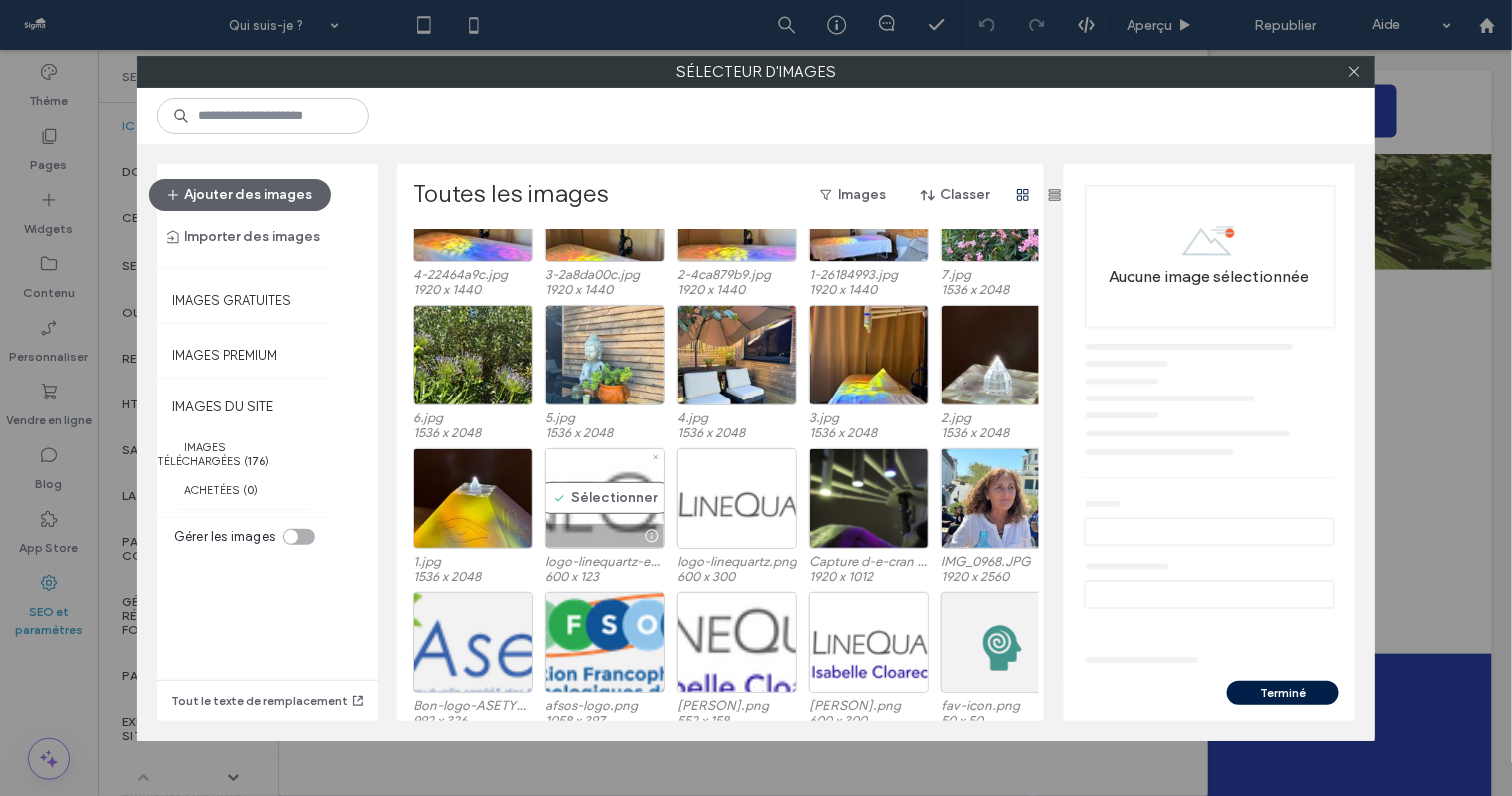 click on "Sélectionner" at bounding box center (605, 498) 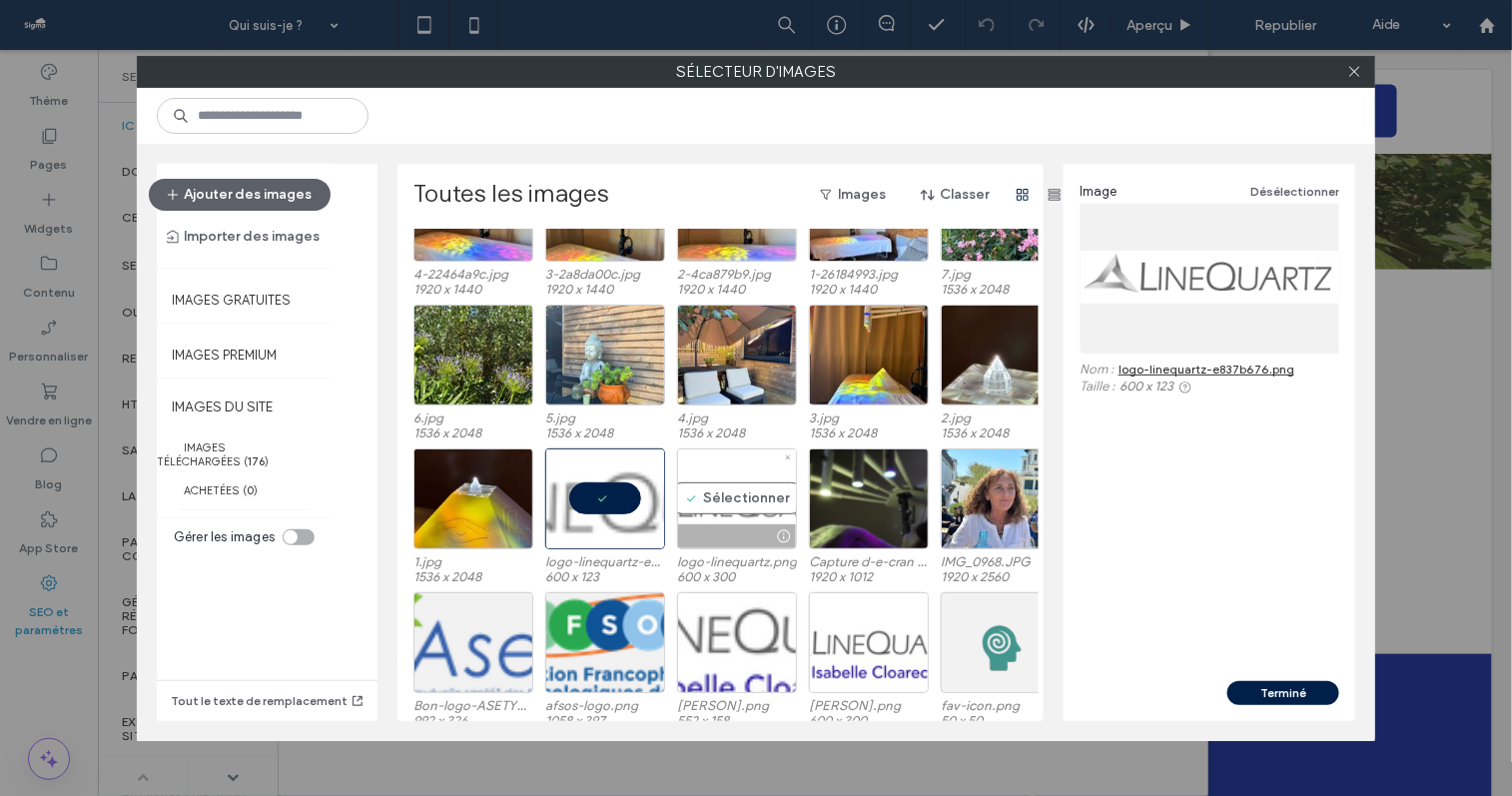 click on "Sélectionner" at bounding box center [737, 498] 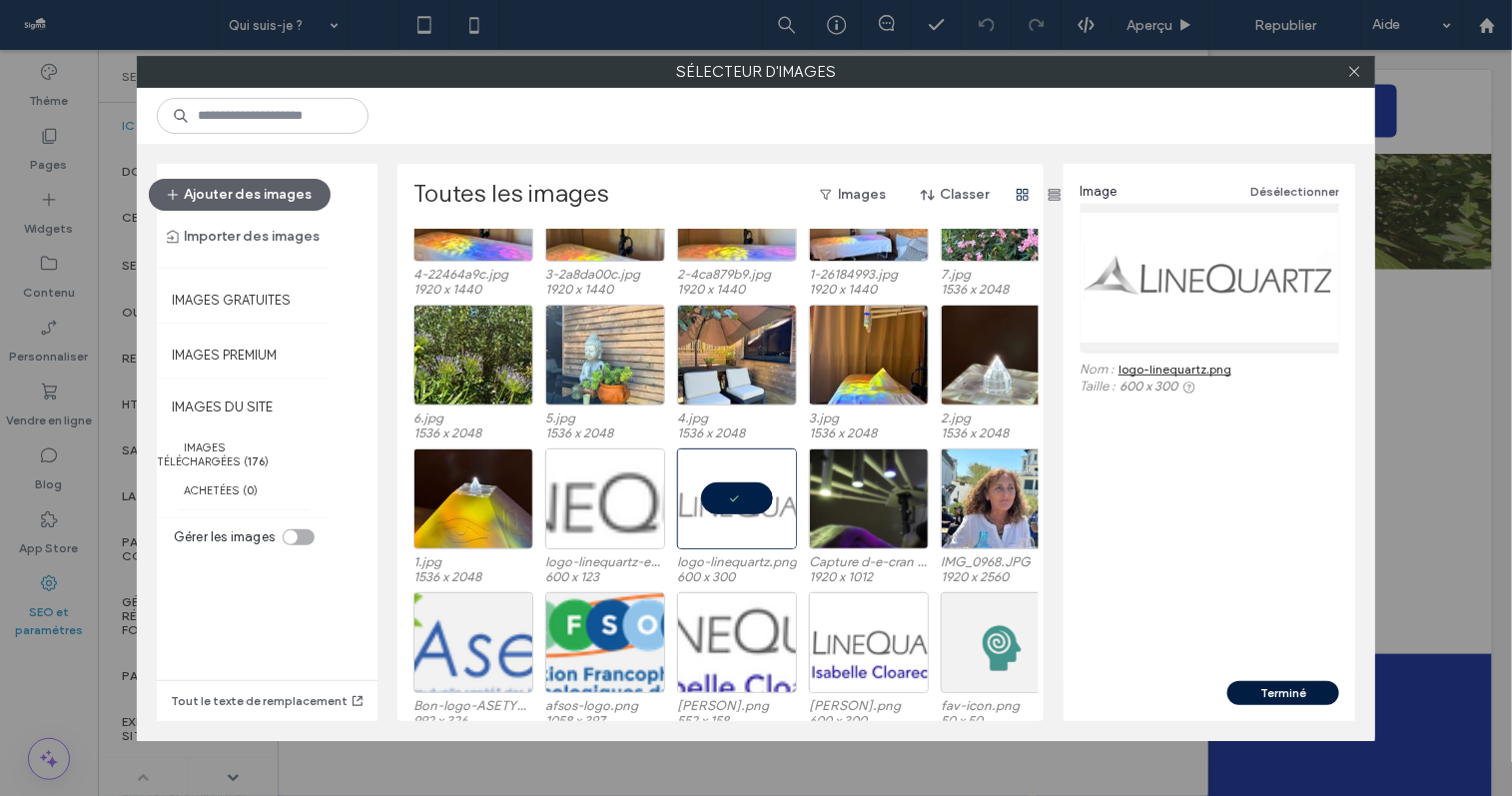 click on "Terminé" at bounding box center [1283, 693] 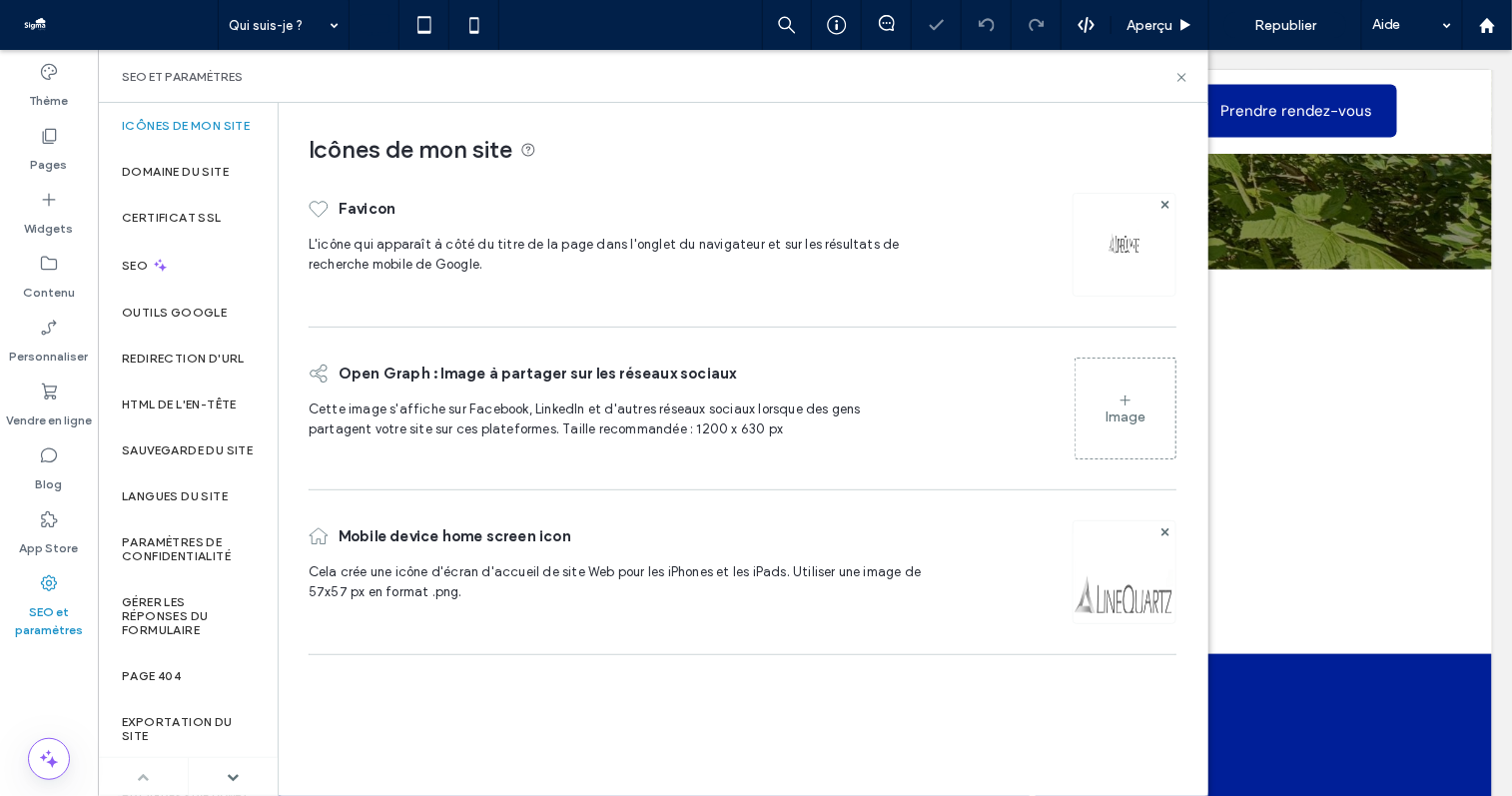 click 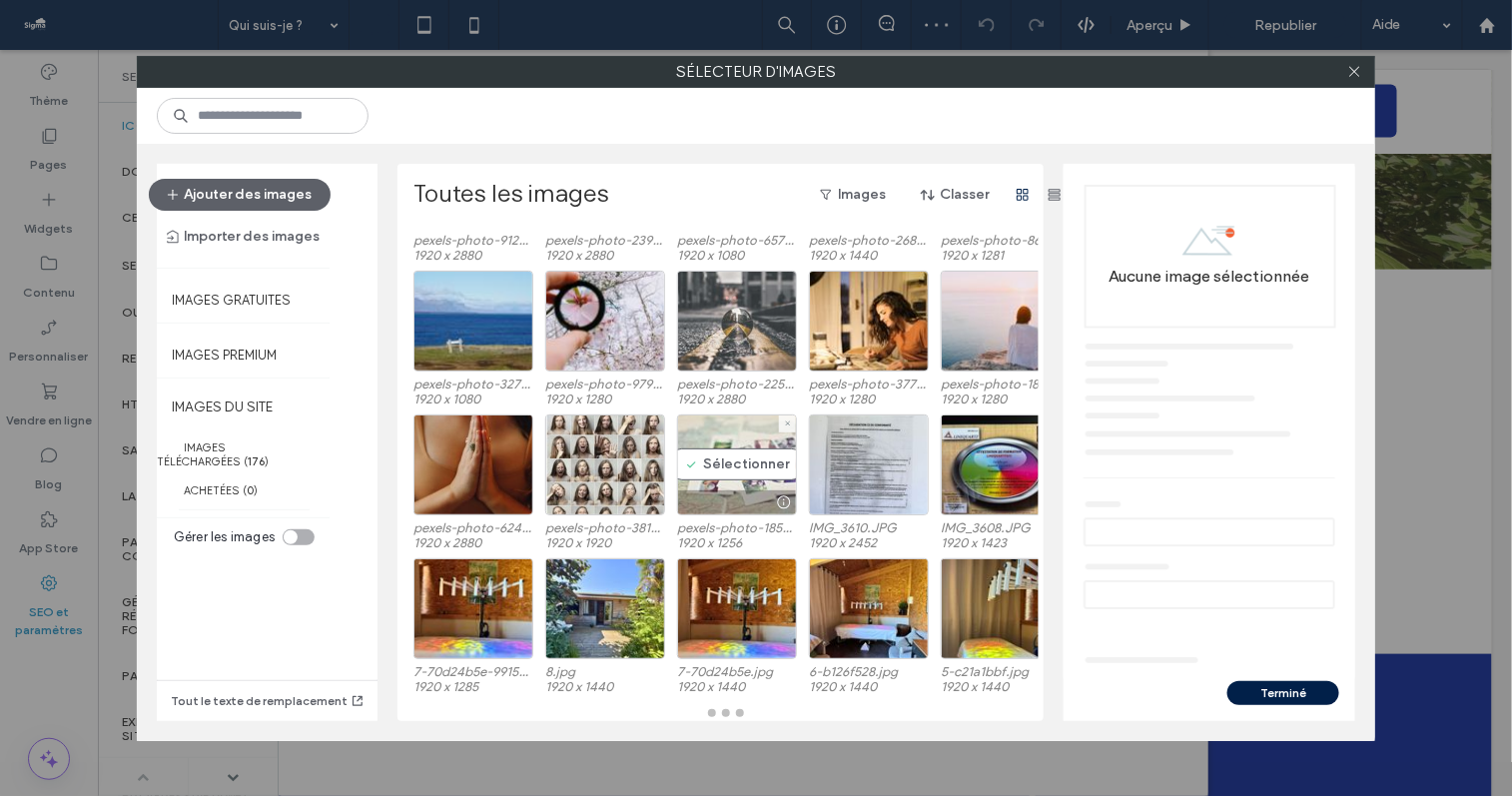 scroll, scrollTop: 142, scrollLeft: 0, axis: vertical 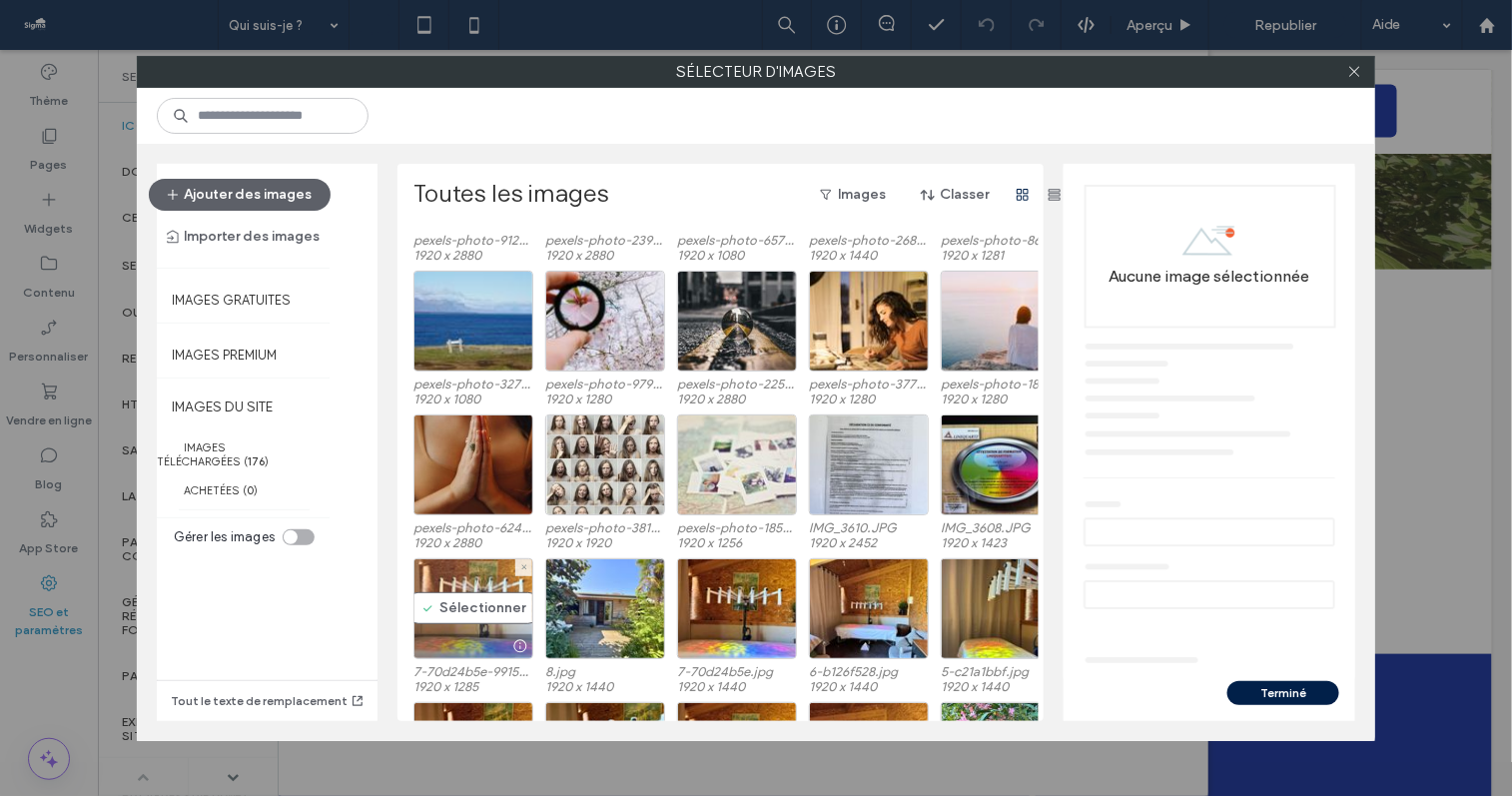click on "Sélectionner" at bounding box center (473, 608) 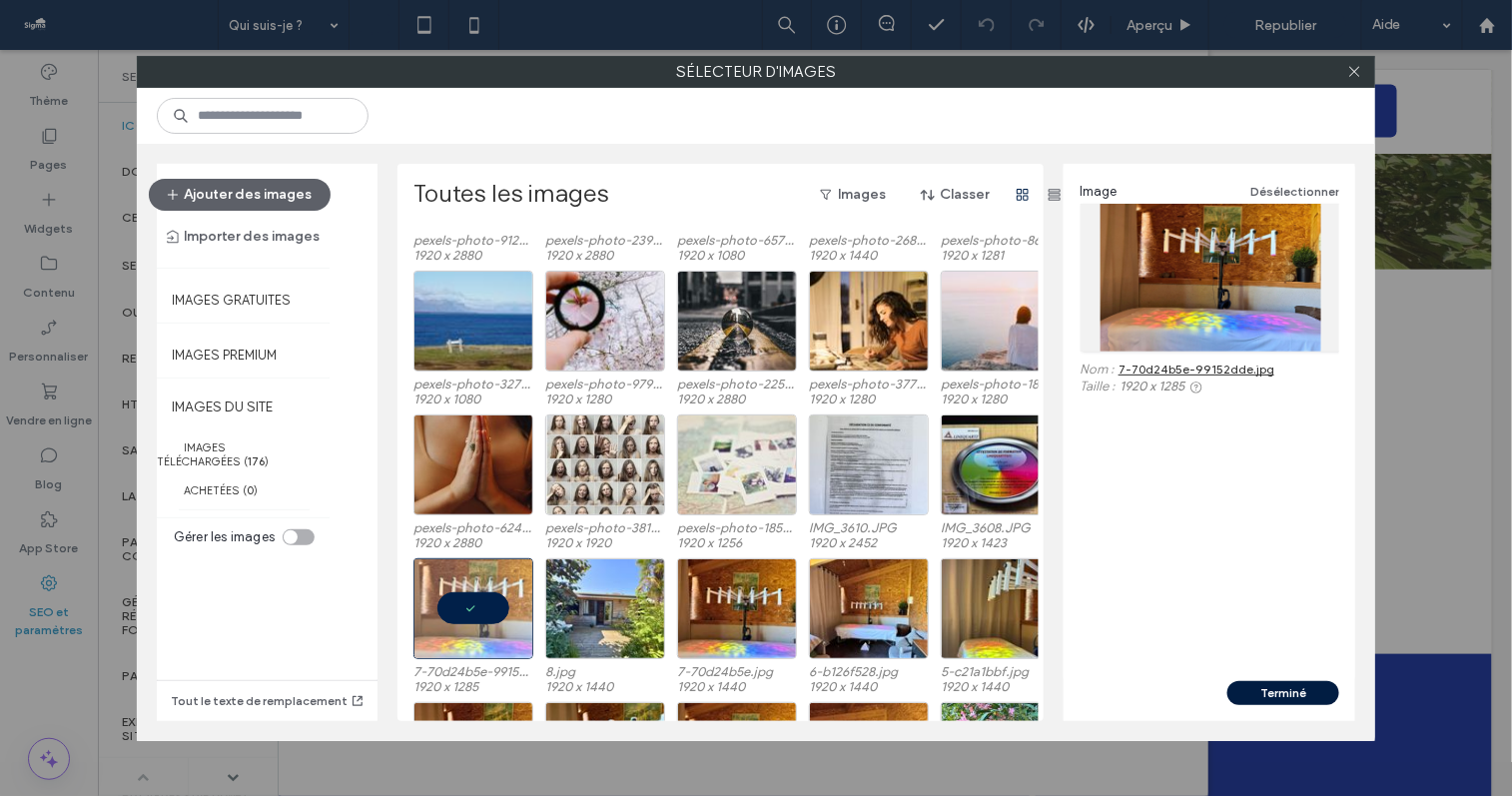 click on "Terminé" at bounding box center [1283, 693] 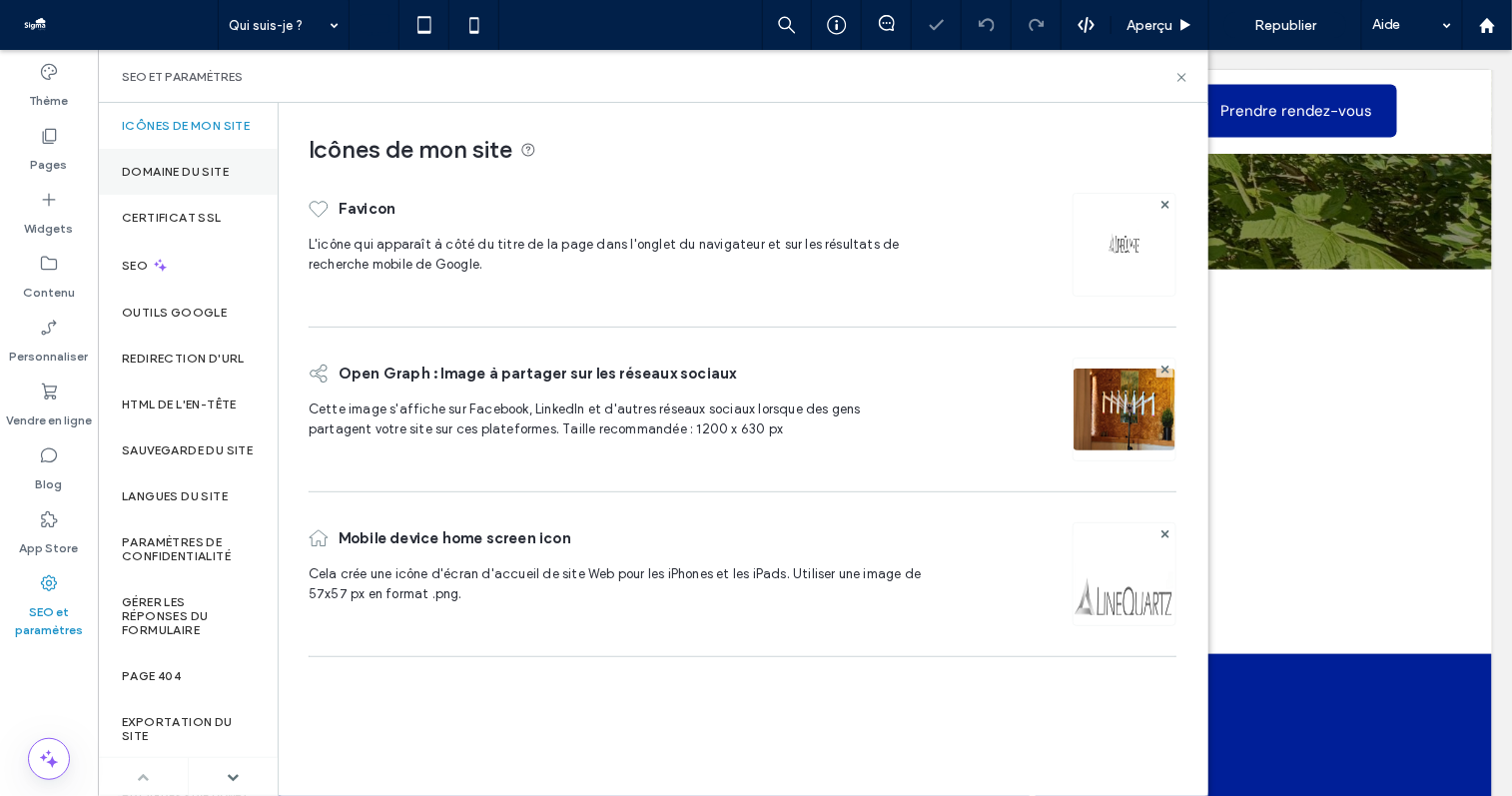 click on "Domaine du site" at bounding box center (175, 172) 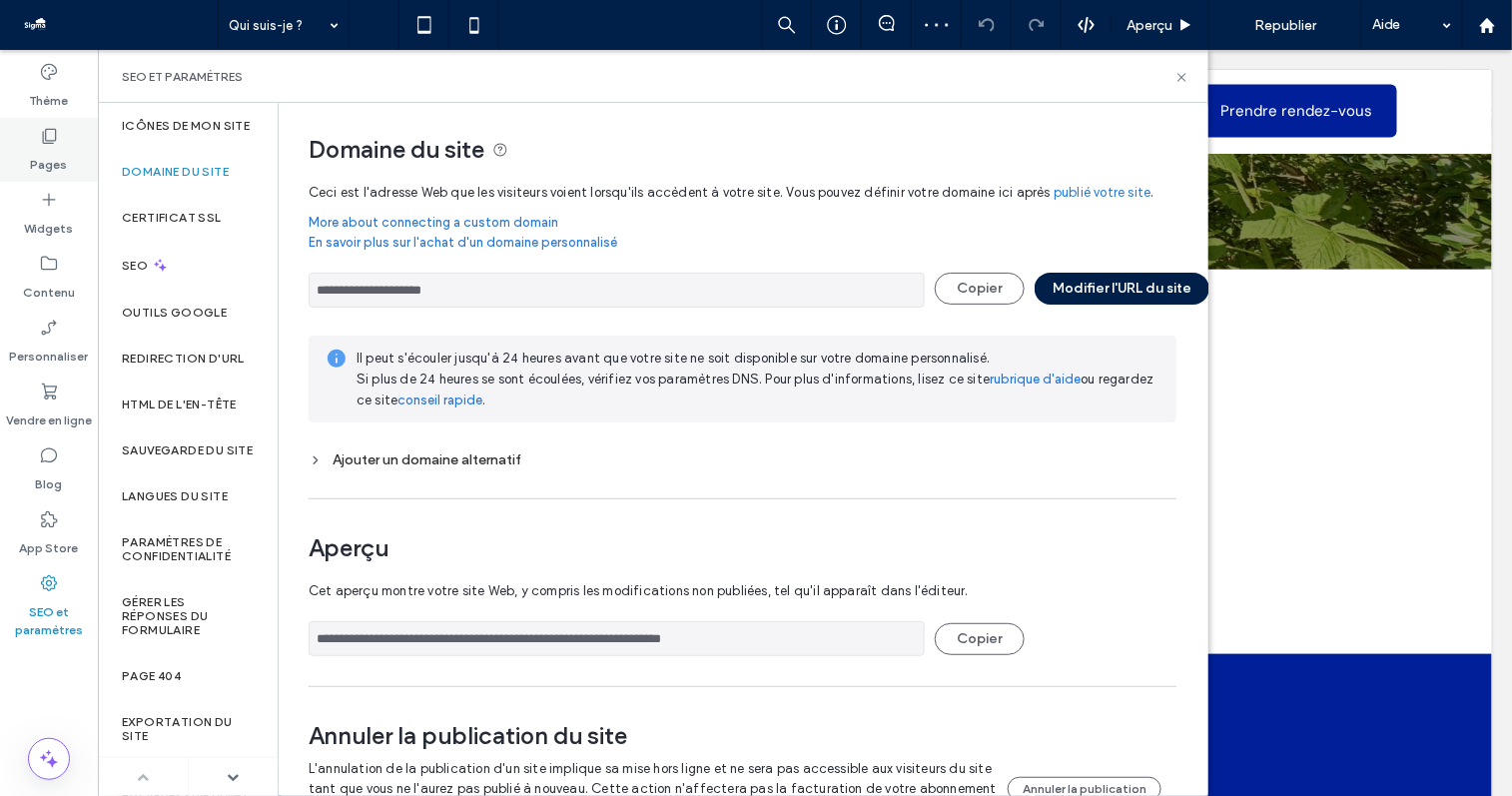 click 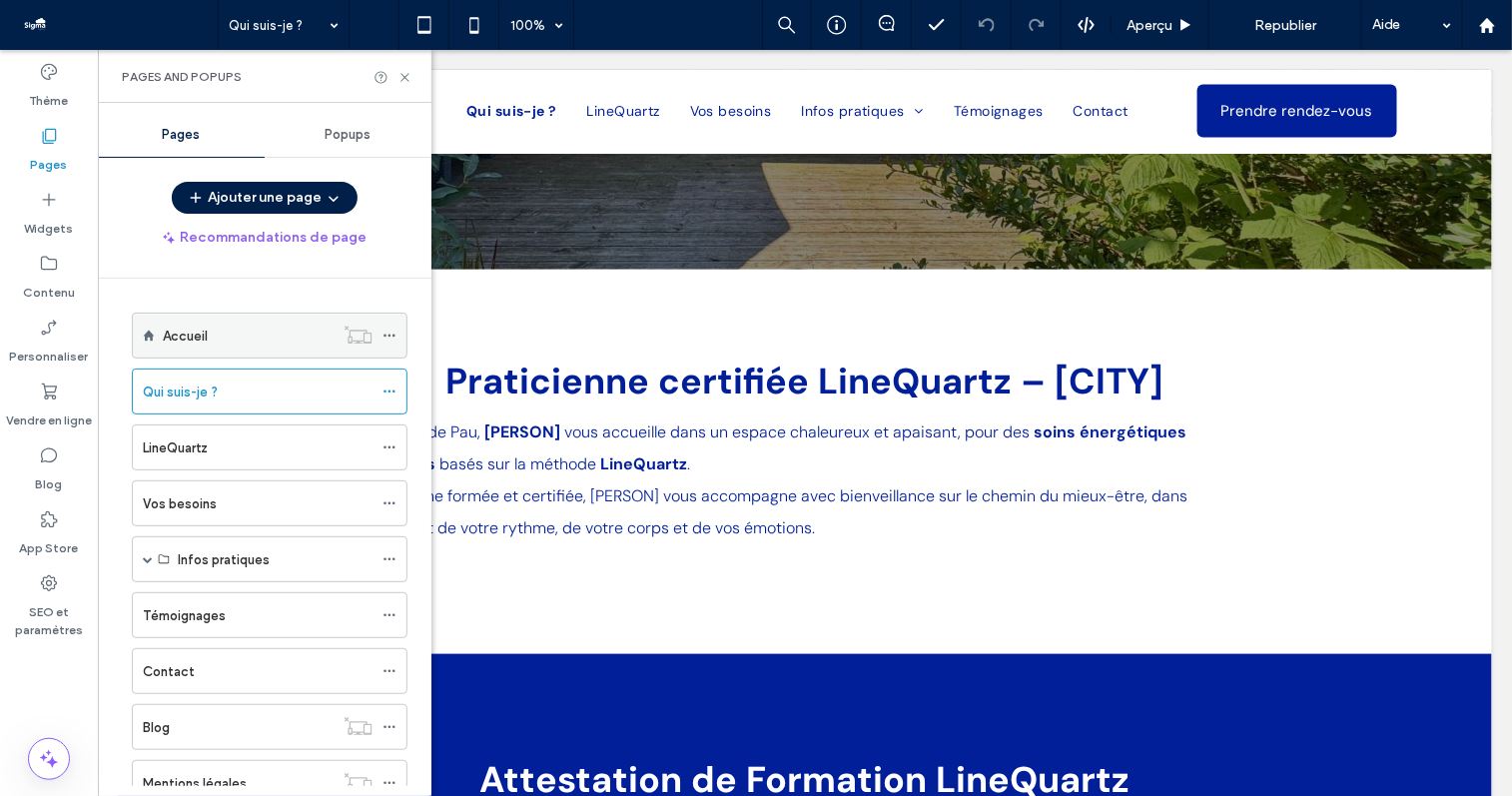 click 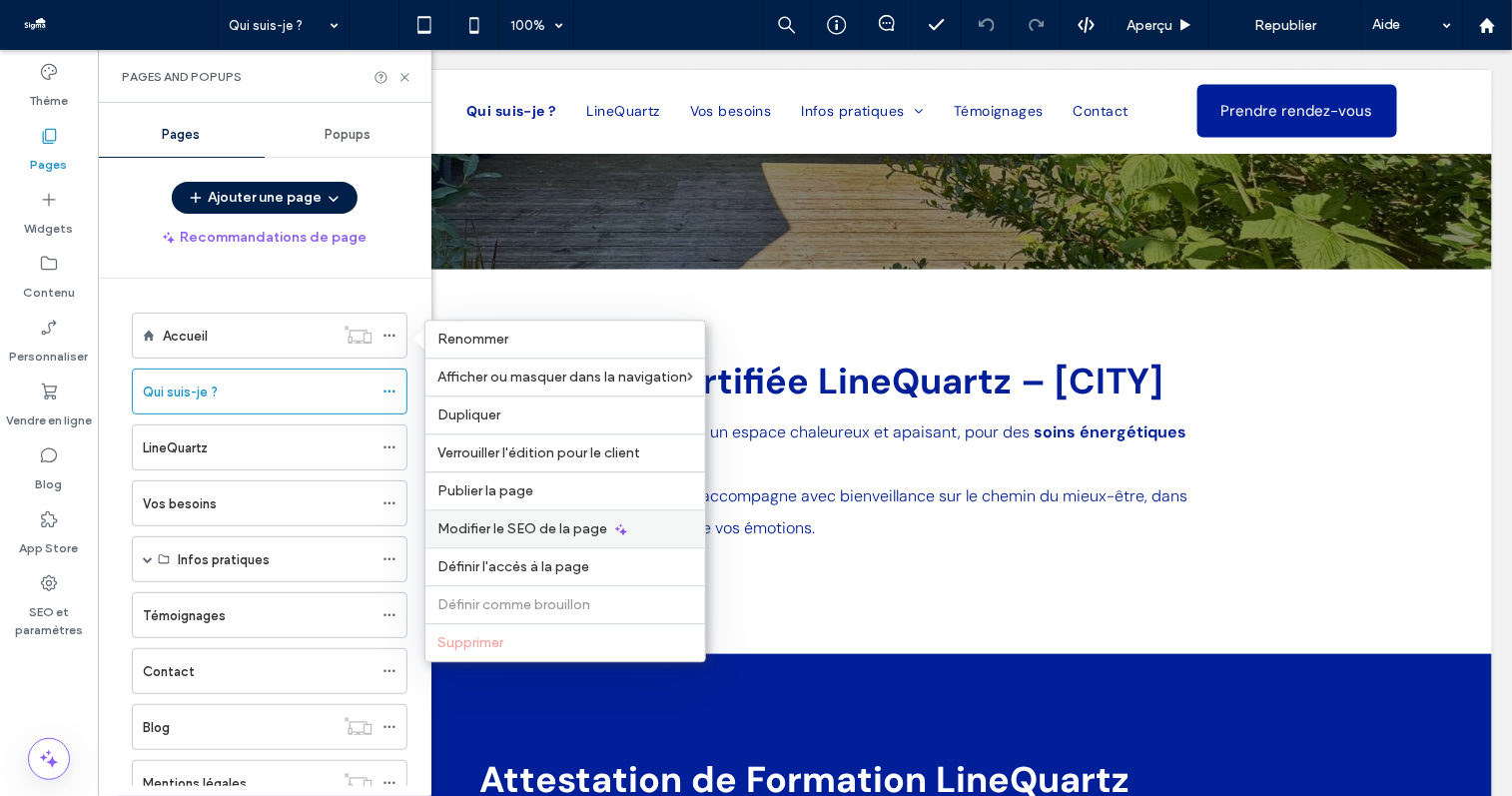 click on "Modifier le SEO de la page" at bounding box center (522, 528) 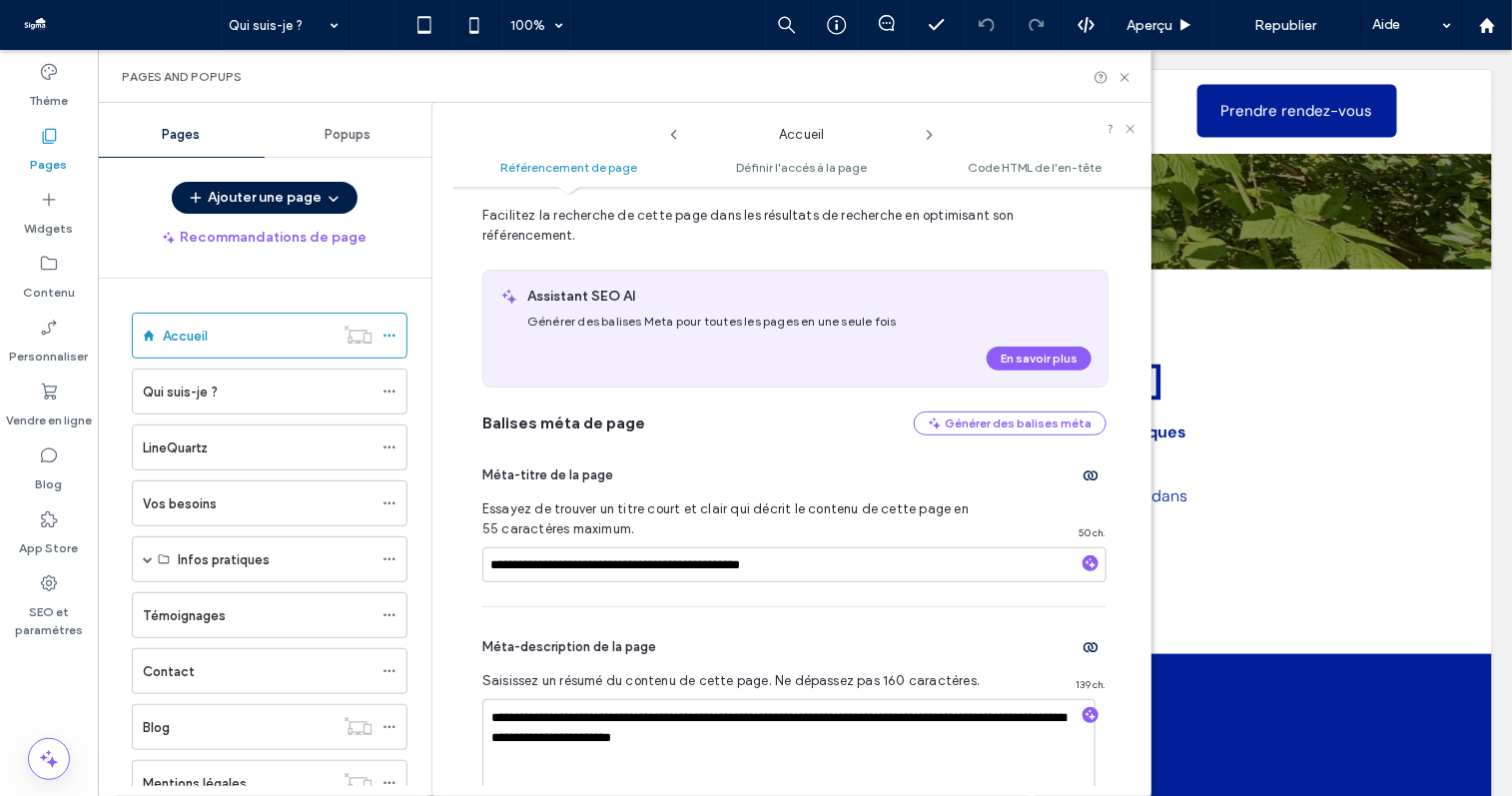 scroll, scrollTop: 59, scrollLeft: 0, axis: vertical 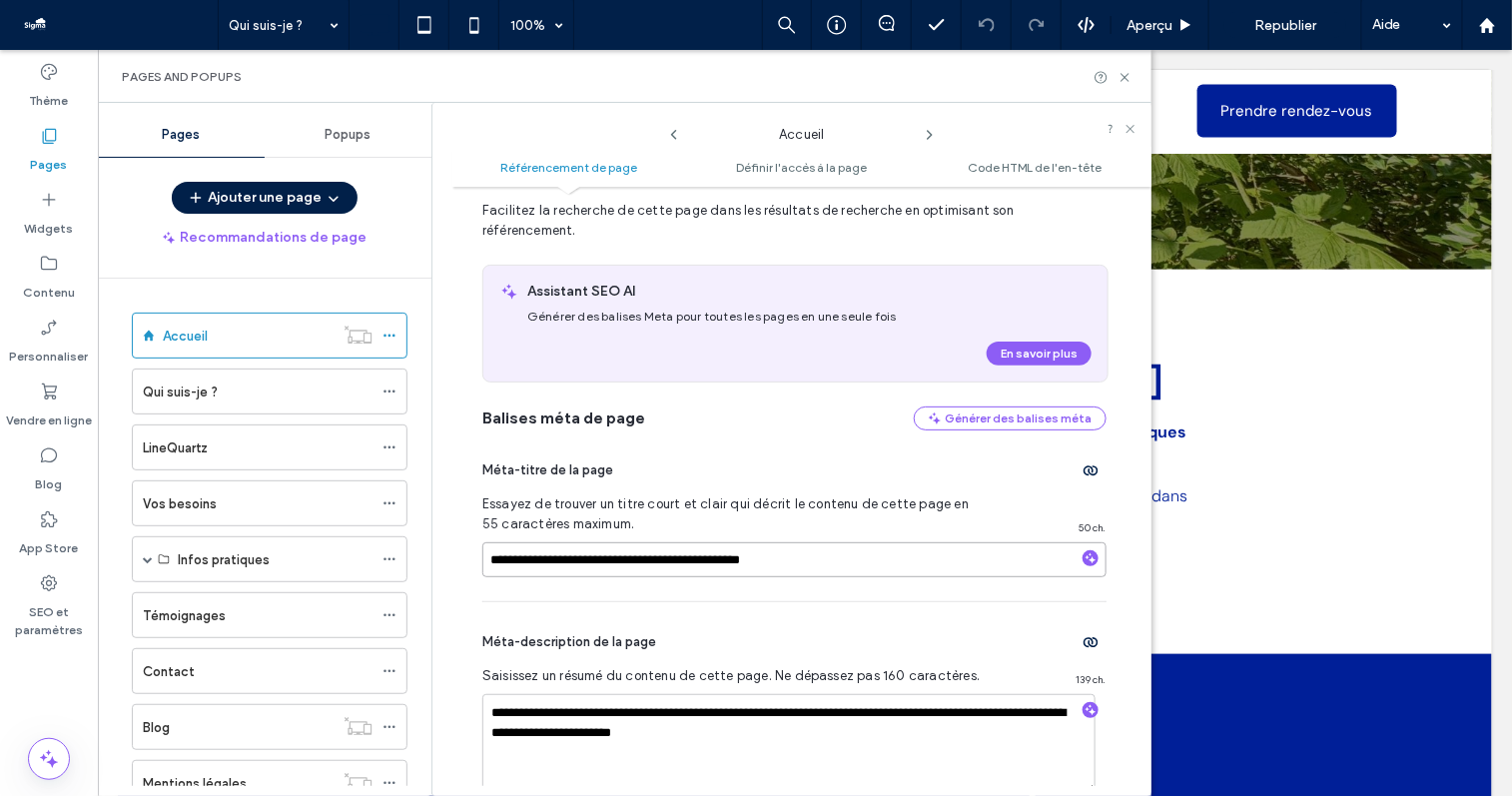 click on "**********" at bounding box center (794, 559) 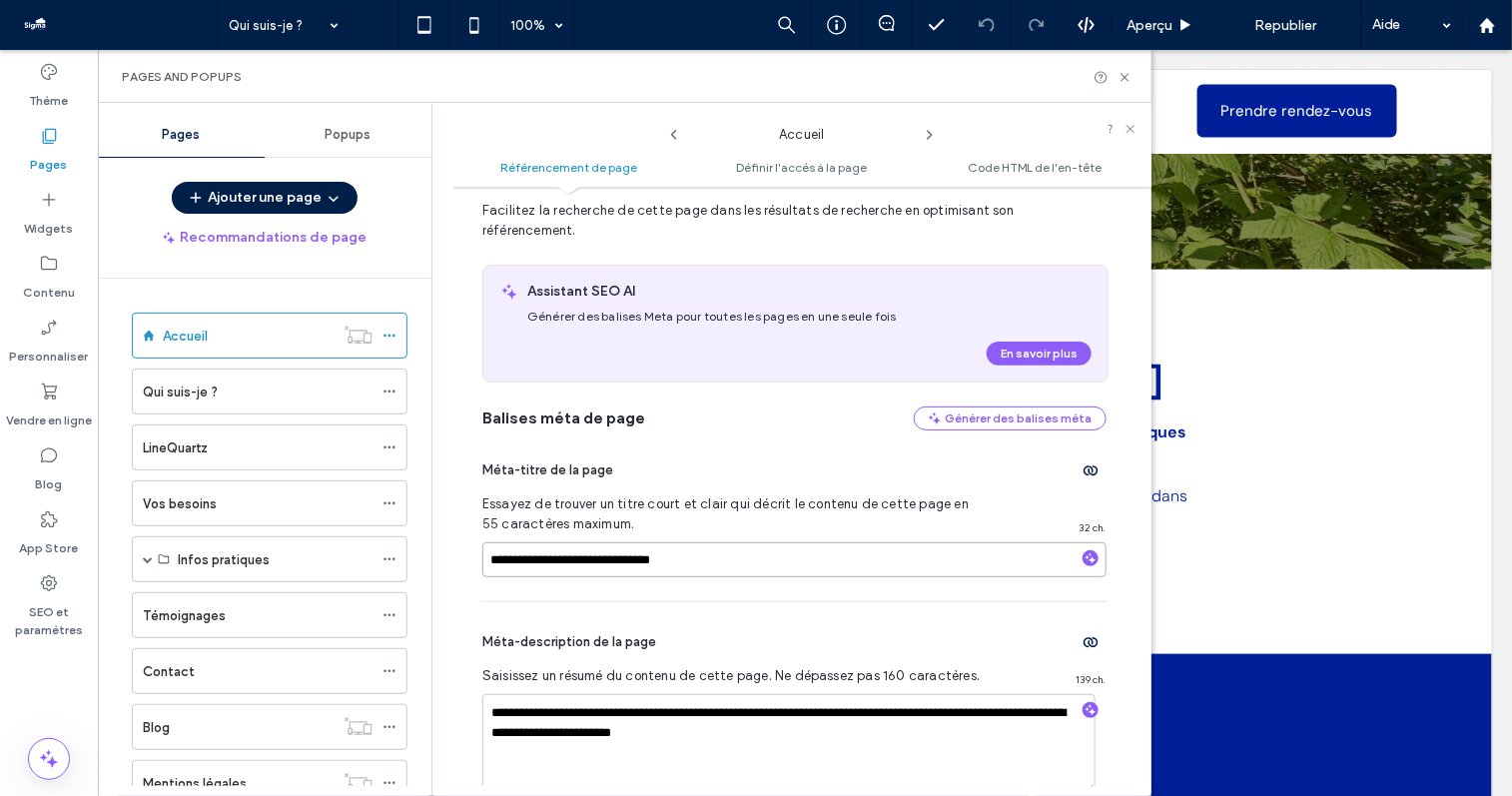 type on "**********" 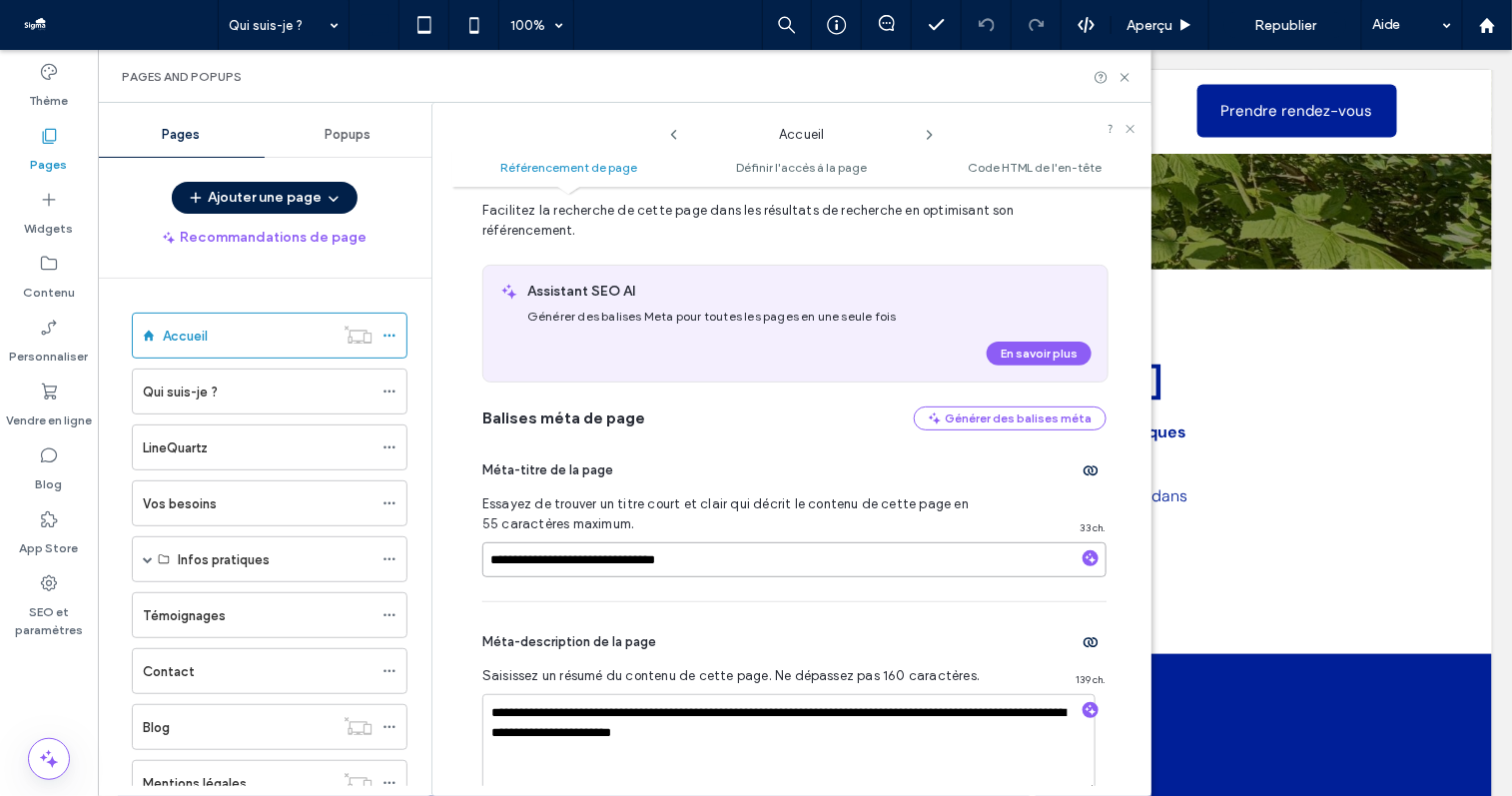 click on "**********" at bounding box center [794, 559] 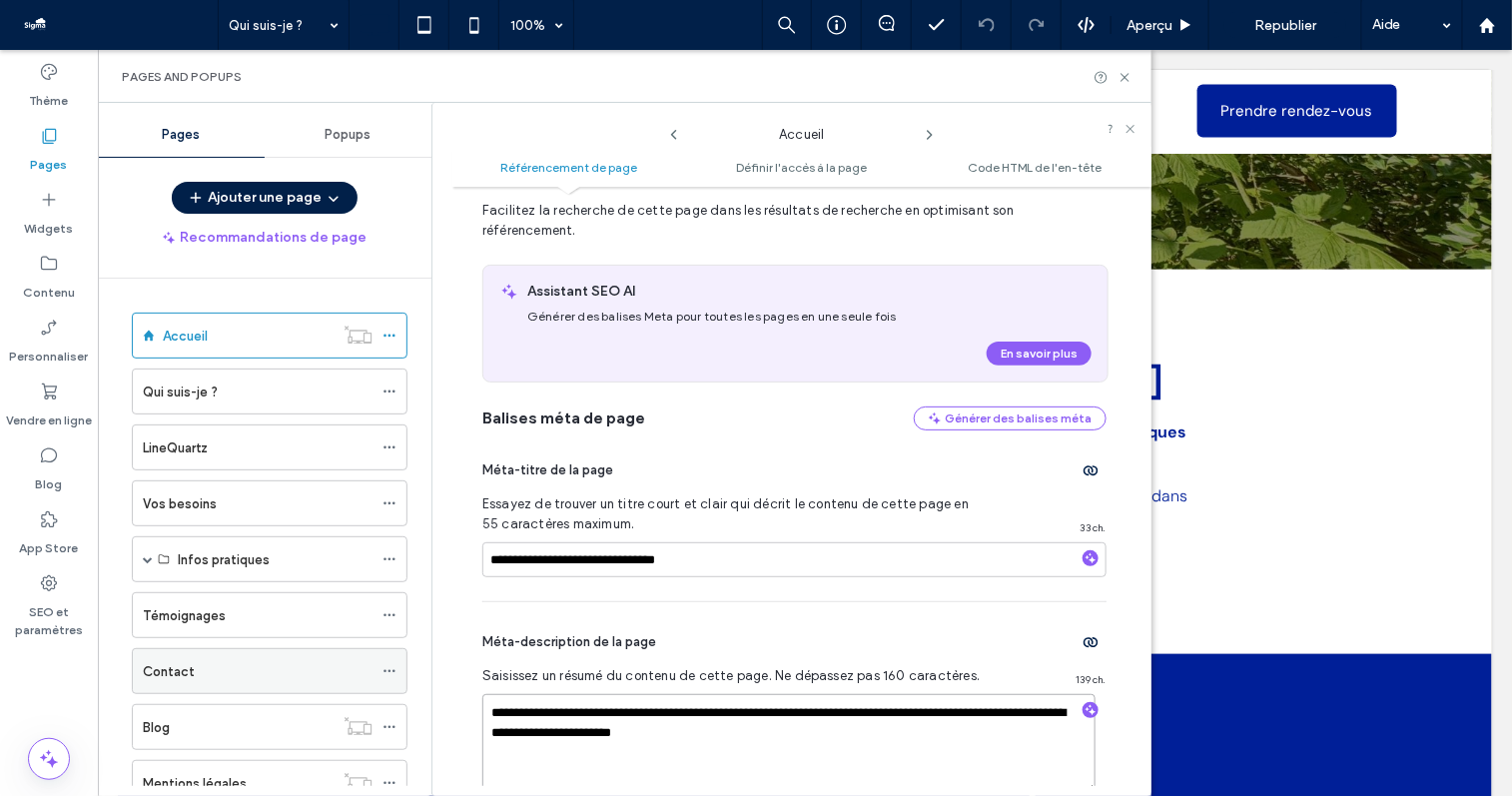 drag, startPoint x: 796, startPoint y: 744, endPoint x: 388, endPoint y: 681, distance: 412.83532 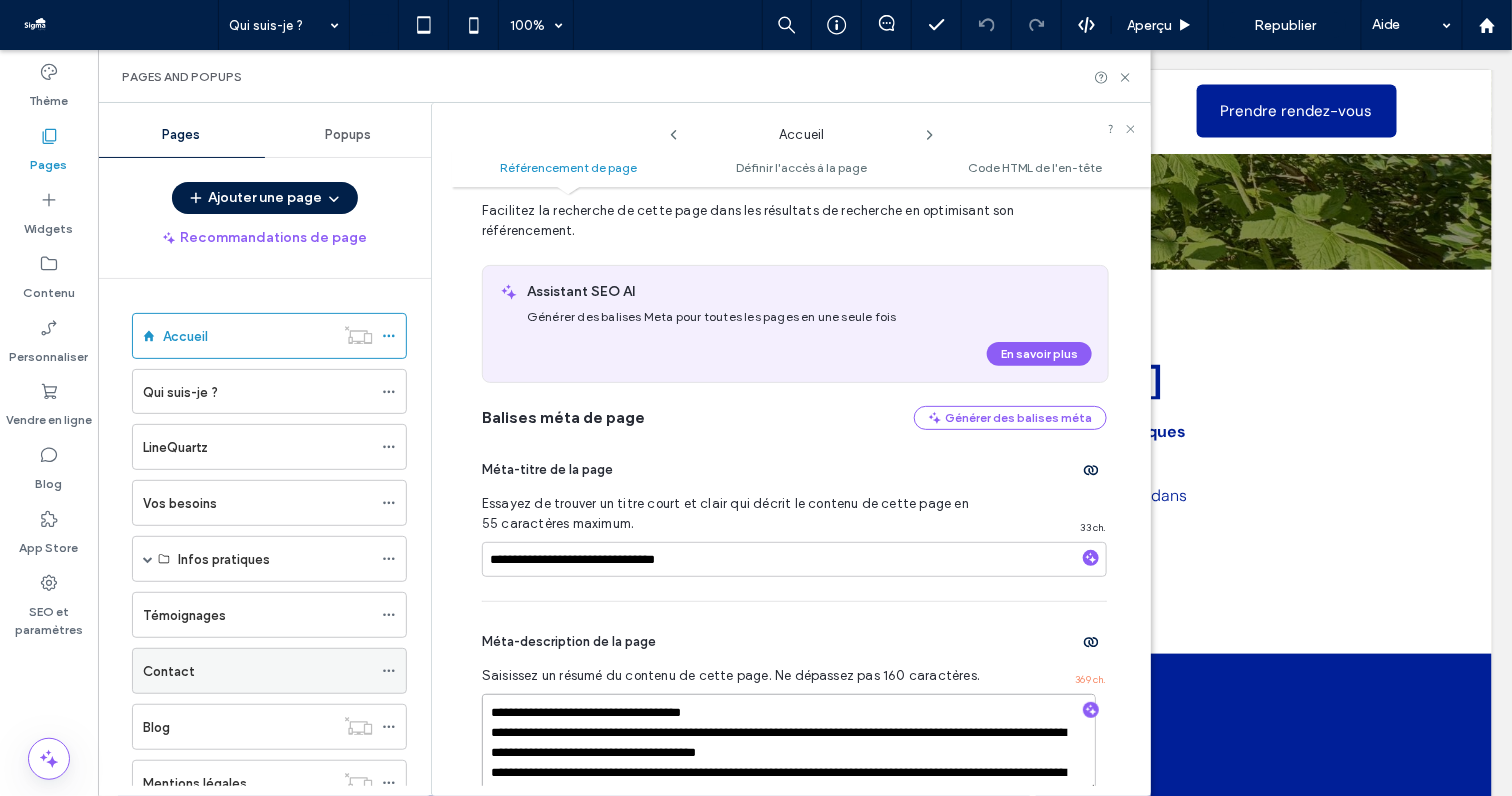 scroll, scrollTop: 8, scrollLeft: 0, axis: vertical 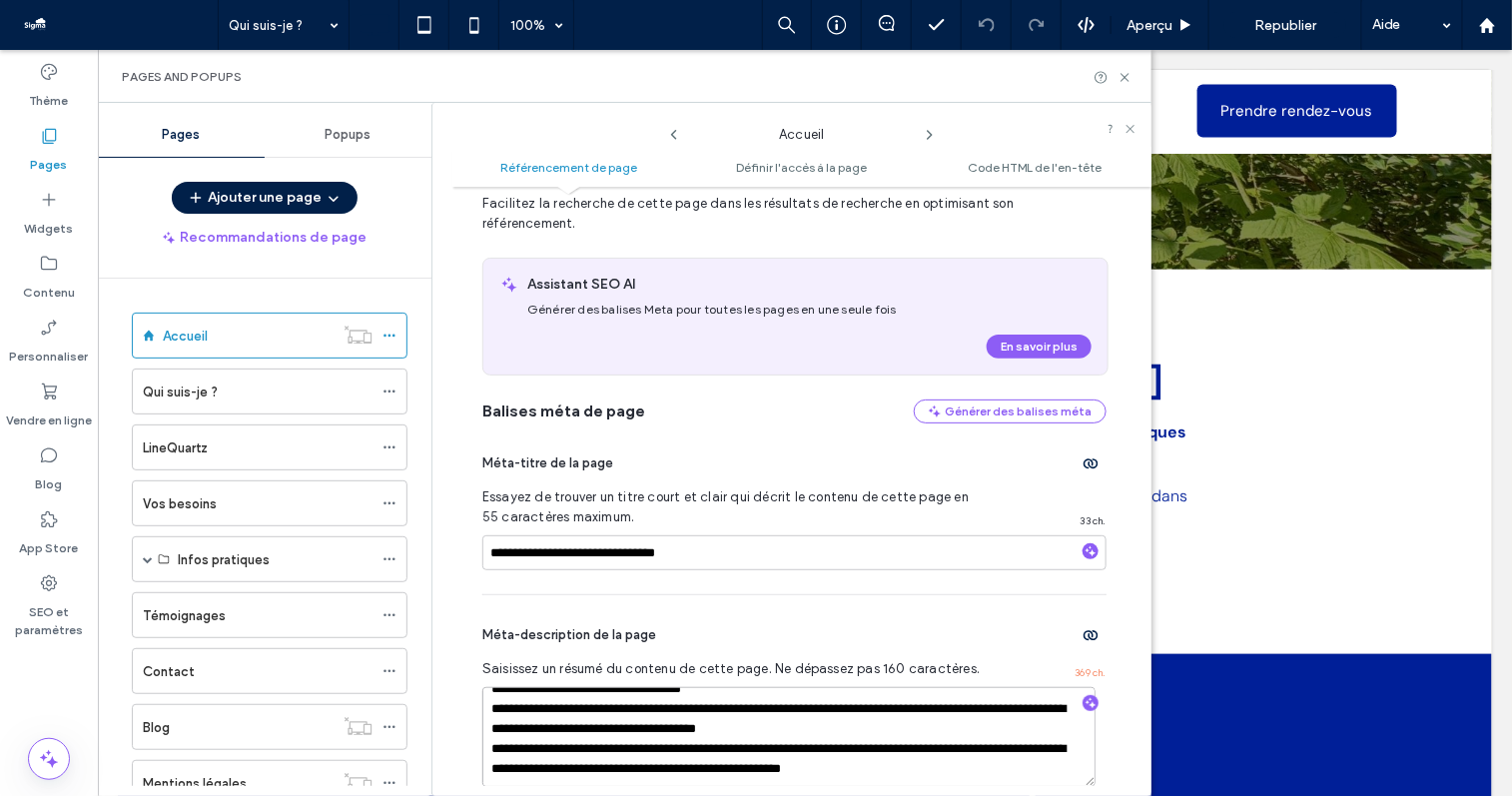 drag, startPoint x: 984, startPoint y: 768, endPoint x: 449, endPoint y: 754, distance: 535.18315 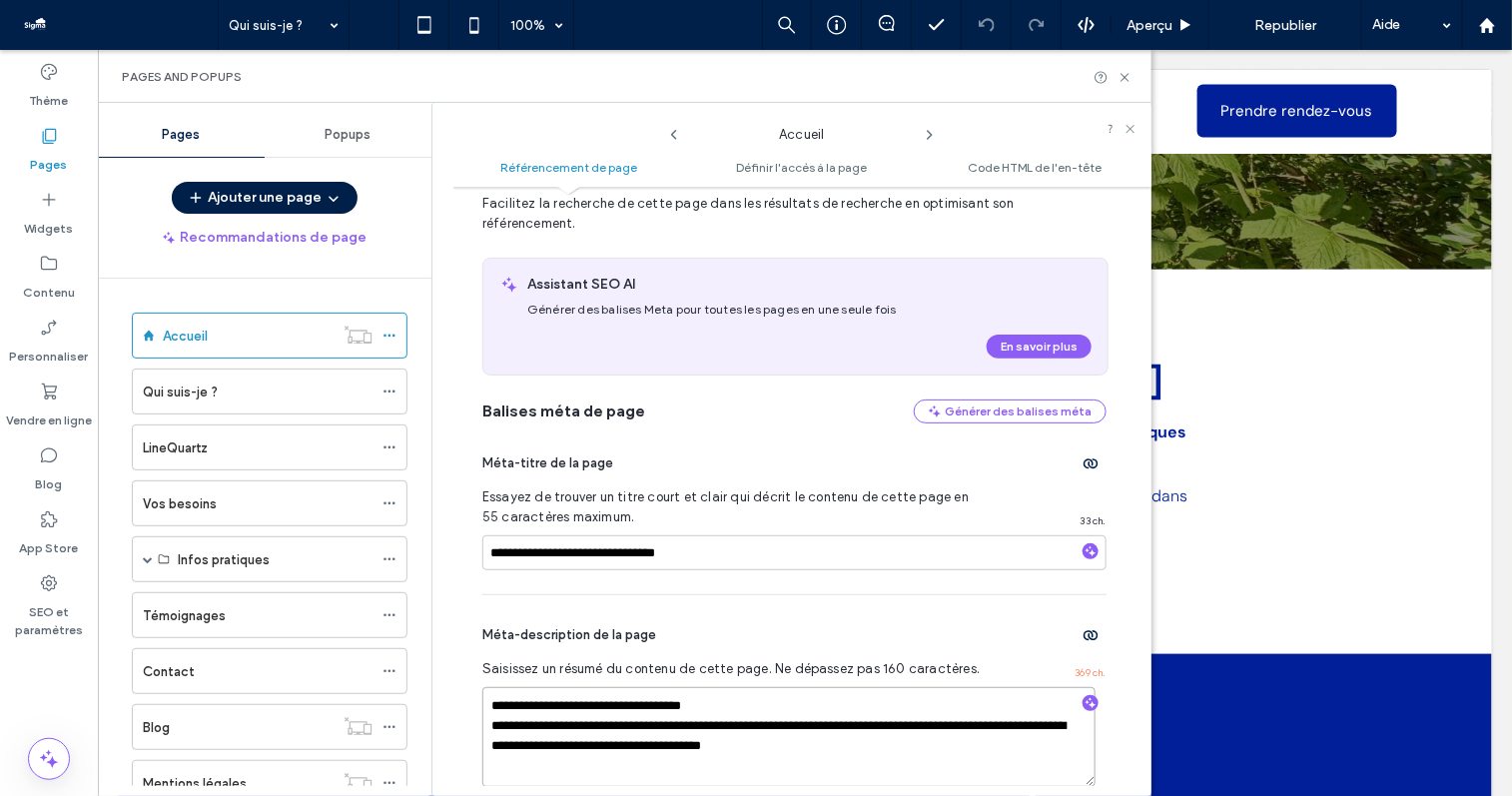 scroll, scrollTop: 0, scrollLeft: 0, axis: both 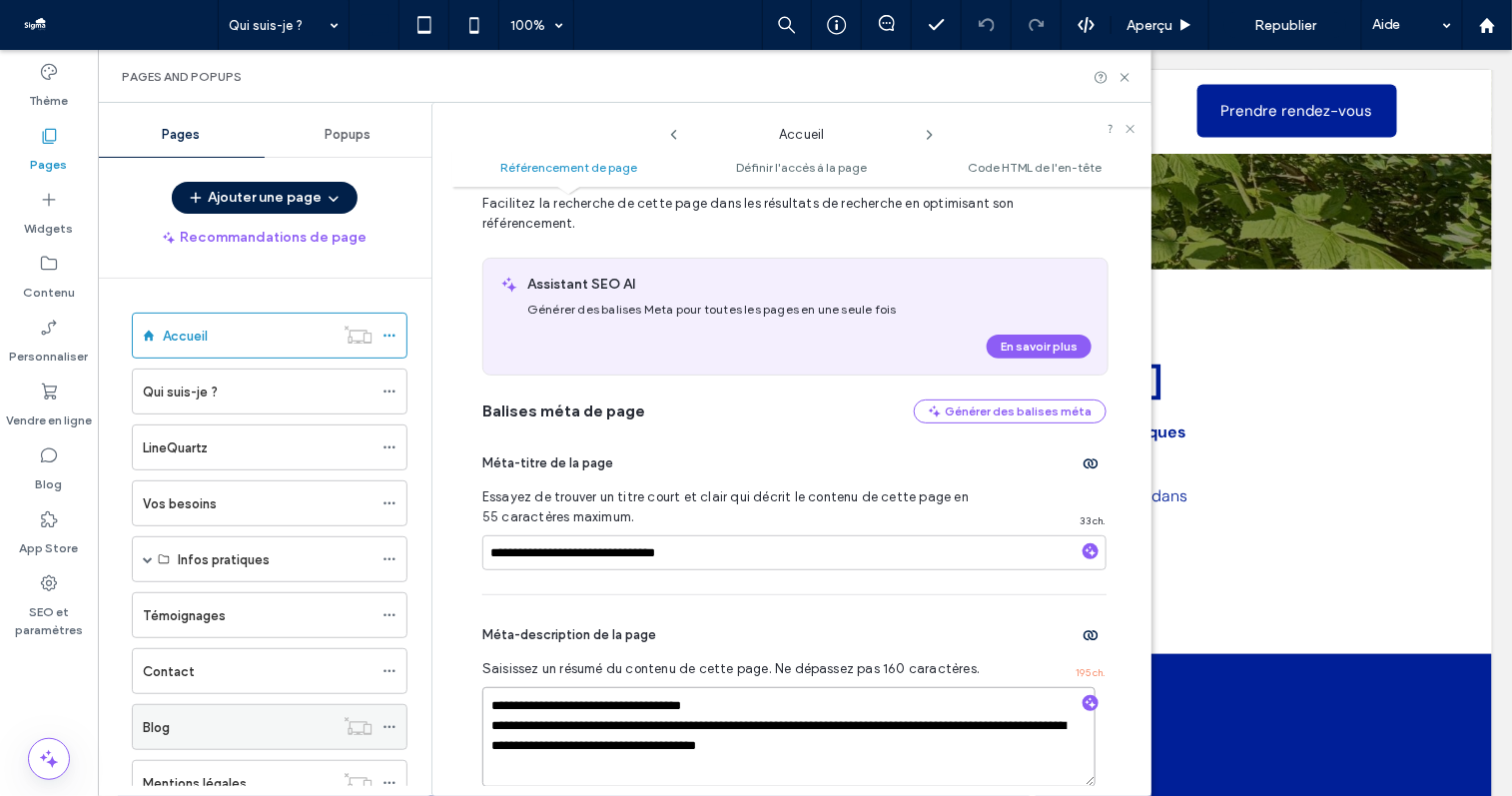 drag, startPoint x: 733, startPoint y: 706, endPoint x: 380, endPoint y: 704, distance: 353.00567 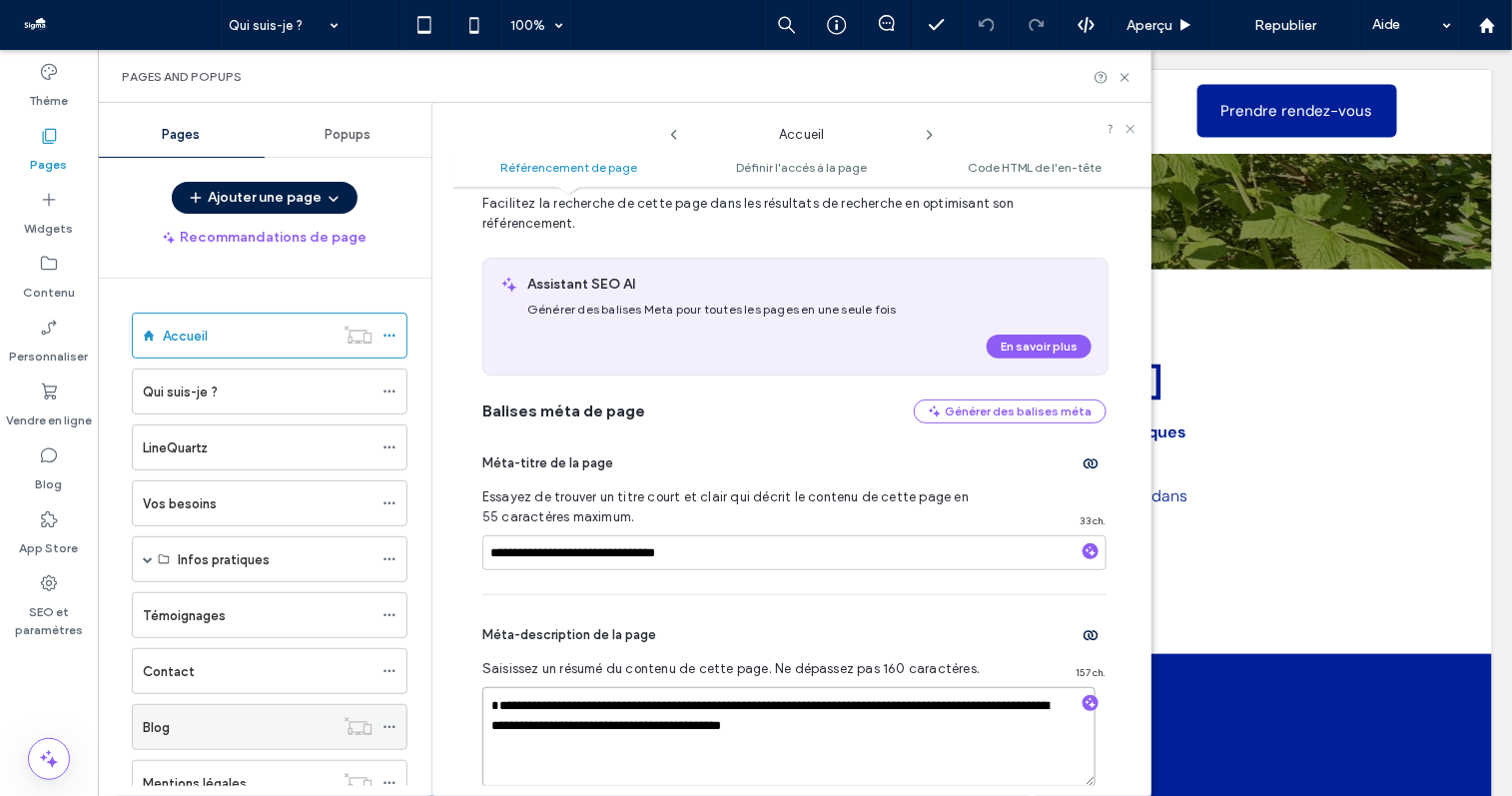 type on "**********" 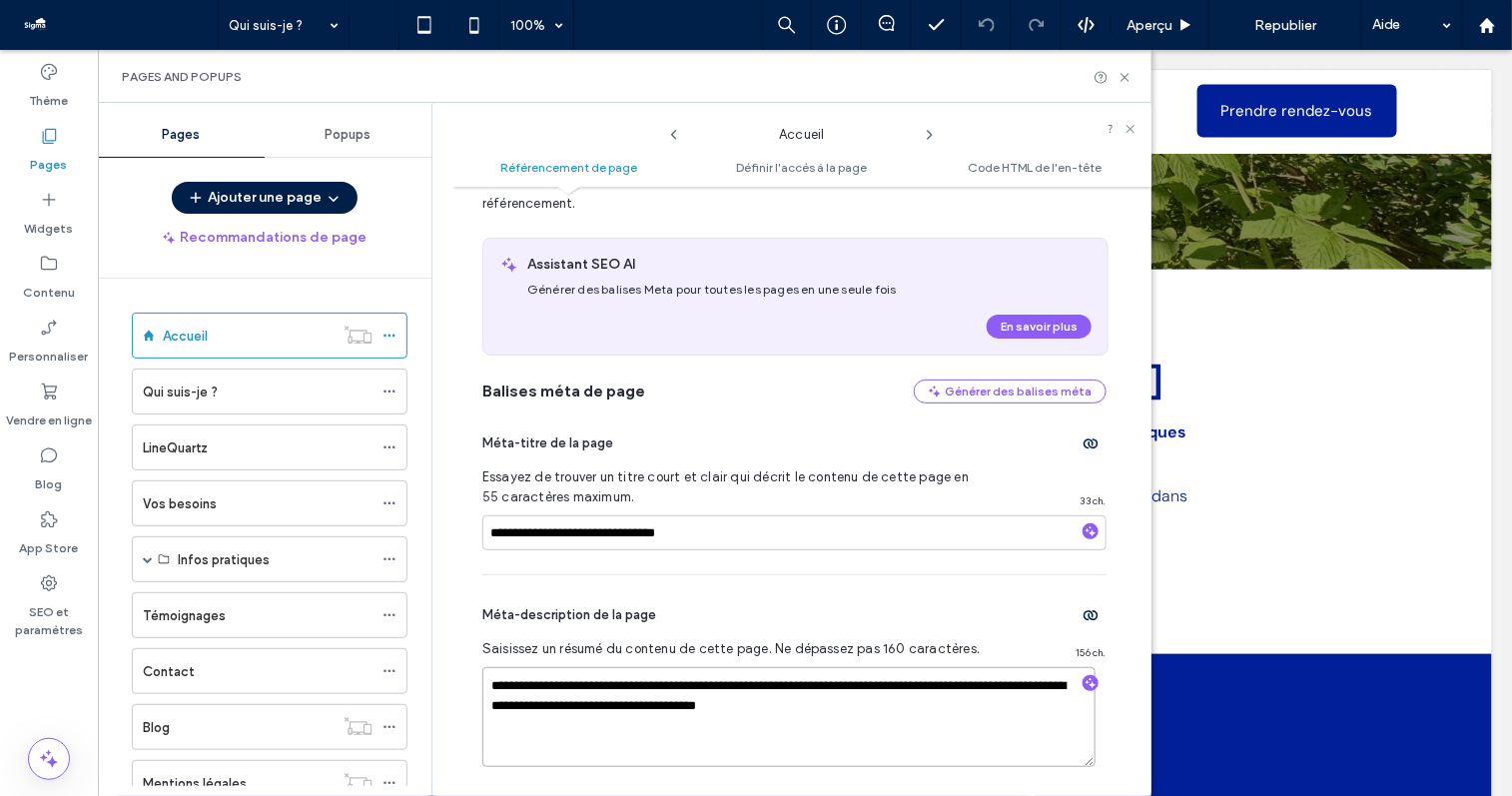 scroll, scrollTop: 89, scrollLeft: 0, axis: vertical 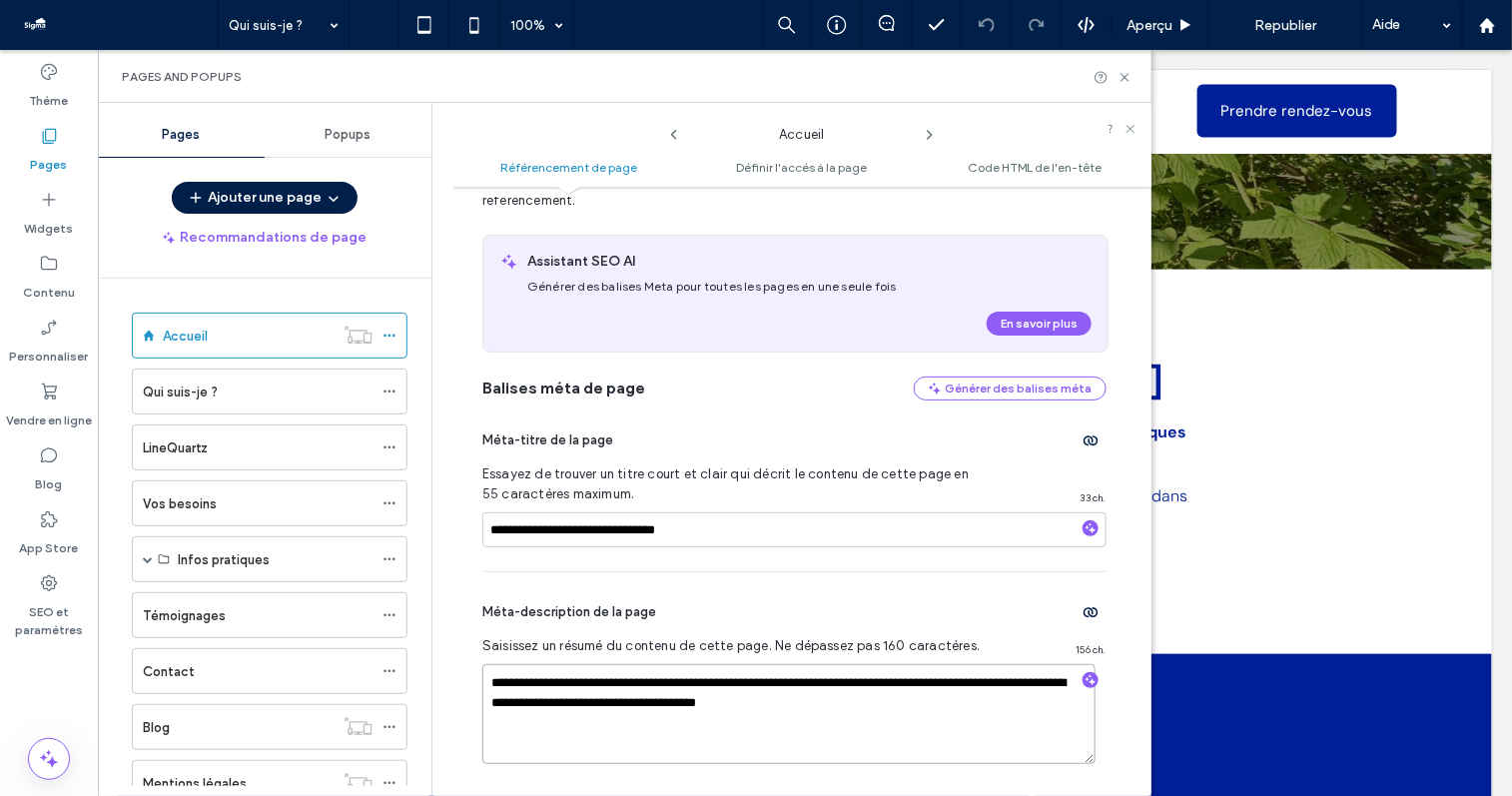 drag, startPoint x: 916, startPoint y: 711, endPoint x: 466, endPoint y: 665, distance: 452.345 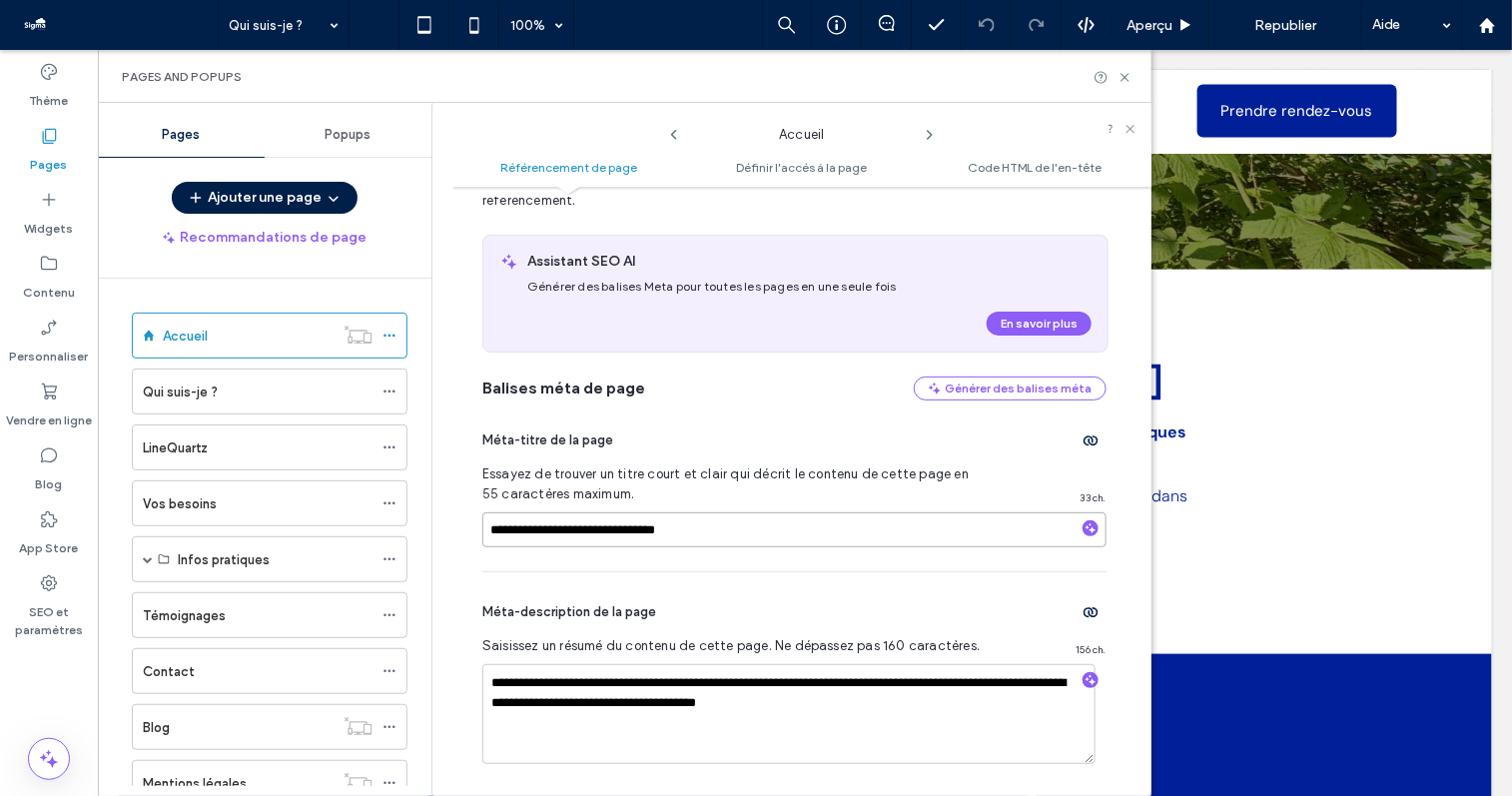 click on "**********" at bounding box center [794, 529] 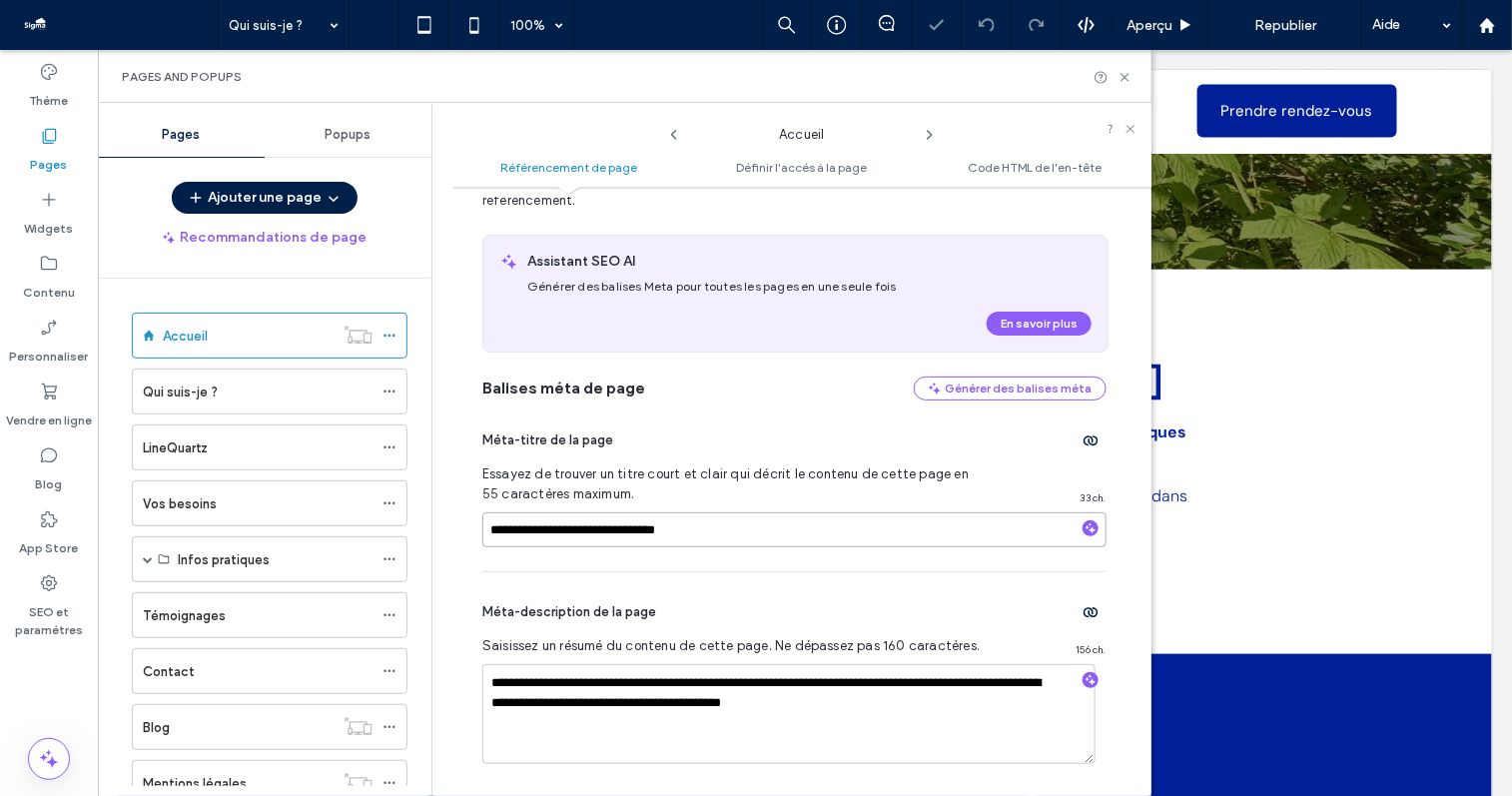 click on "**********" at bounding box center (794, 529) 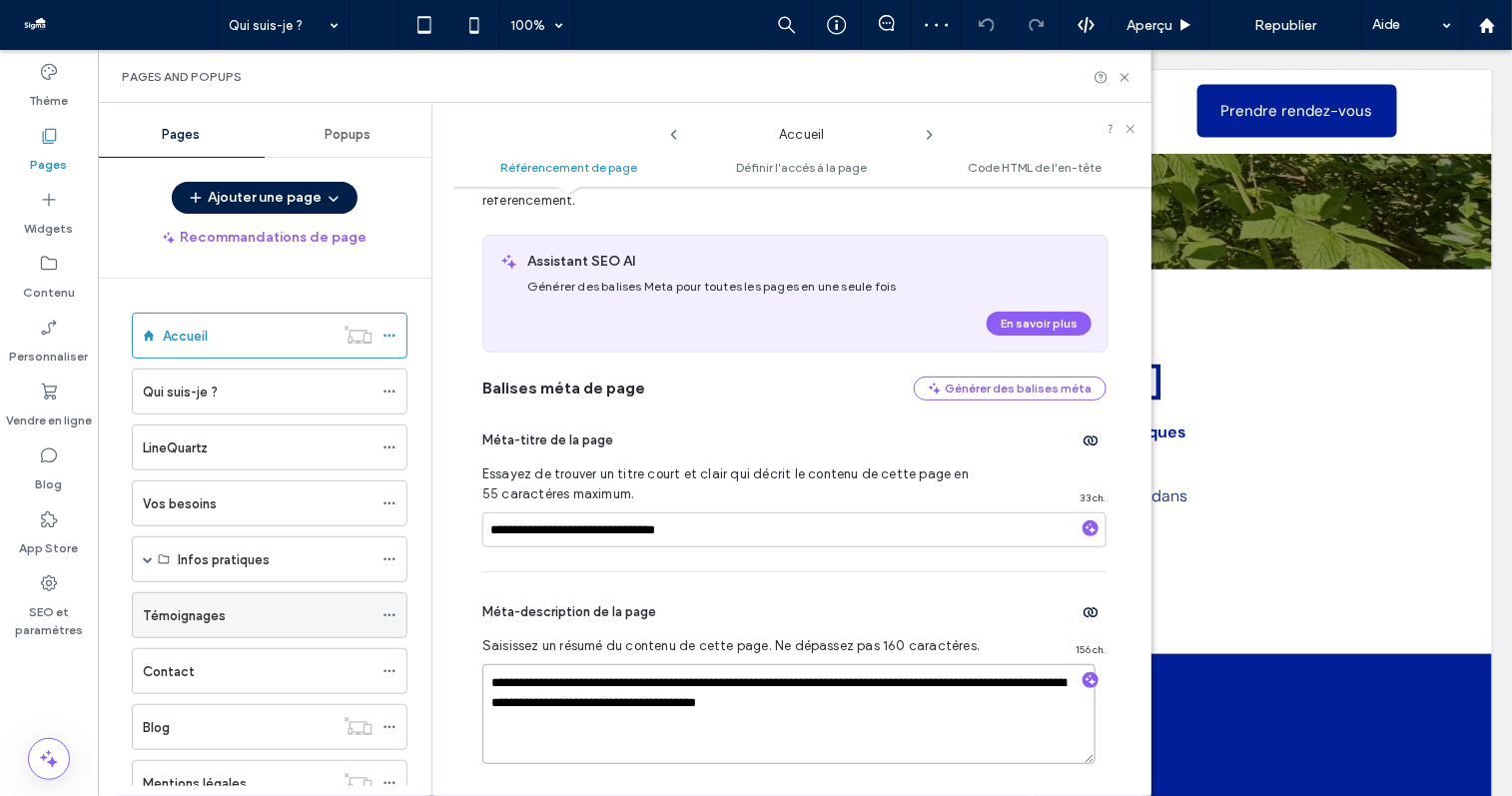 drag, startPoint x: 938, startPoint y: 708, endPoint x: 334, endPoint y: 625, distance: 609.6761 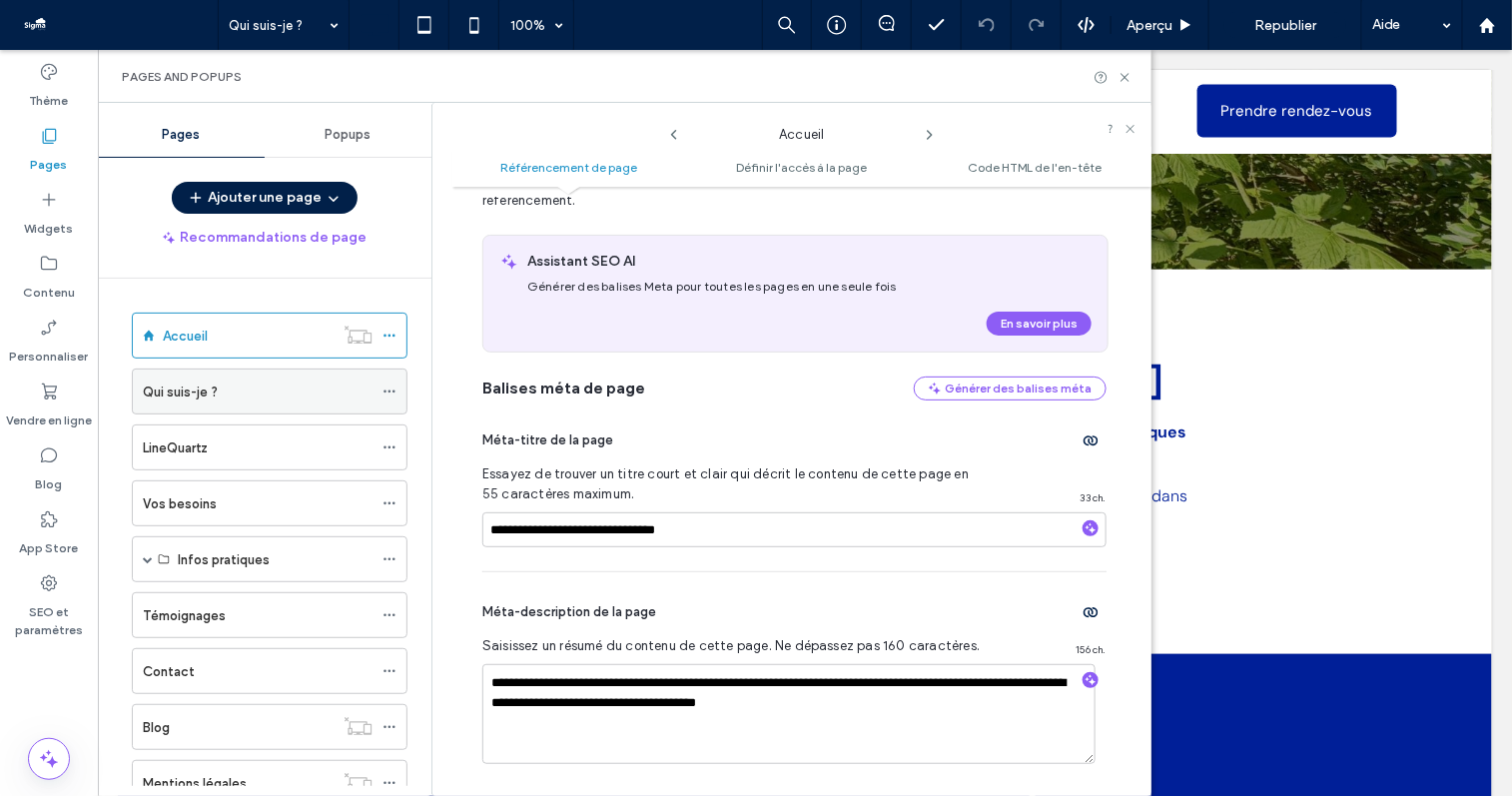 click 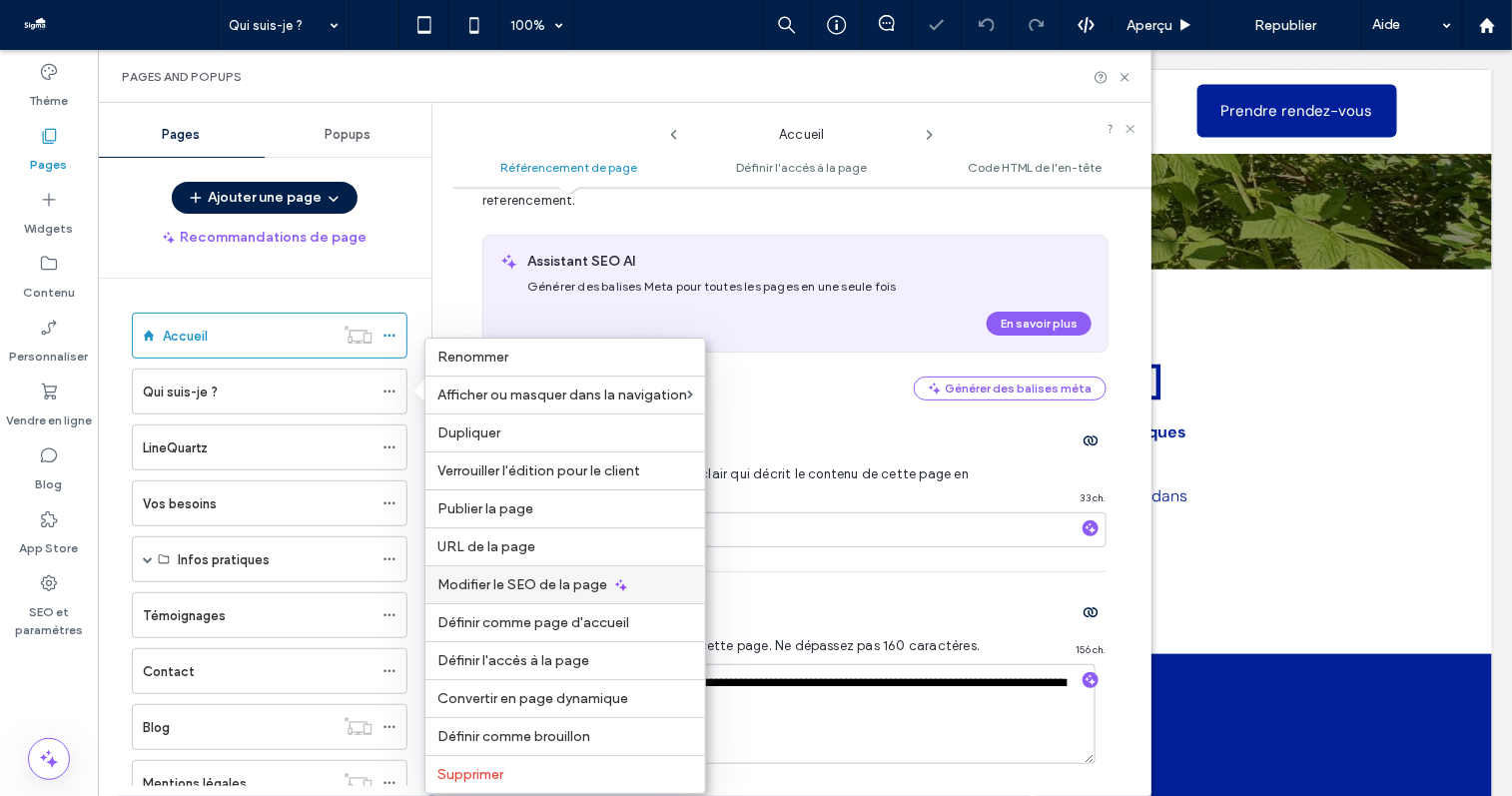 click on "Modifier le SEO de la page" at bounding box center [522, 584] 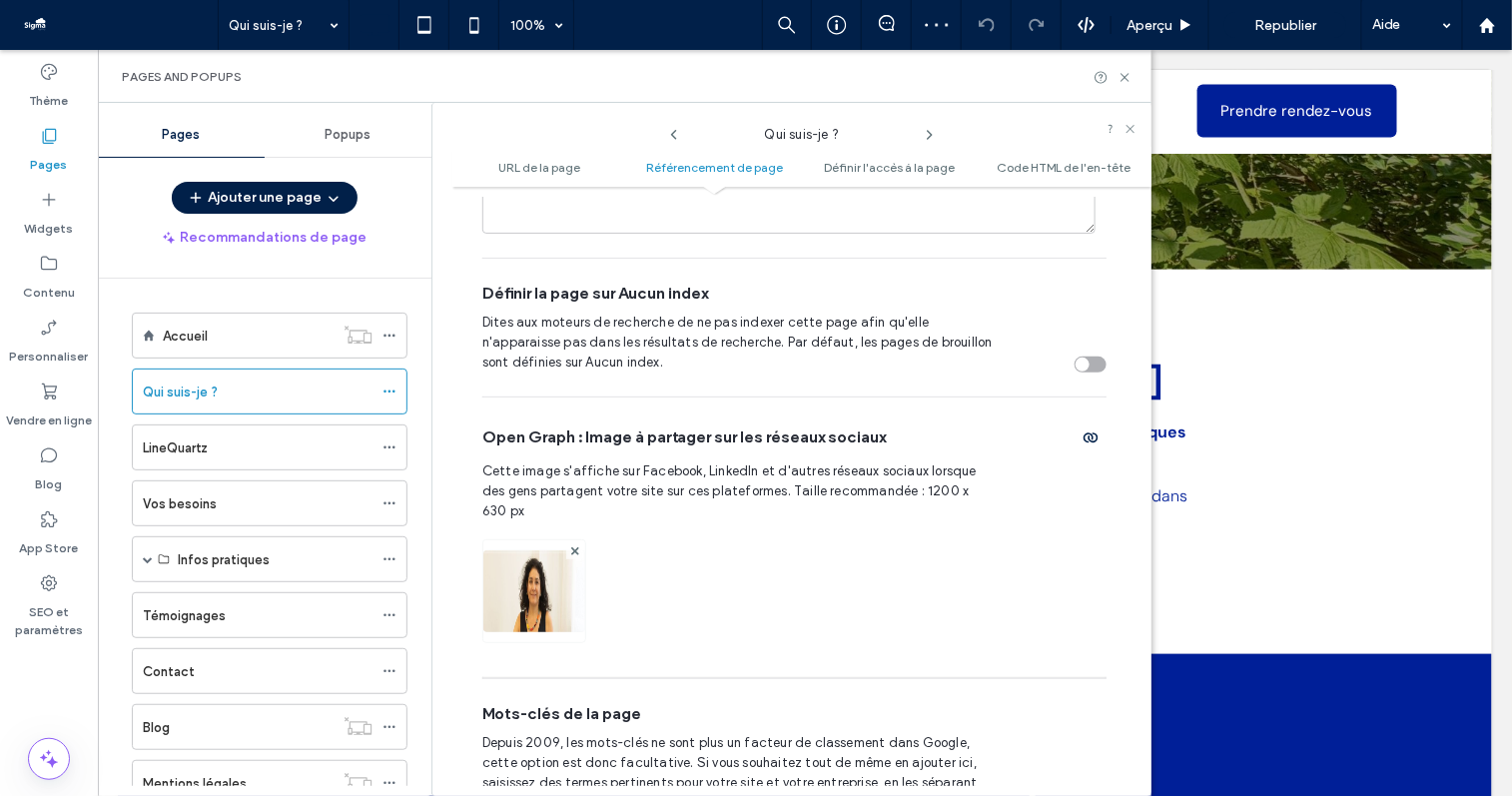 scroll, scrollTop: 903, scrollLeft: 0, axis: vertical 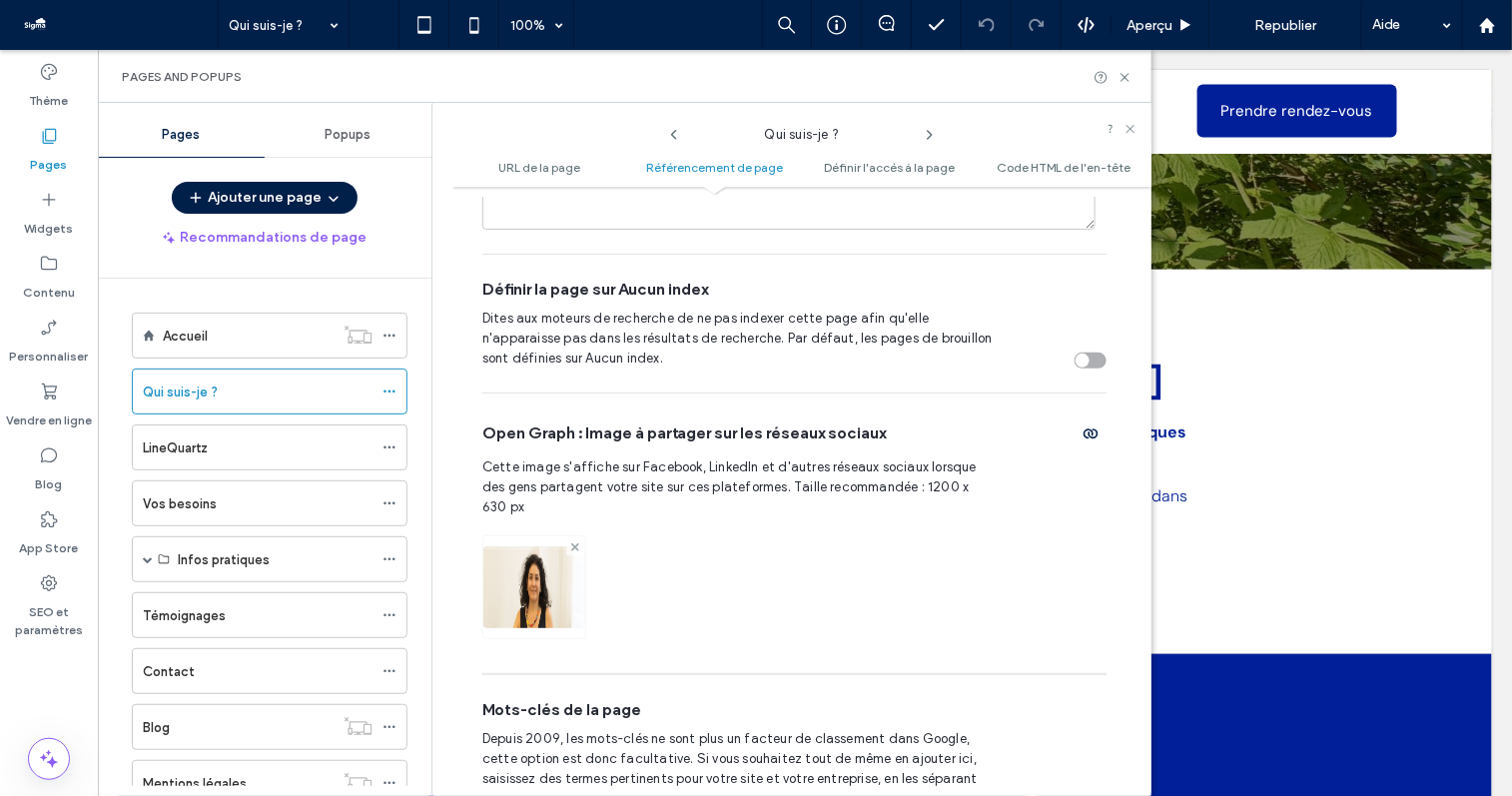 click 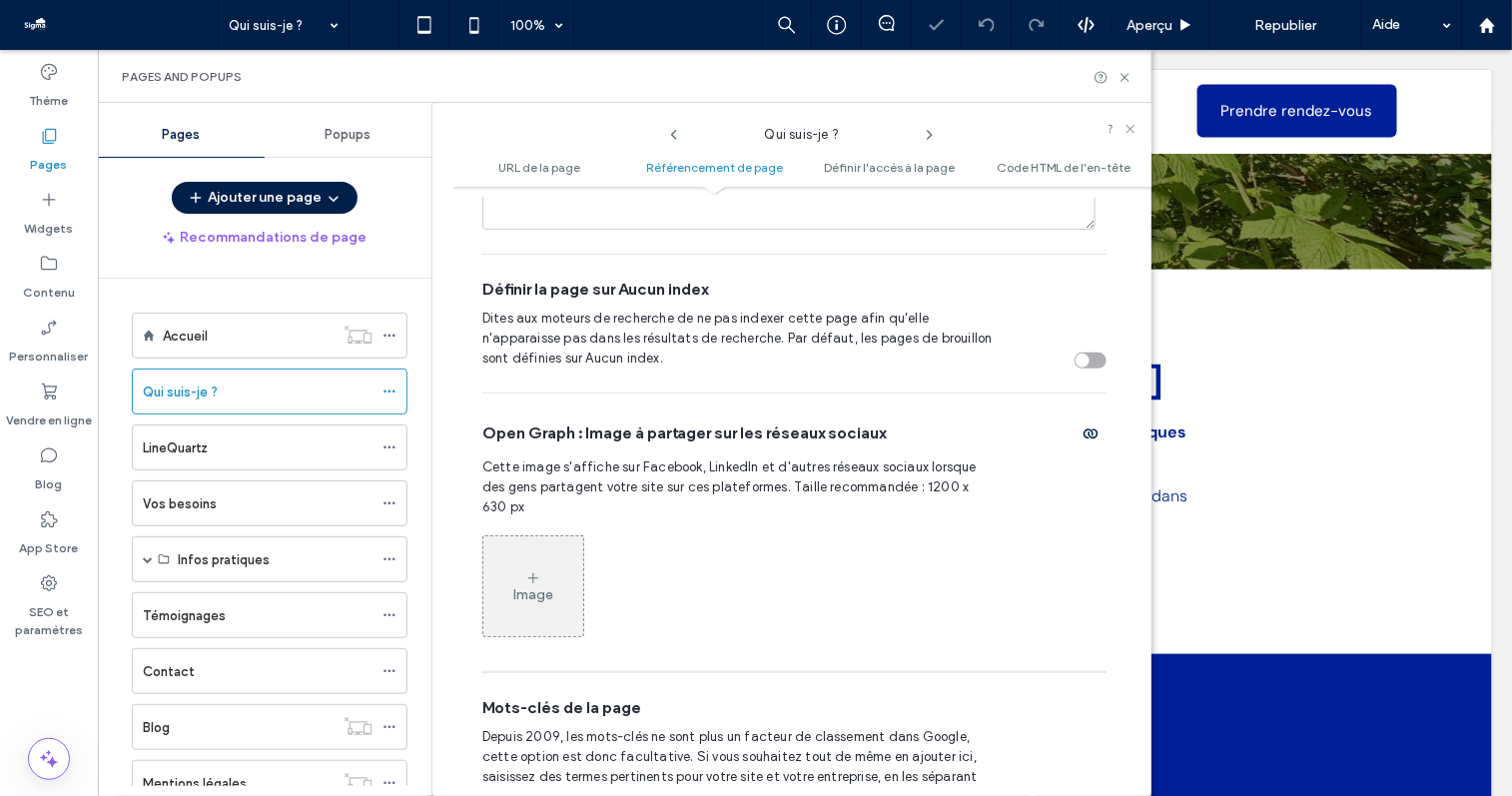 click 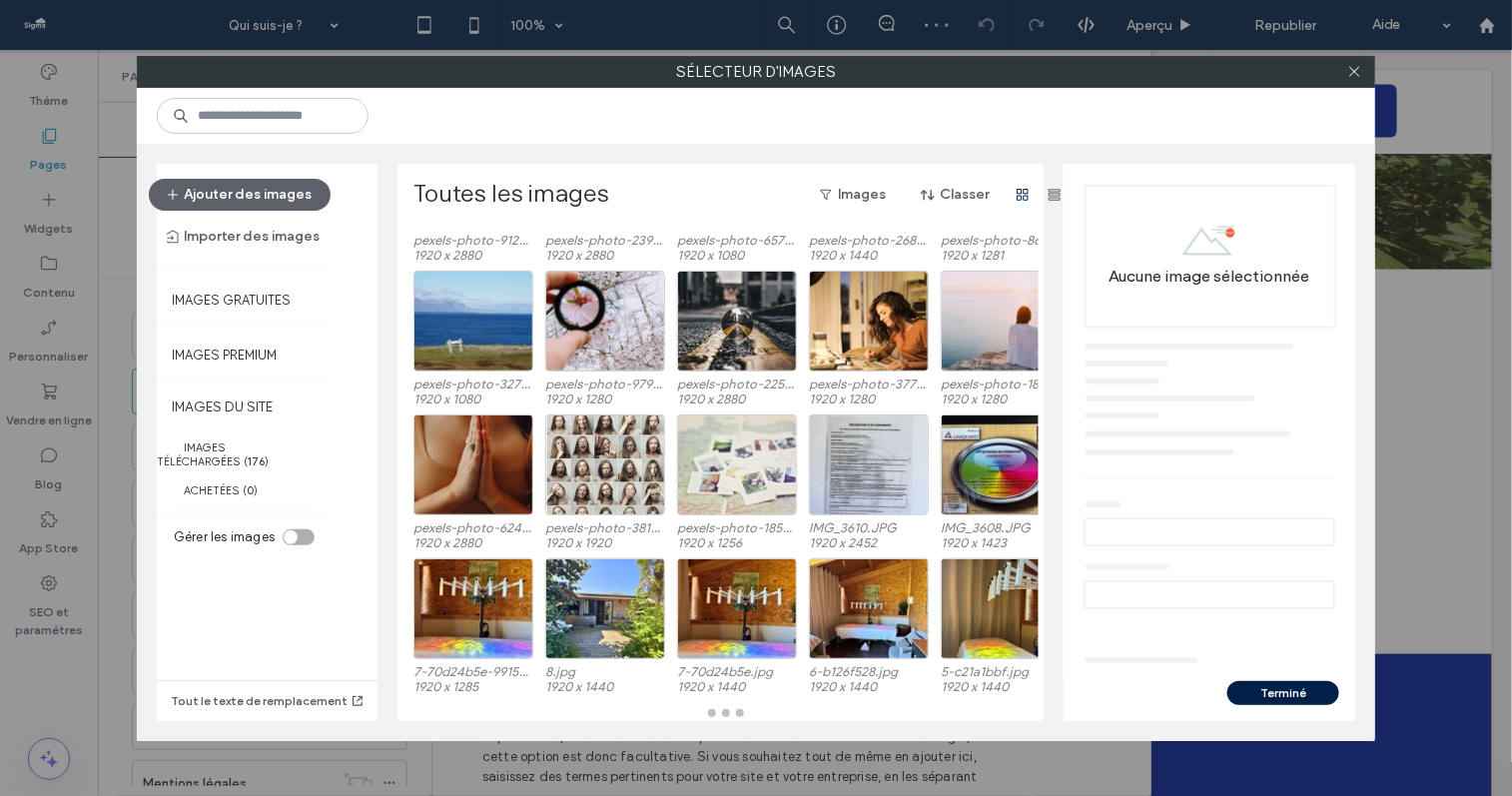 scroll, scrollTop: 142, scrollLeft: 0, axis: vertical 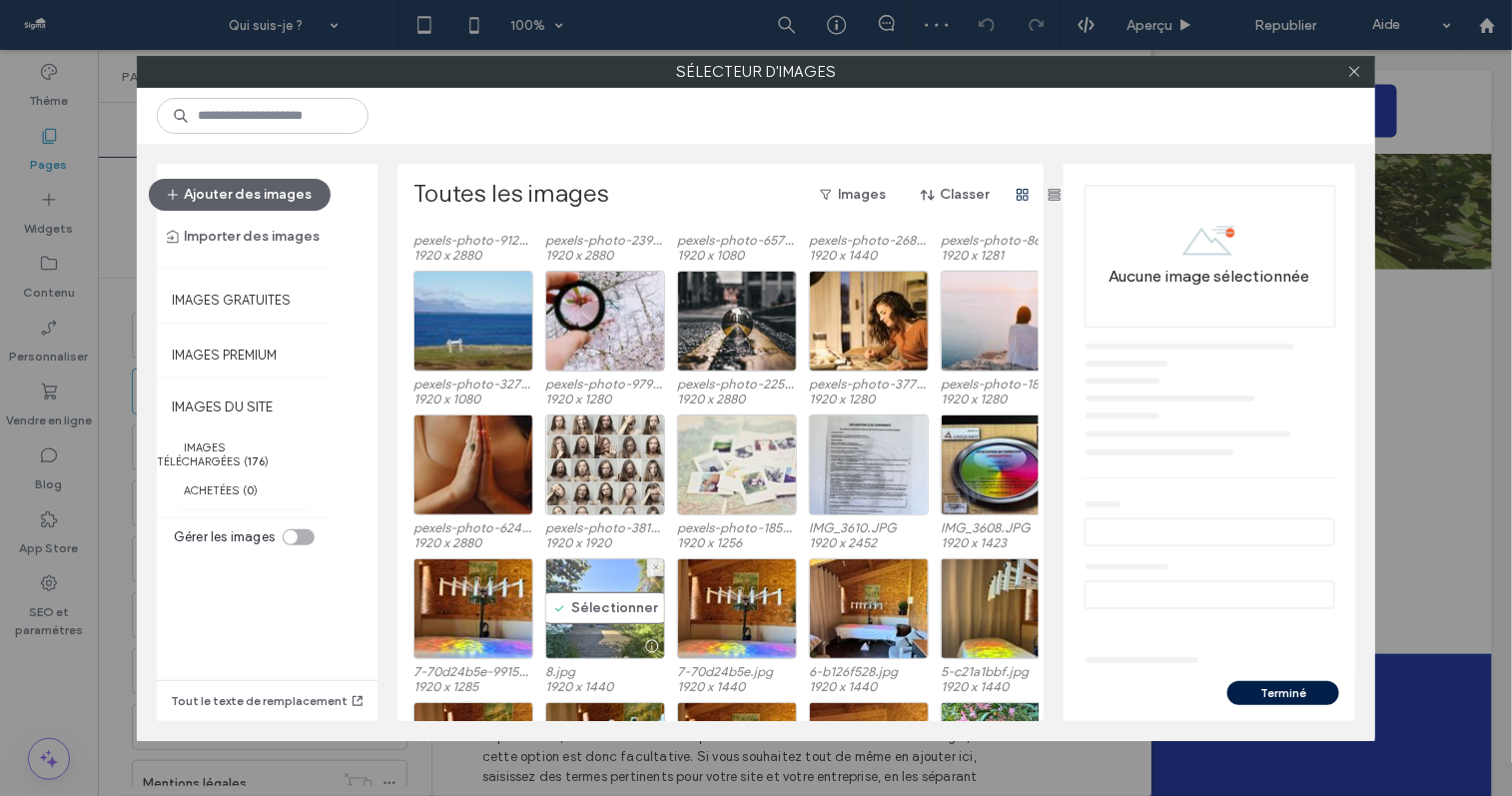 click on "Sélectionner" at bounding box center [605, 608] 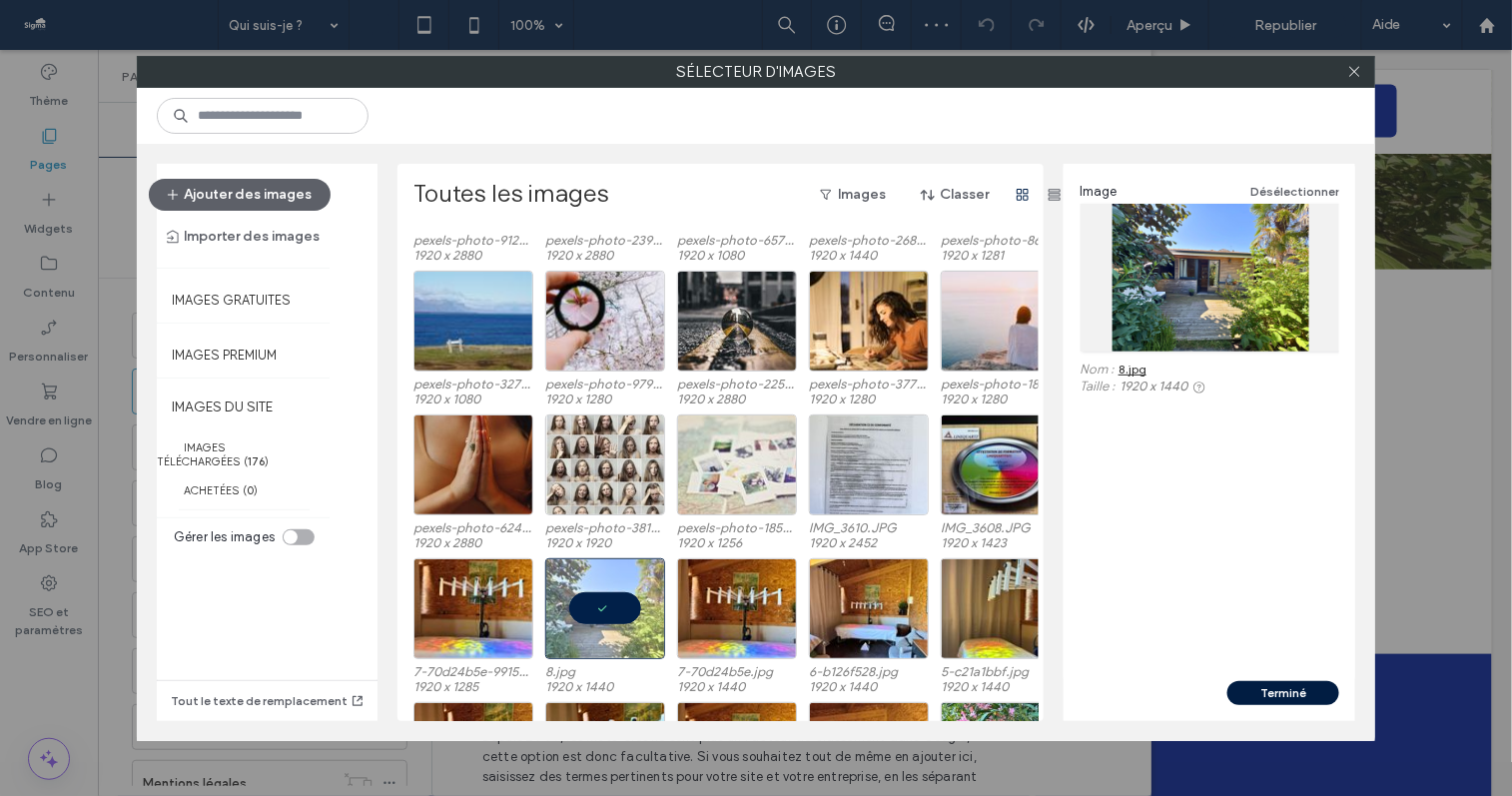 click on "Terminé" at bounding box center (1283, 693) 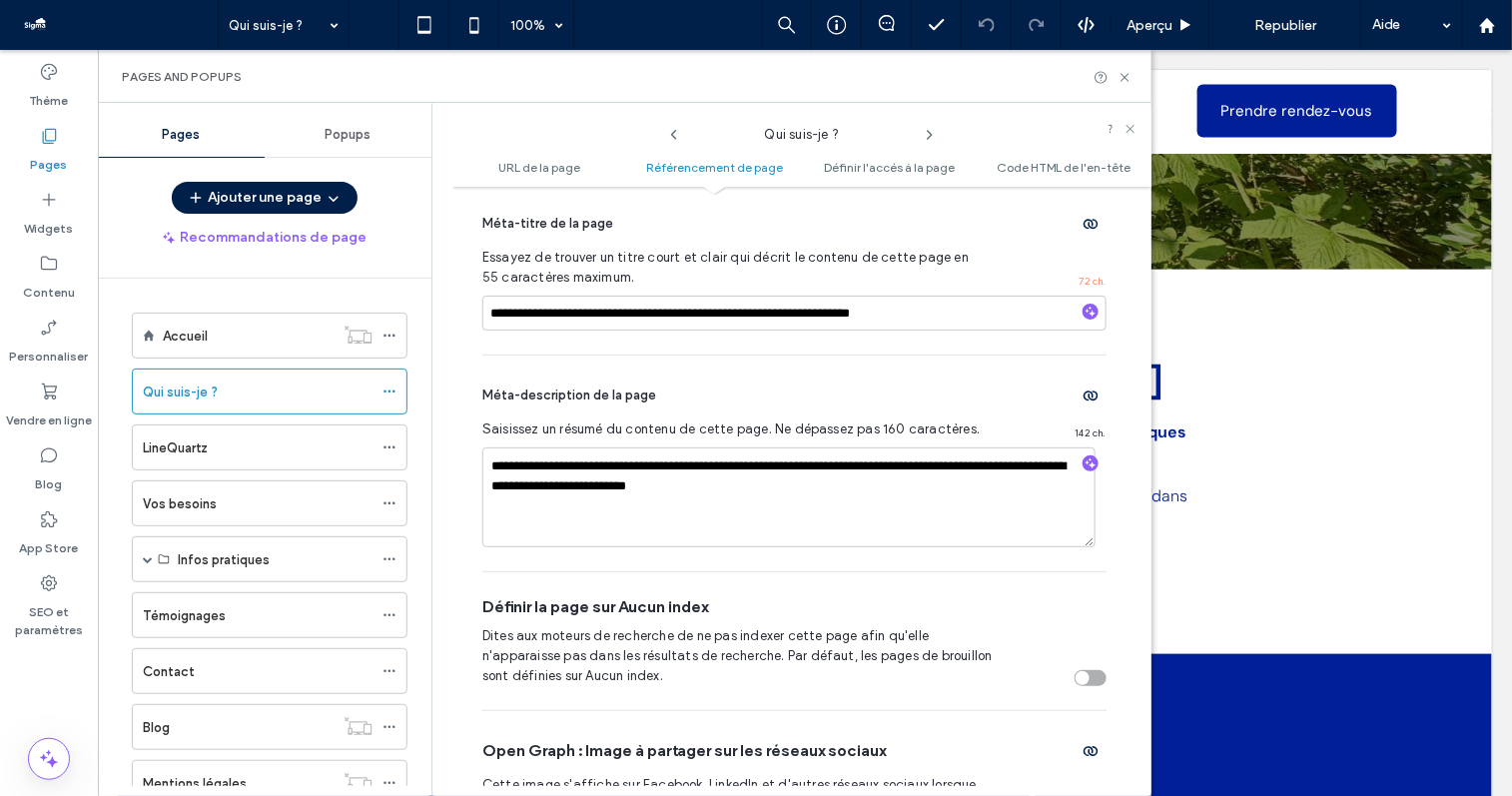 scroll, scrollTop: 582, scrollLeft: 0, axis: vertical 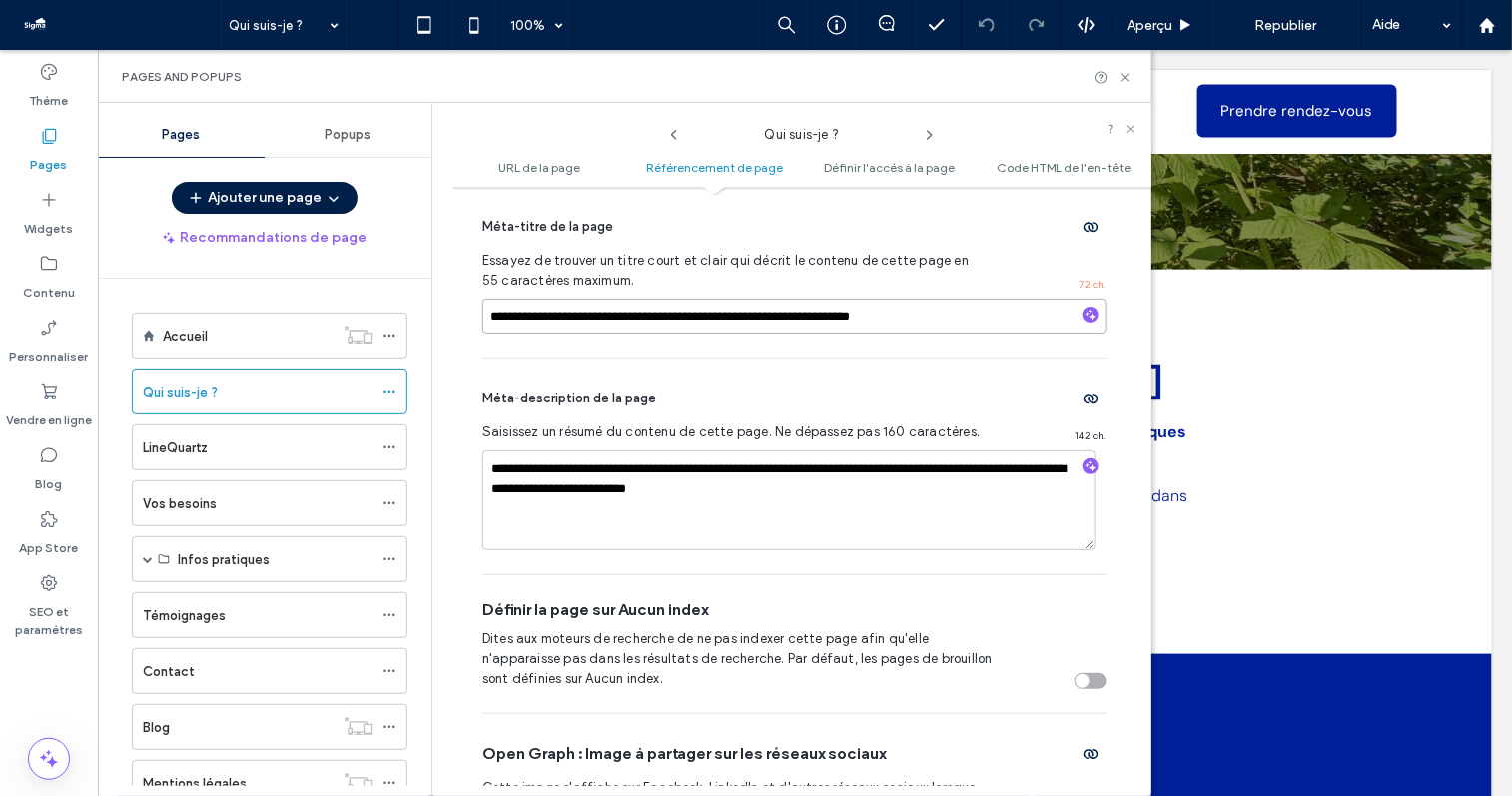 click on "**********" at bounding box center [794, 316] 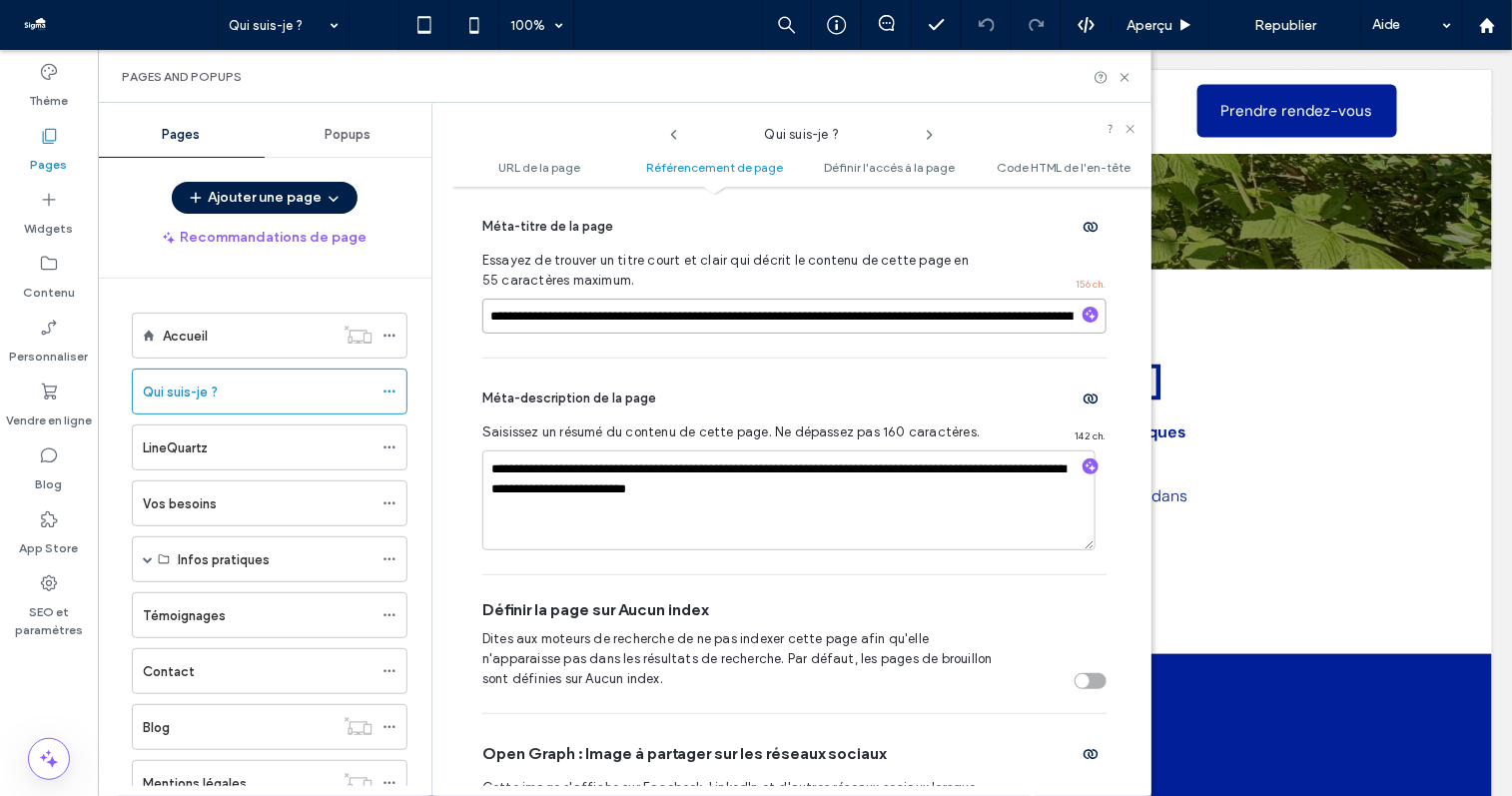 scroll, scrollTop: 0, scrollLeft: 378, axis: horizontal 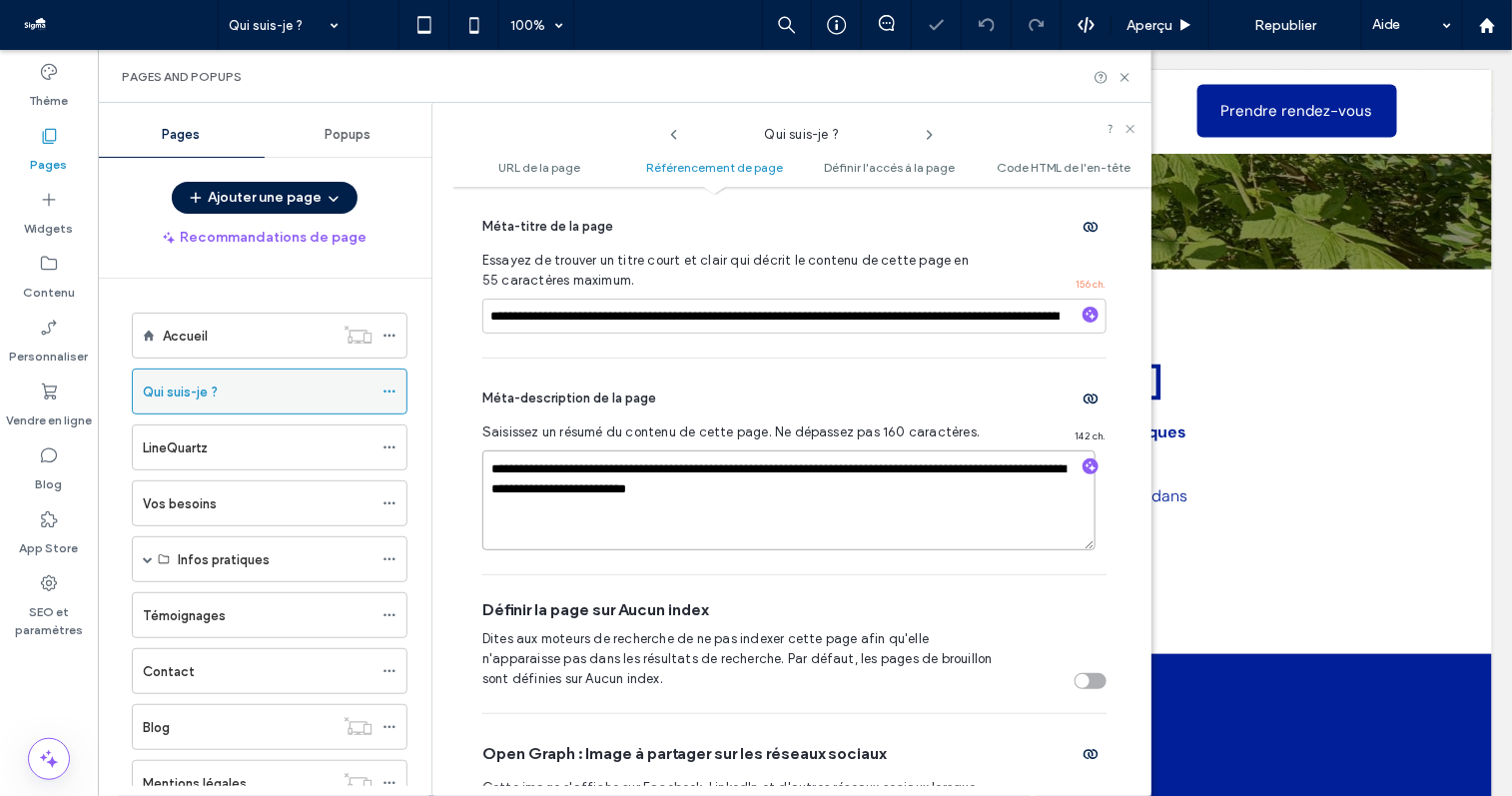 drag, startPoint x: 889, startPoint y: 497, endPoint x: 288, endPoint y: 410, distance: 607.264 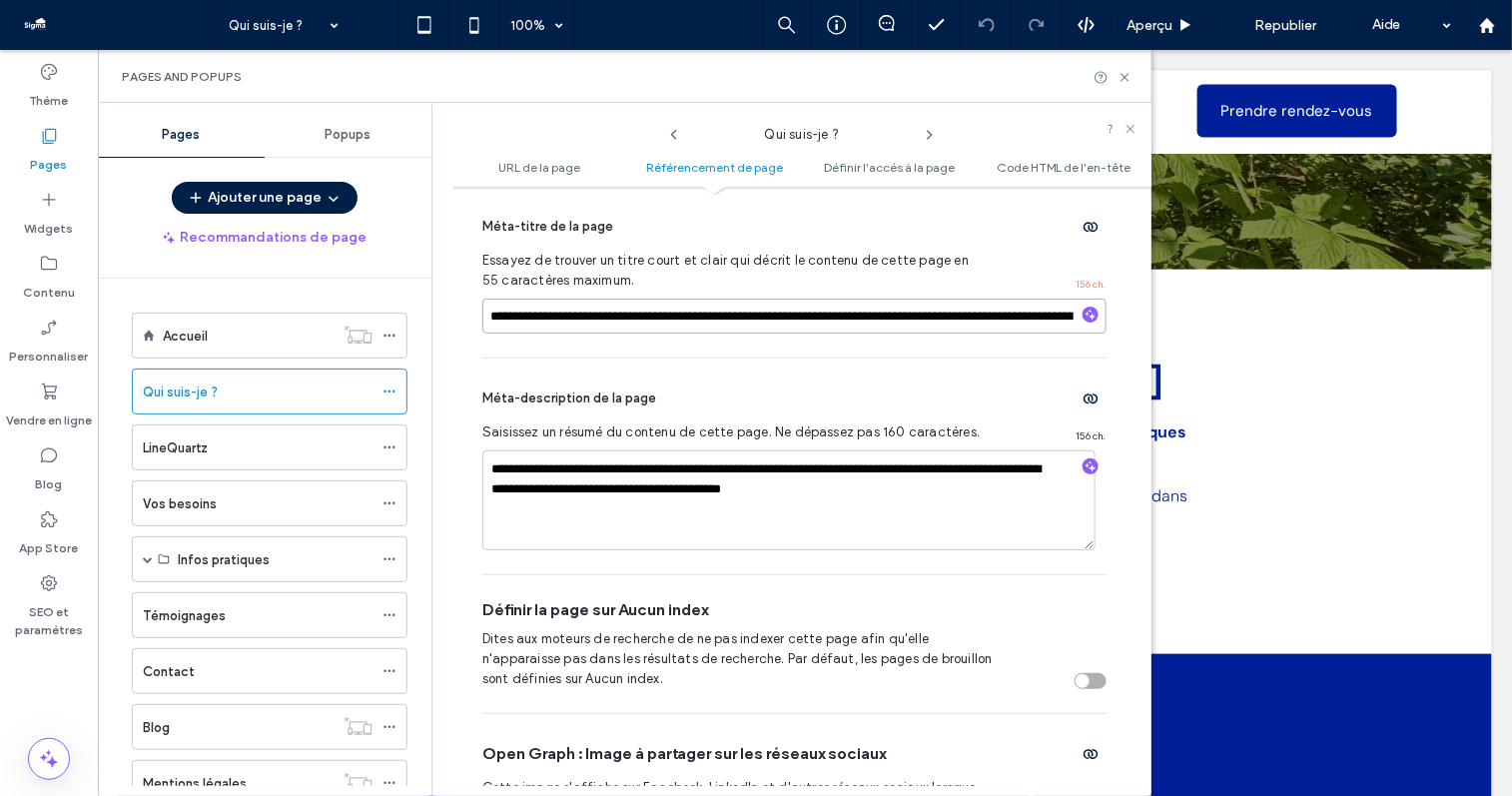 click on "**********" at bounding box center [794, 316] 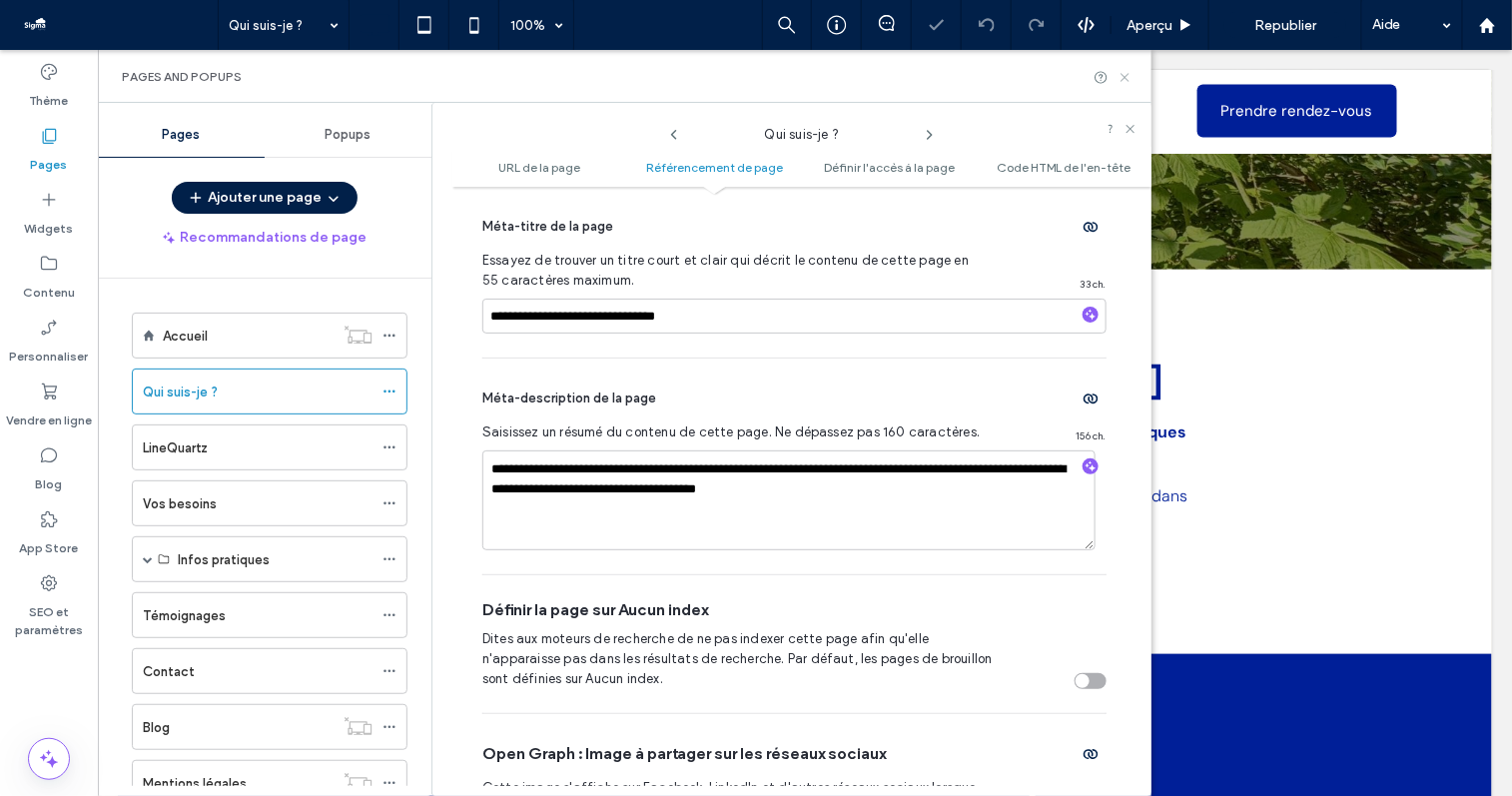 click 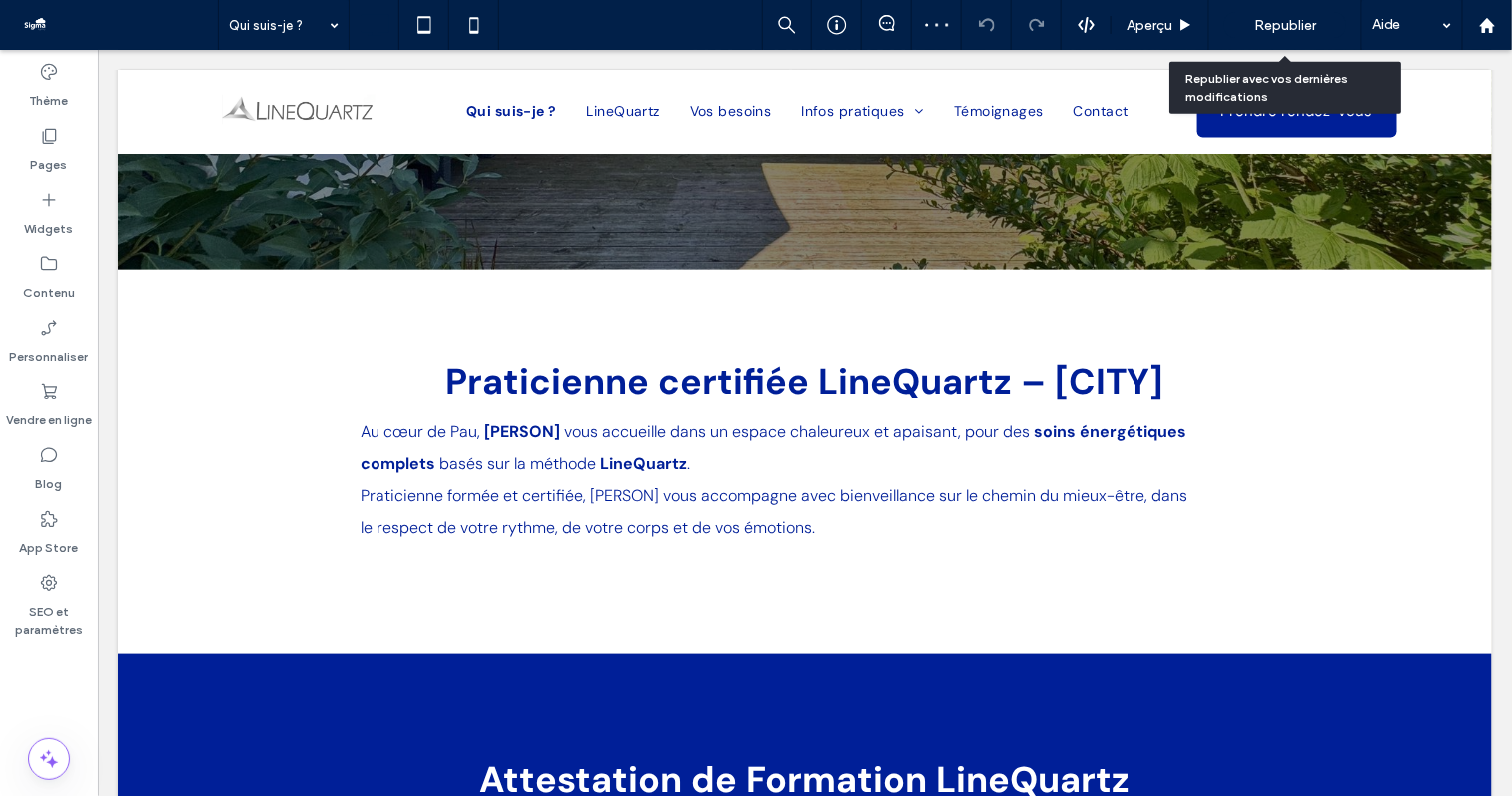 click on "Republier" at bounding box center (1285, 25) 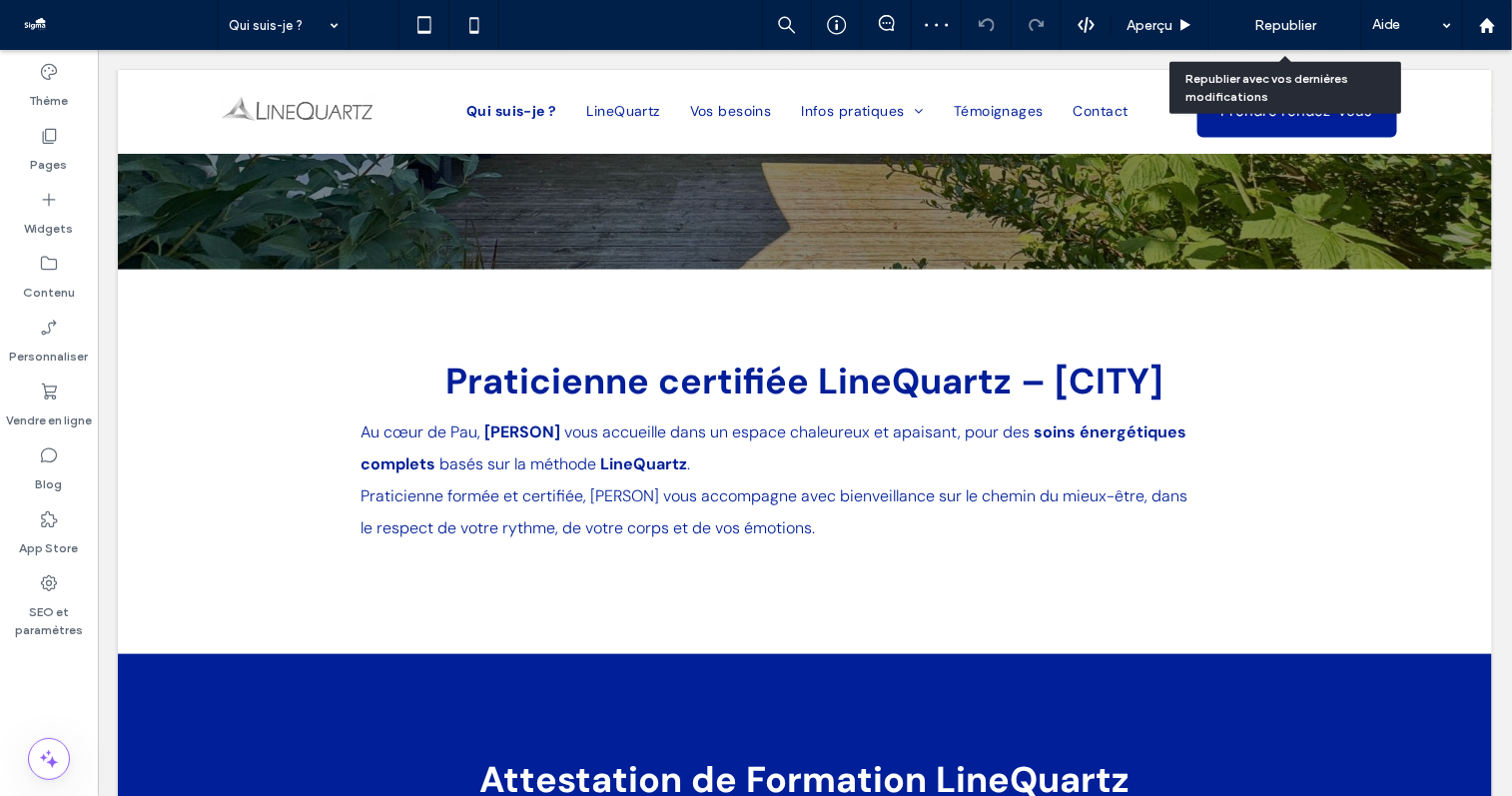 click on "Republier" at bounding box center [1285, 25] 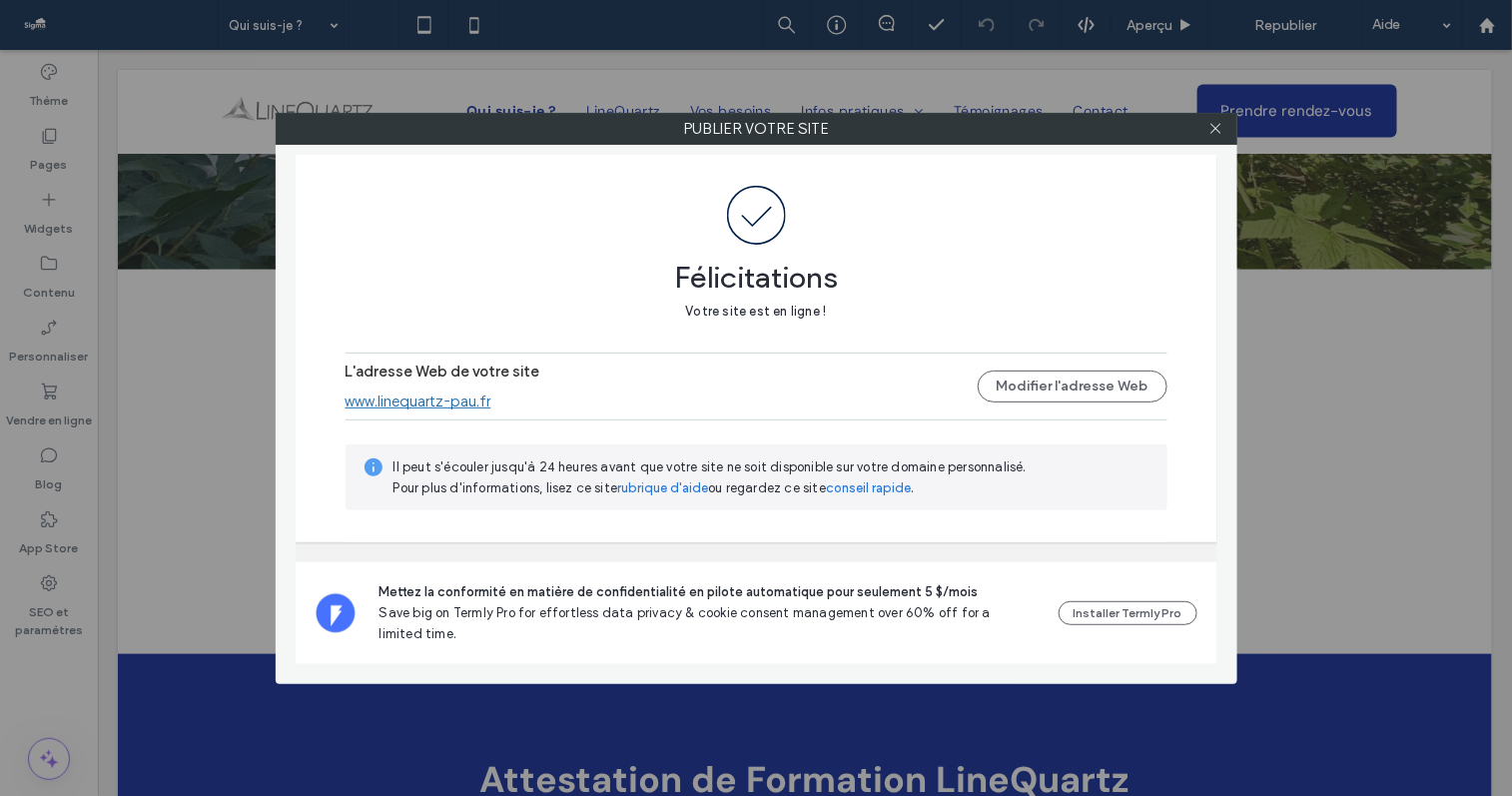 click at bounding box center [1216, 129] 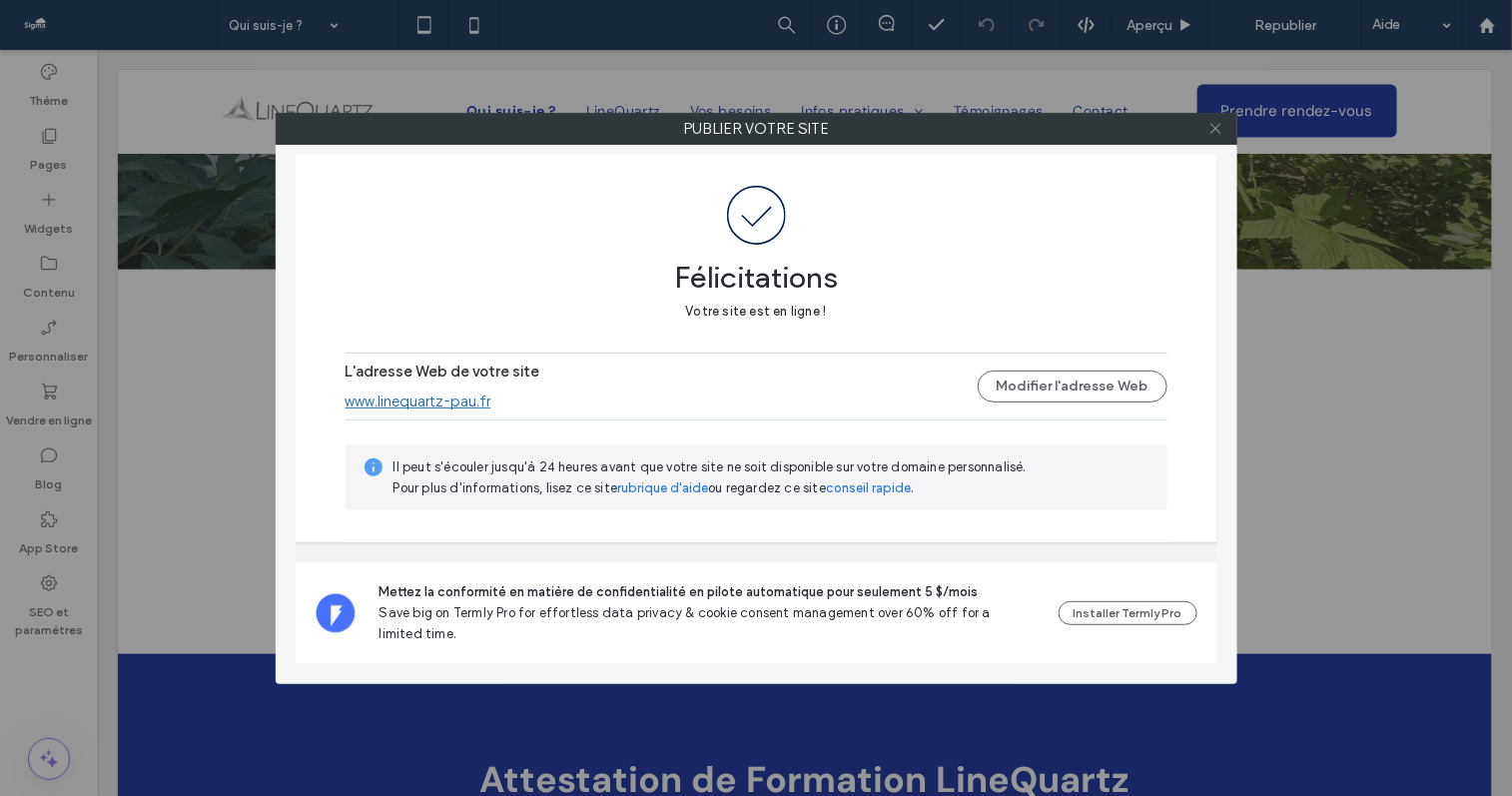click 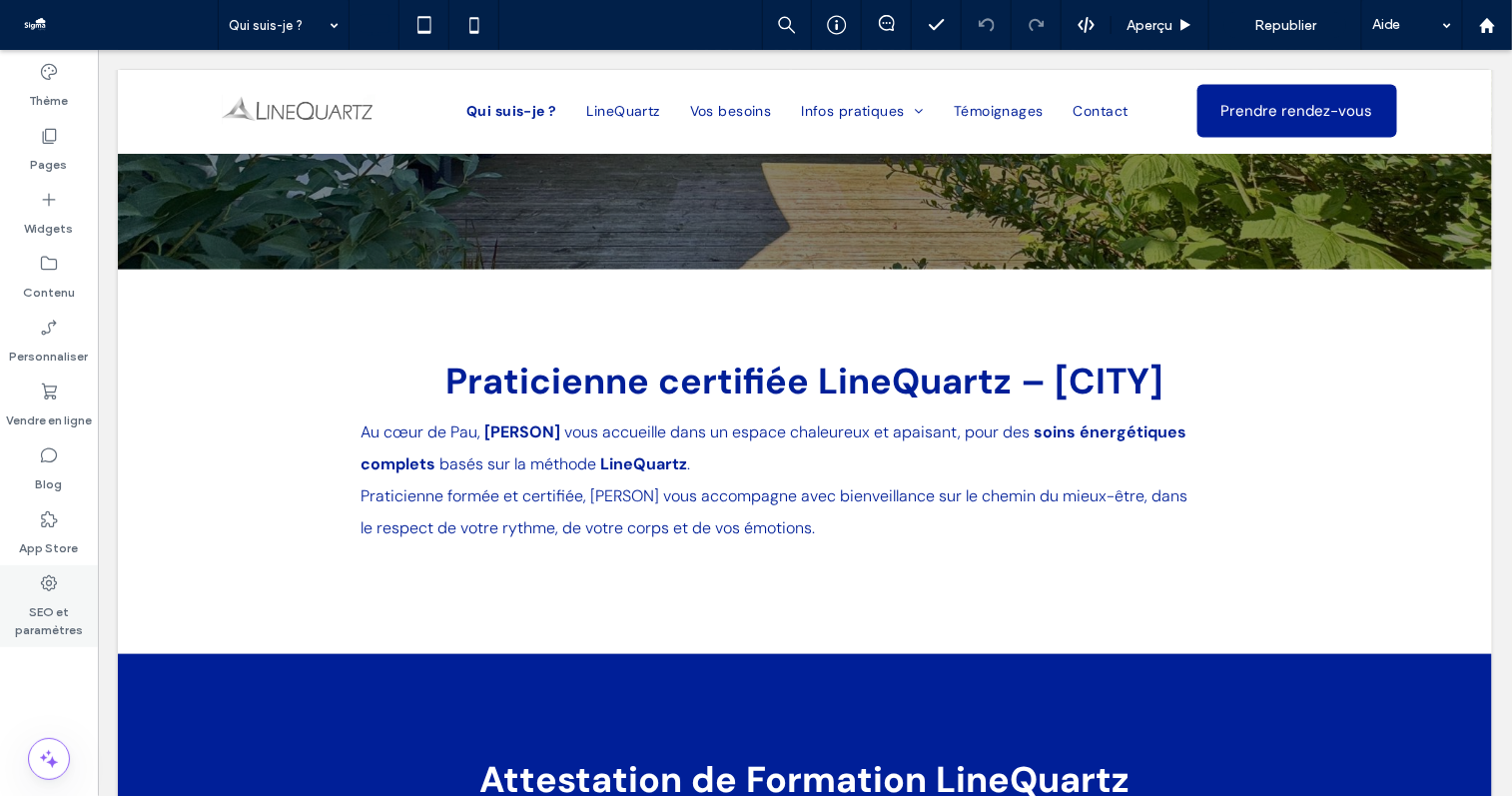 click on "SEO et paramètres" at bounding box center [49, 616] 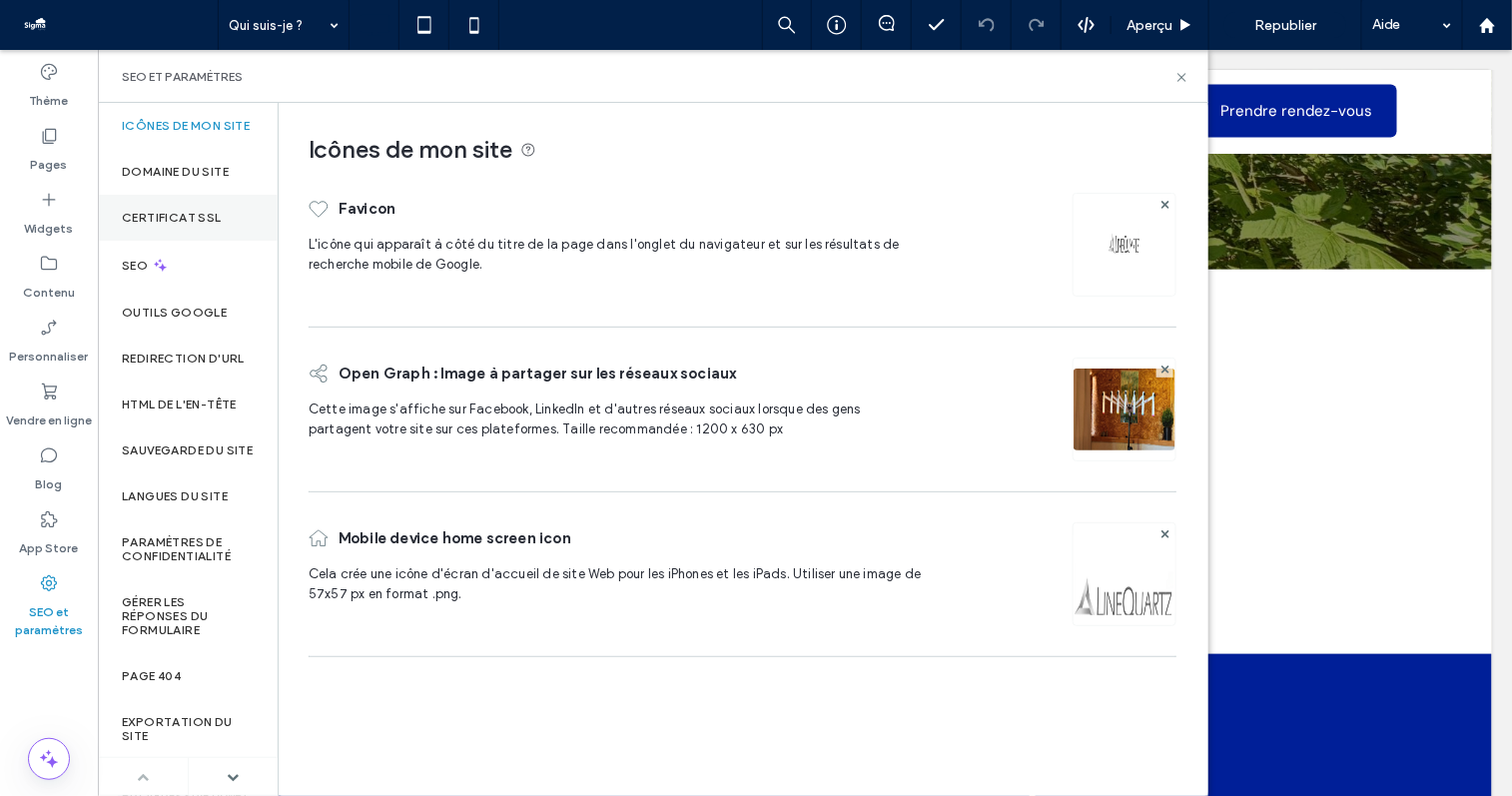 click on "Certificat SSL" at bounding box center [172, 218] 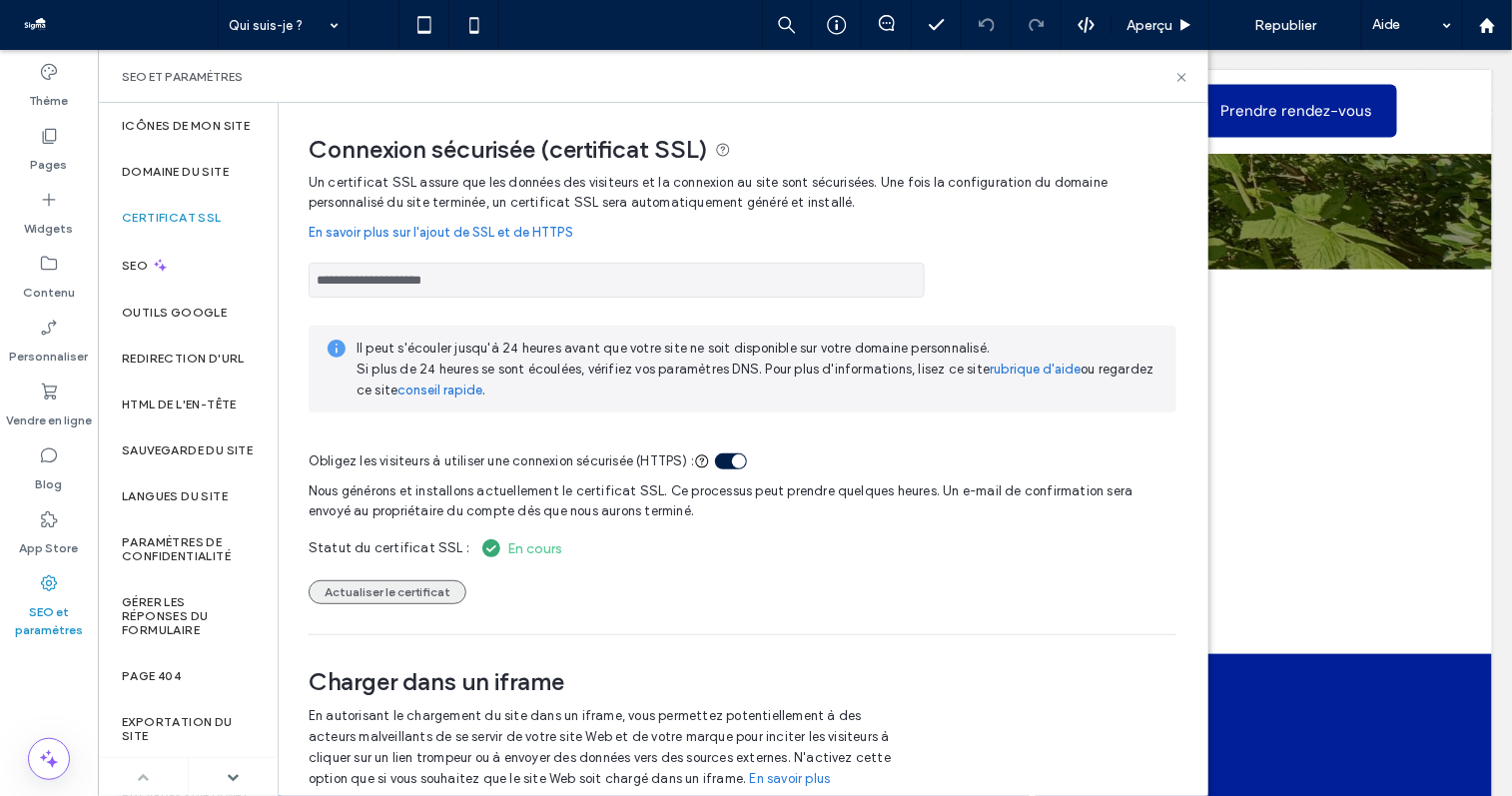 click on "Actualiser le certificat" at bounding box center (387, 592) 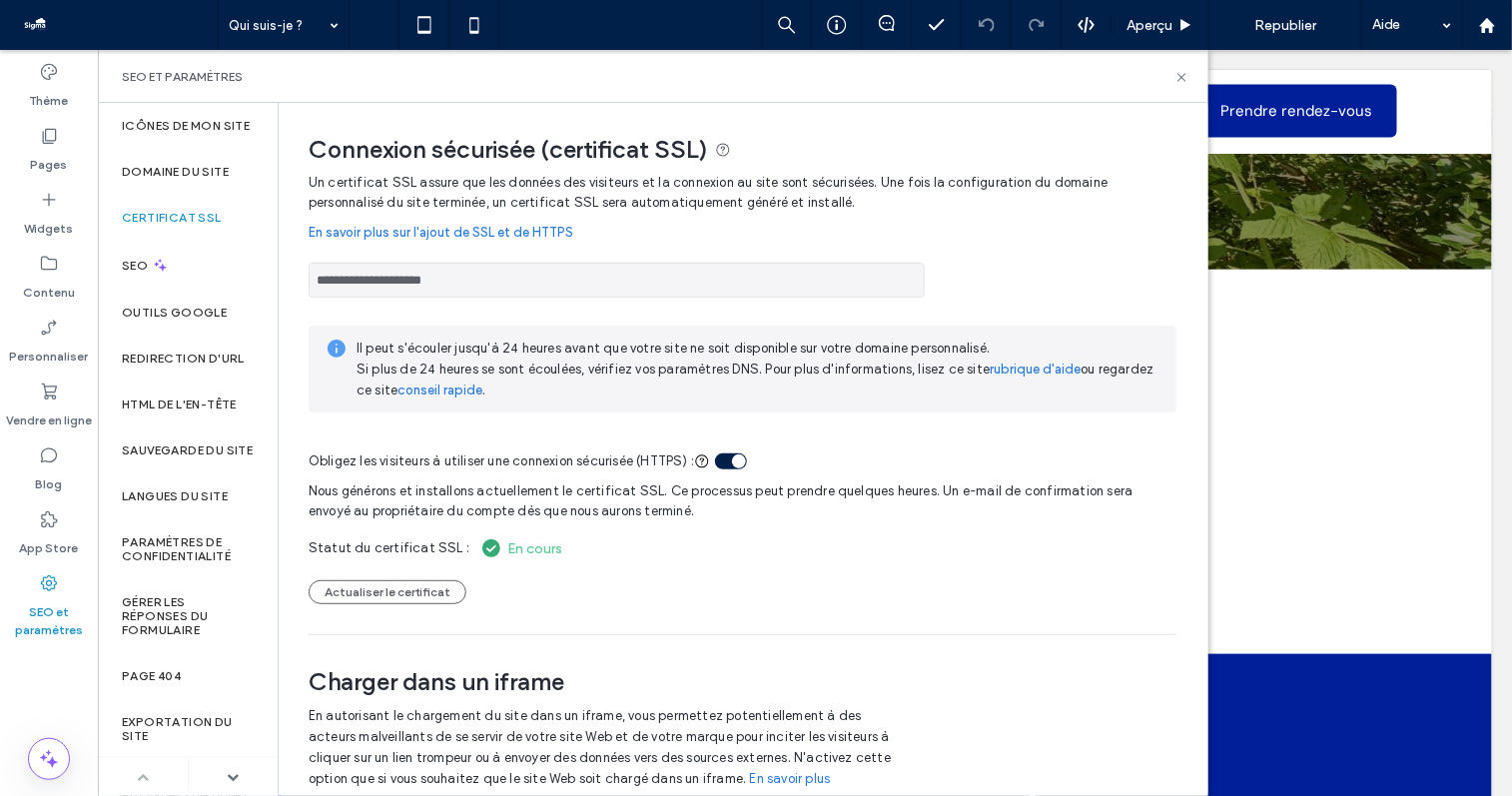 click at bounding box center [739, 461] 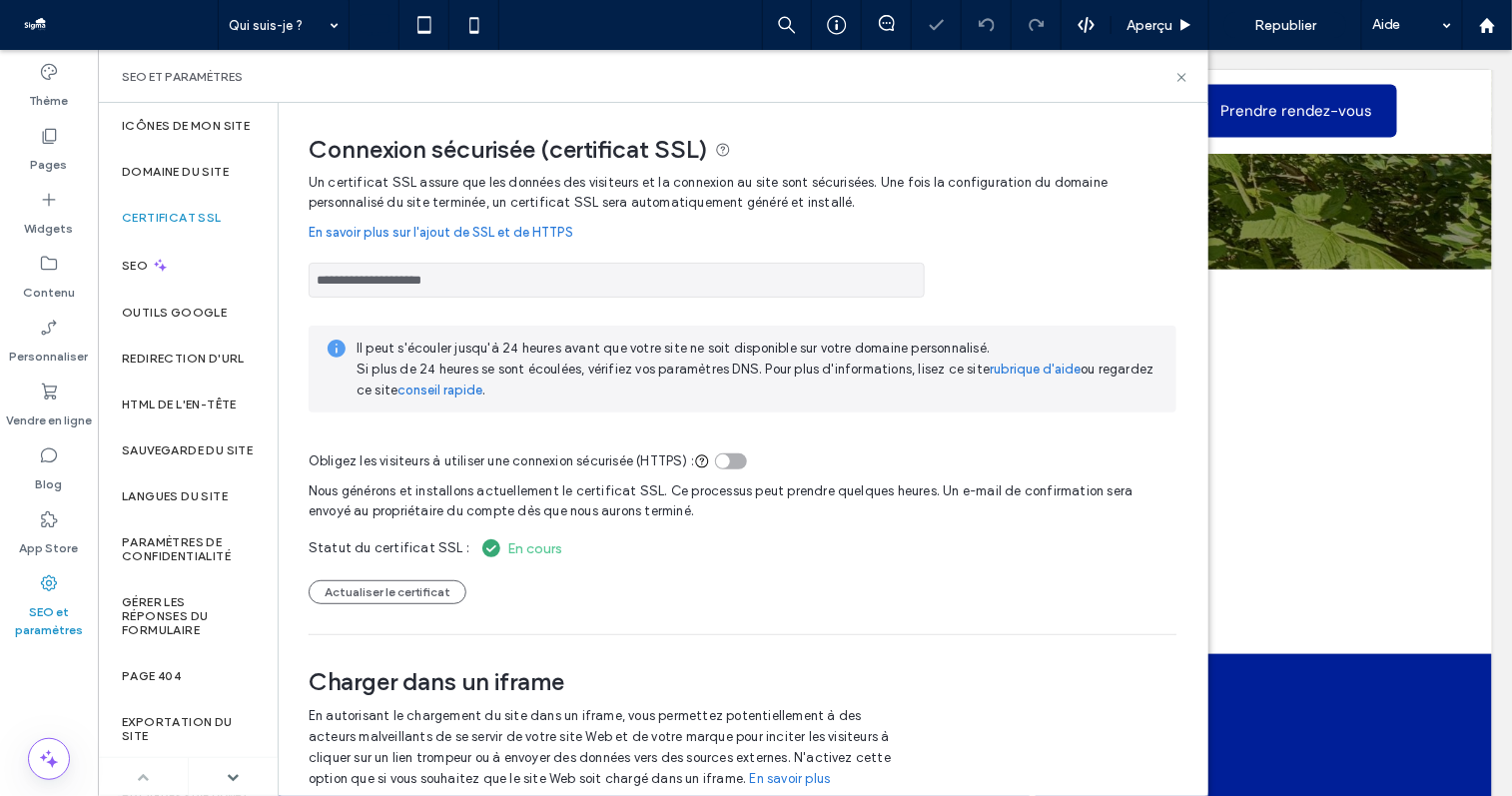 click at bounding box center (731, 461) 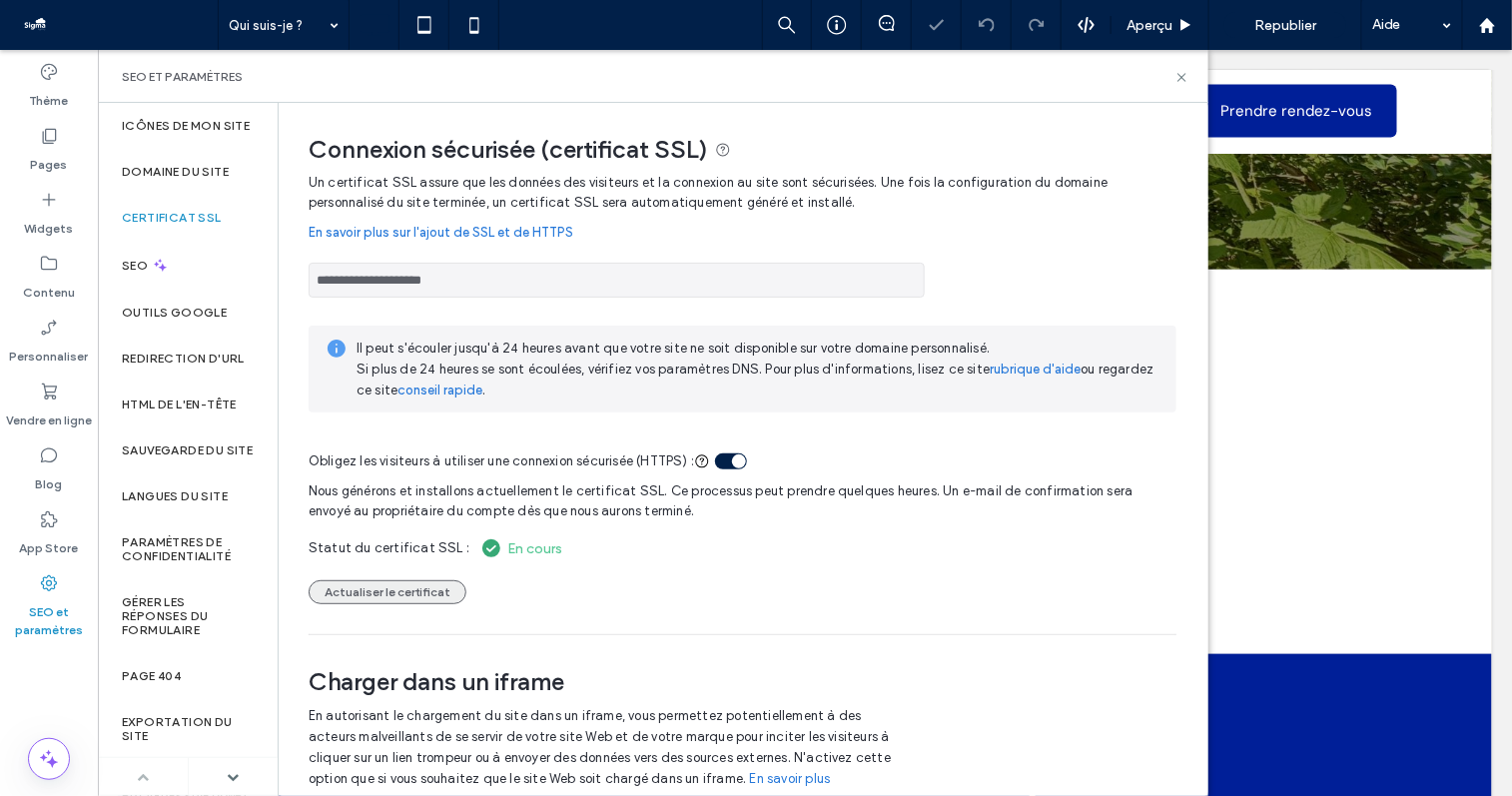 click on "Actualiser le certificat" at bounding box center (387, 592) 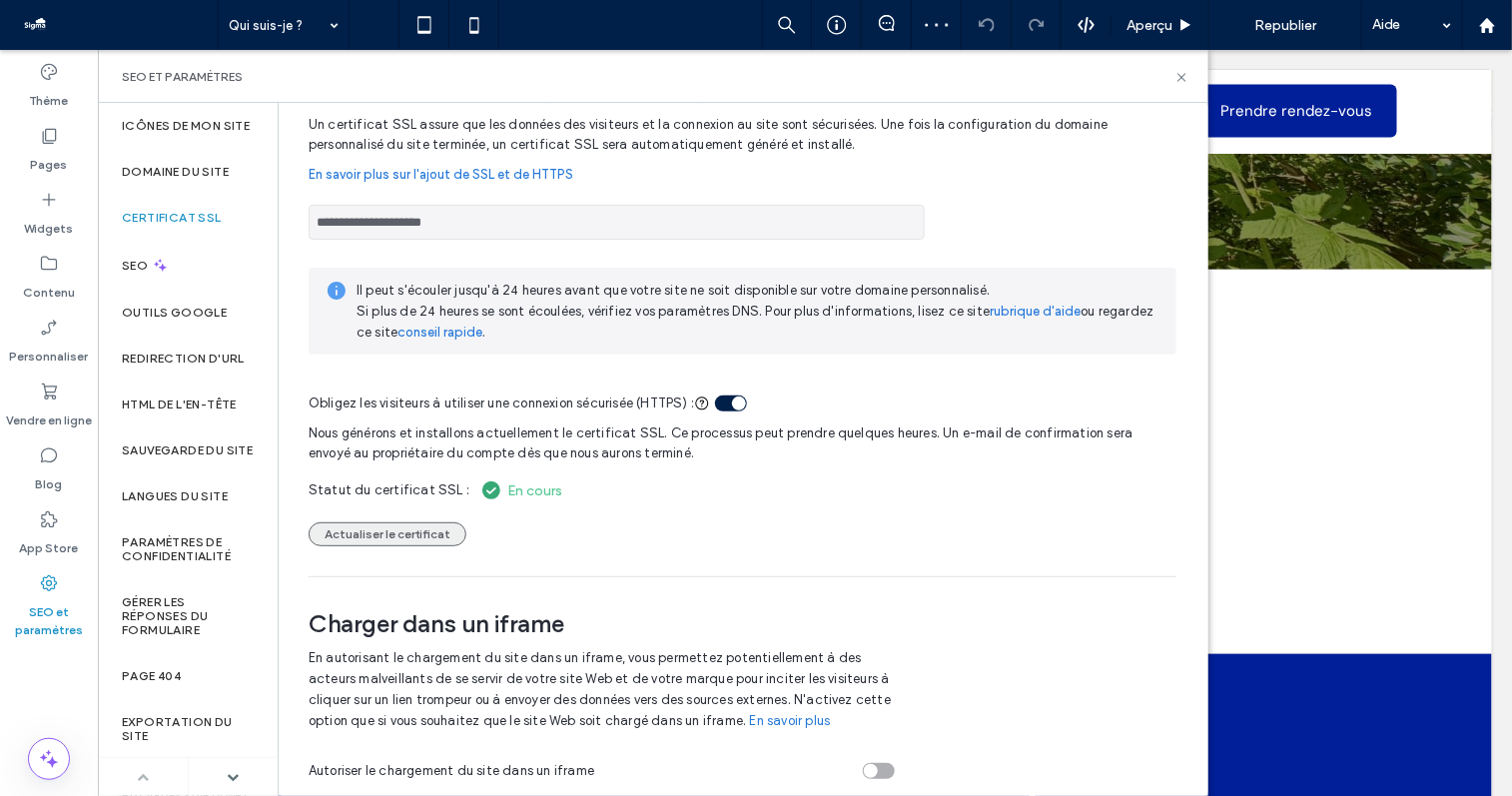 scroll, scrollTop: 0, scrollLeft: 0, axis: both 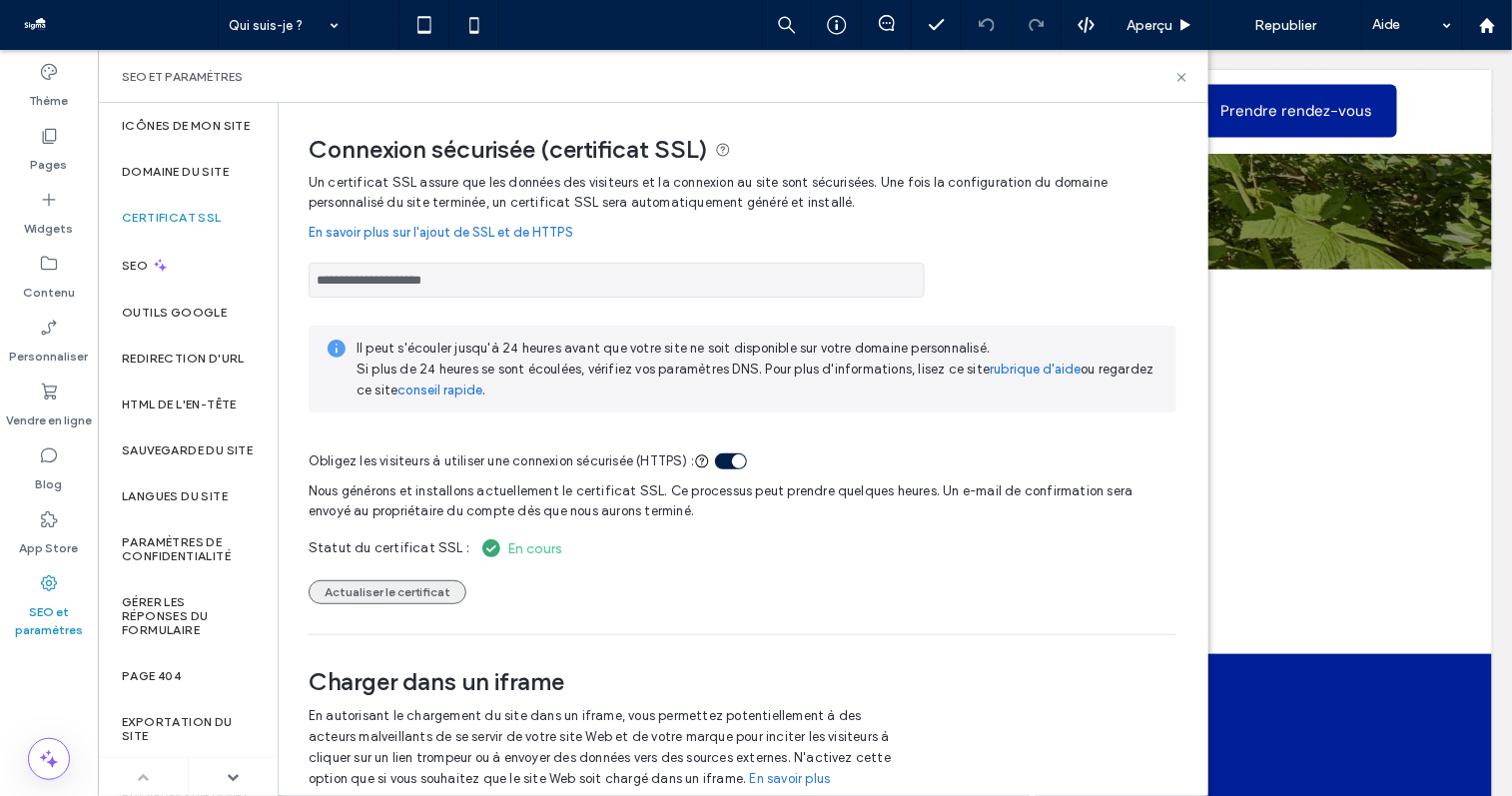 click on "Actualiser le certificat" at bounding box center [387, 592] 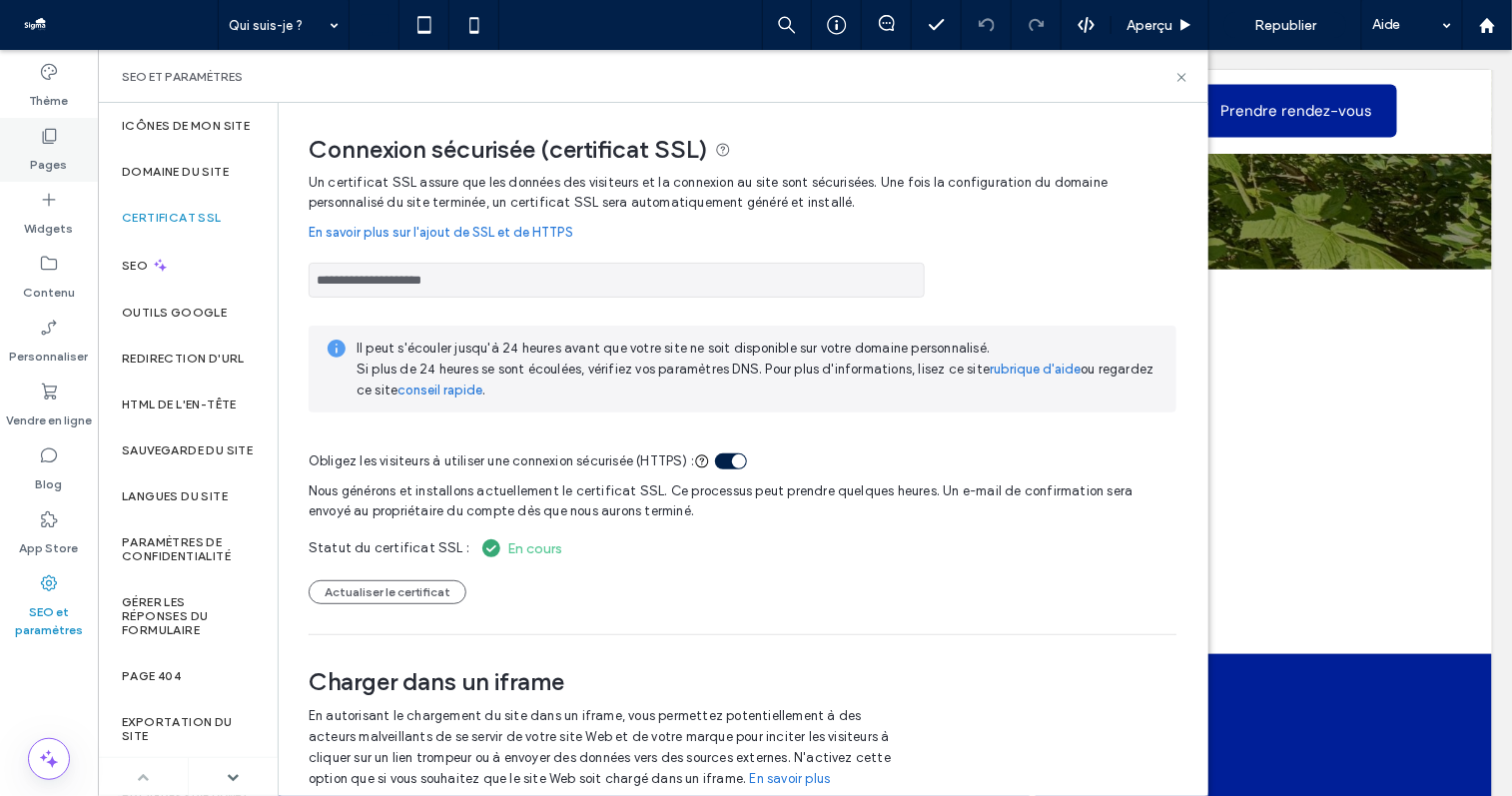 click on "Pages" at bounding box center (49, 160) 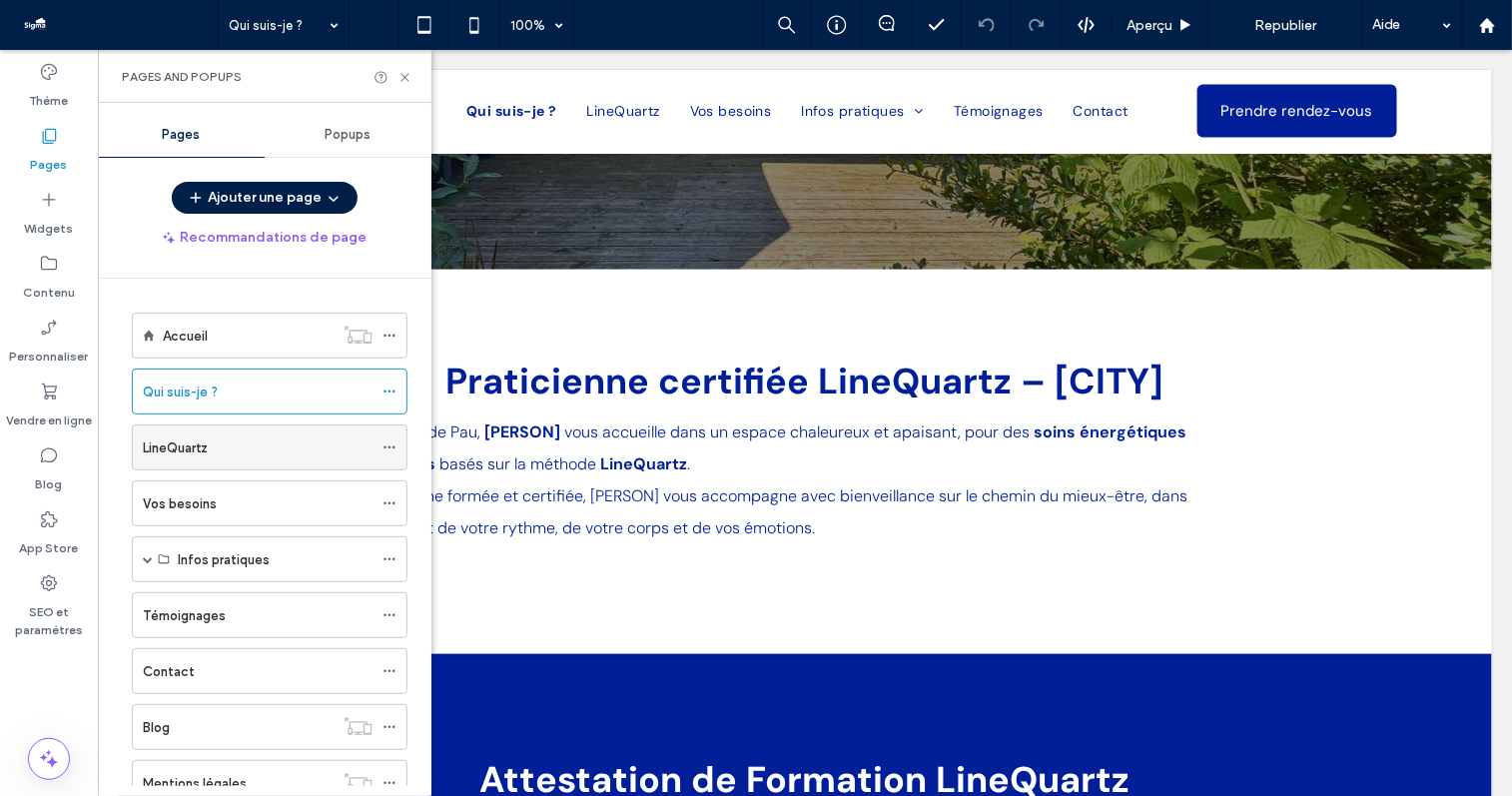 click 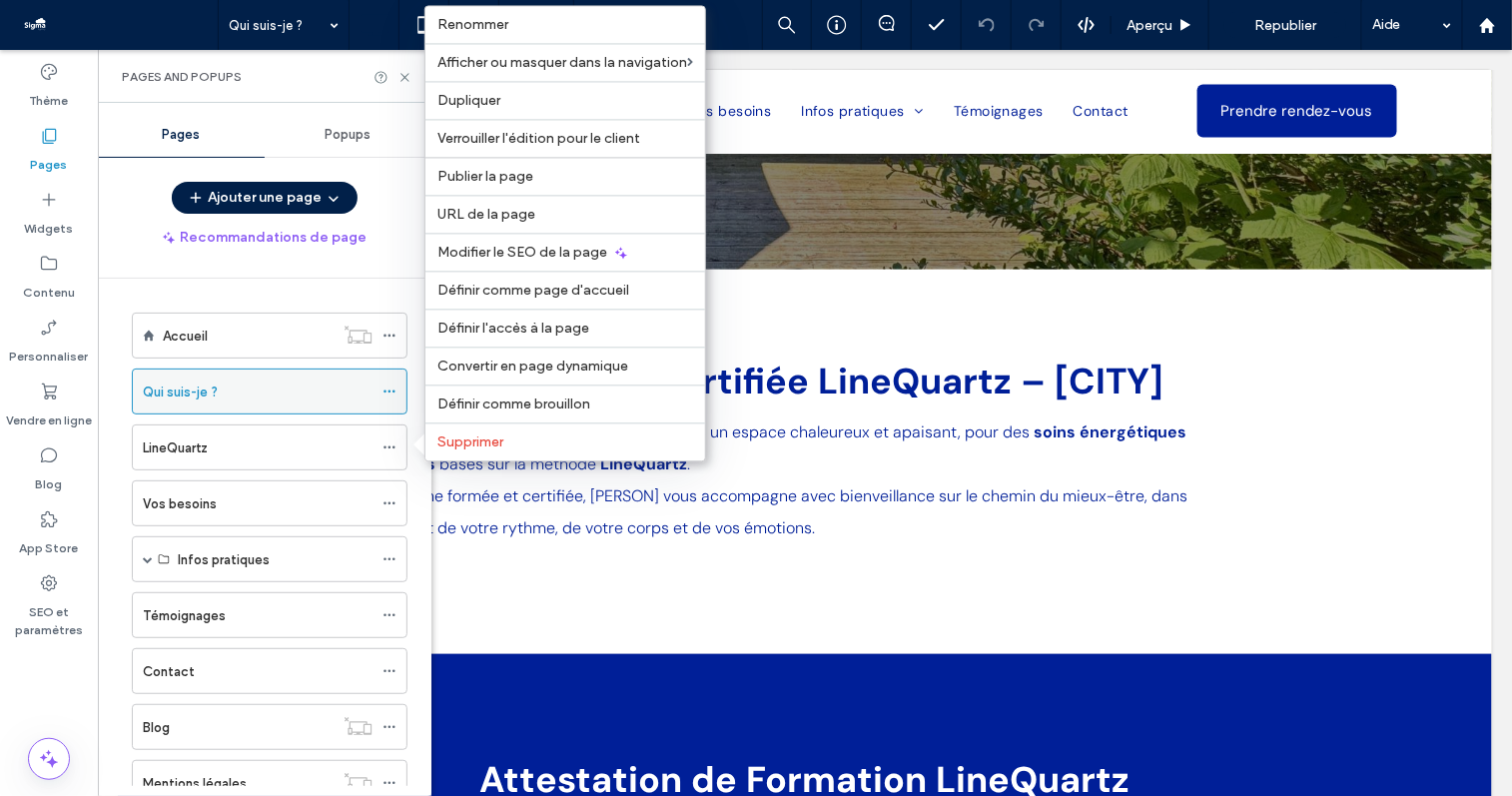 click 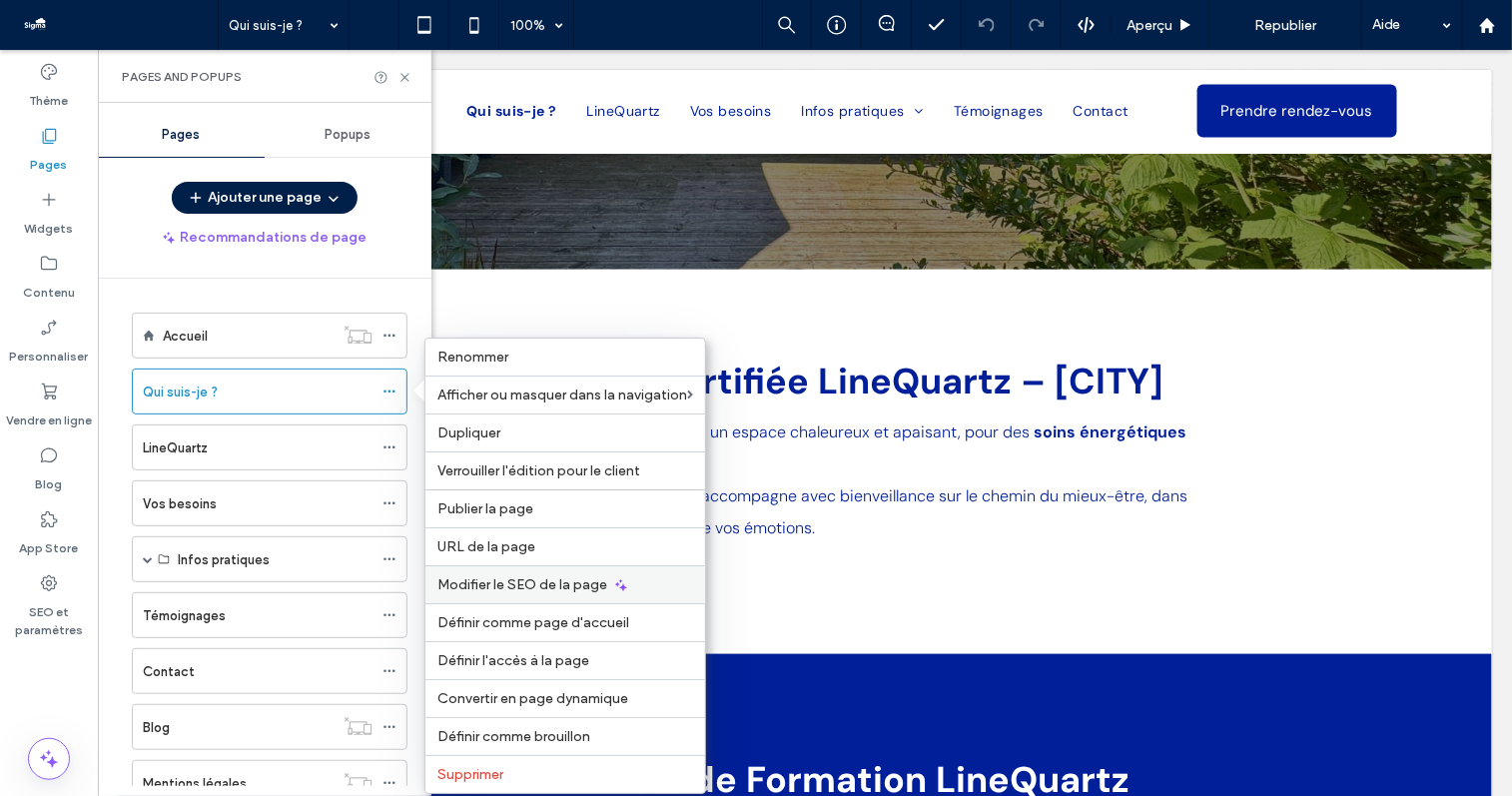 click on "Modifier le SEO de la page" at bounding box center (522, 584) 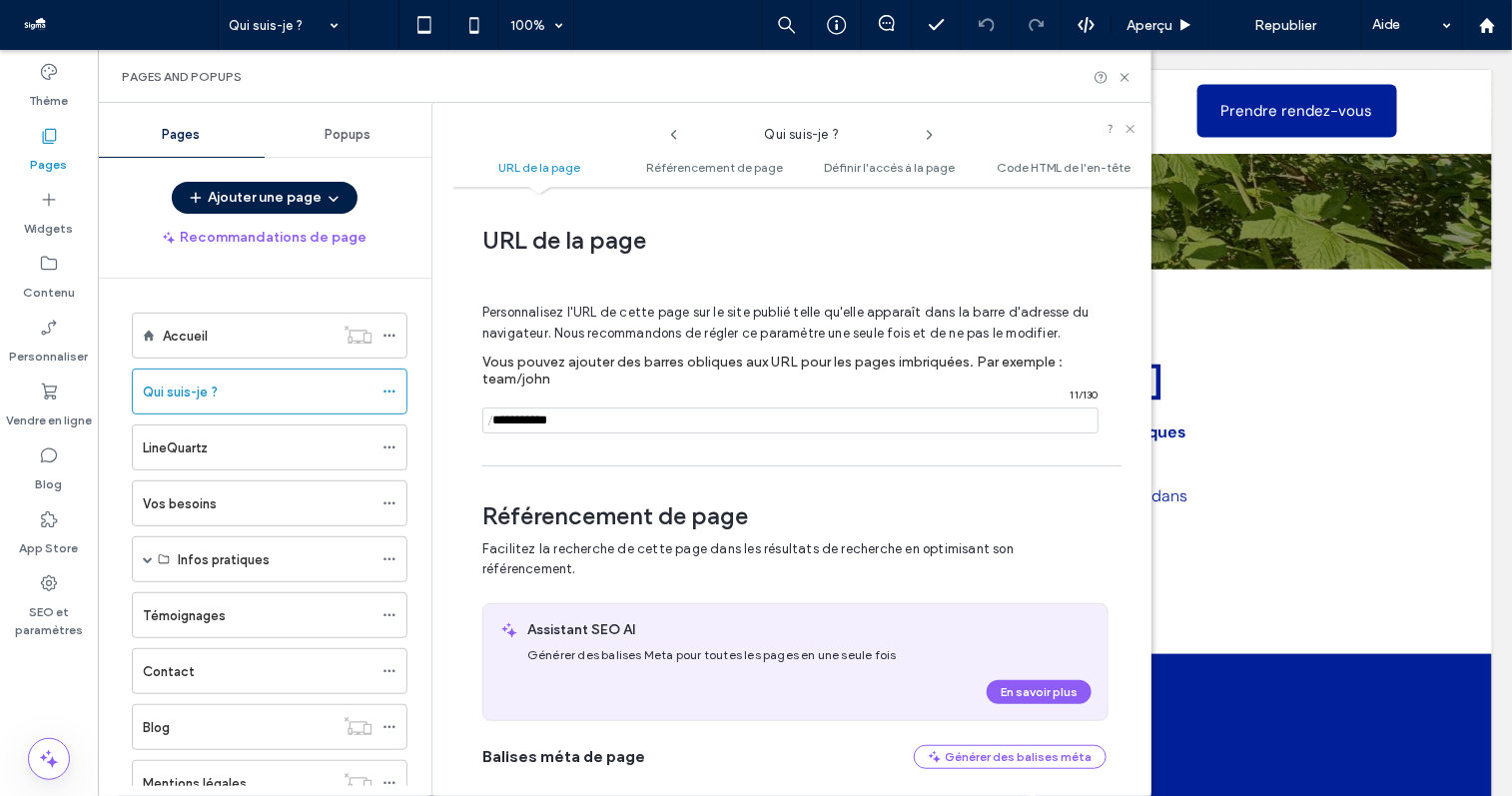 scroll, scrollTop: 291, scrollLeft: 0, axis: vertical 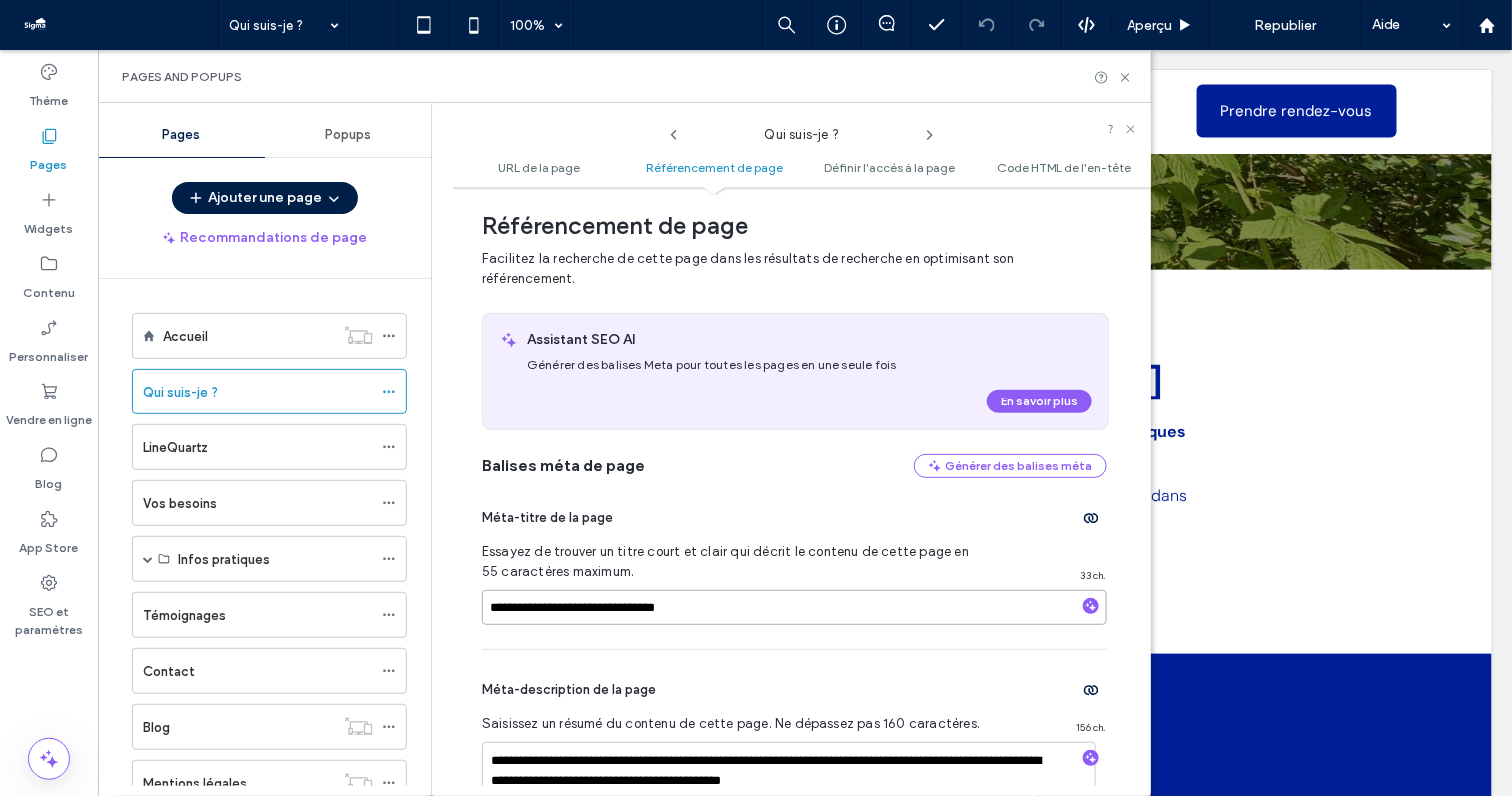 click on "**********" at bounding box center (794, 607) 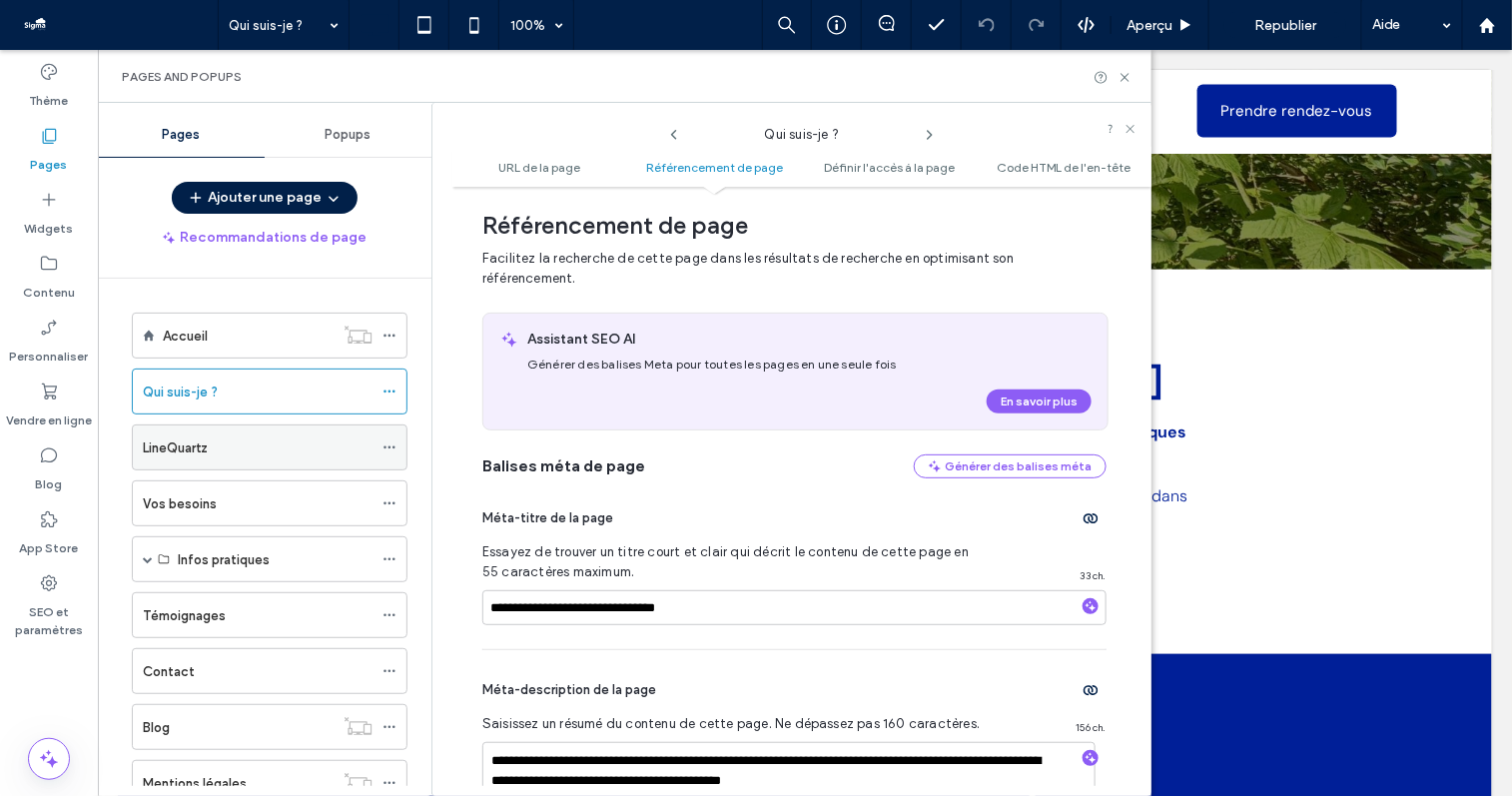 click 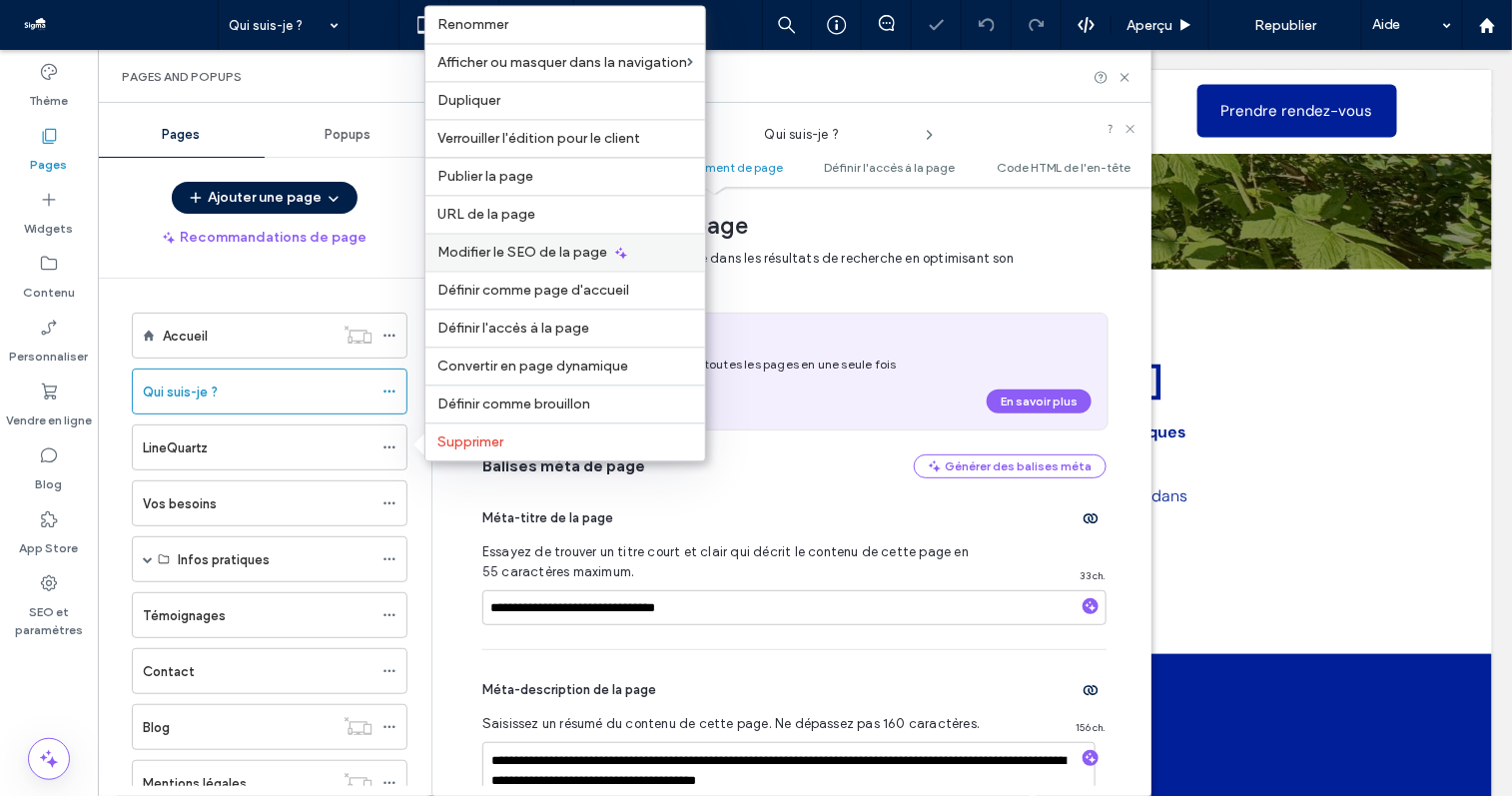 click on "Modifier le SEO de la page" at bounding box center [522, 252] 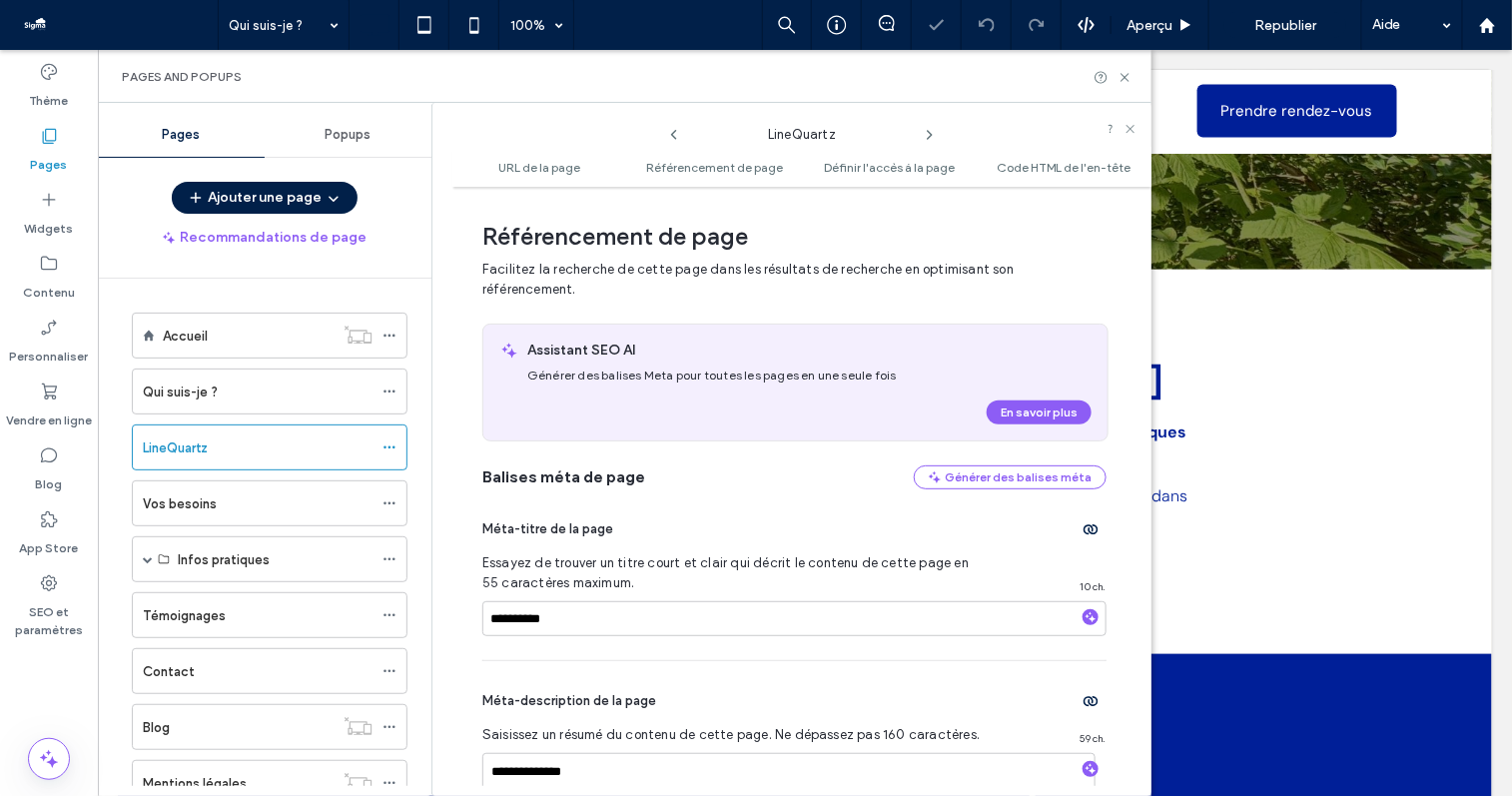scroll, scrollTop: 291, scrollLeft: 0, axis: vertical 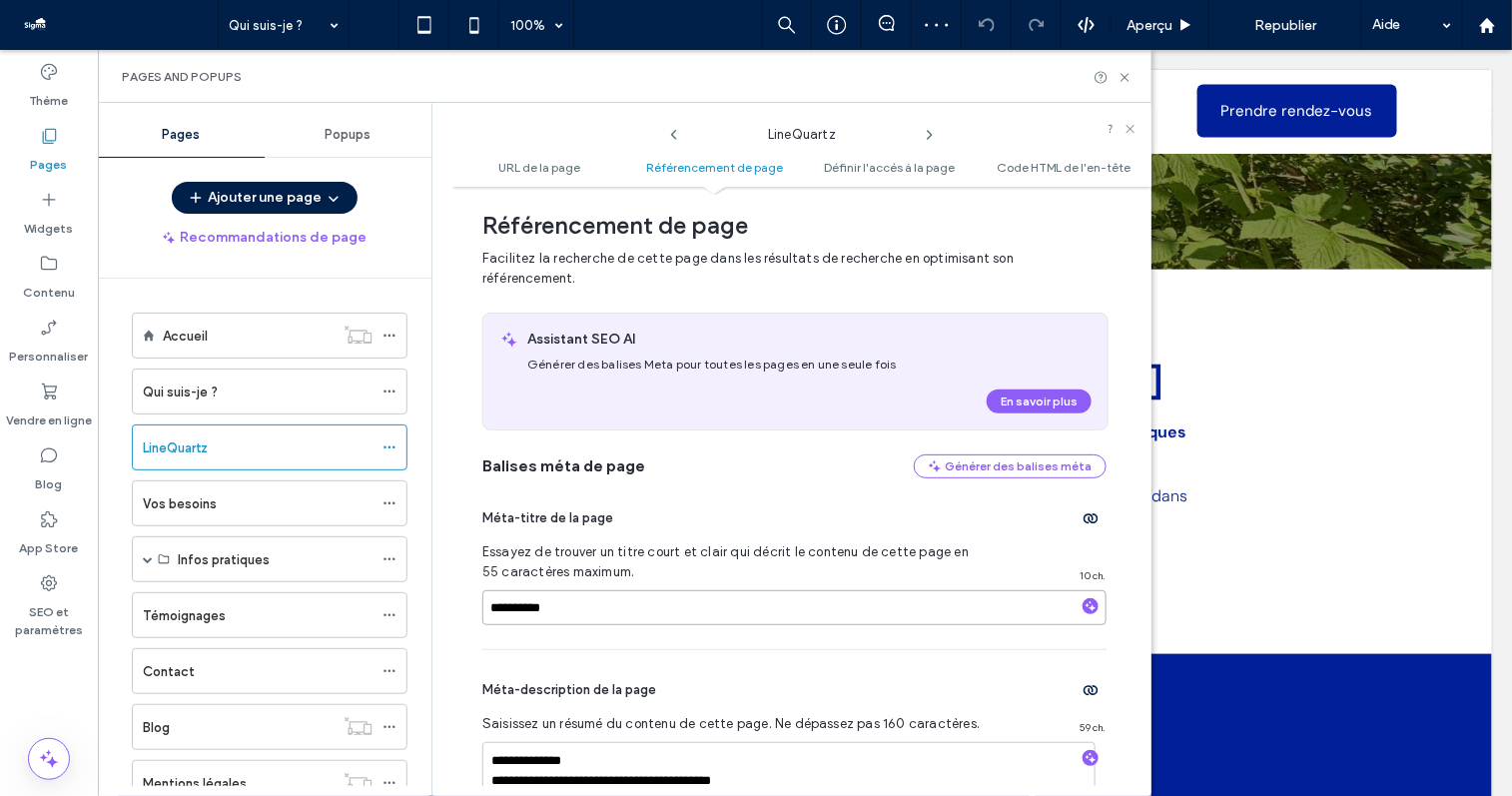 click on "**********" at bounding box center (794, 607) 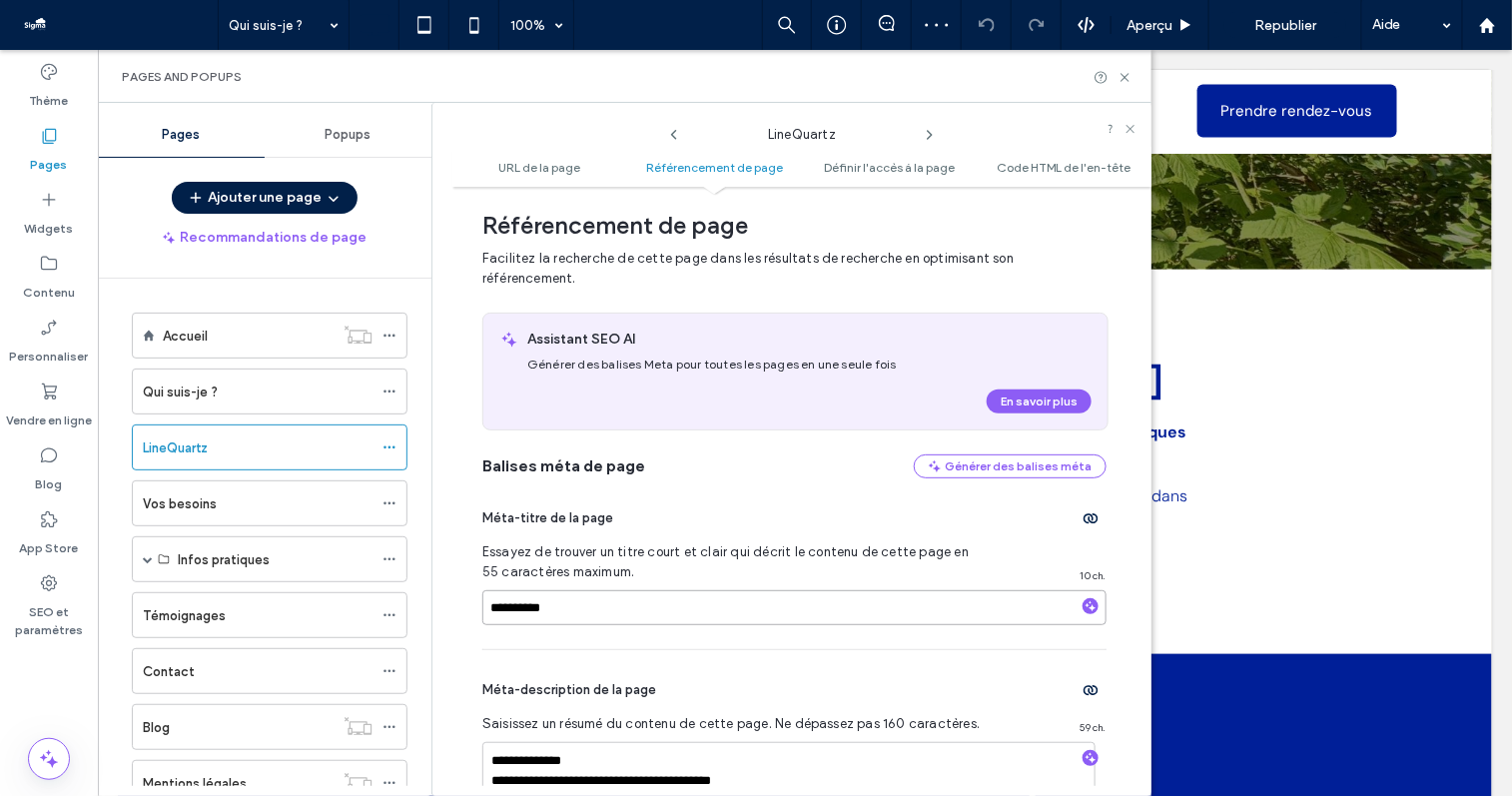 click on "**********" at bounding box center (794, 607) 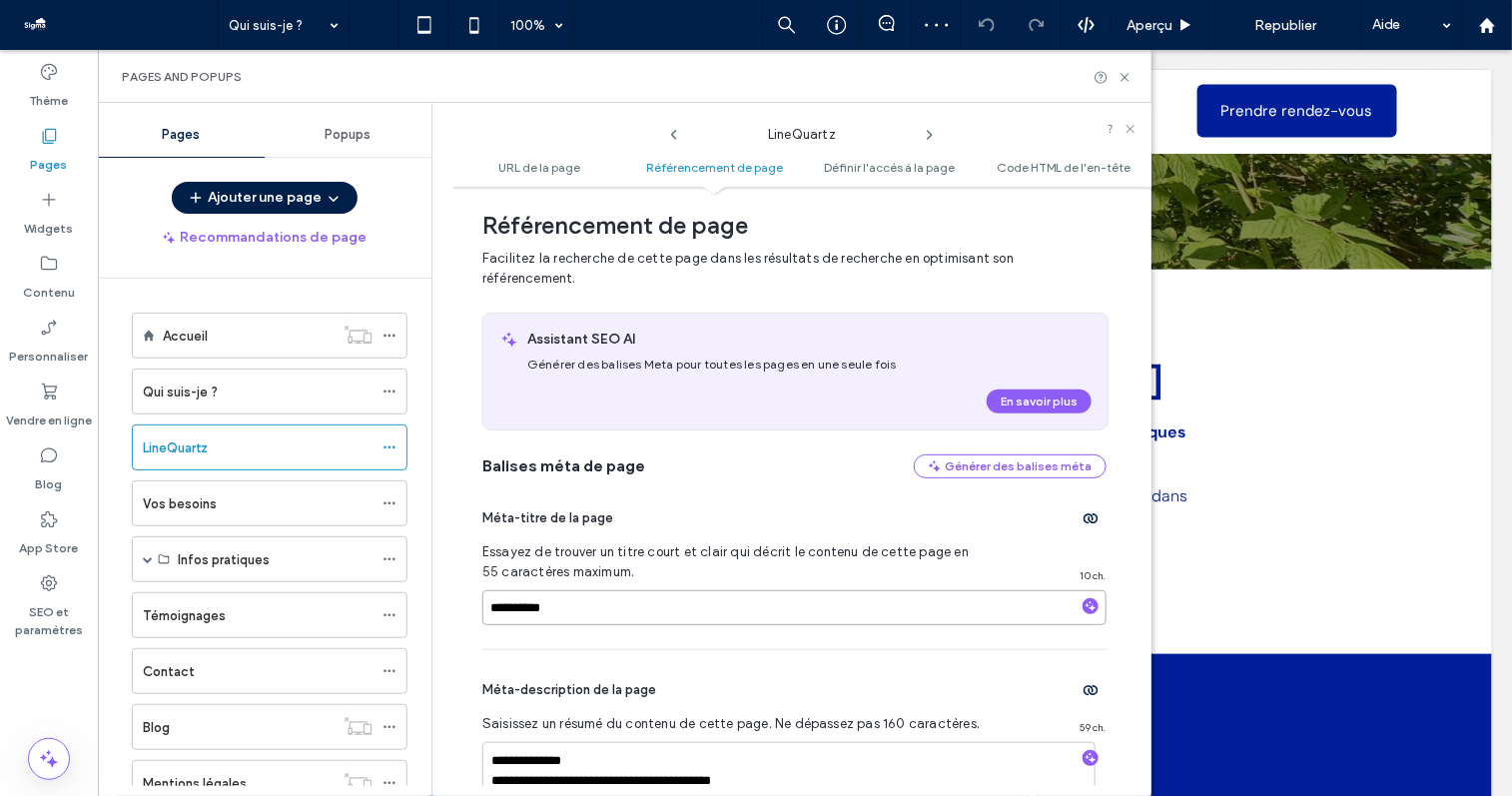 type on "**********" 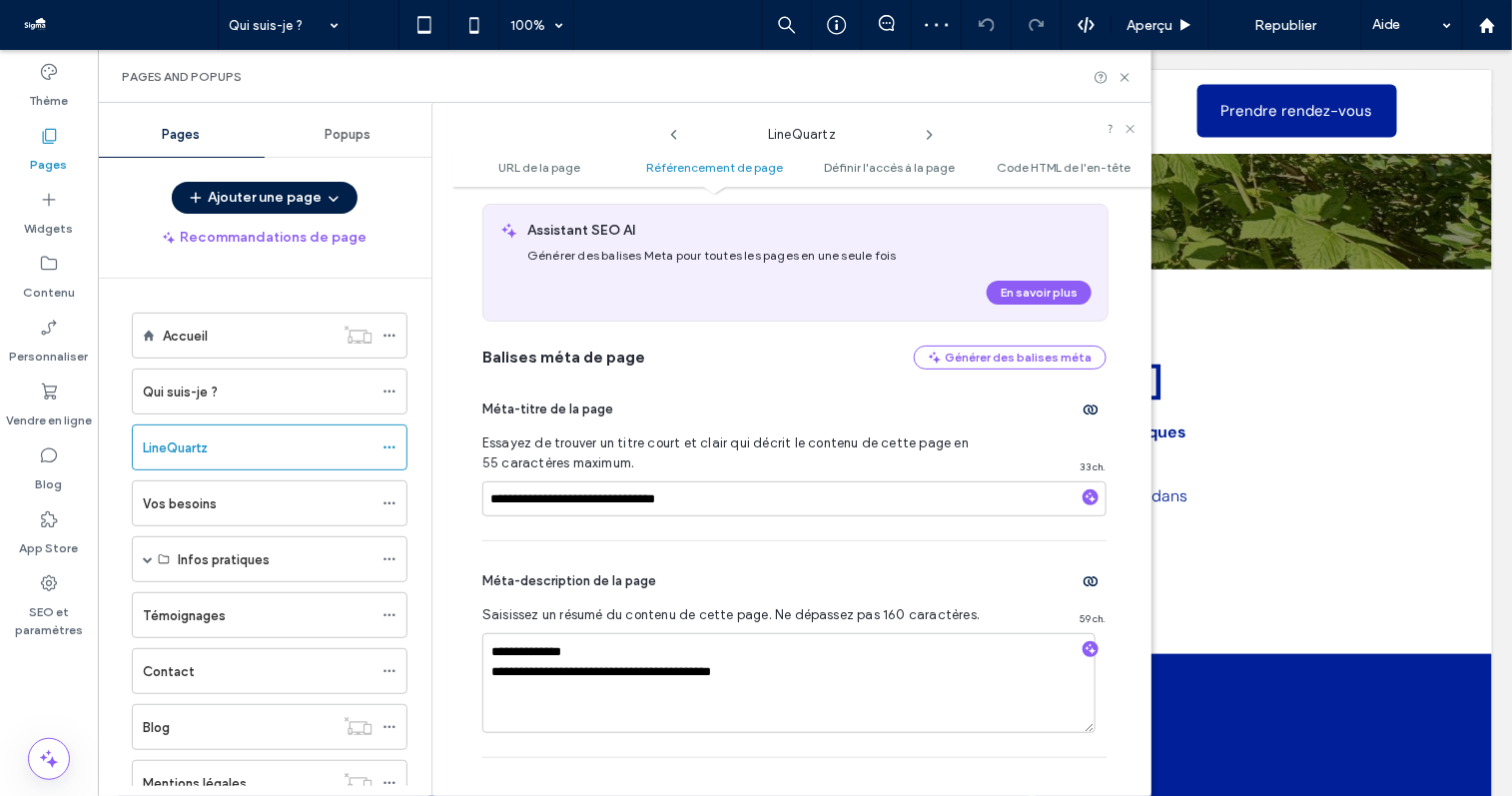 scroll, scrollTop: 400, scrollLeft: 0, axis: vertical 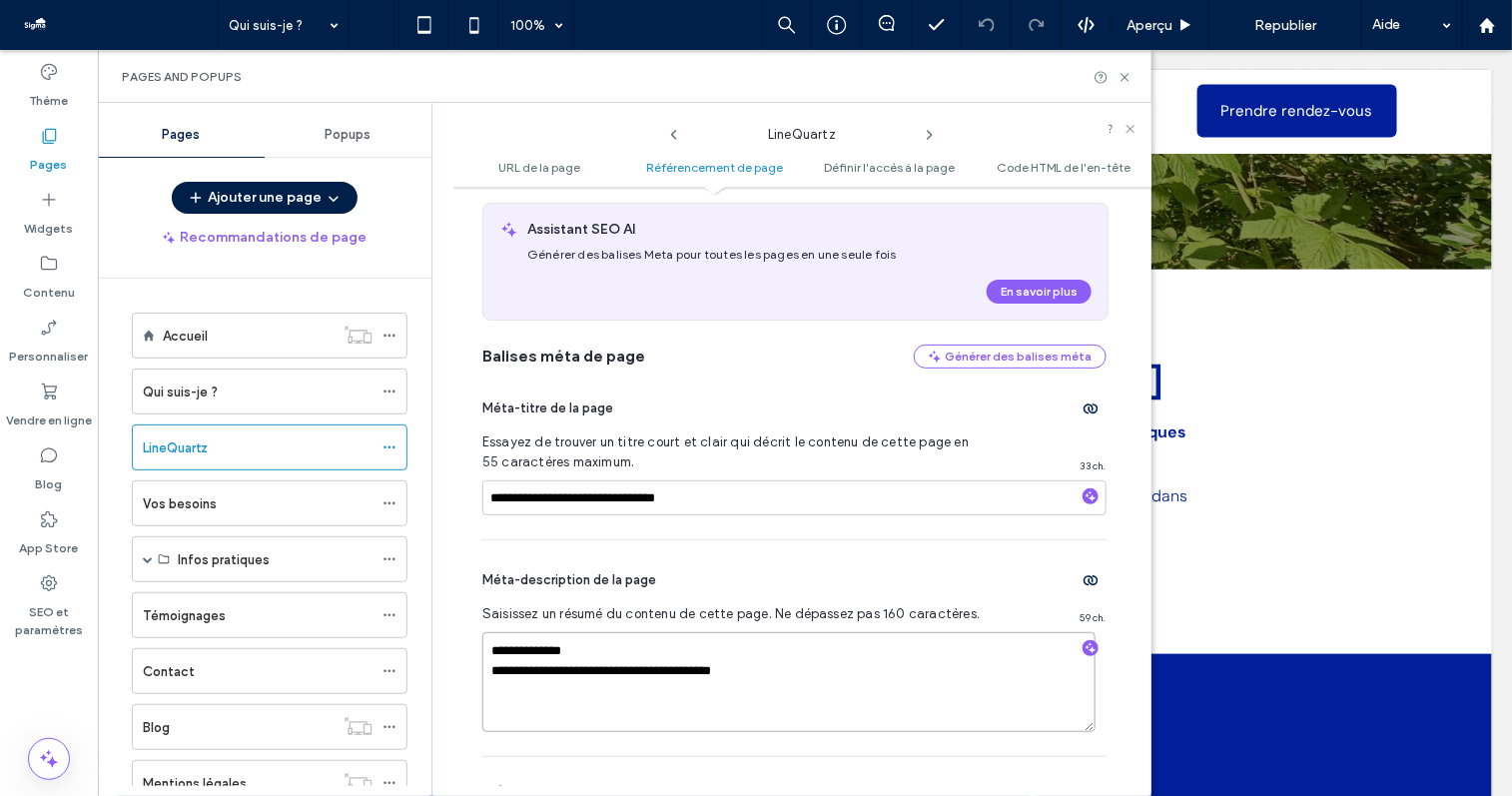 drag, startPoint x: 772, startPoint y: 669, endPoint x: 407, endPoint y: 627, distance: 367.40849 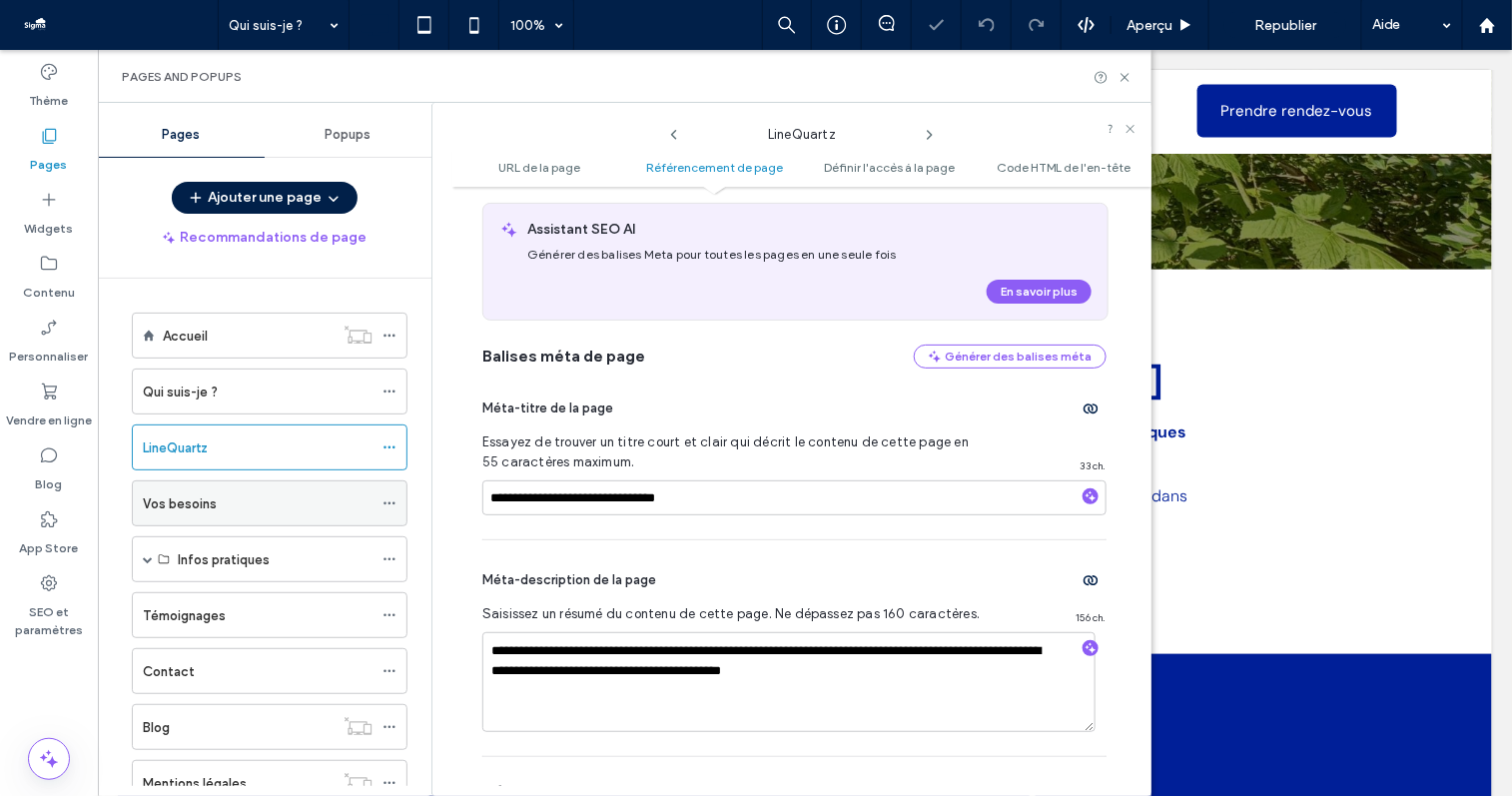 click 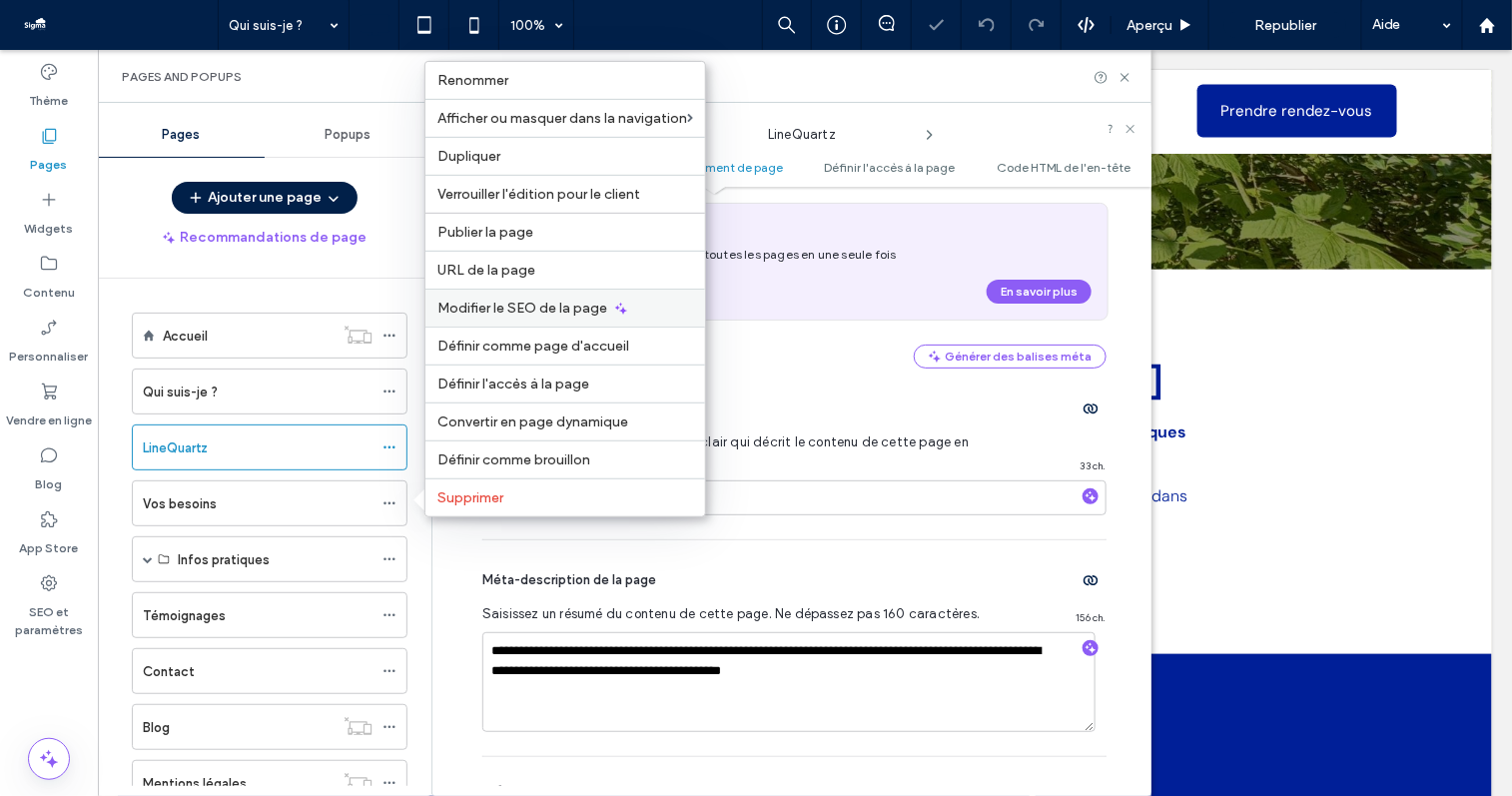 click on "Modifier le SEO de la page" at bounding box center (522, 308) 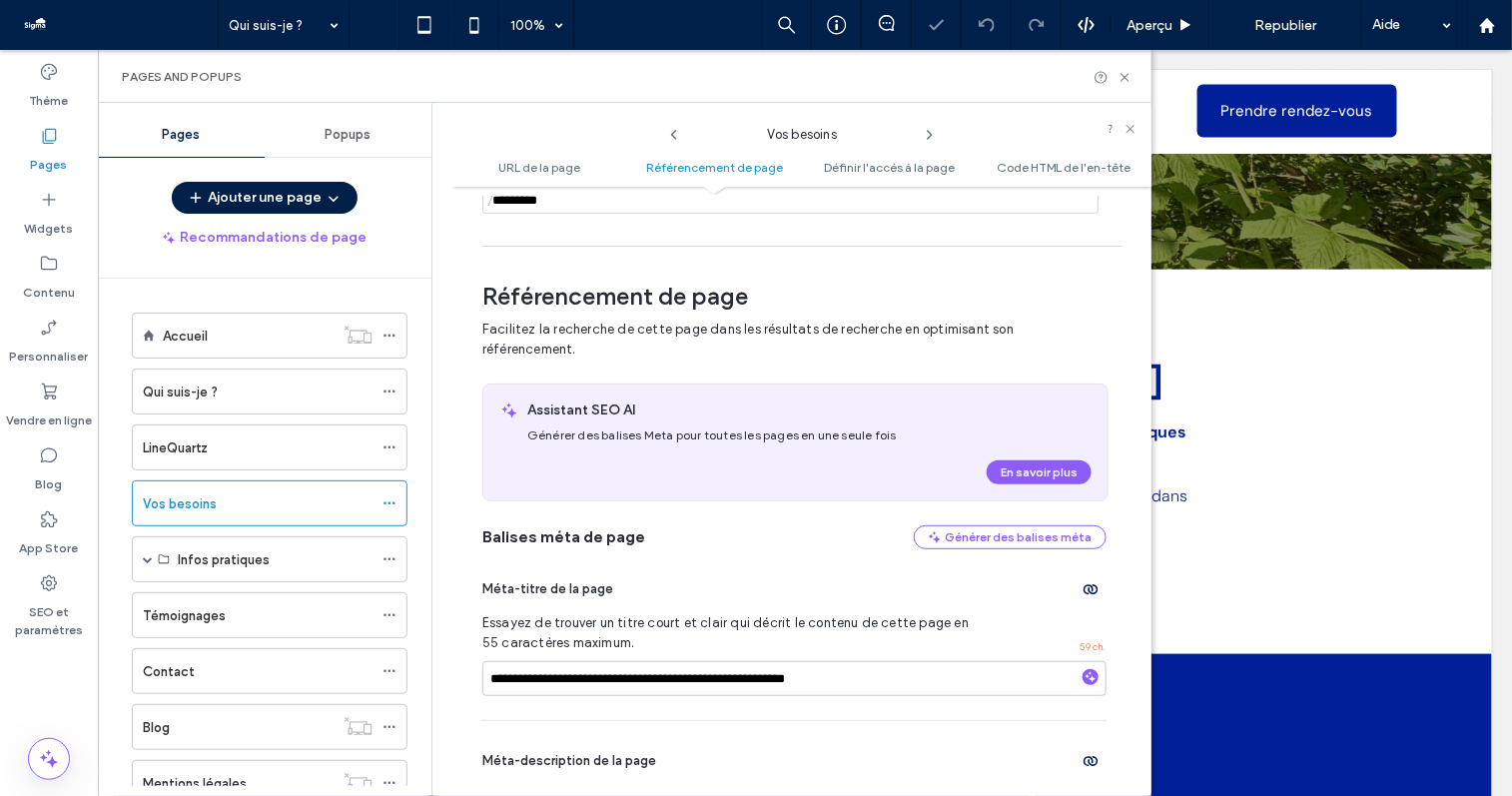 scroll, scrollTop: 291, scrollLeft: 0, axis: vertical 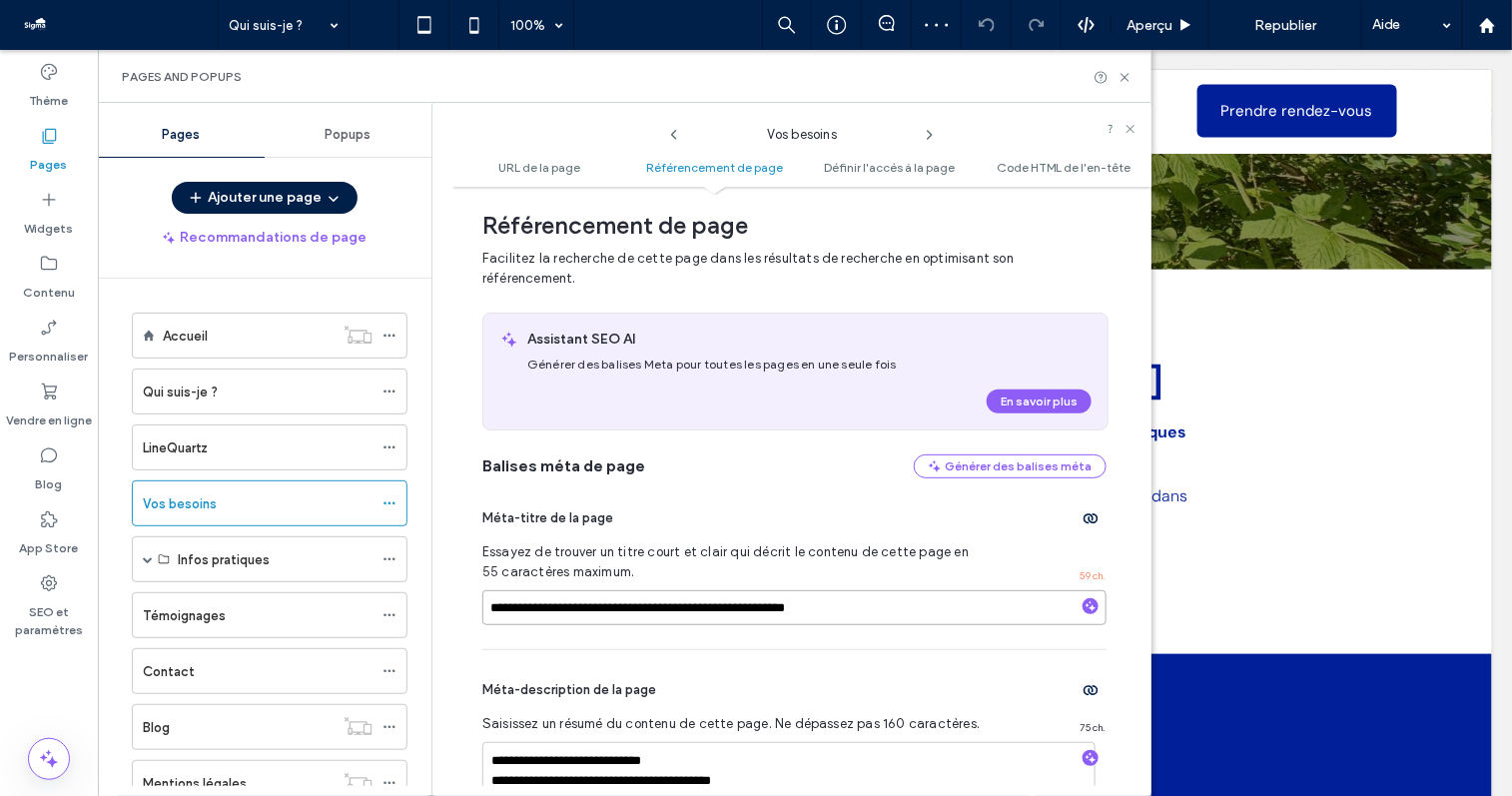 click on "**********" at bounding box center (794, 607) 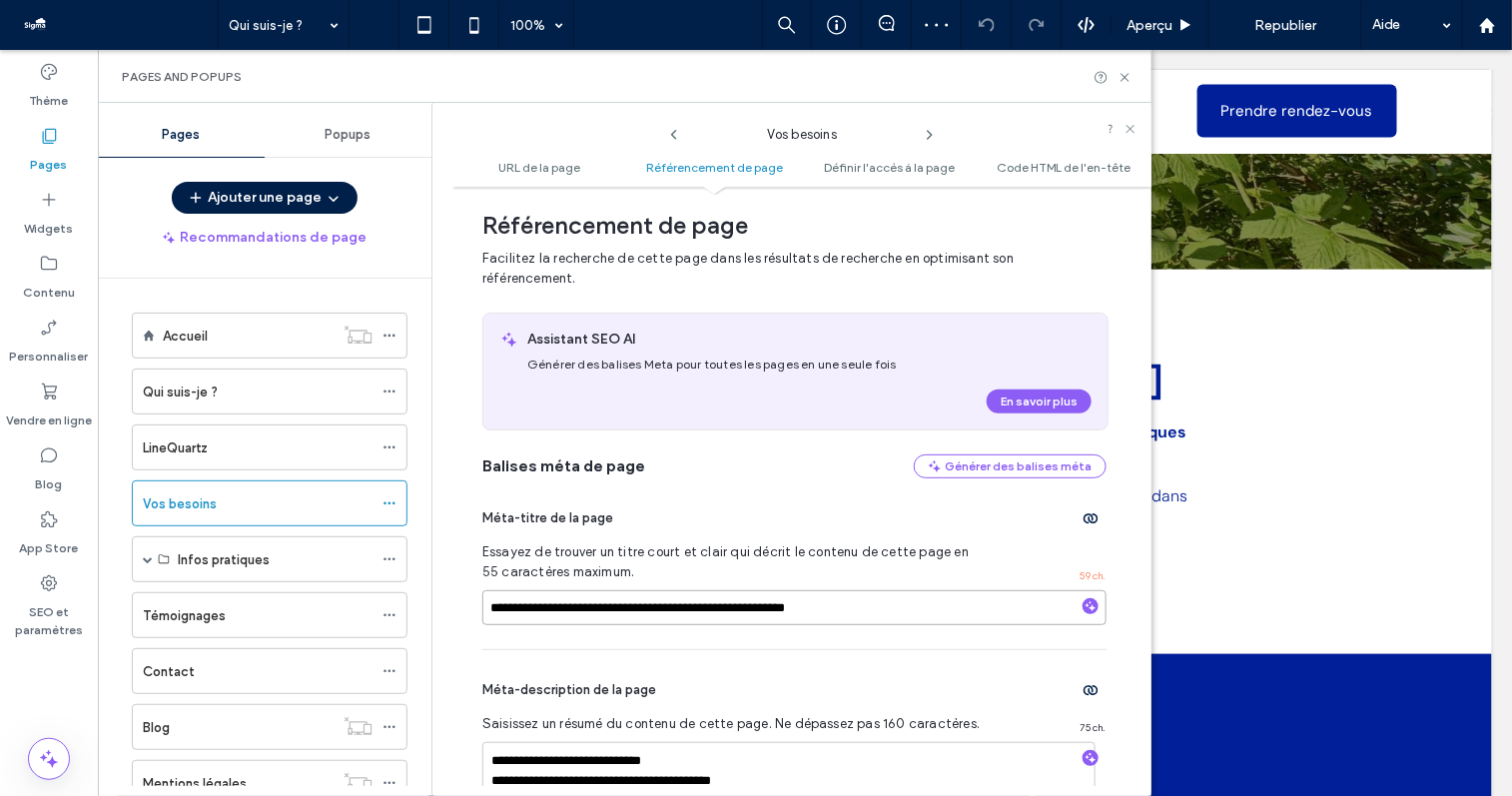 click on "**********" at bounding box center [794, 607] 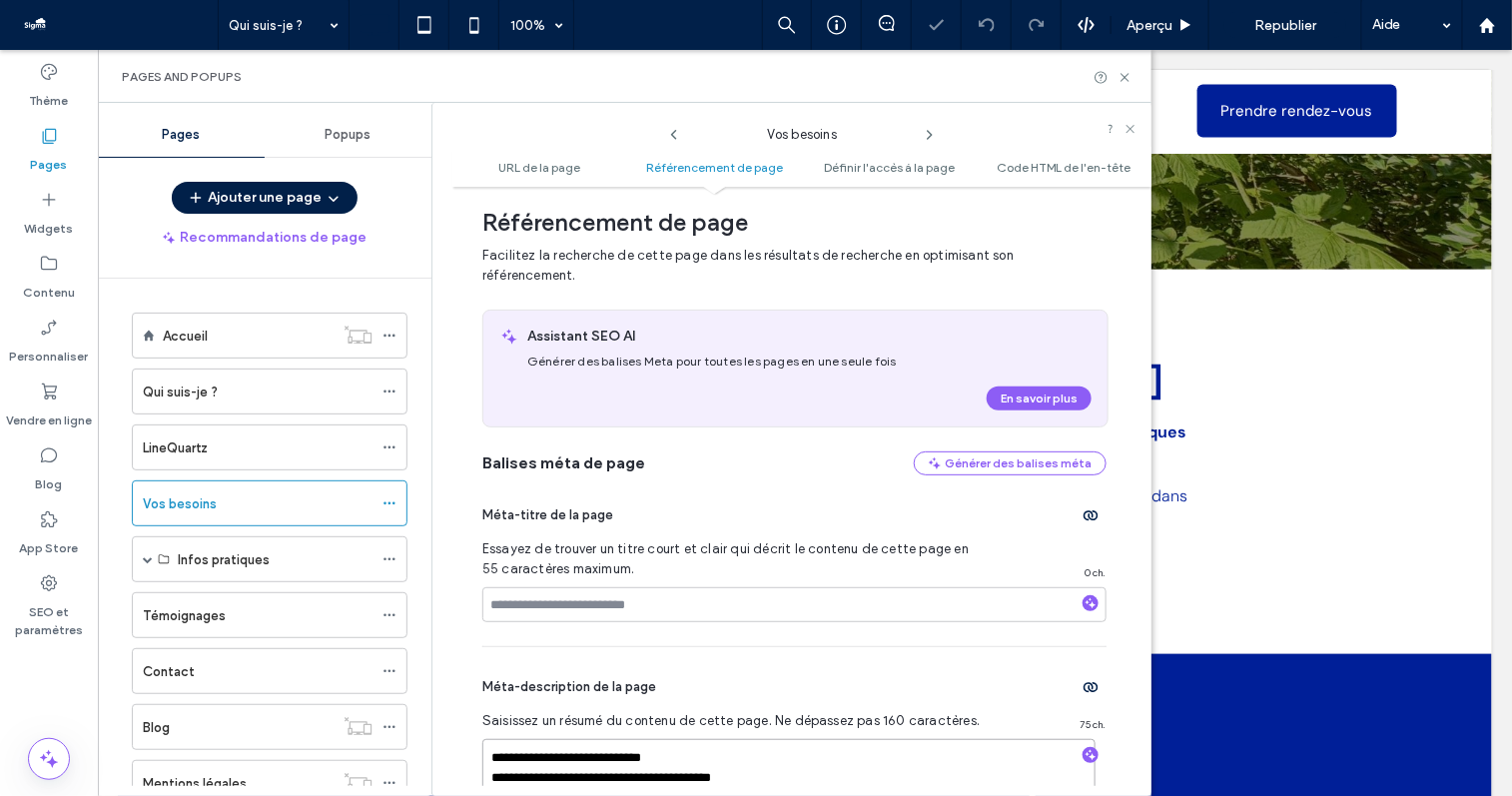 drag, startPoint x: 767, startPoint y: 777, endPoint x: 433, endPoint y: 714, distance: 339.88969 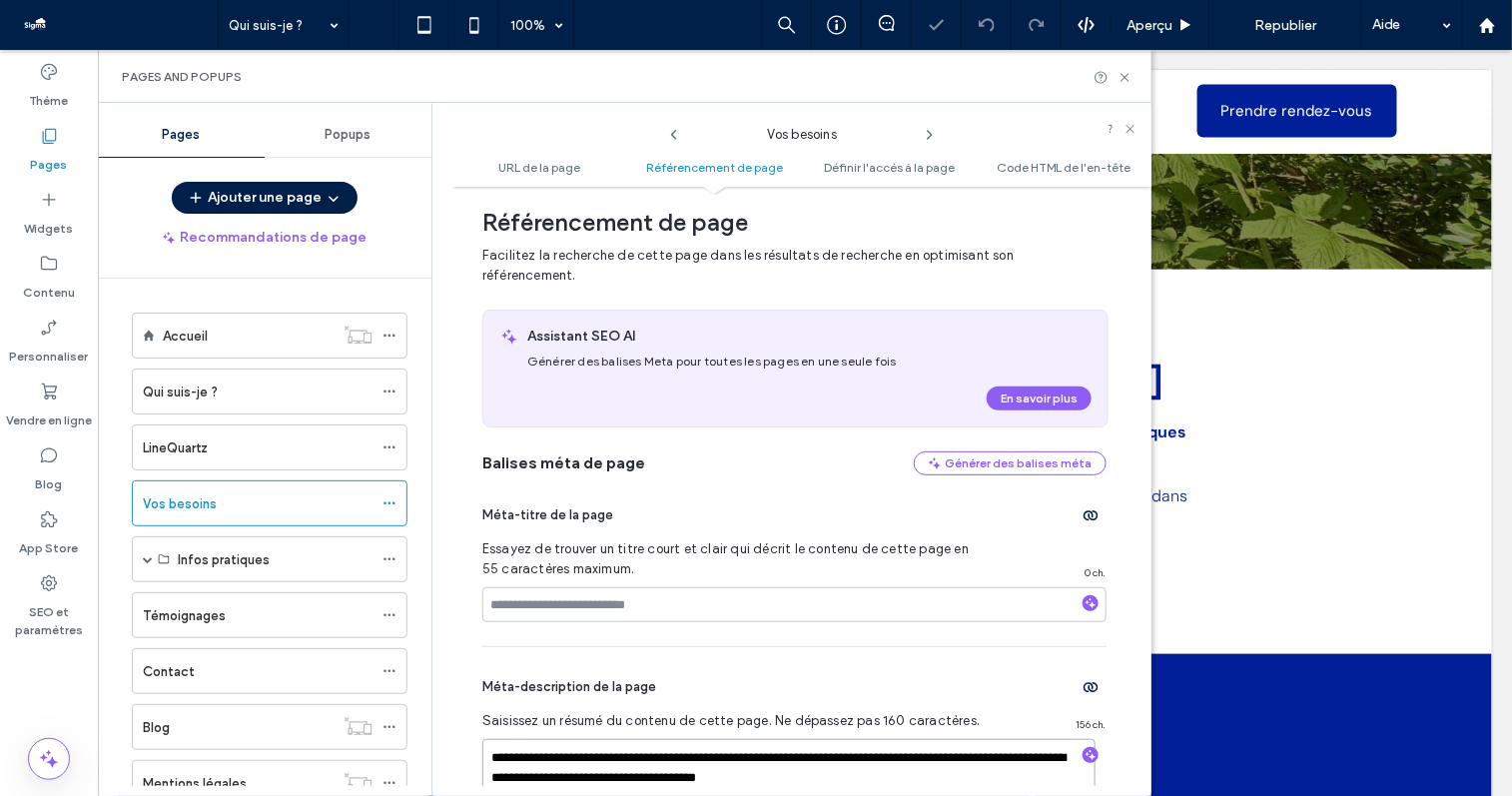 scroll, scrollTop: 295, scrollLeft: 0, axis: vertical 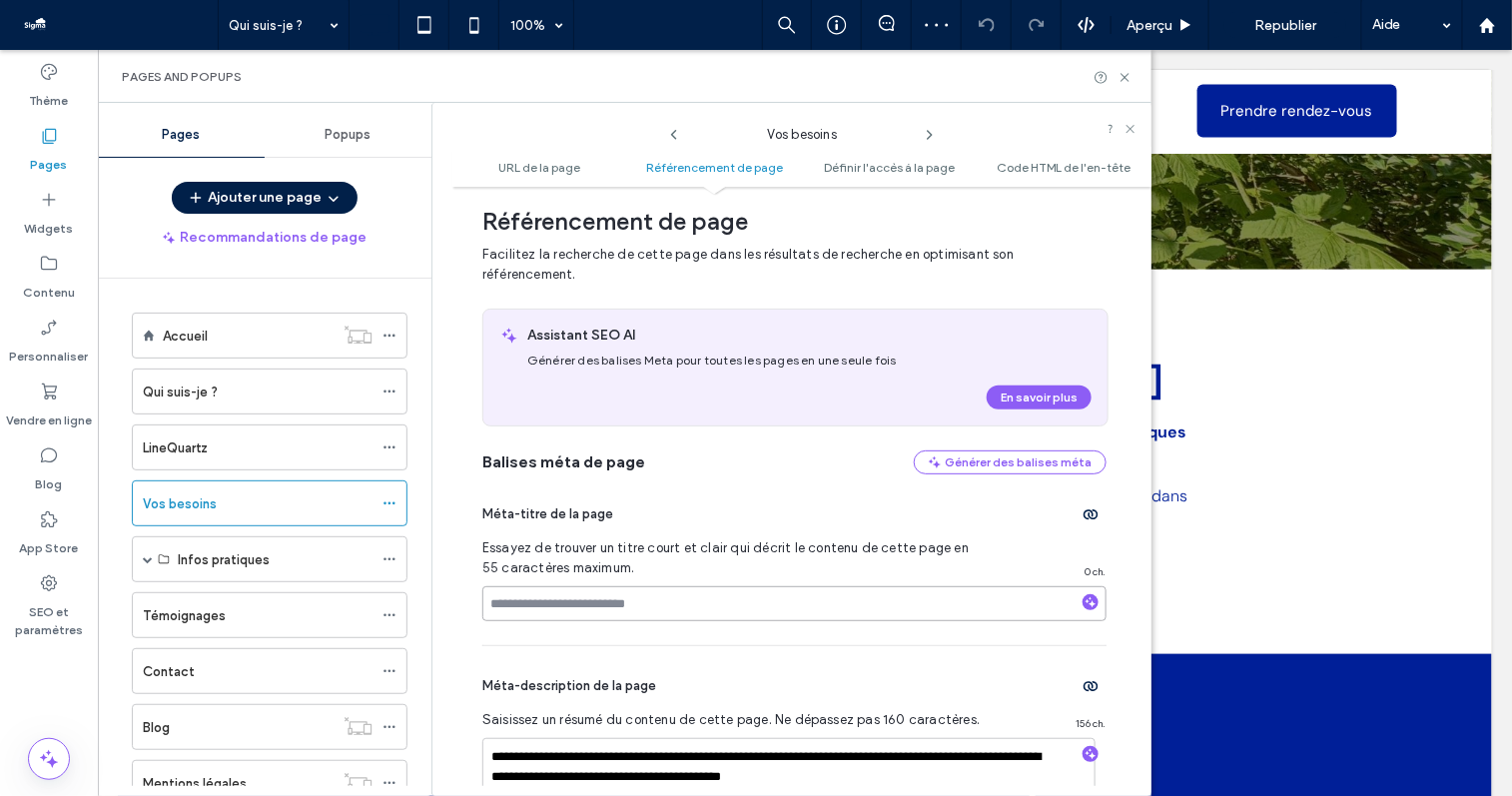 click at bounding box center (794, 603) 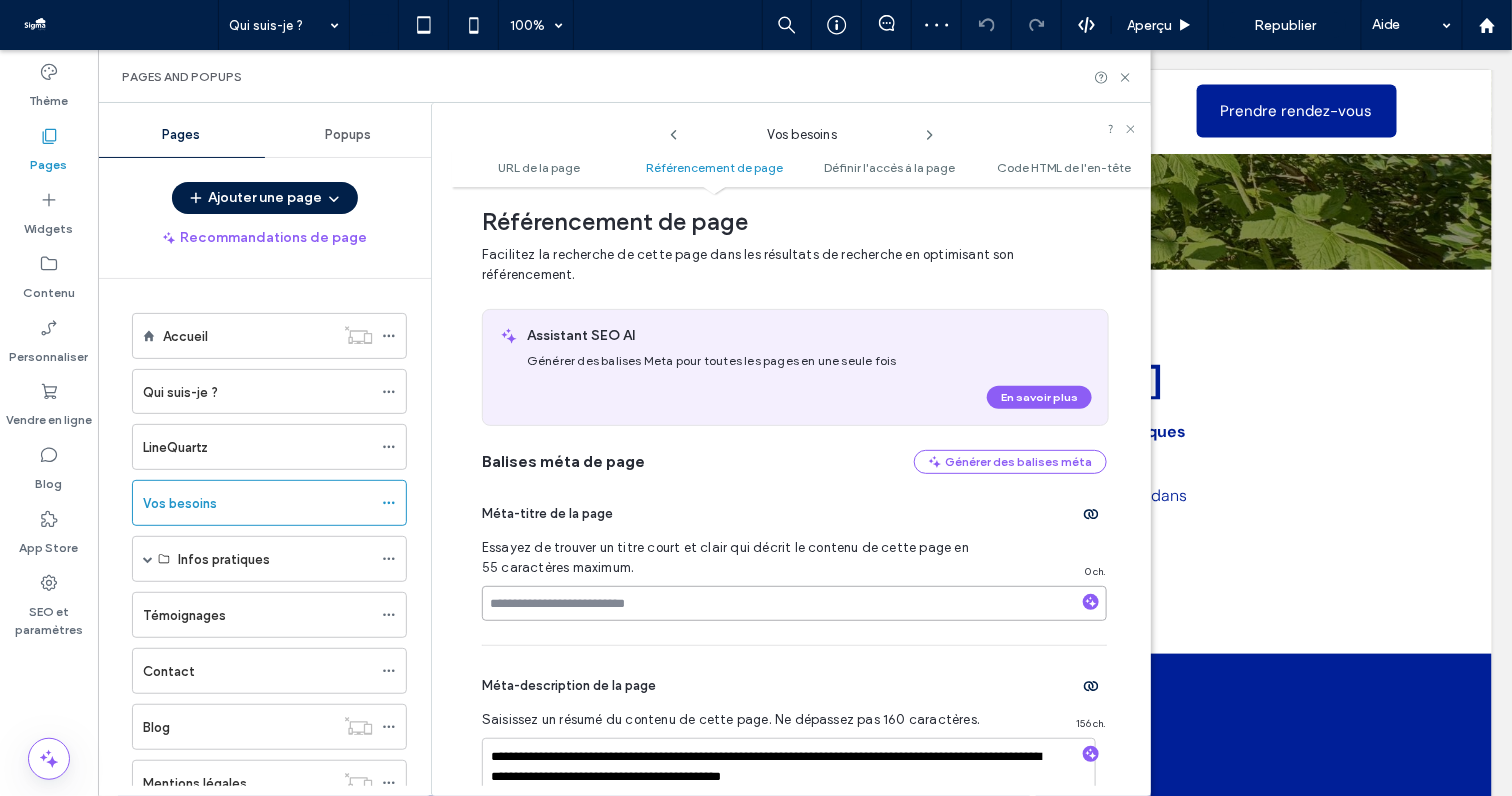 paste on "**********" 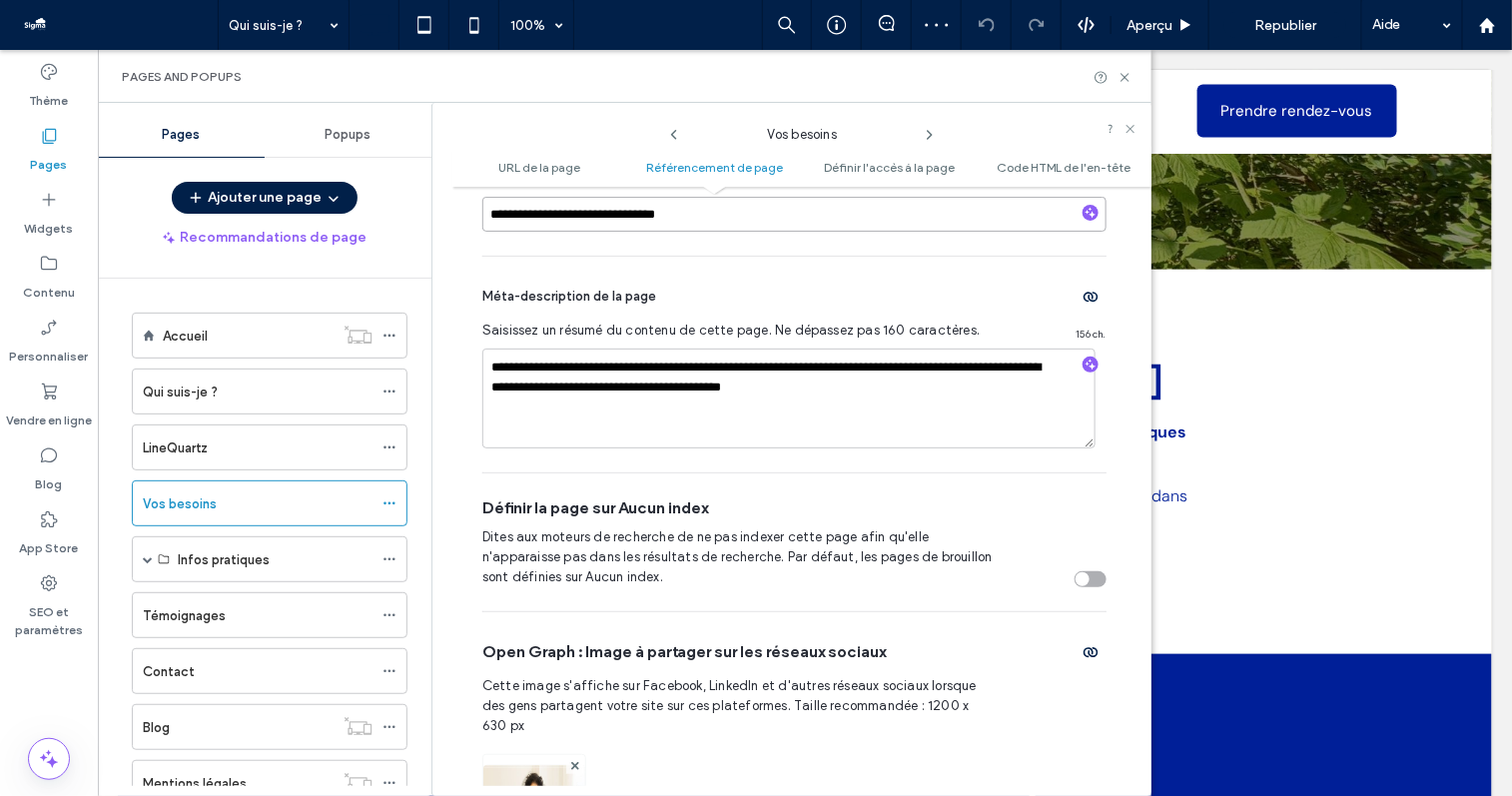 scroll, scrollTop: 717, scrollLeft: 0, axis: vertical 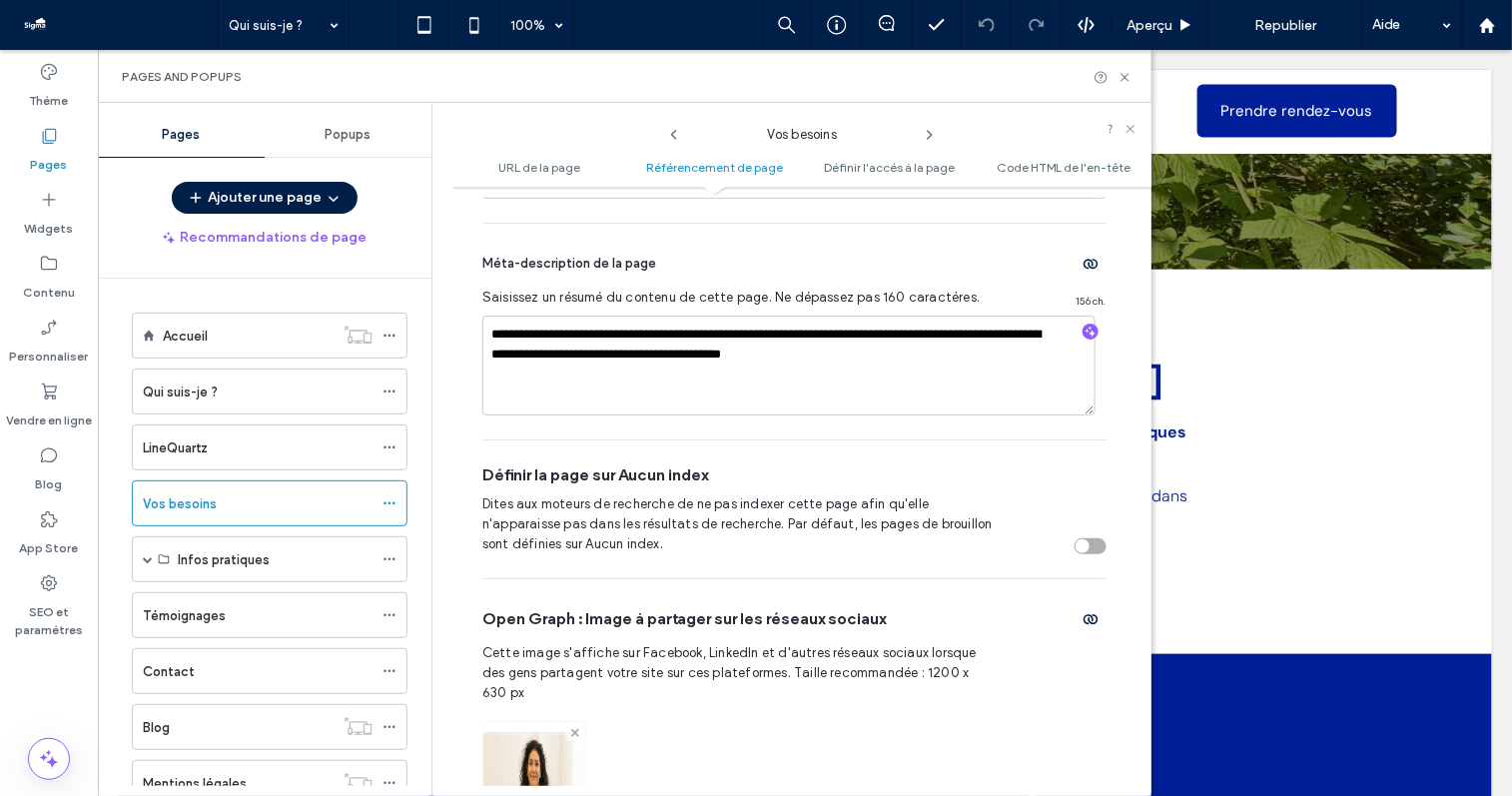 click 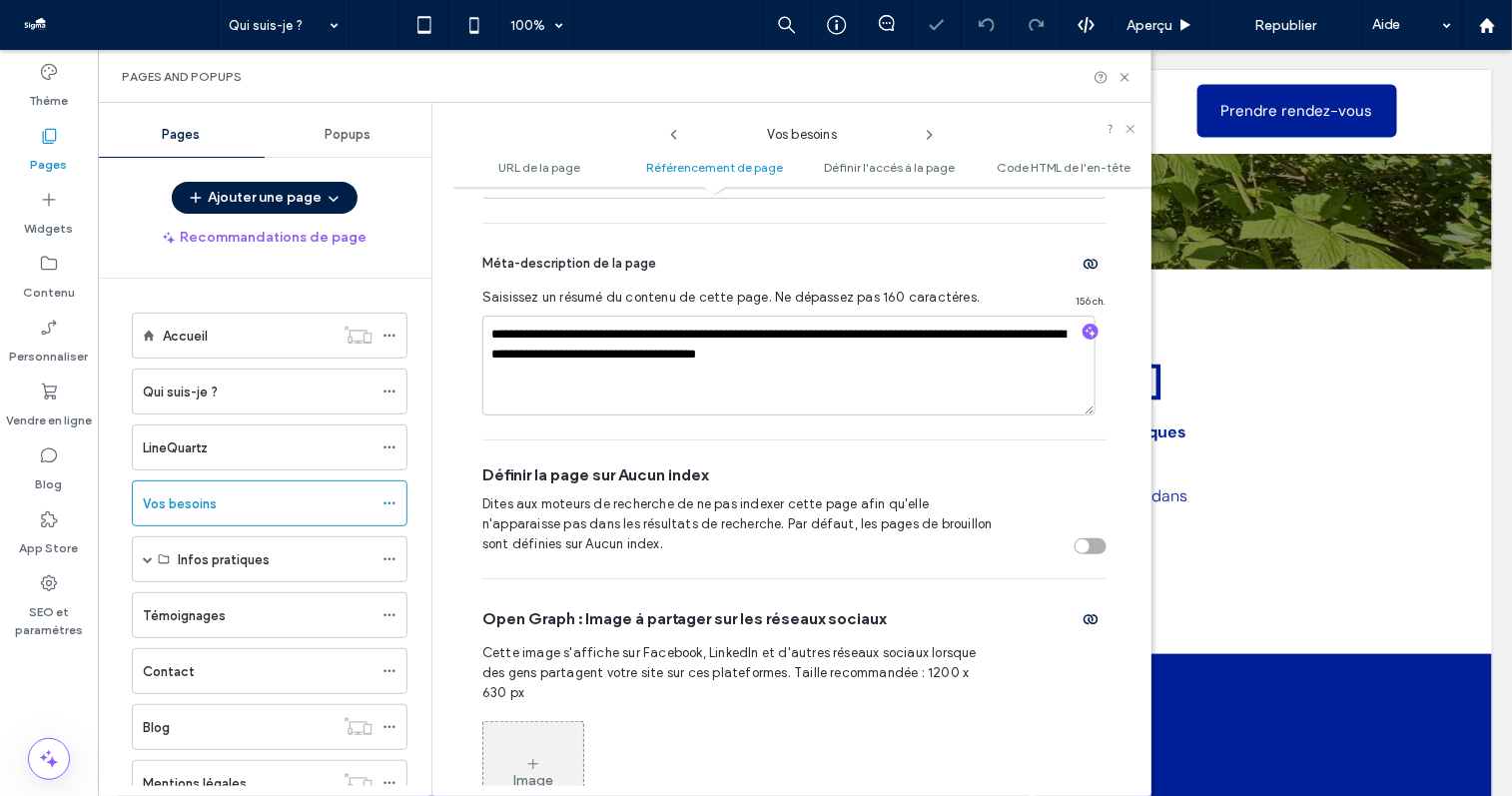 click on "Image" at bounding box center [533, 772] 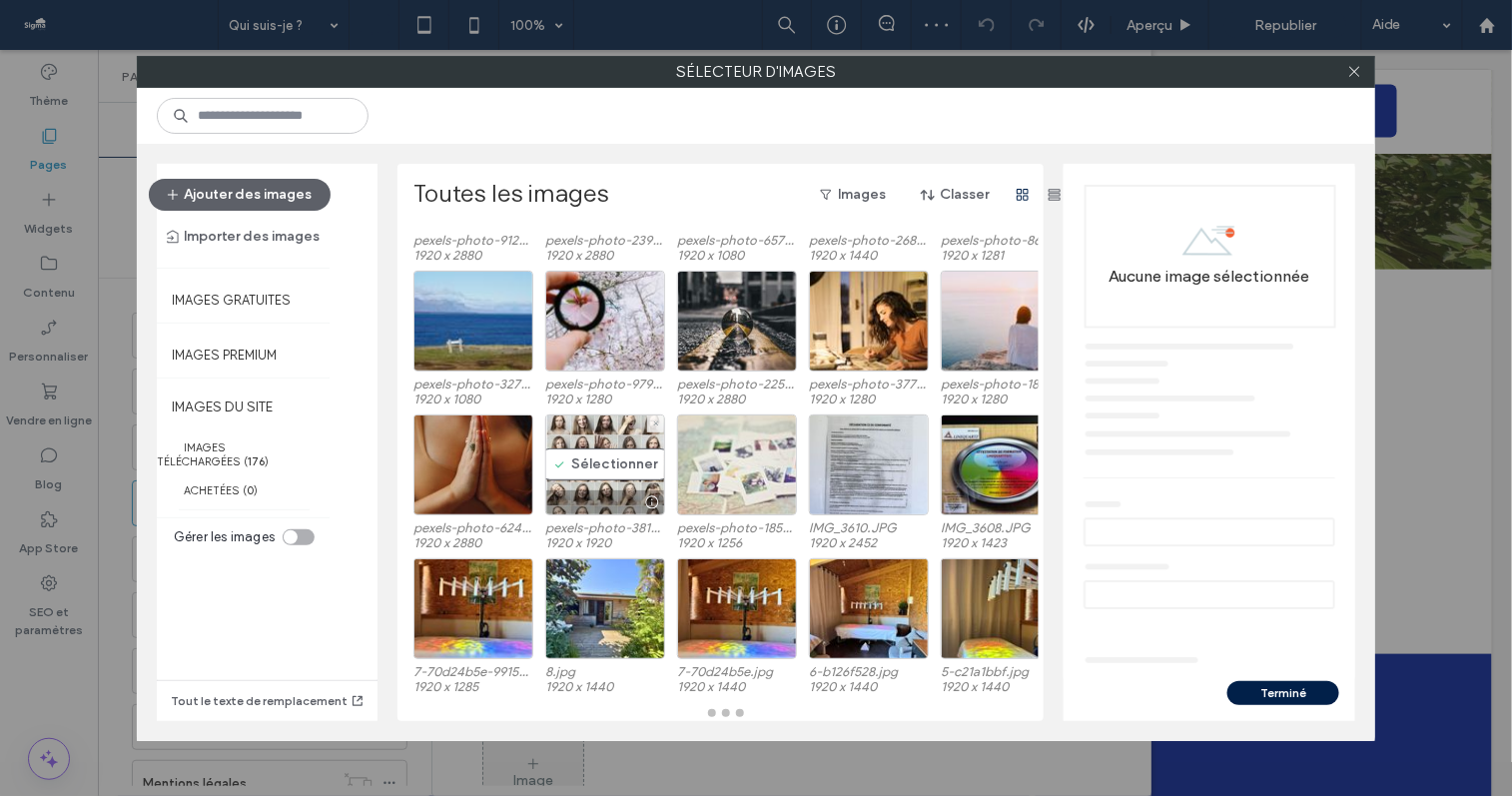 scroll, scrollTop: 142, scrollLeft: 0, axis: vertical 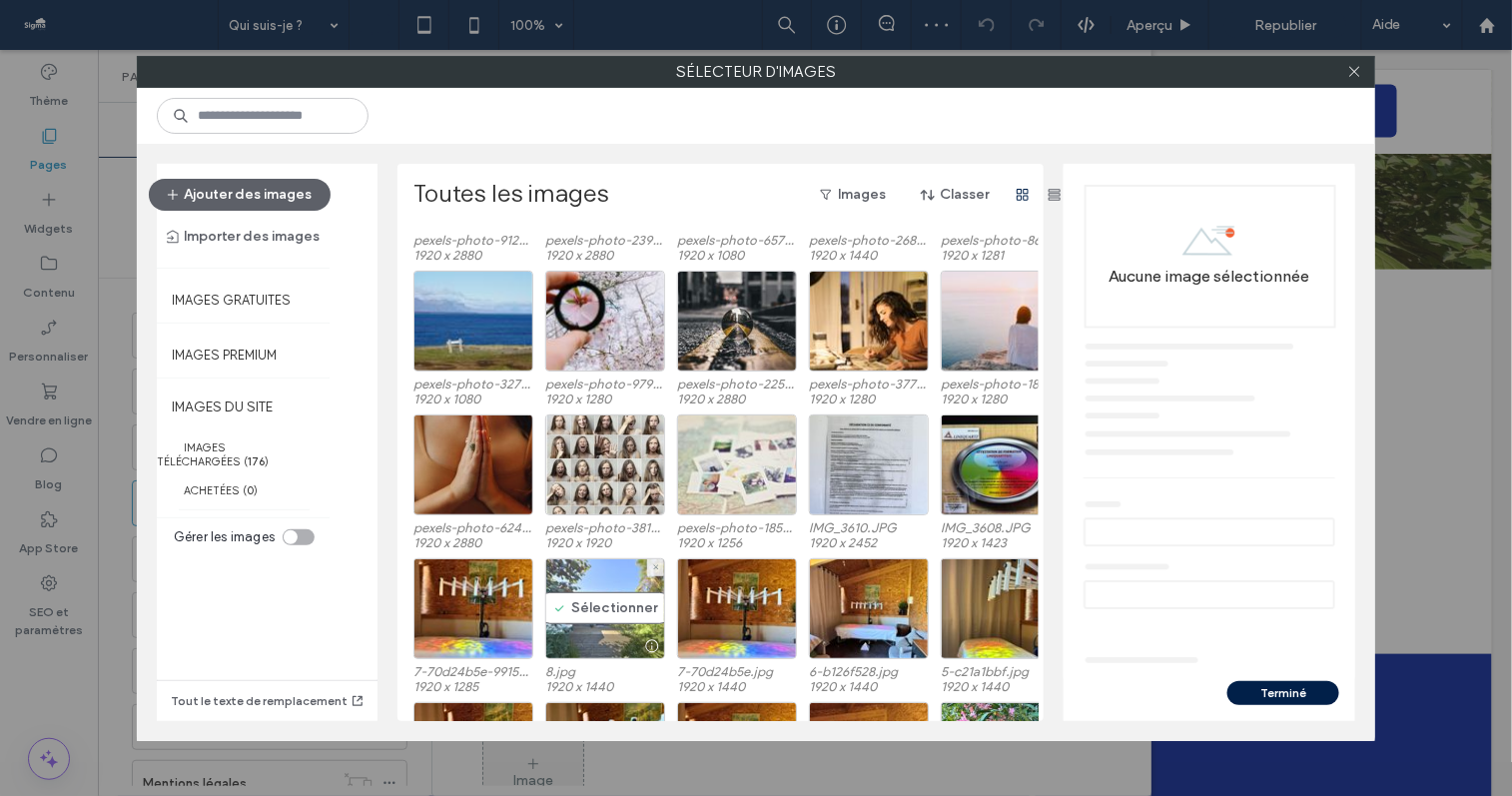 click on "Sélectionner" at bounding box center (605, 608) 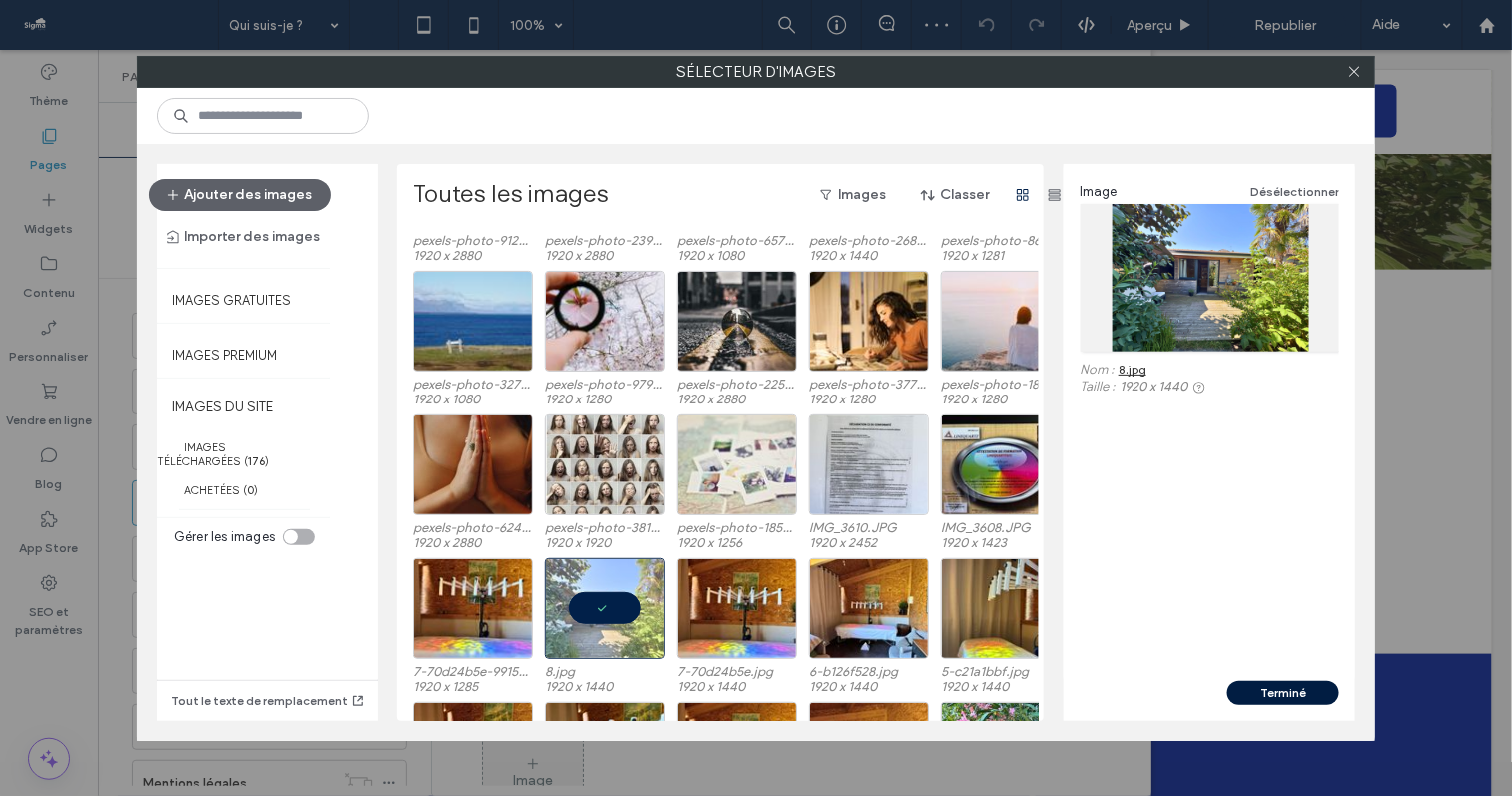 click on "Terminé" at bounding box center [1283, 693] 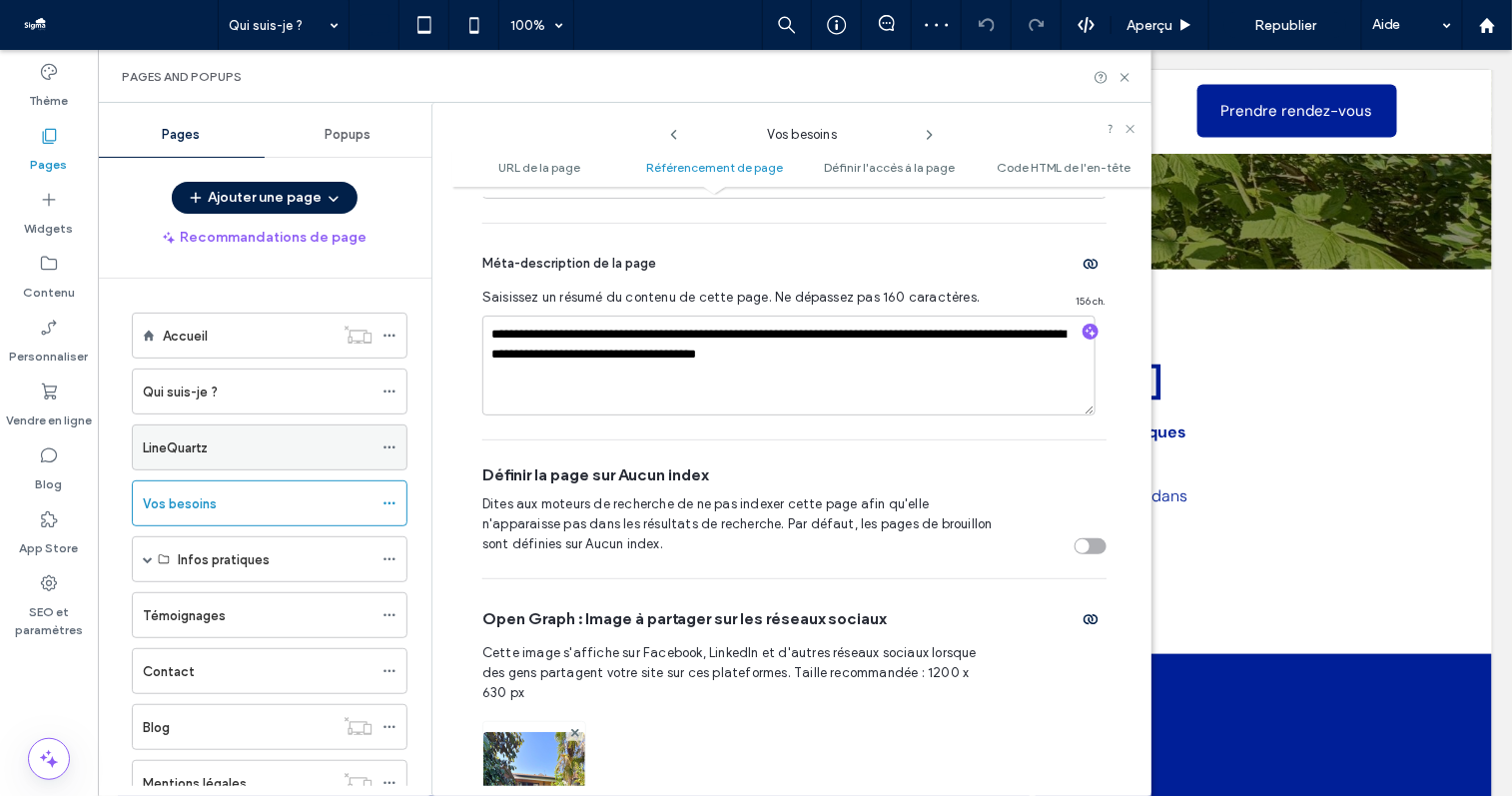 click 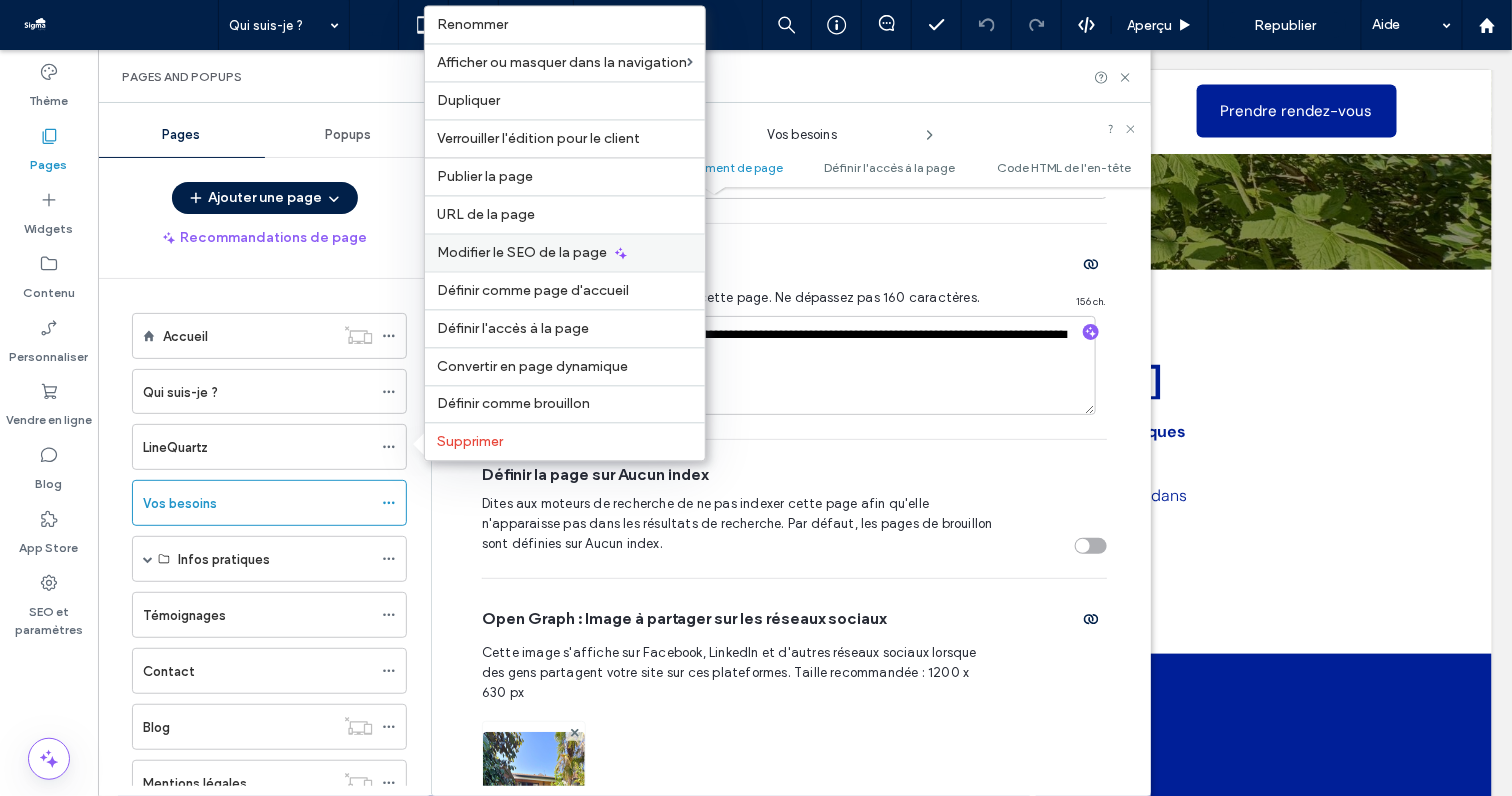 click on "Modifier le SEO de la page" at bounding box center (522, 252) 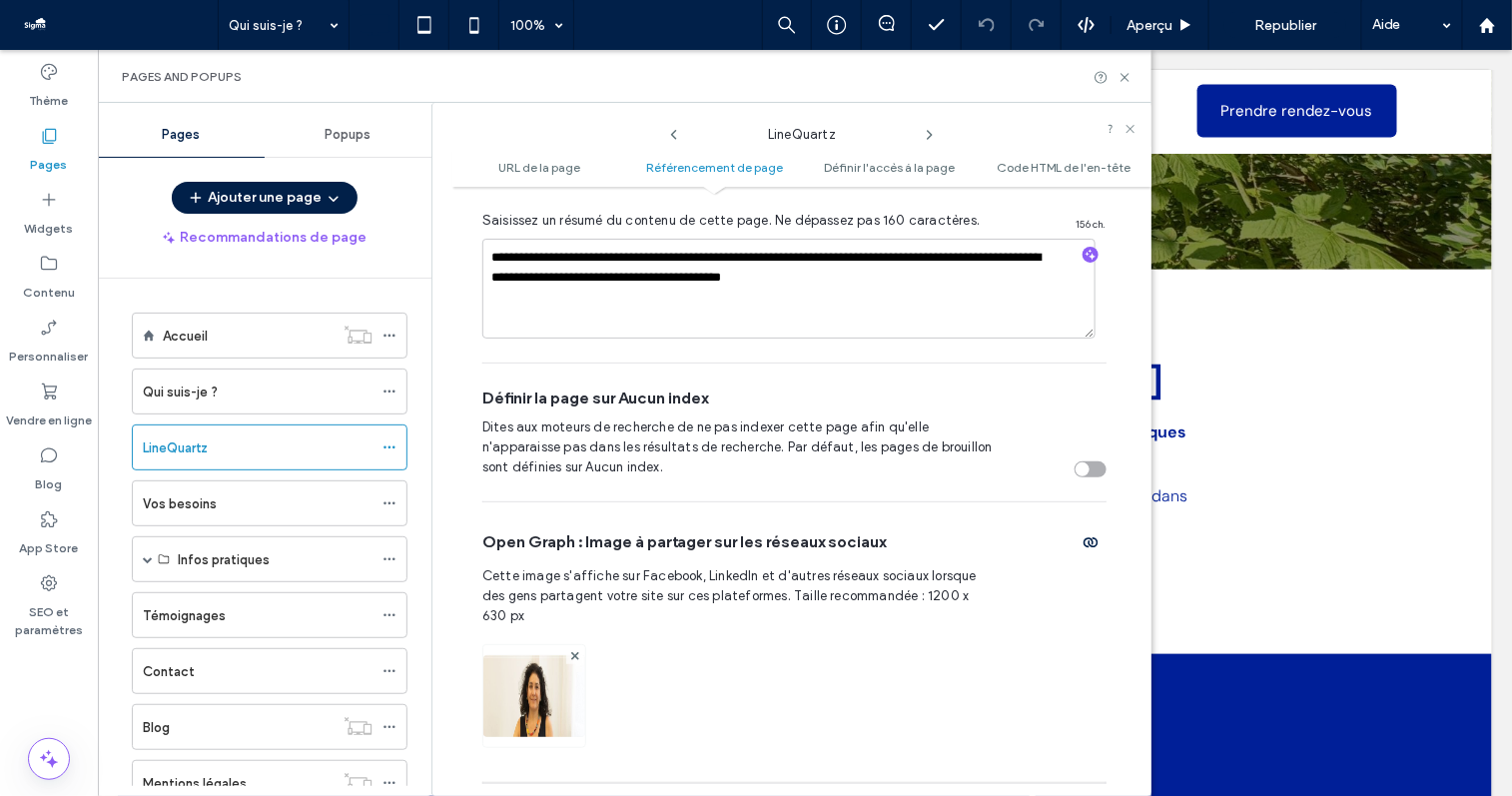 scroll, scrollTop: 806, scrollLeft: 0, axis: vertical 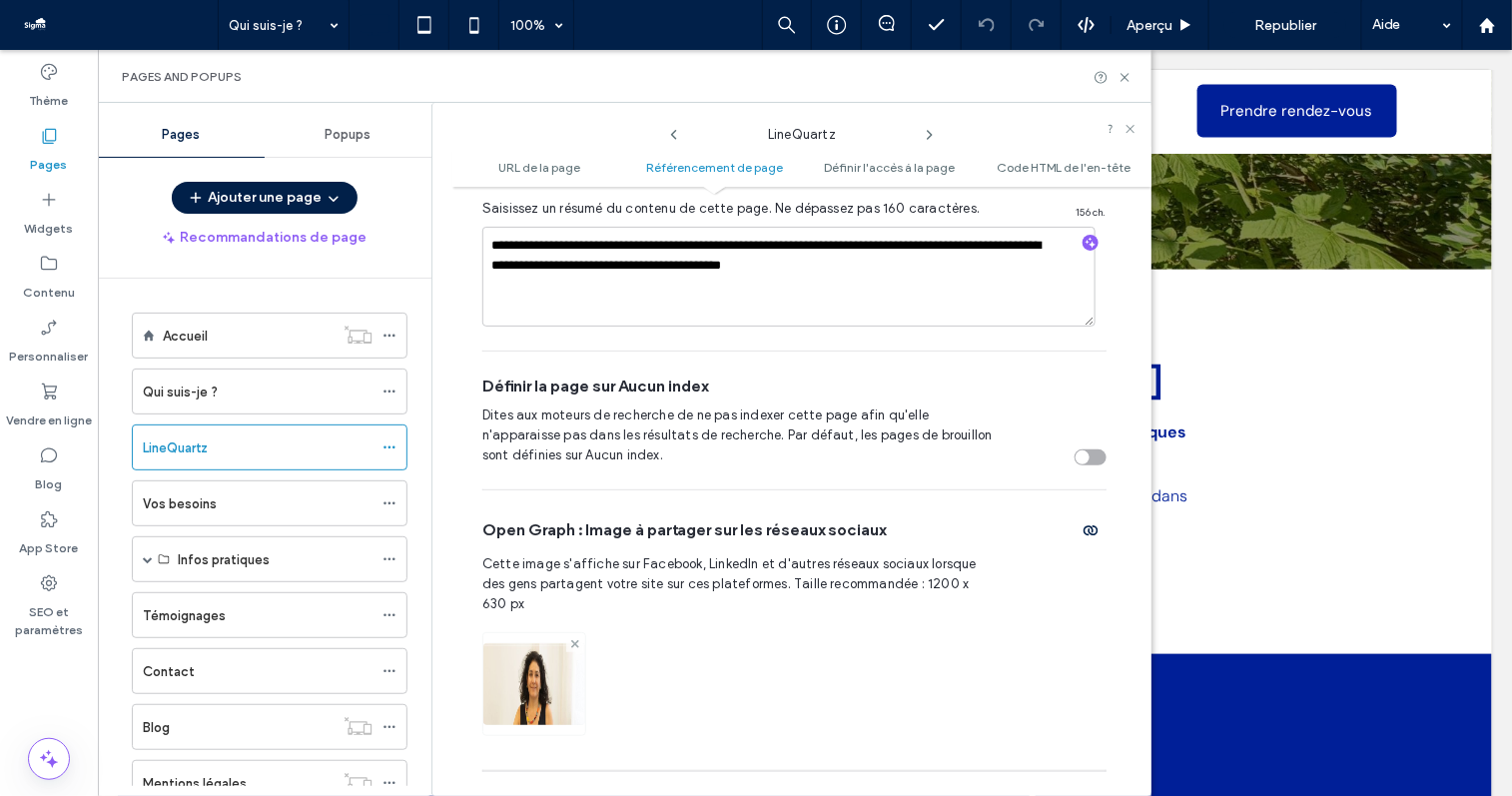 click at bounding box center (575, 643) 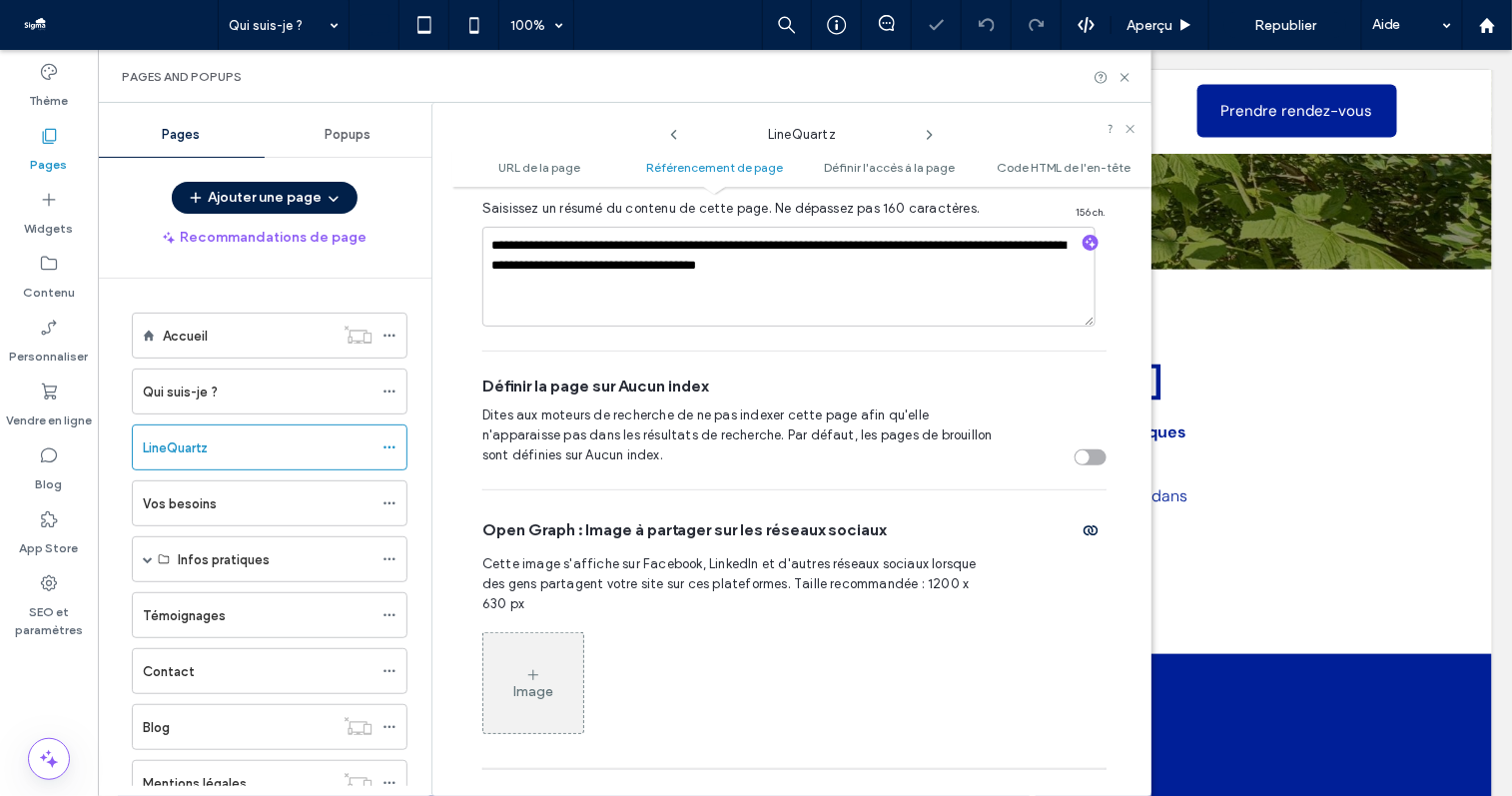 click 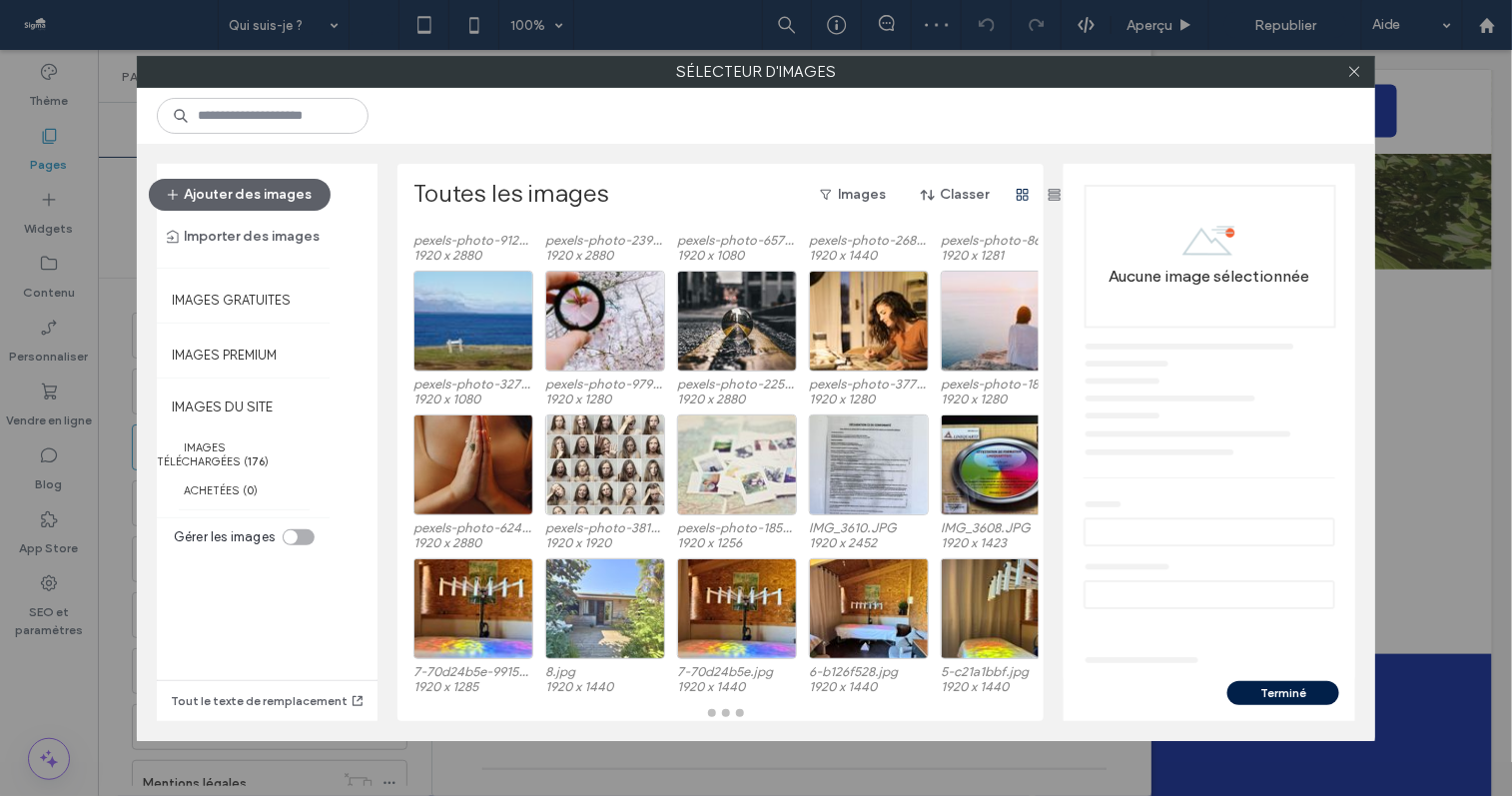 scroll, scrollTop: 142, scrollLeft: 0, axis: vertical 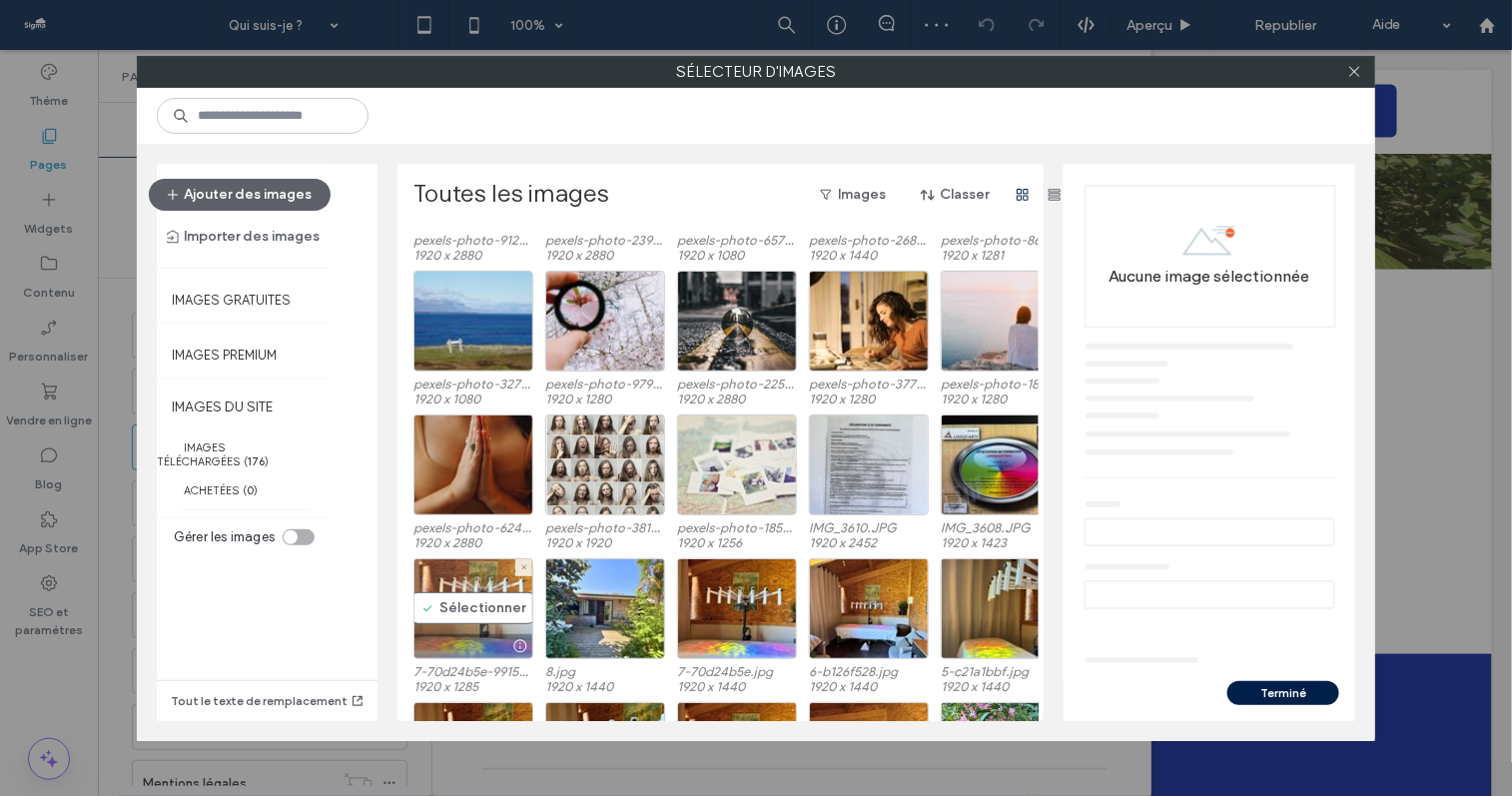 click on "Sélectionner" at bounding box center [473, 608] 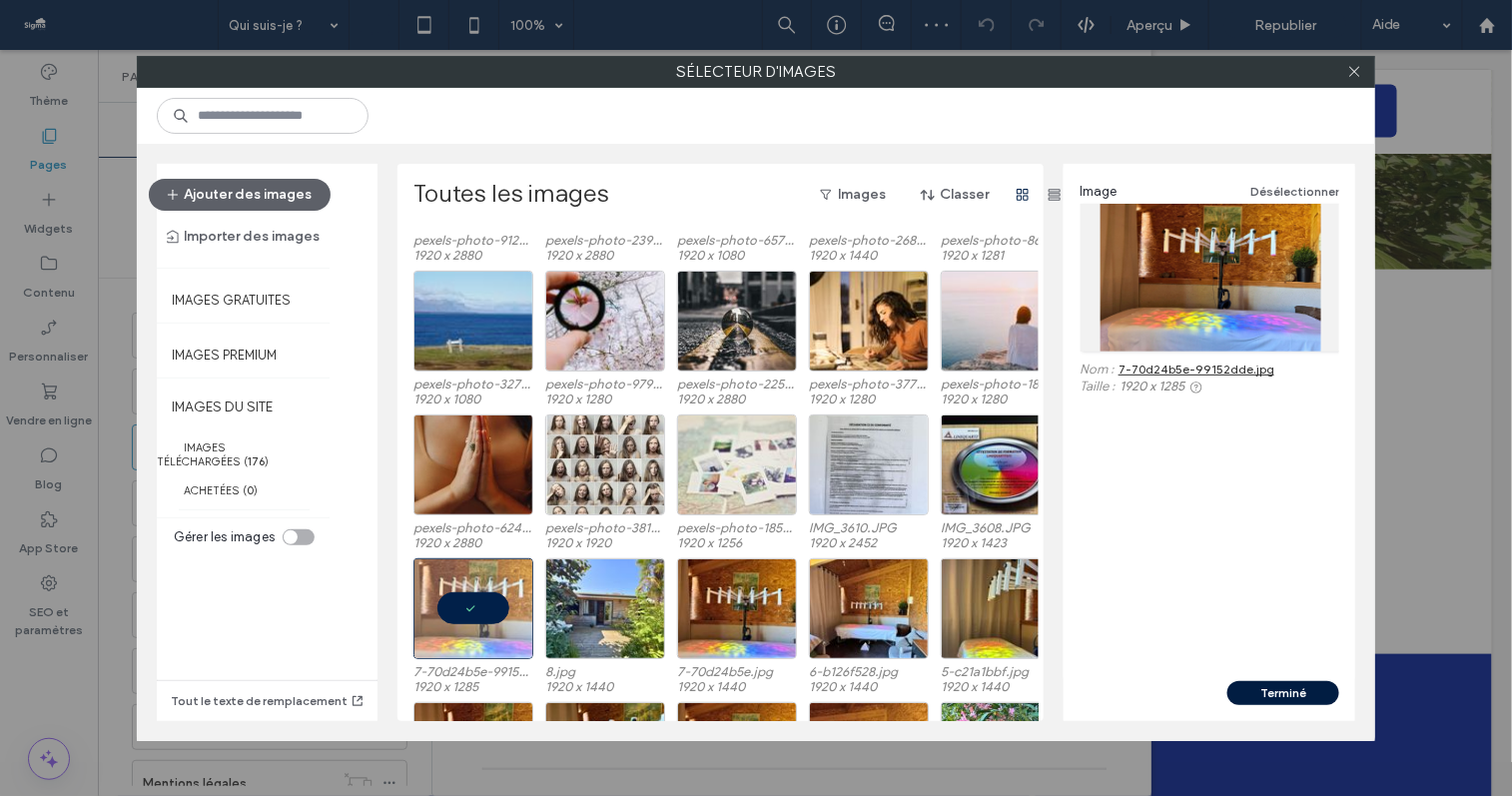 click on "Terminé" at bounding box center [1283, 693] 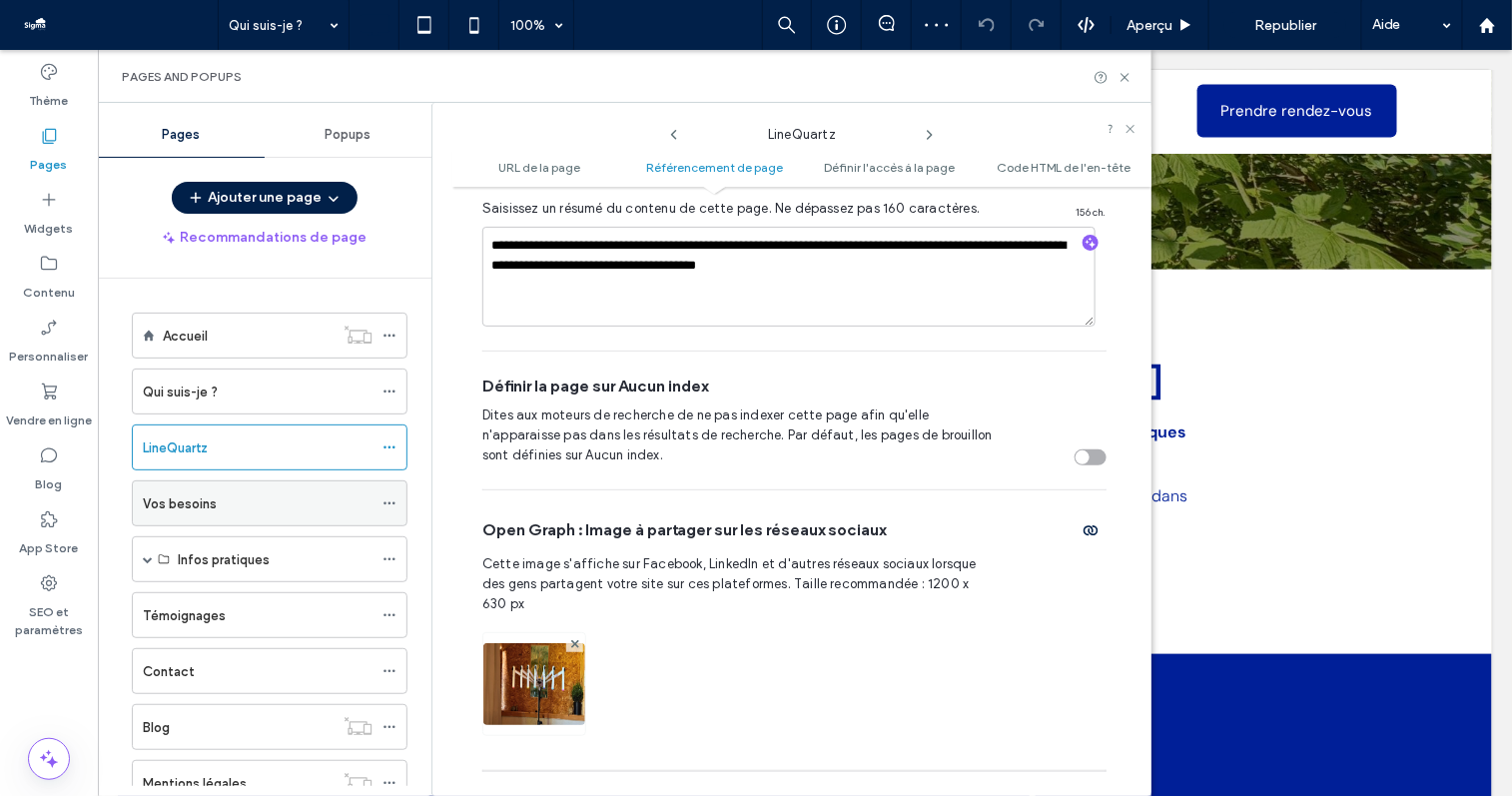 click 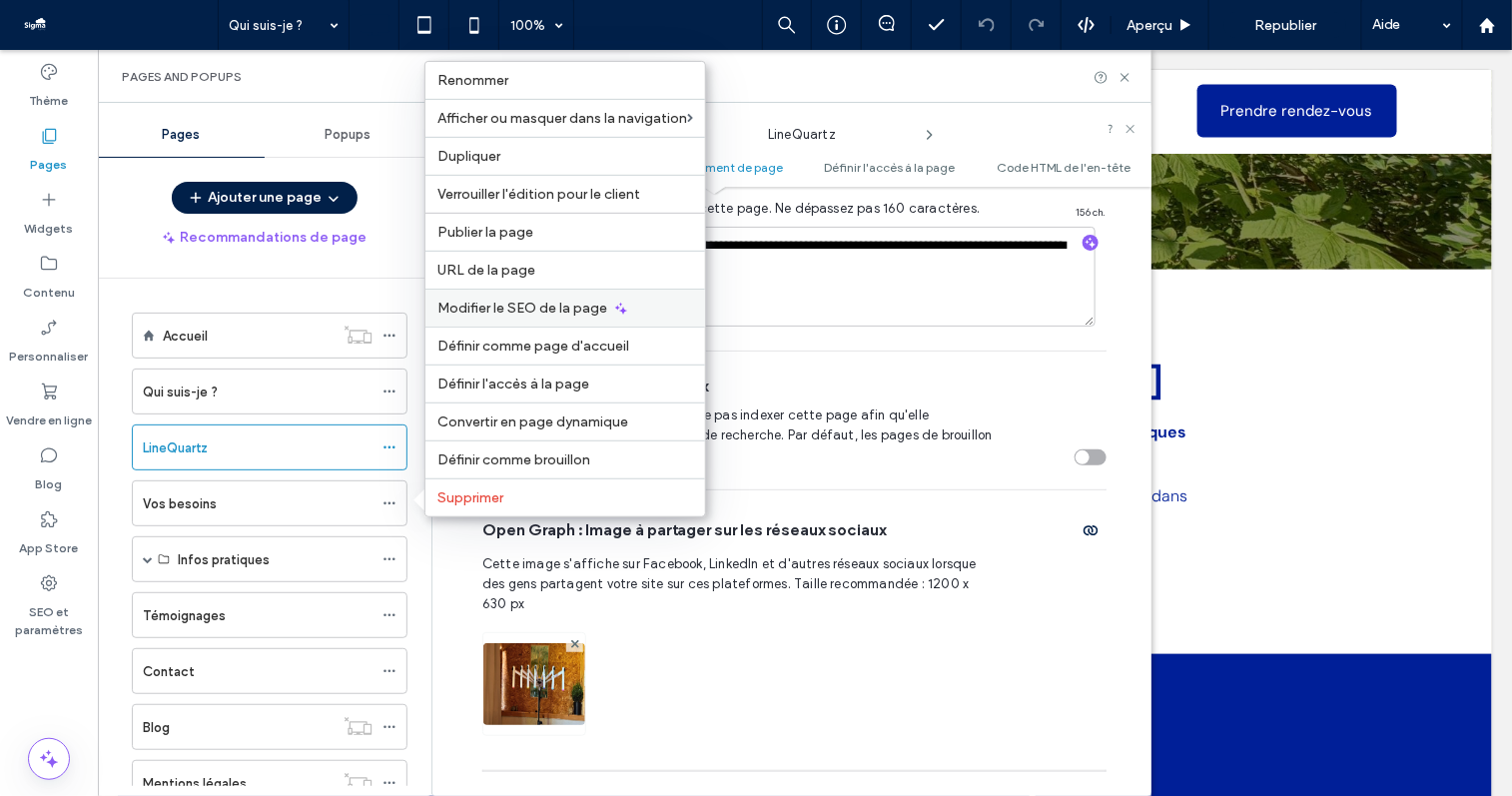 click on "Modifier le SEO de la page" at bounding box center [522, 308] 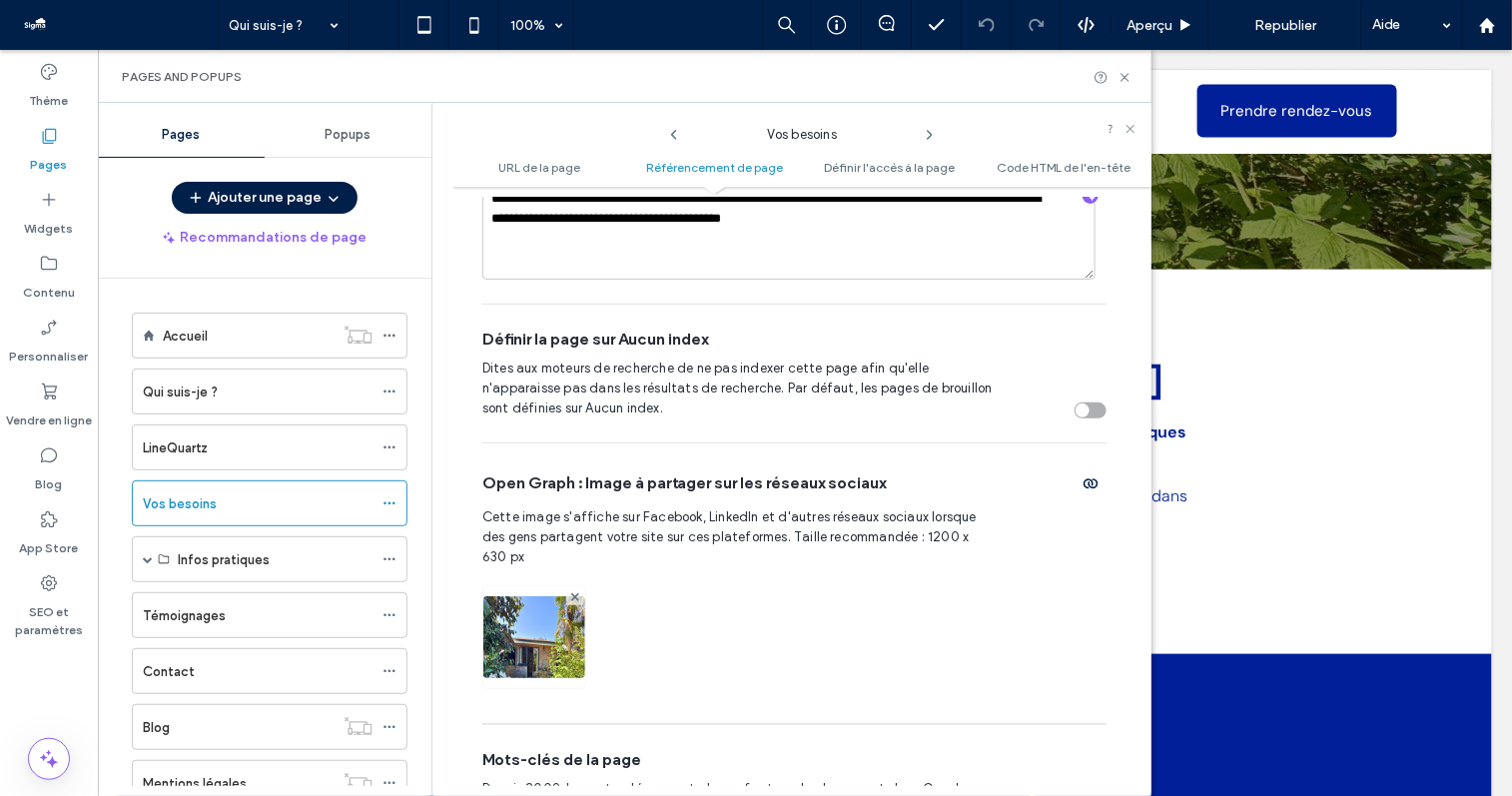 scroll, scrollTop: 854, scrollLeft: 0, axis: vertical 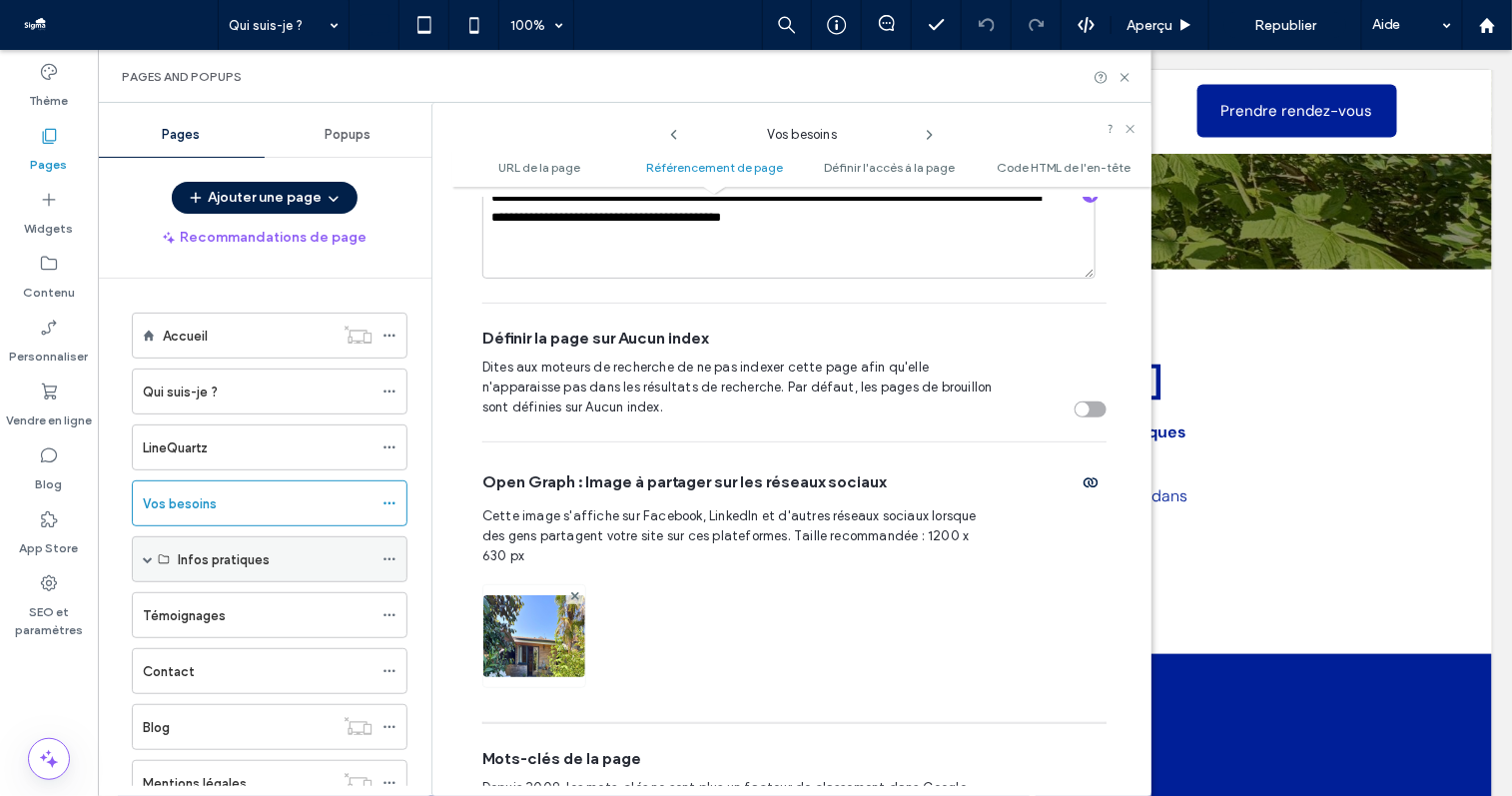 click 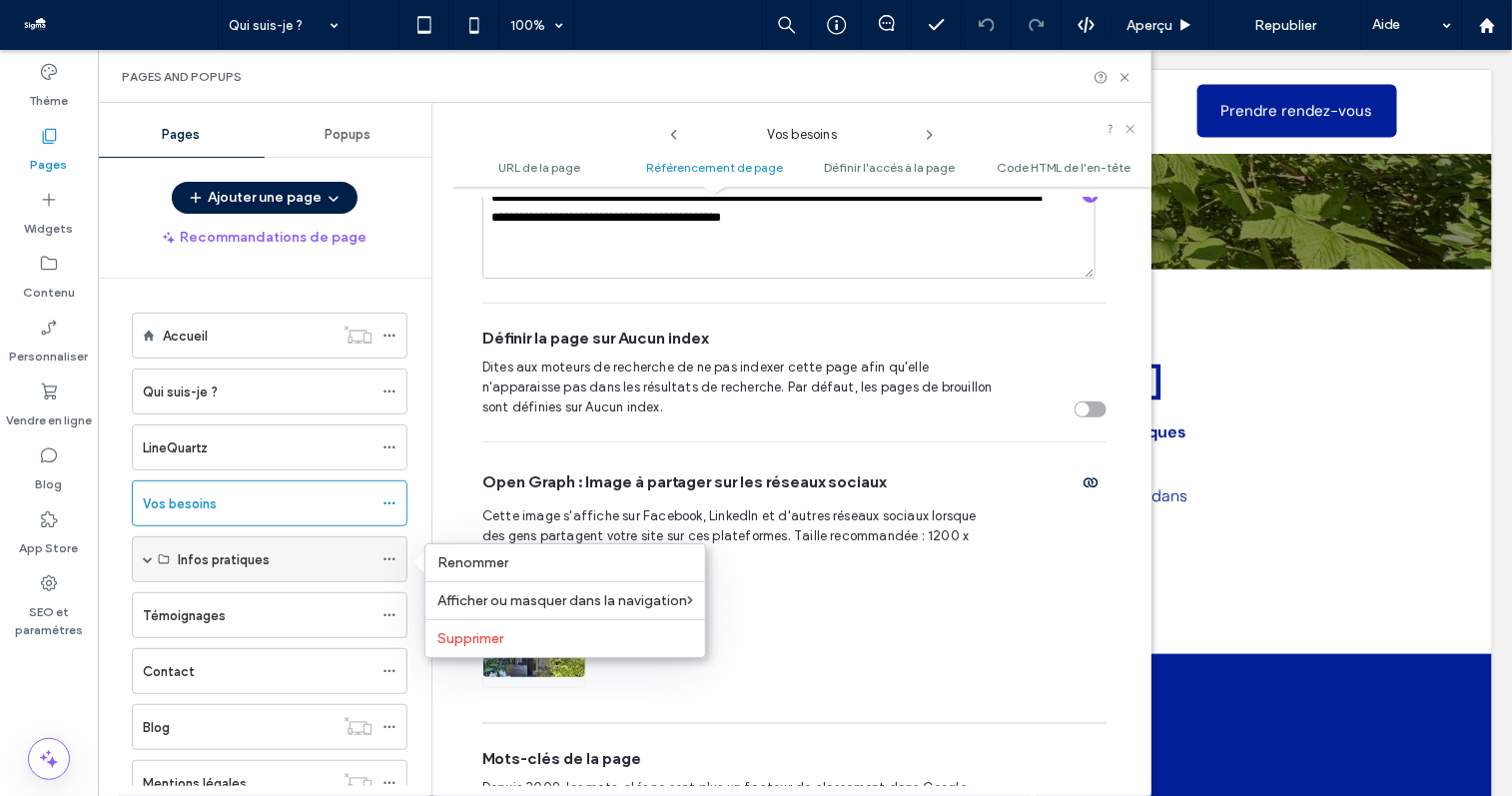click on "Infos pratiques" at bounding box center (275, 559) 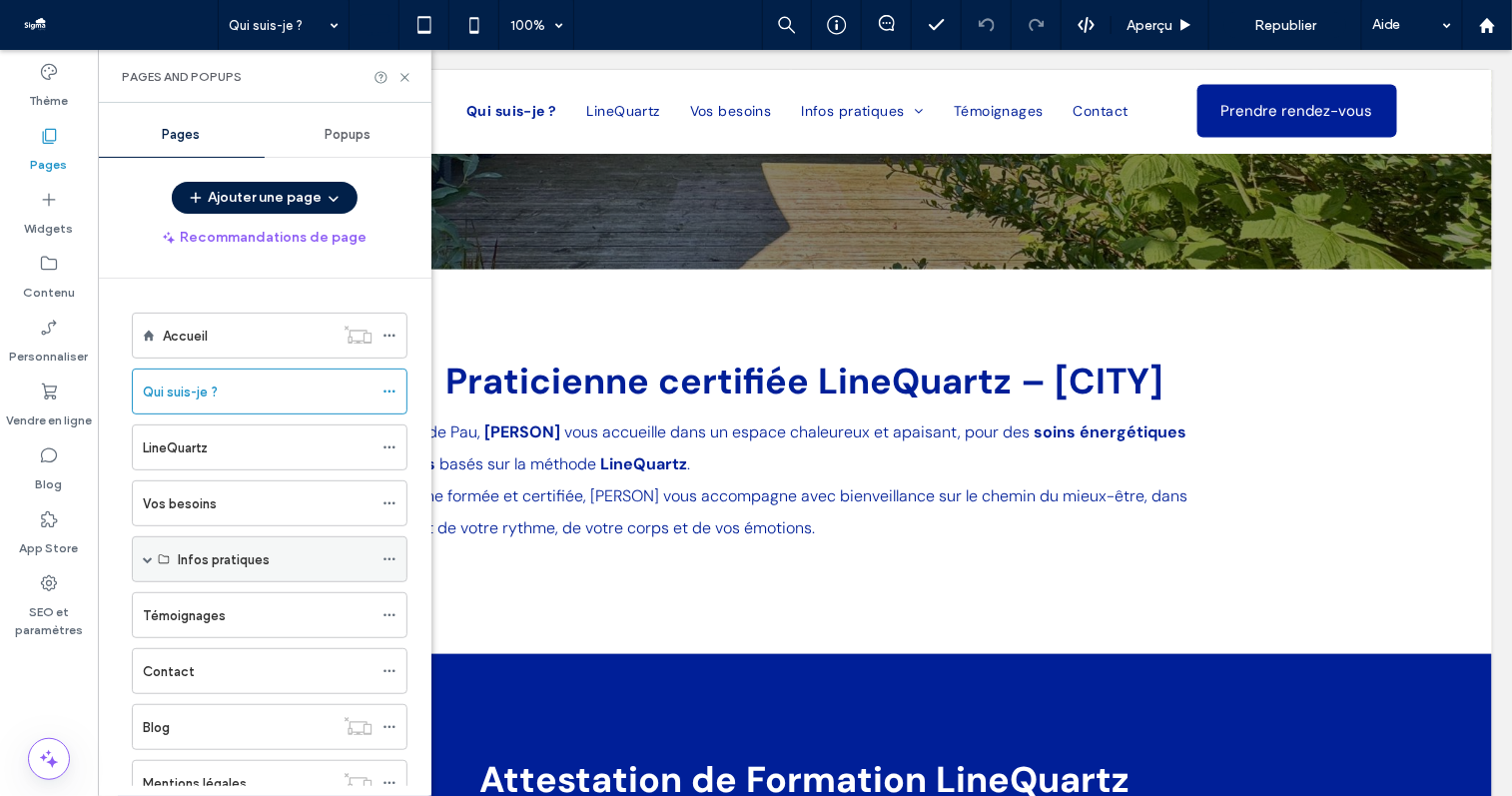 click at bounding box center [148, 559] 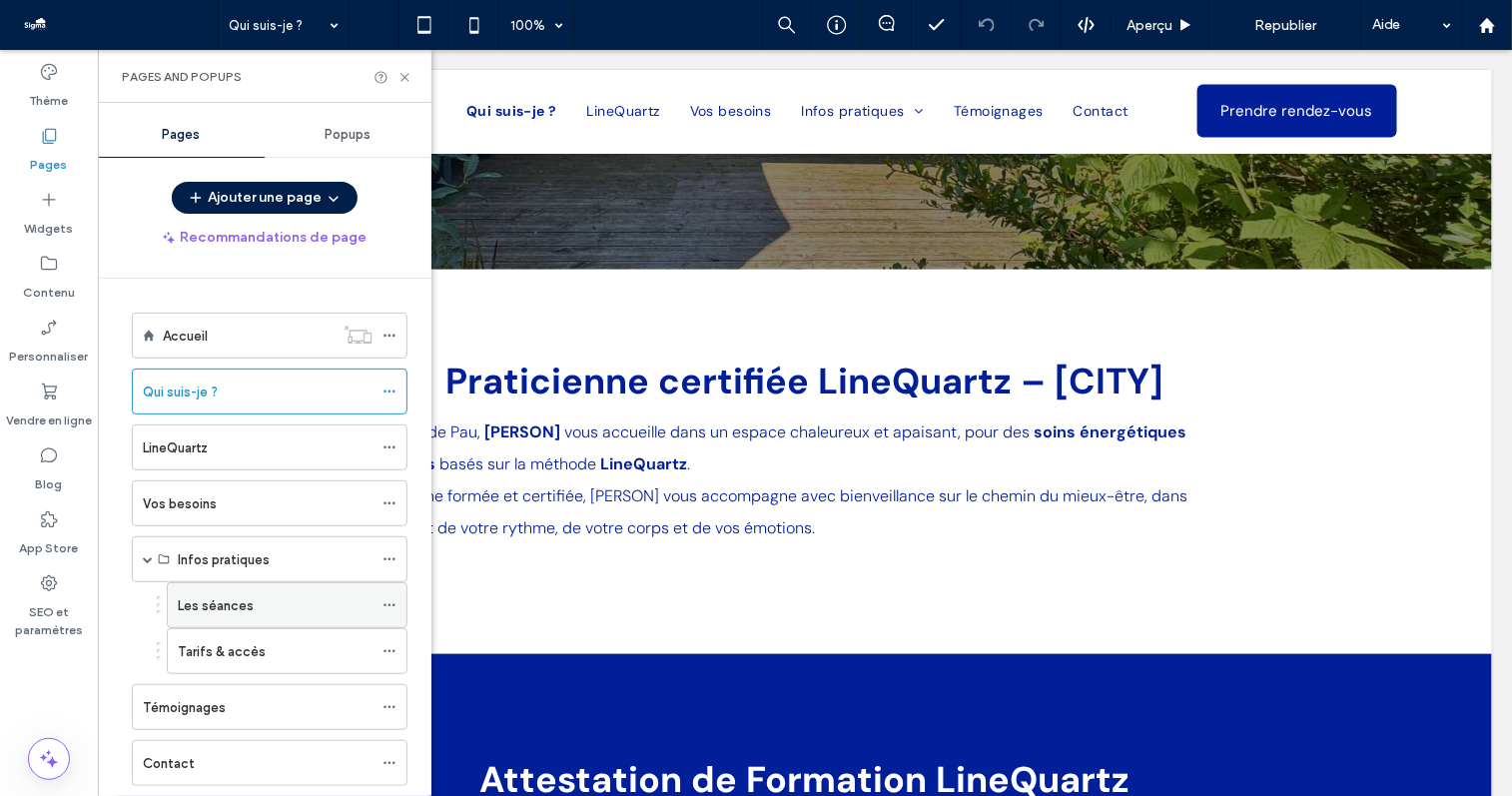 click 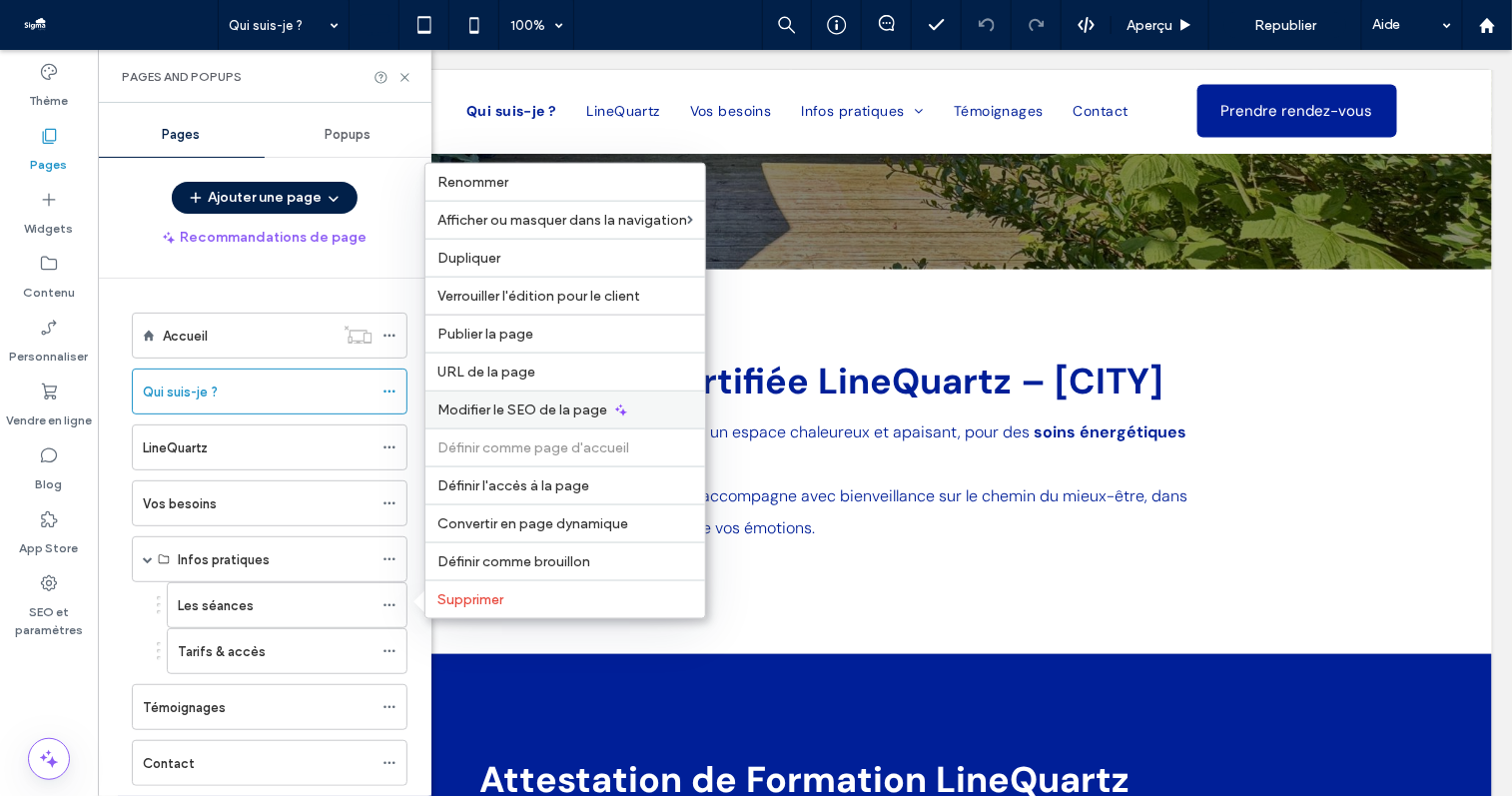 click on "Modifier le SEO de la page" at bounding box center [522, 409] 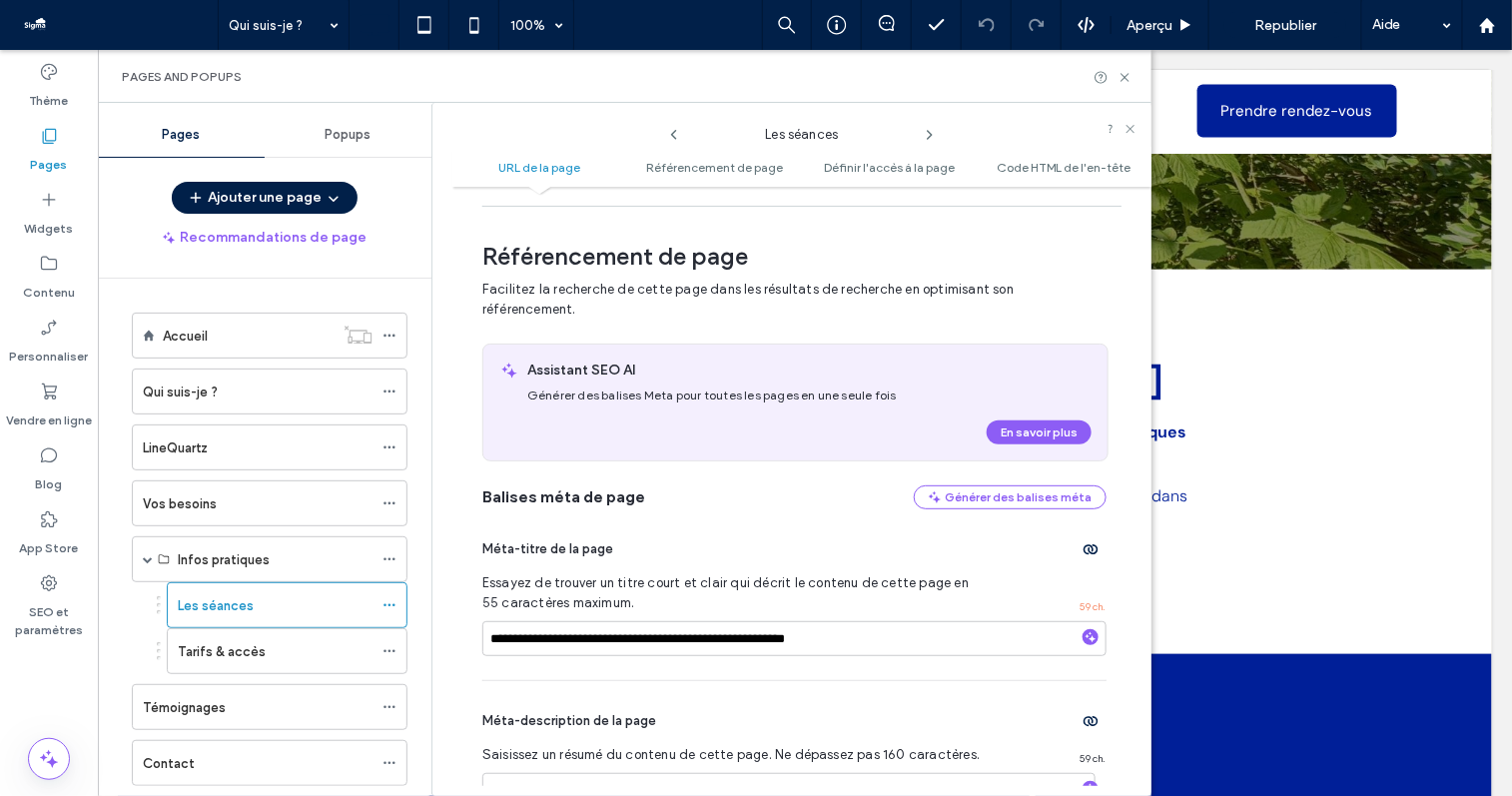 scroll, scrollTop: 291, scrollLeft: 0, axis: vertical 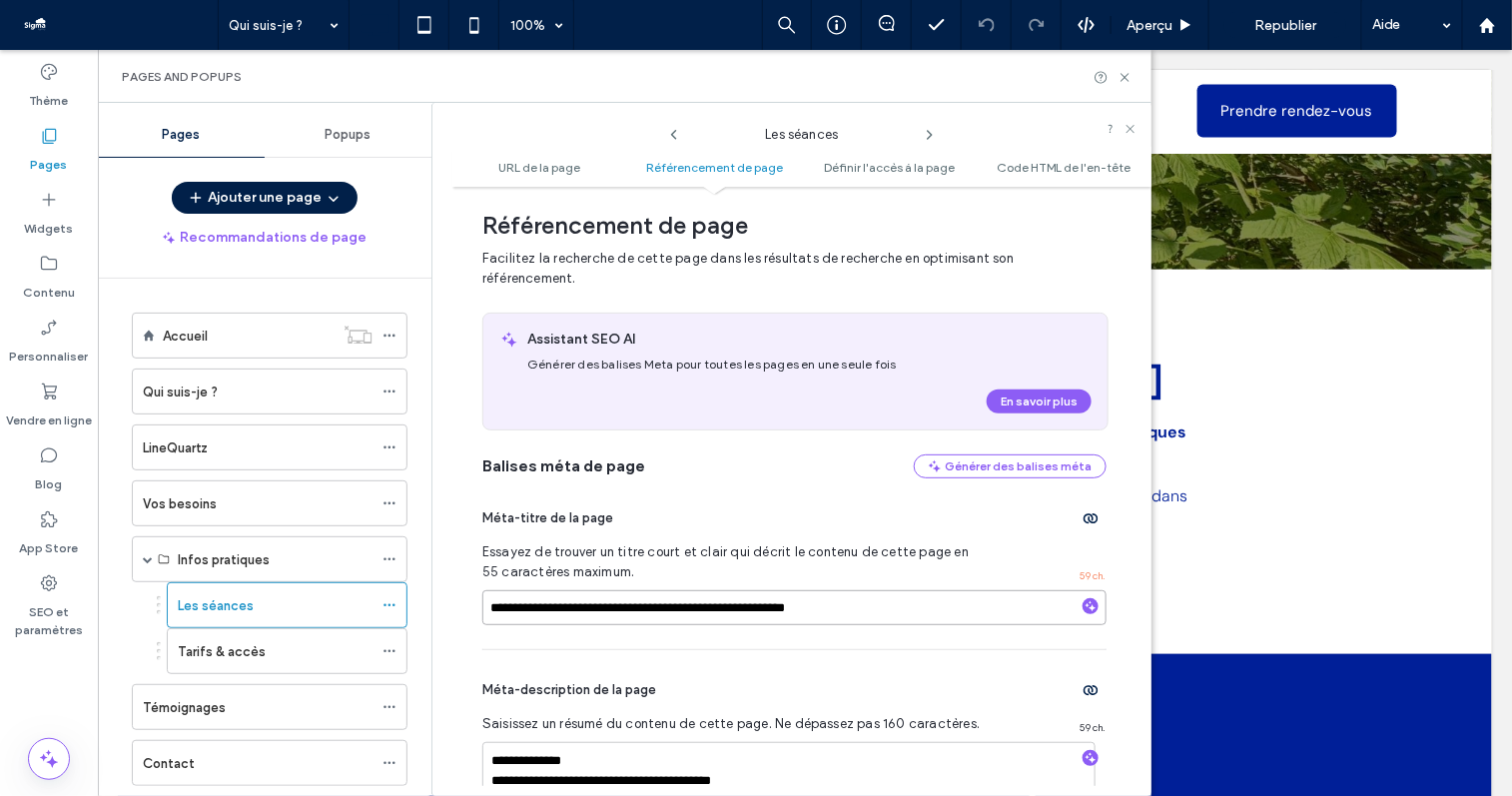 click on "**********" at bounding box center [794, 607] 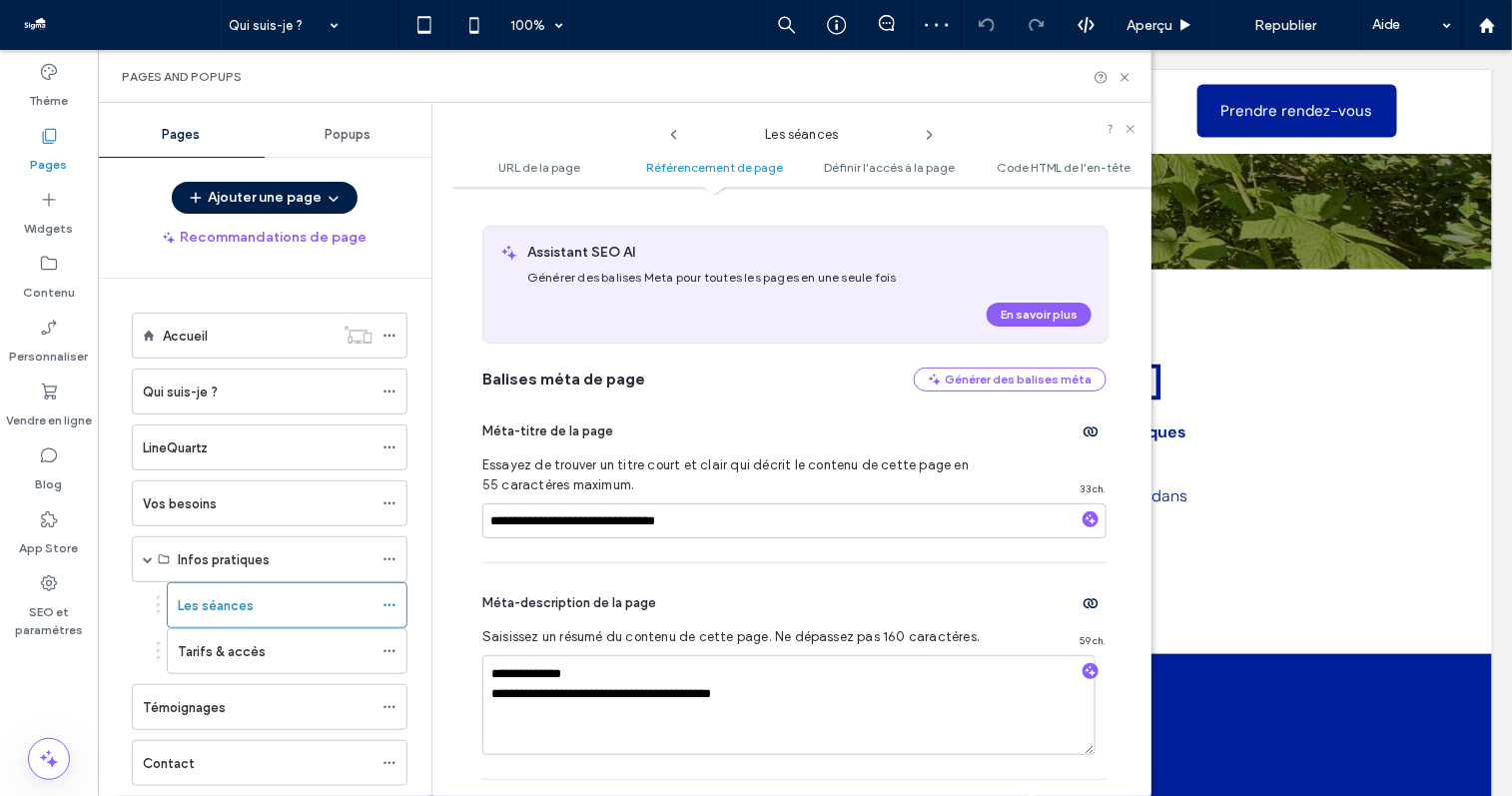 scroll, scrollTop: 450, scrollLeft: 0, axis: vertical 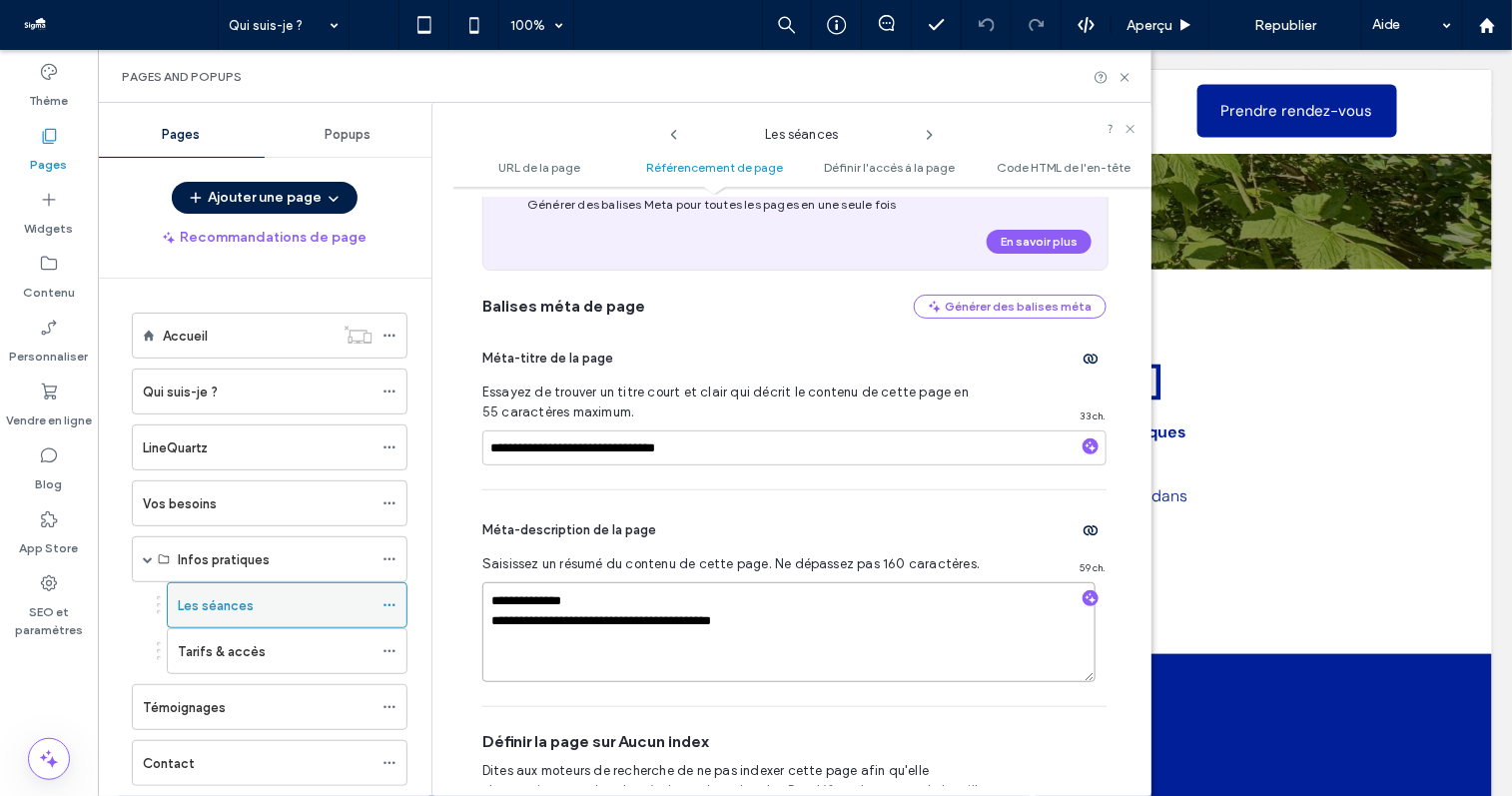 drag, startPoint x: 784, startPoint y: 613, endPoint x: 365, endPoint y: 597, distance: 419.30538 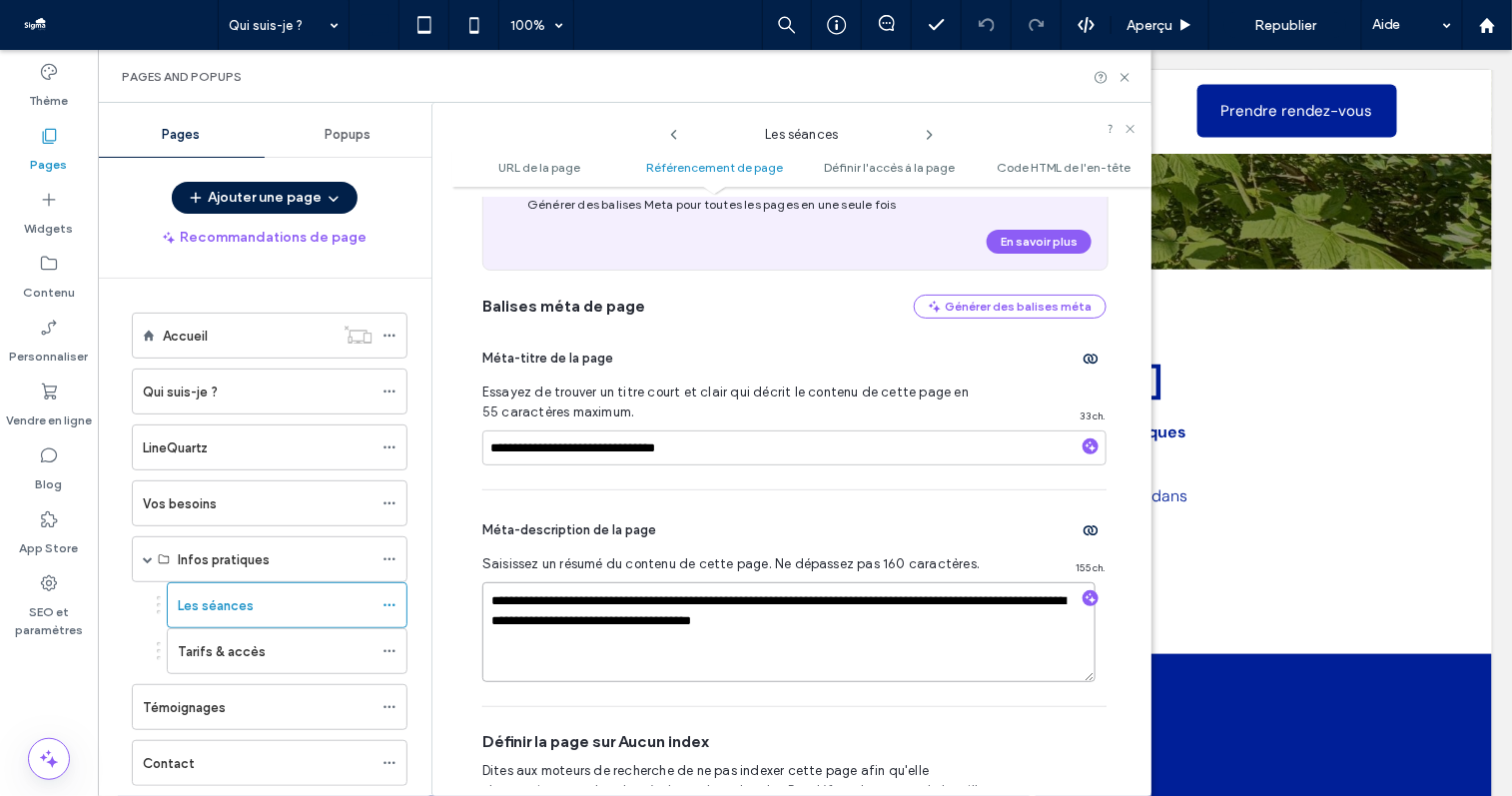 click on "**********" at bounding box center [789, 632] 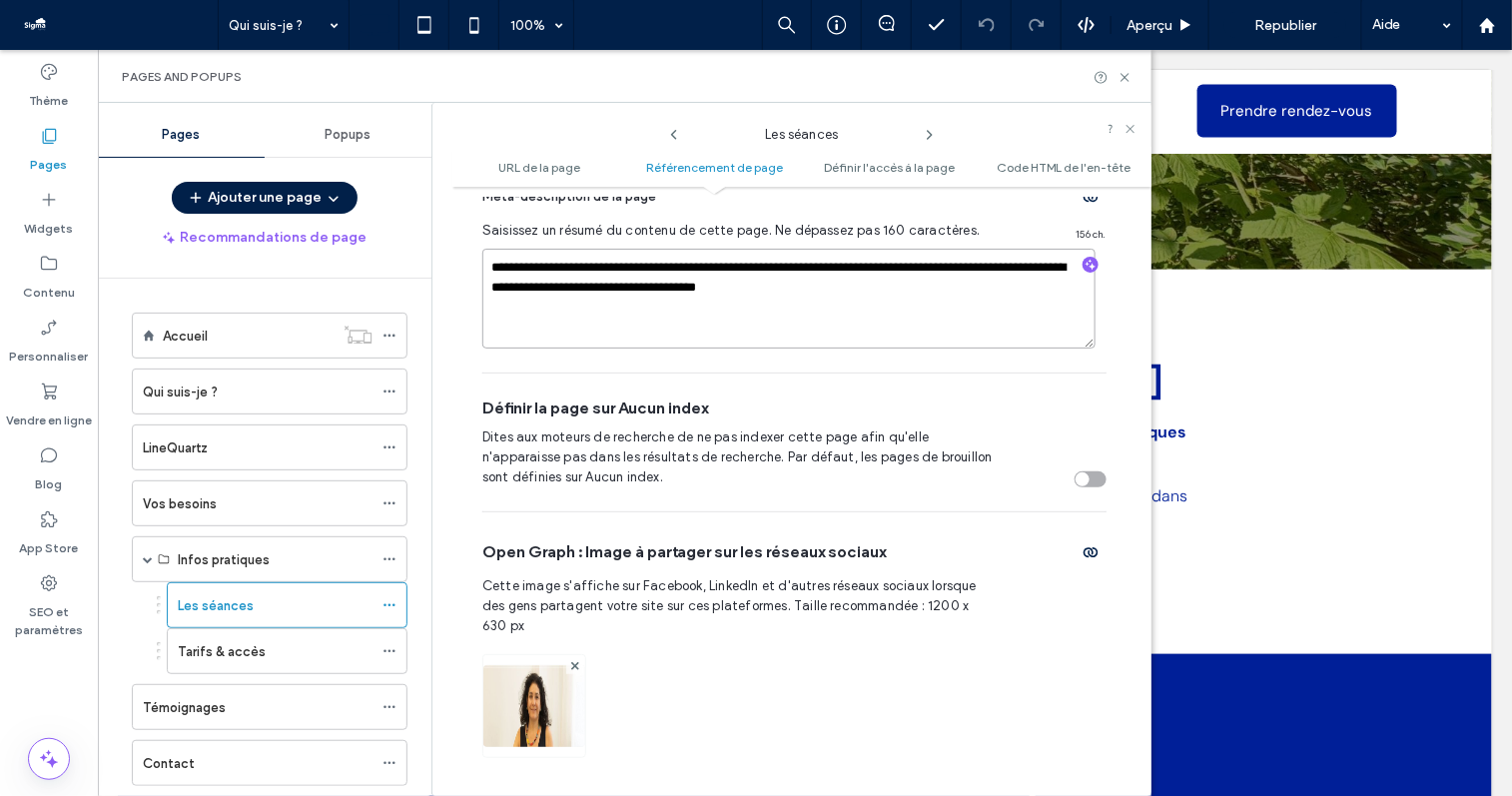 scroll, scrollTop: 799, scrollLeft: 0, axis: vertical 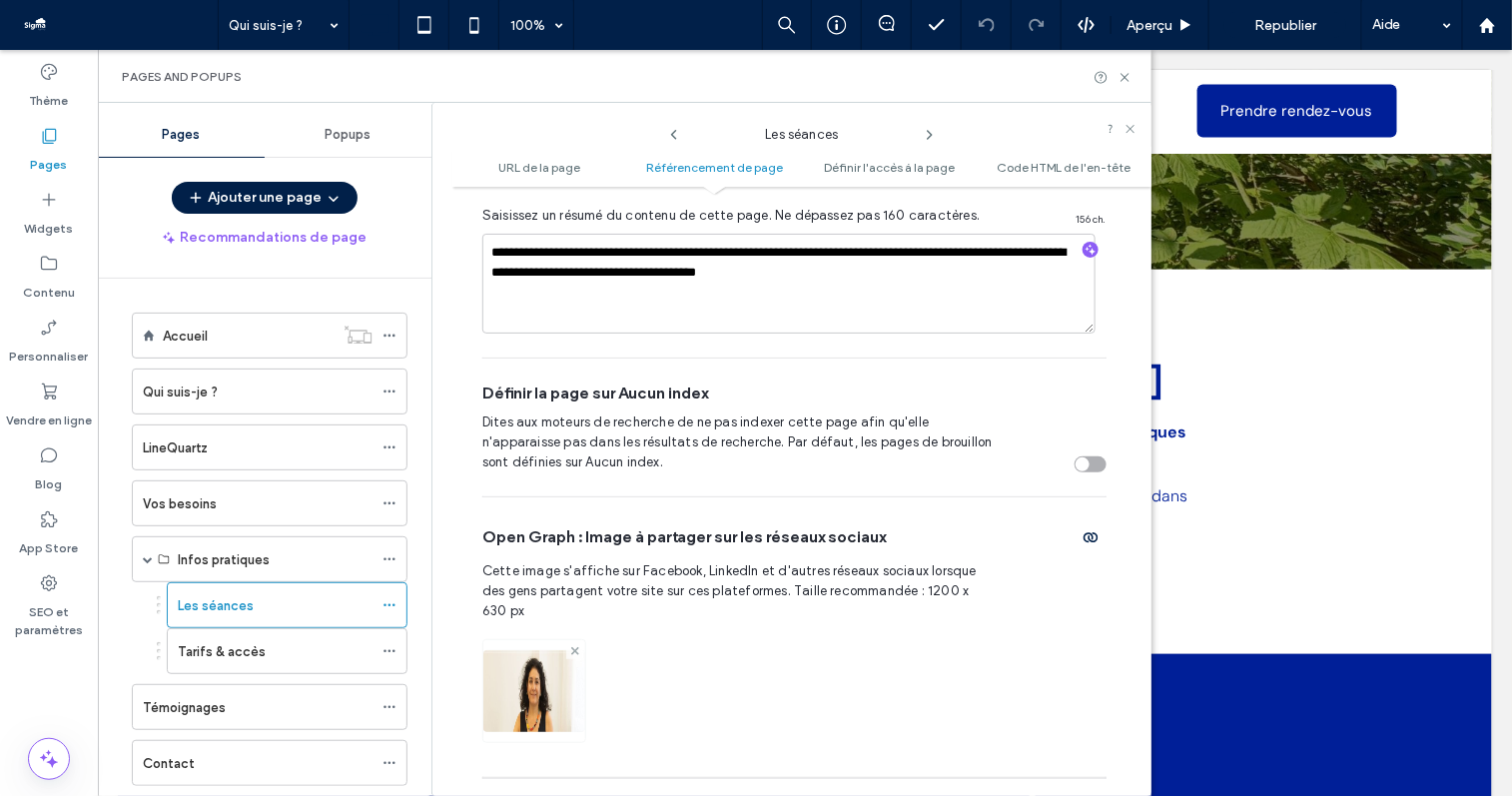click 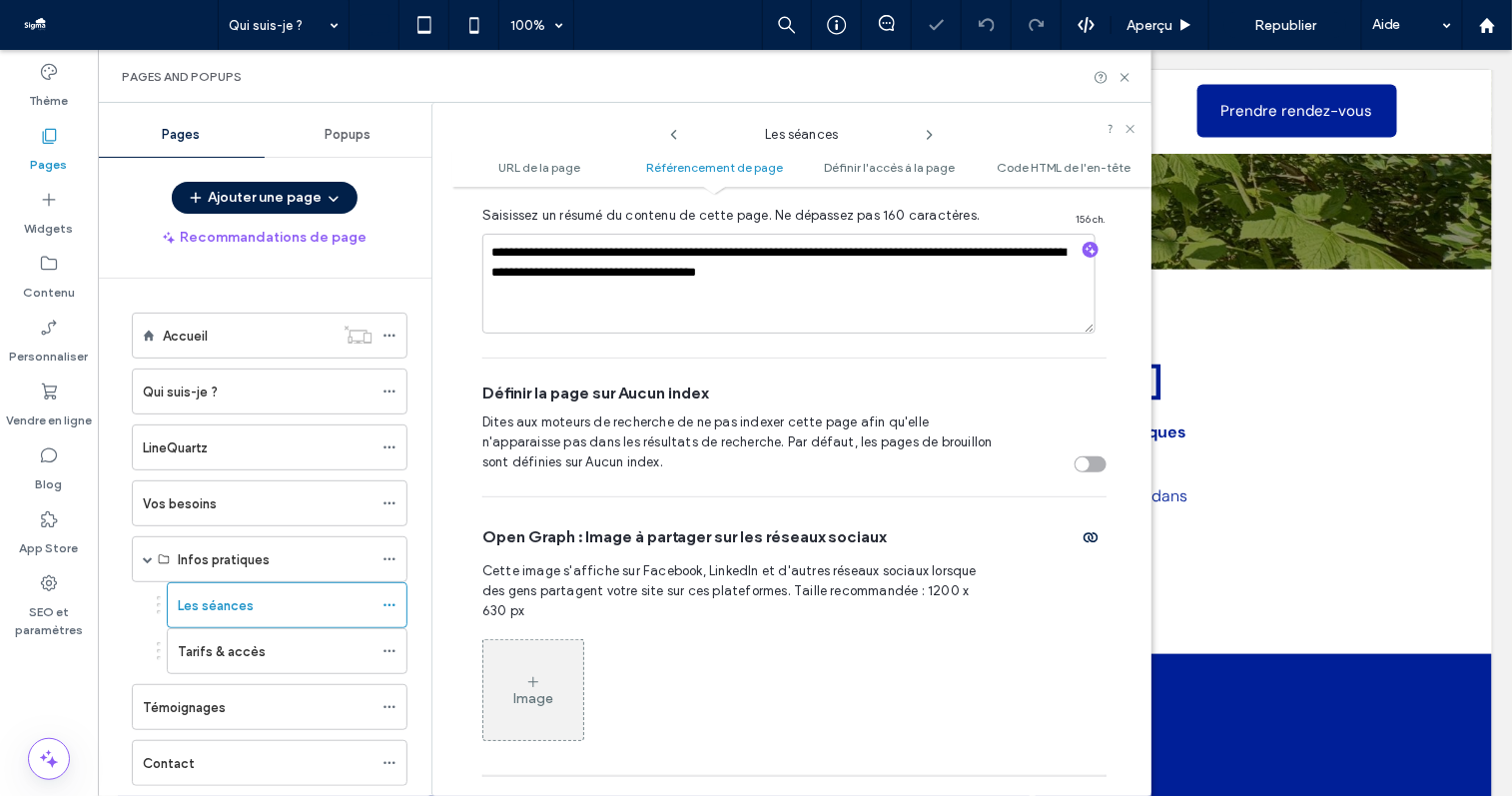 click 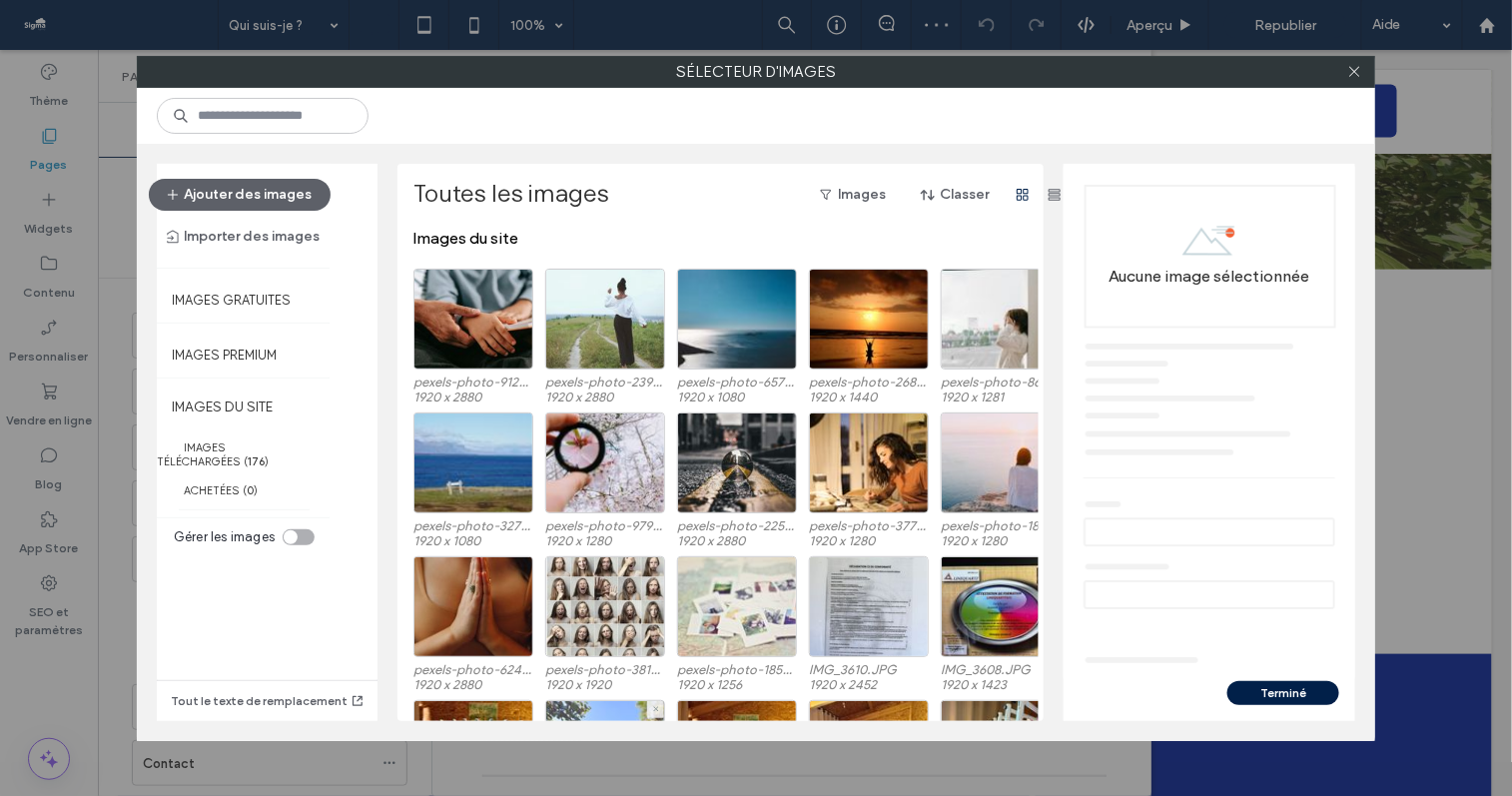 click on "Sélectionner" at bounding box center [605, 750] 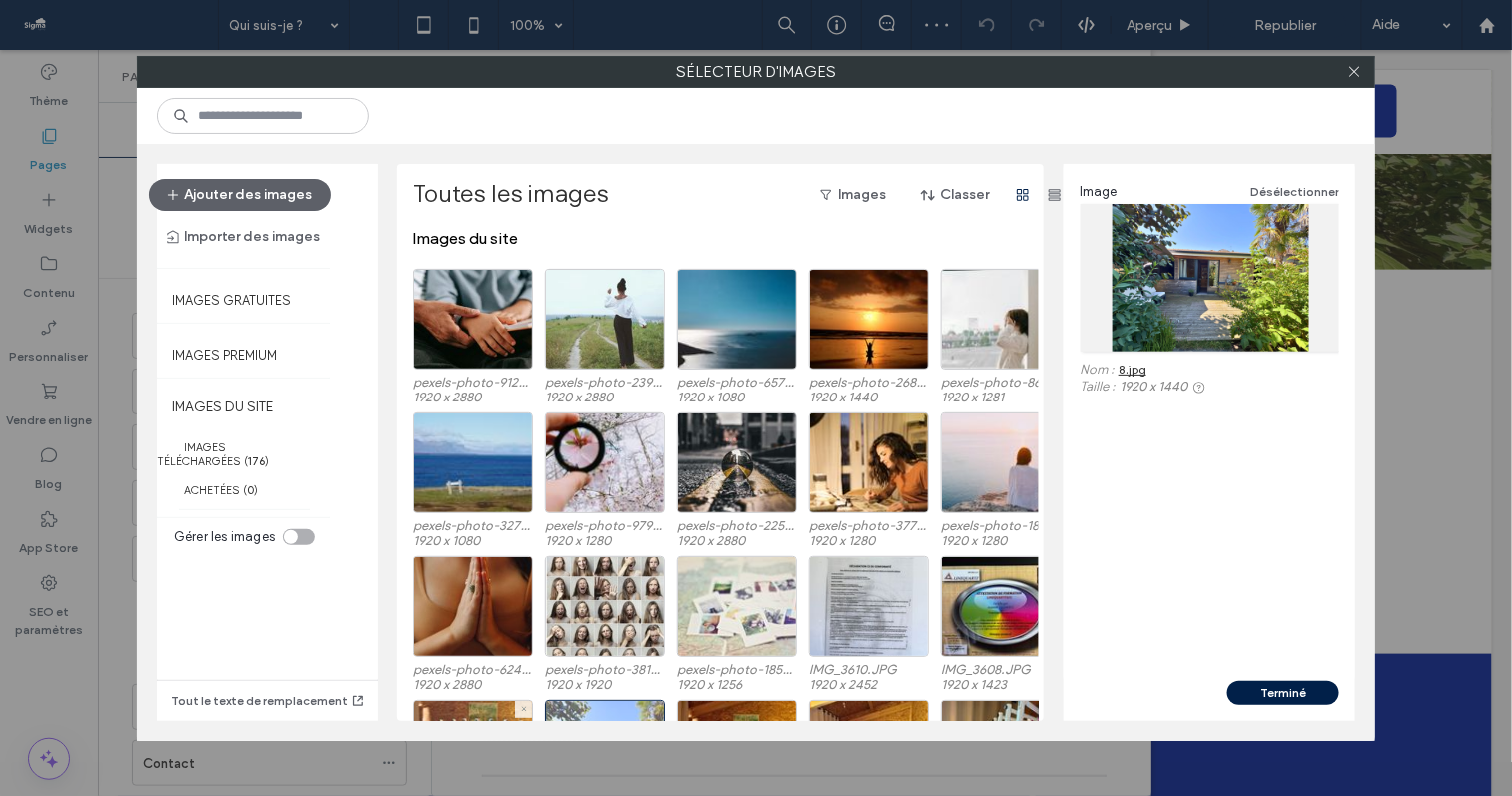 click on "Sélectionner" at bounding box center (473, 750) 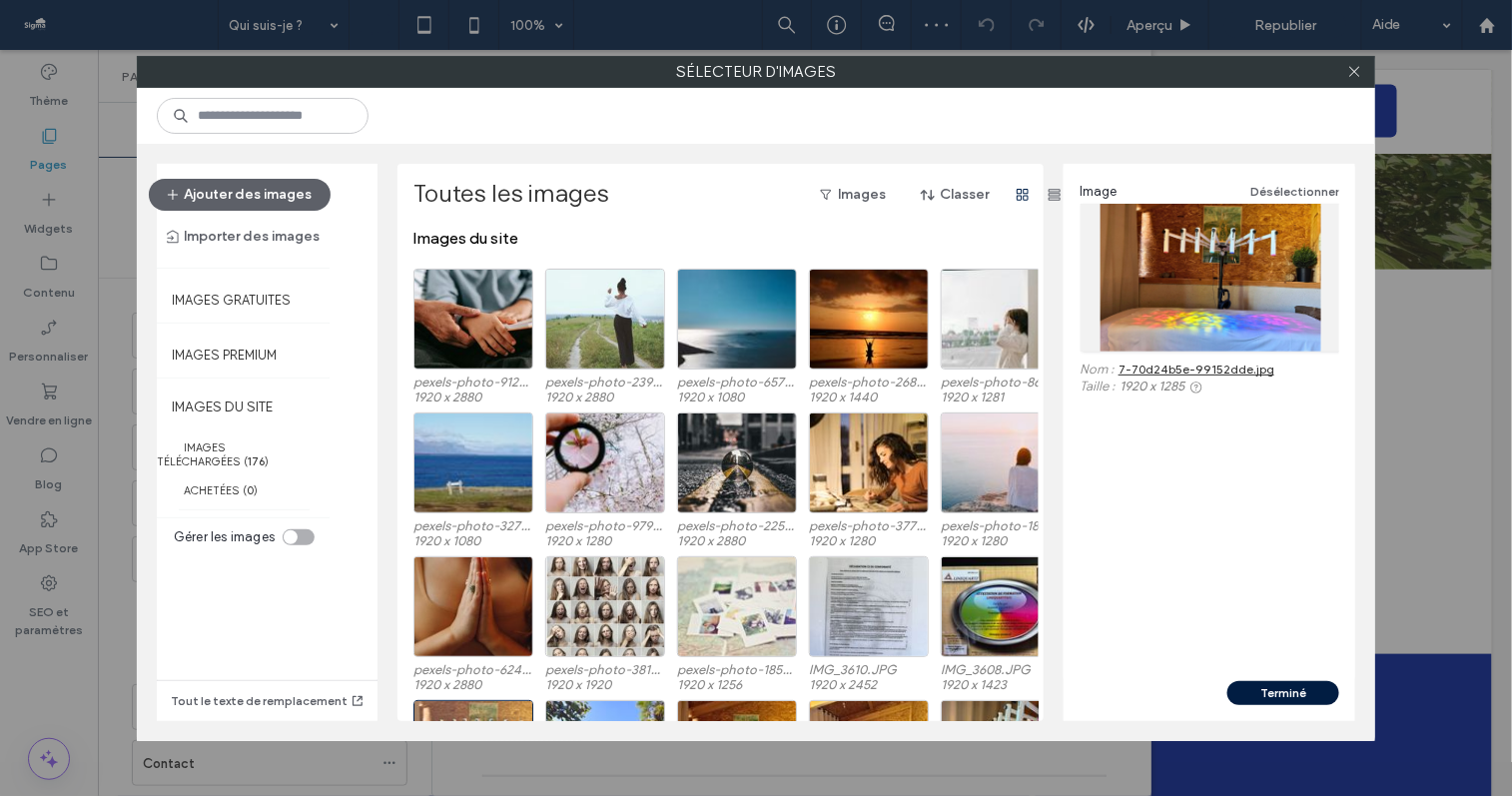 click on "Terminé" at bounding box center (1283, 693) 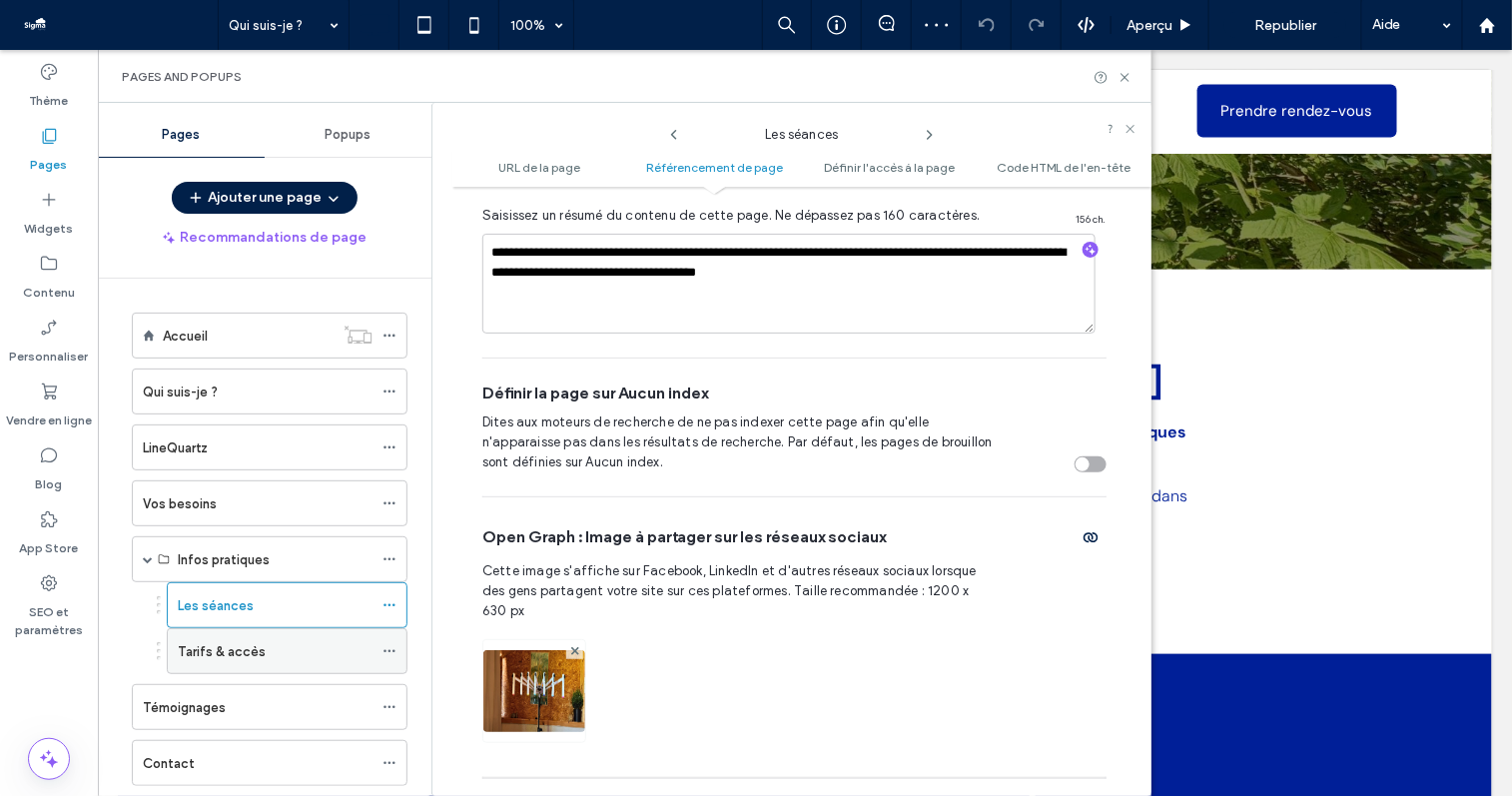 click 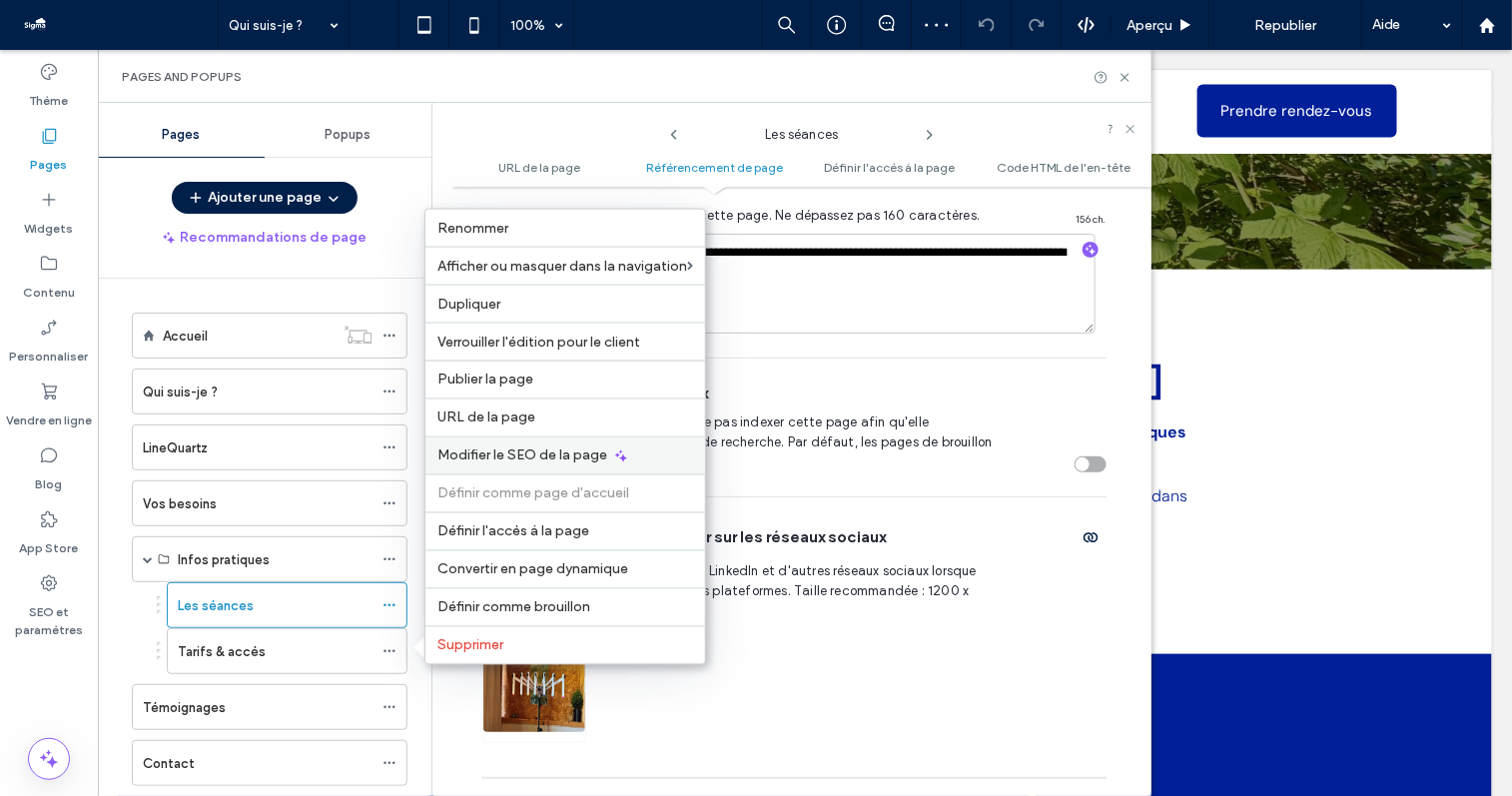 click on "Modifier le SEO de la page" at bounding box center [522, 455] 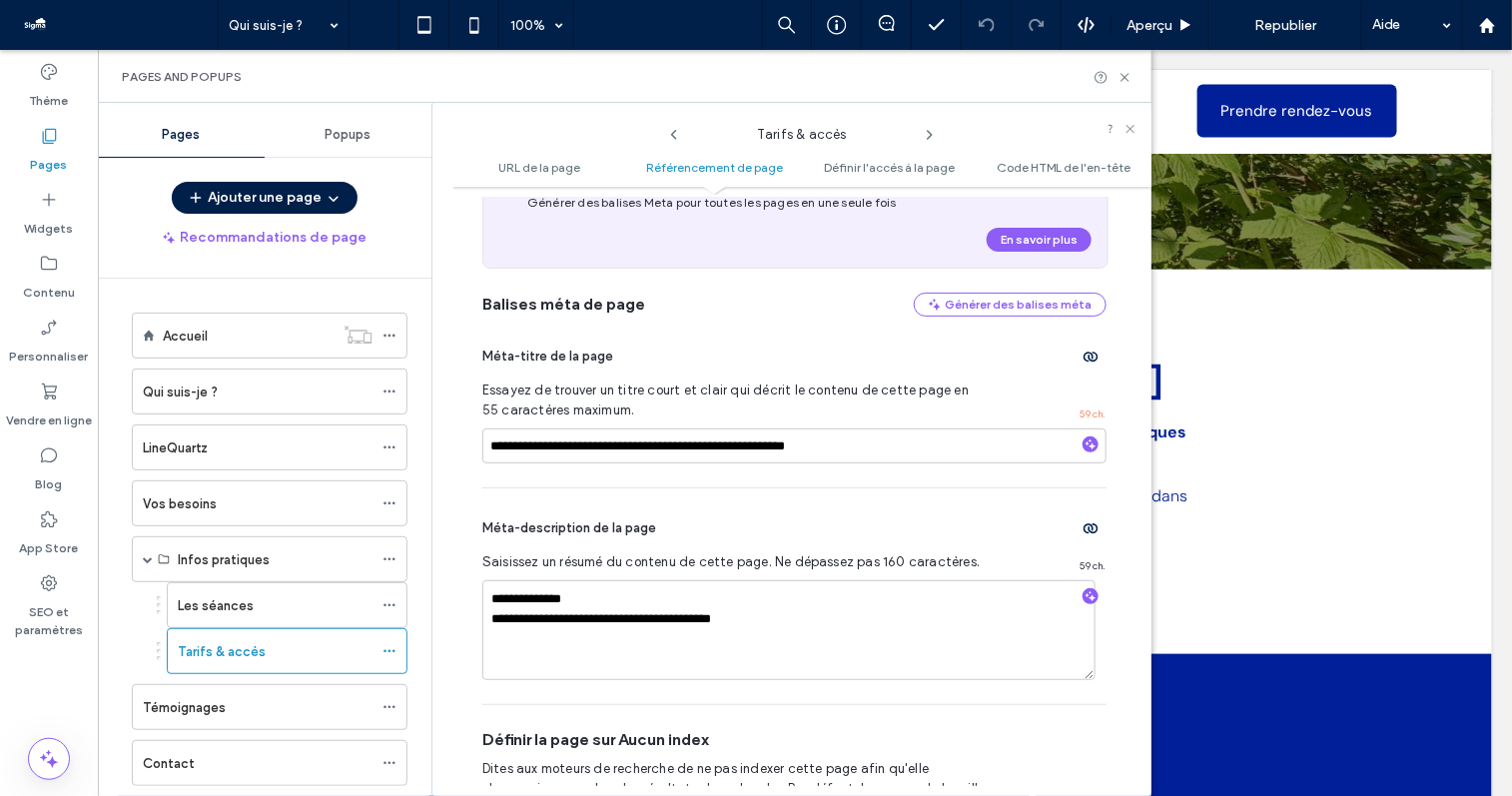 scroll, scrollTop: 505, scrollLeft: 0, axis: vertical 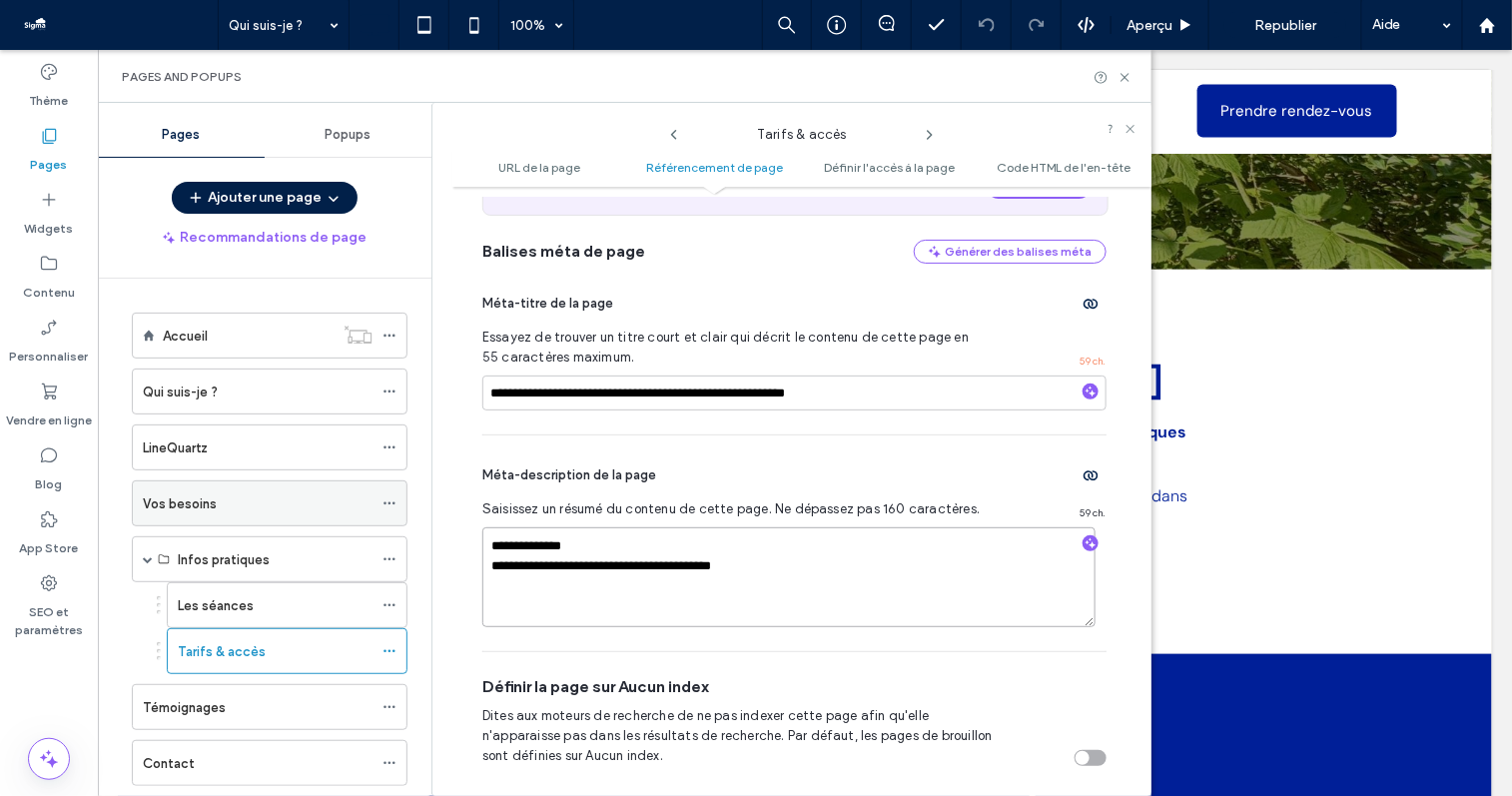 drag, startPoint x: 765, startPoint y: 585, endPoint x: 370, endPoint y: 498, distance: 404.4676 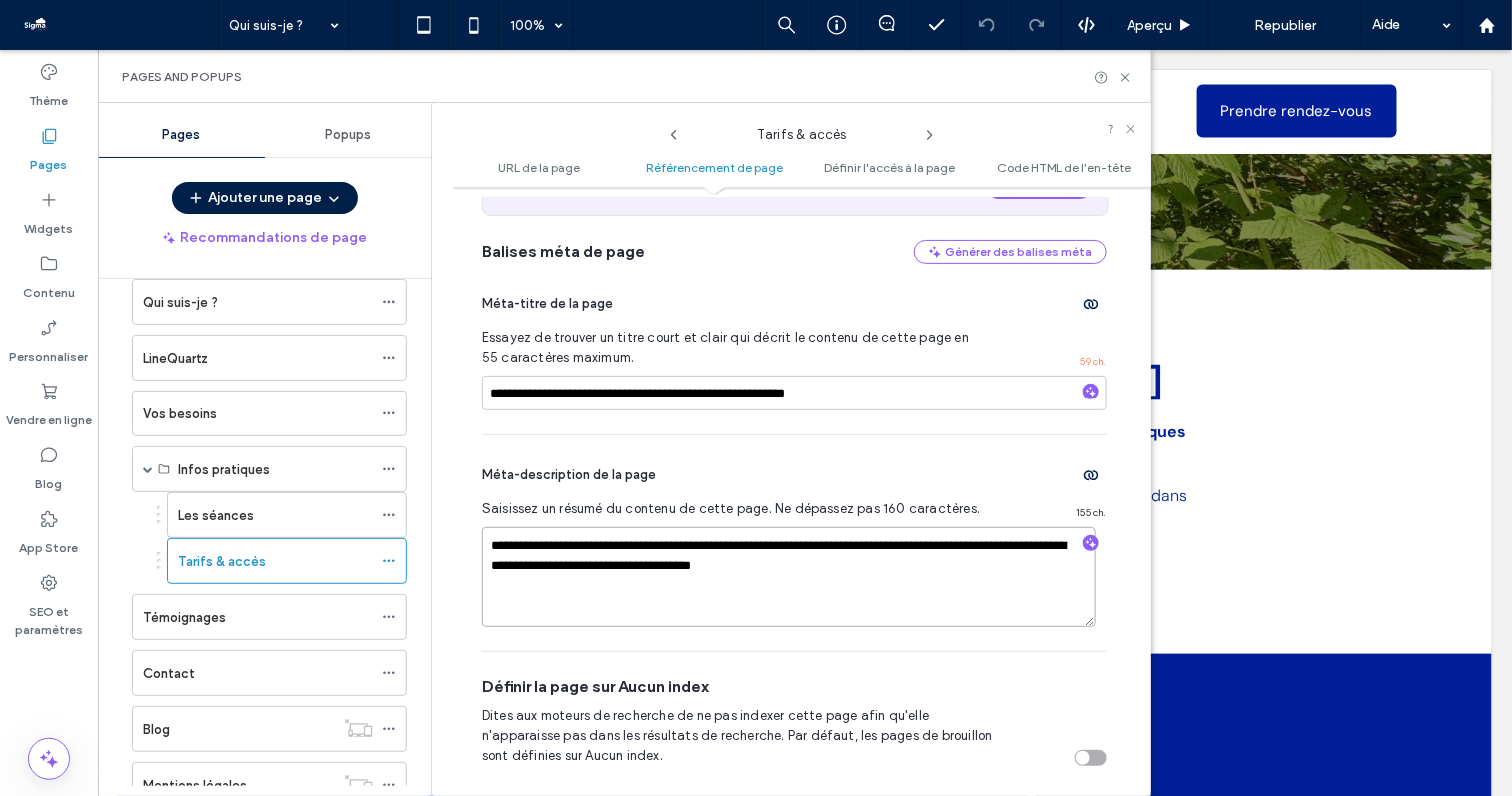 scroll, scrollTop: 93, scrollLeft: 0, axis: vertical 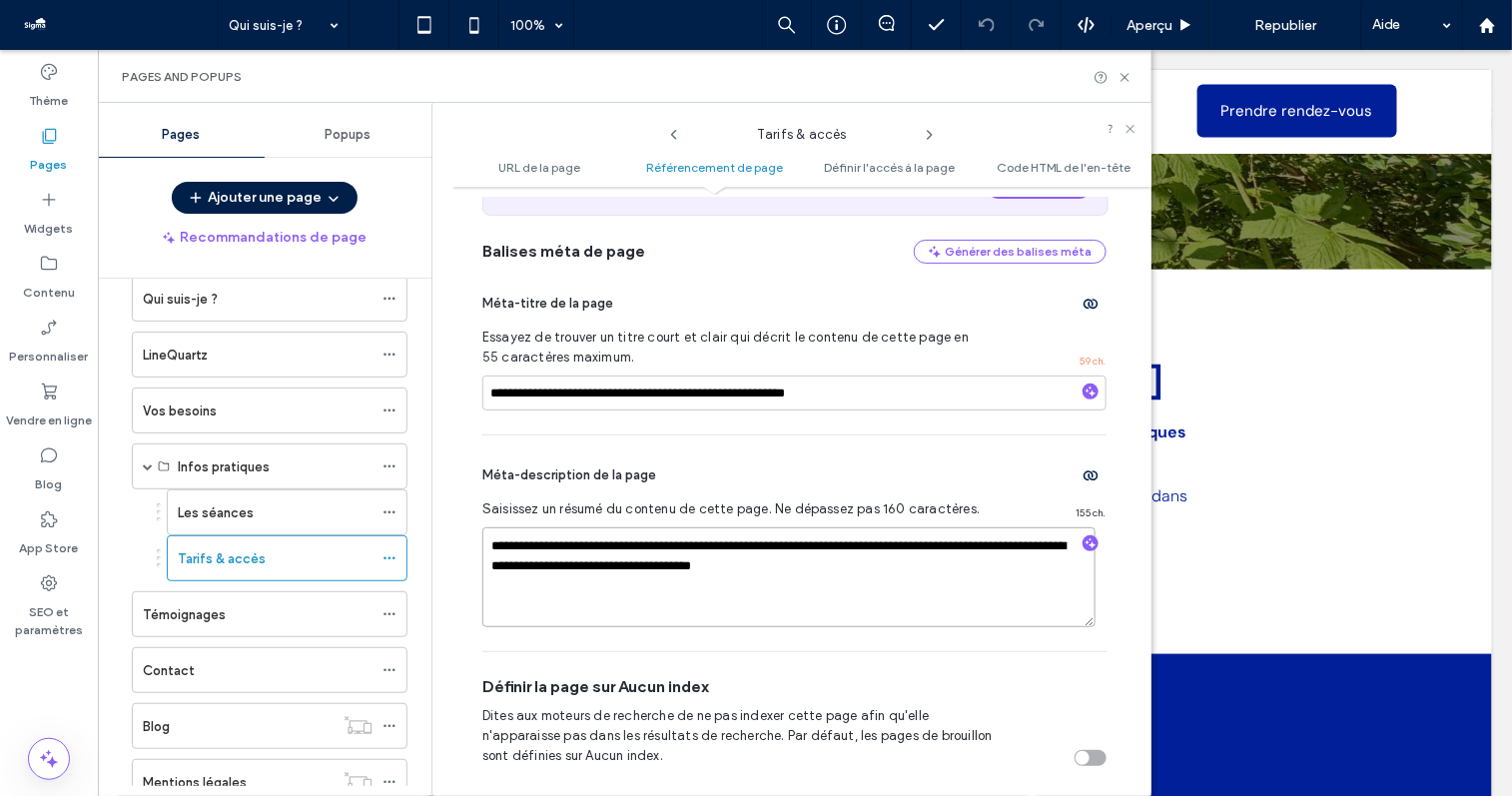 click on "**********" at bounding box center [789, 577] 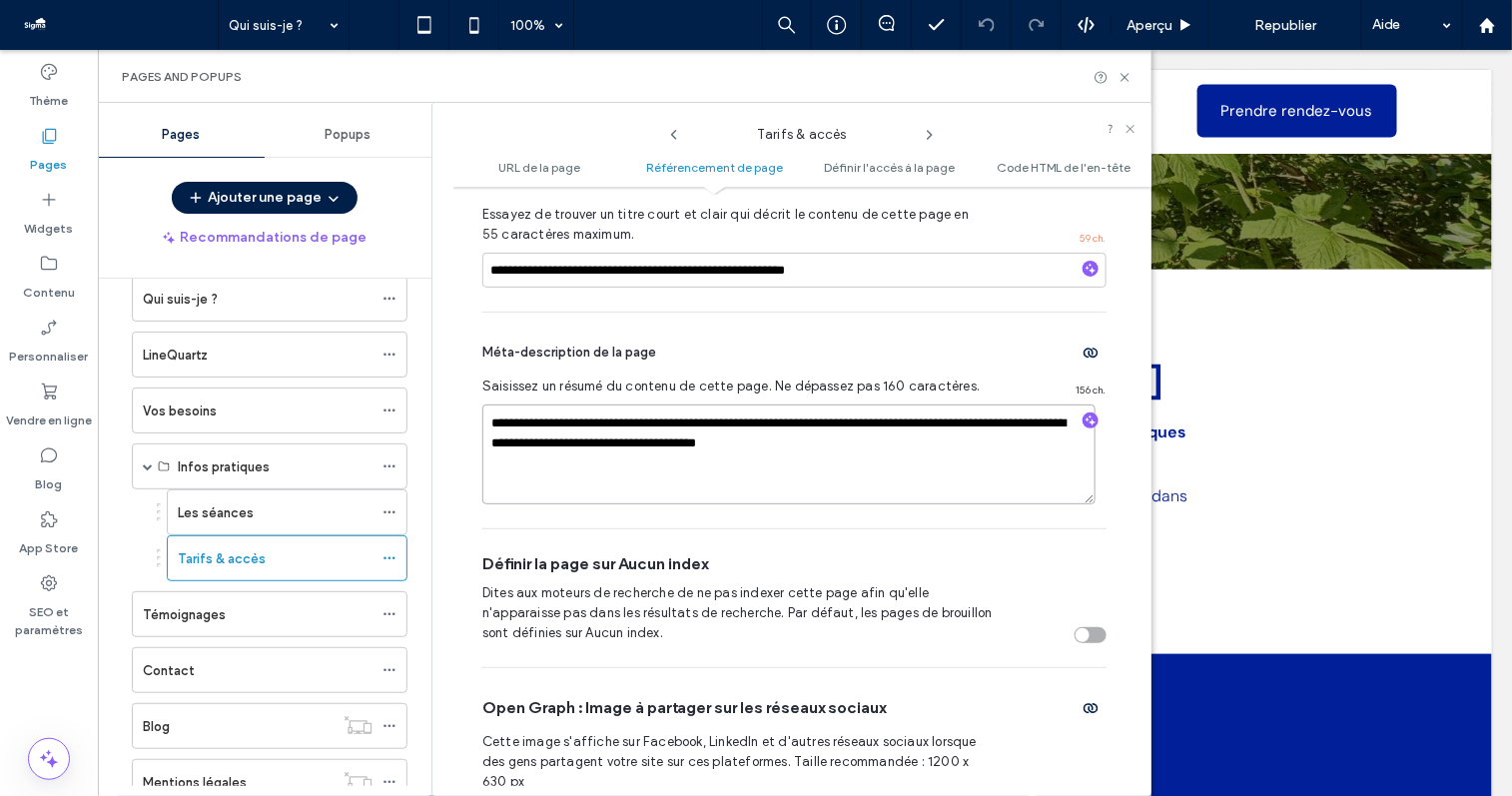 scroll, scrollTop: 826, scrollLeft: 0, axis: vertical 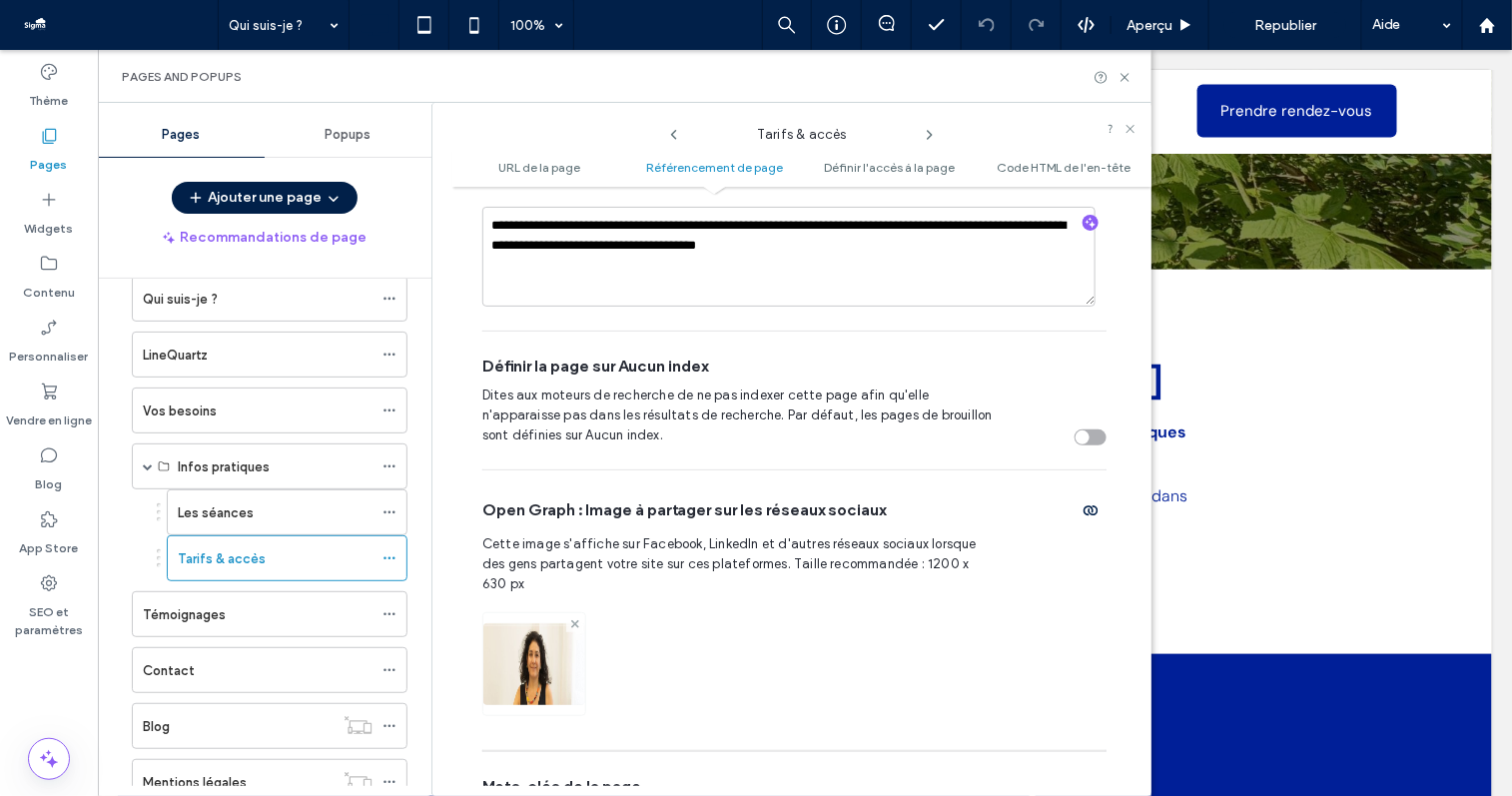 click 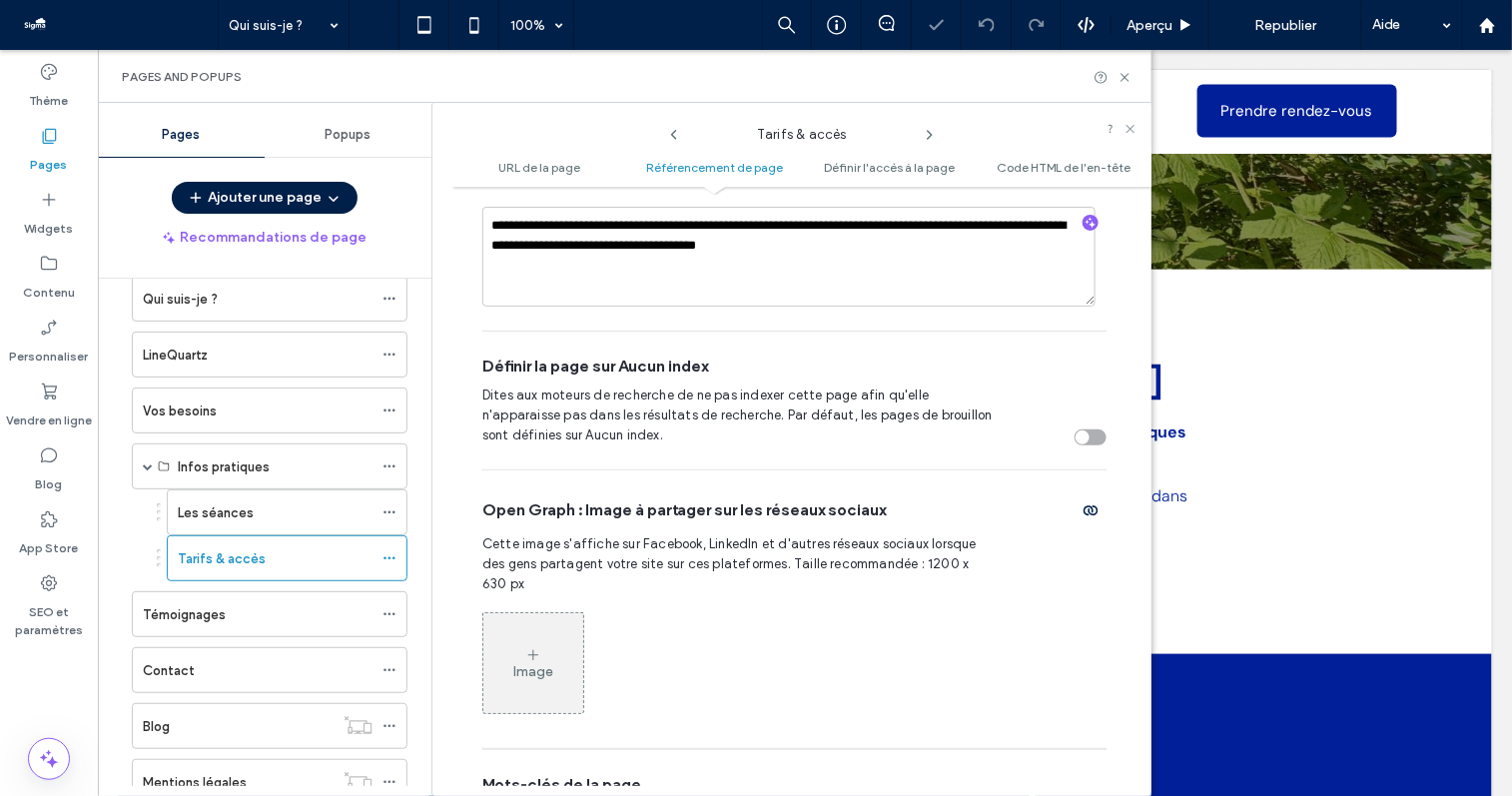 click on "Image" at bounding box center [533, 663] 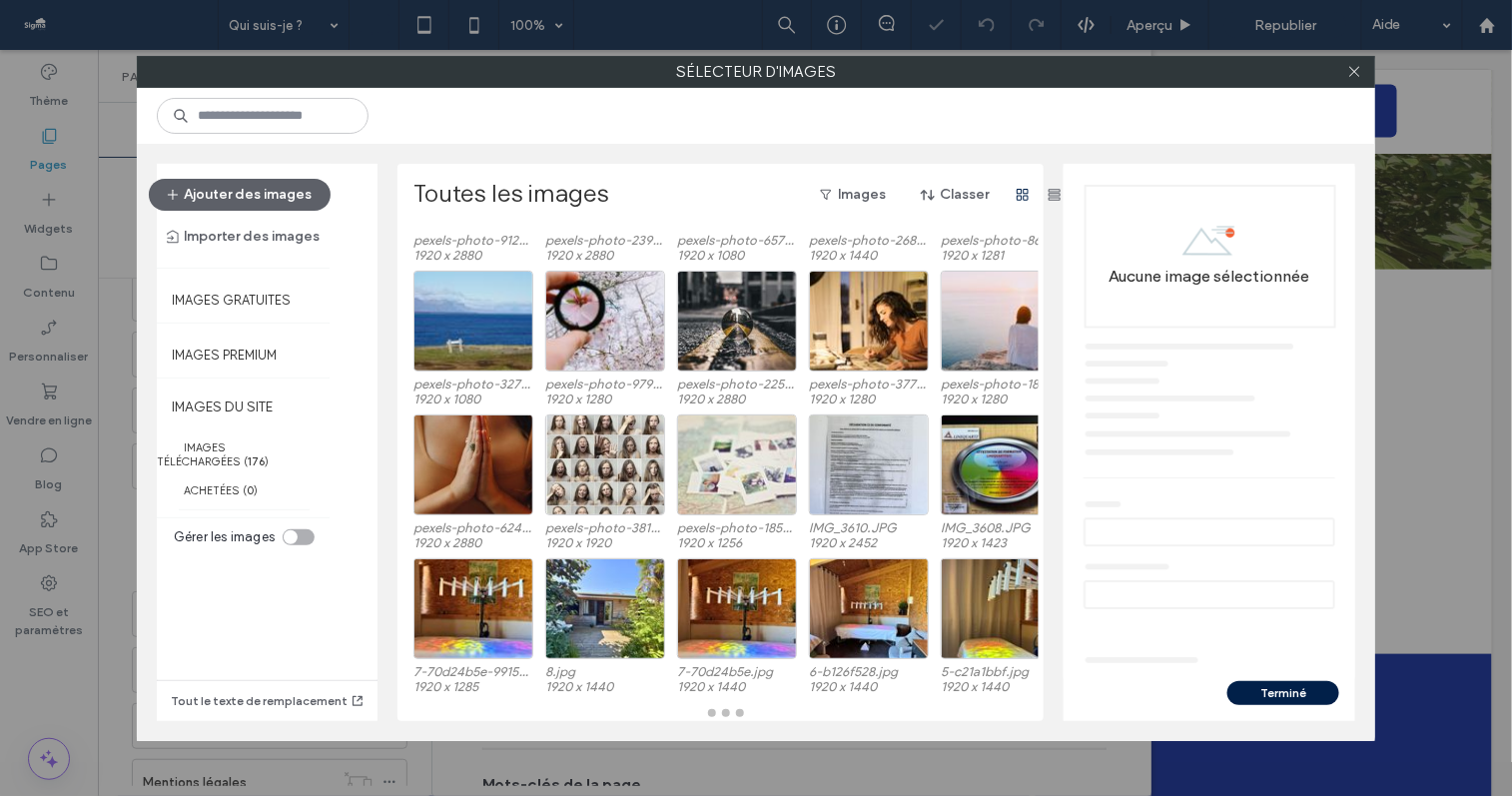 scroll, scrollTop: 142, scrollLeft: 0, axis: vertical 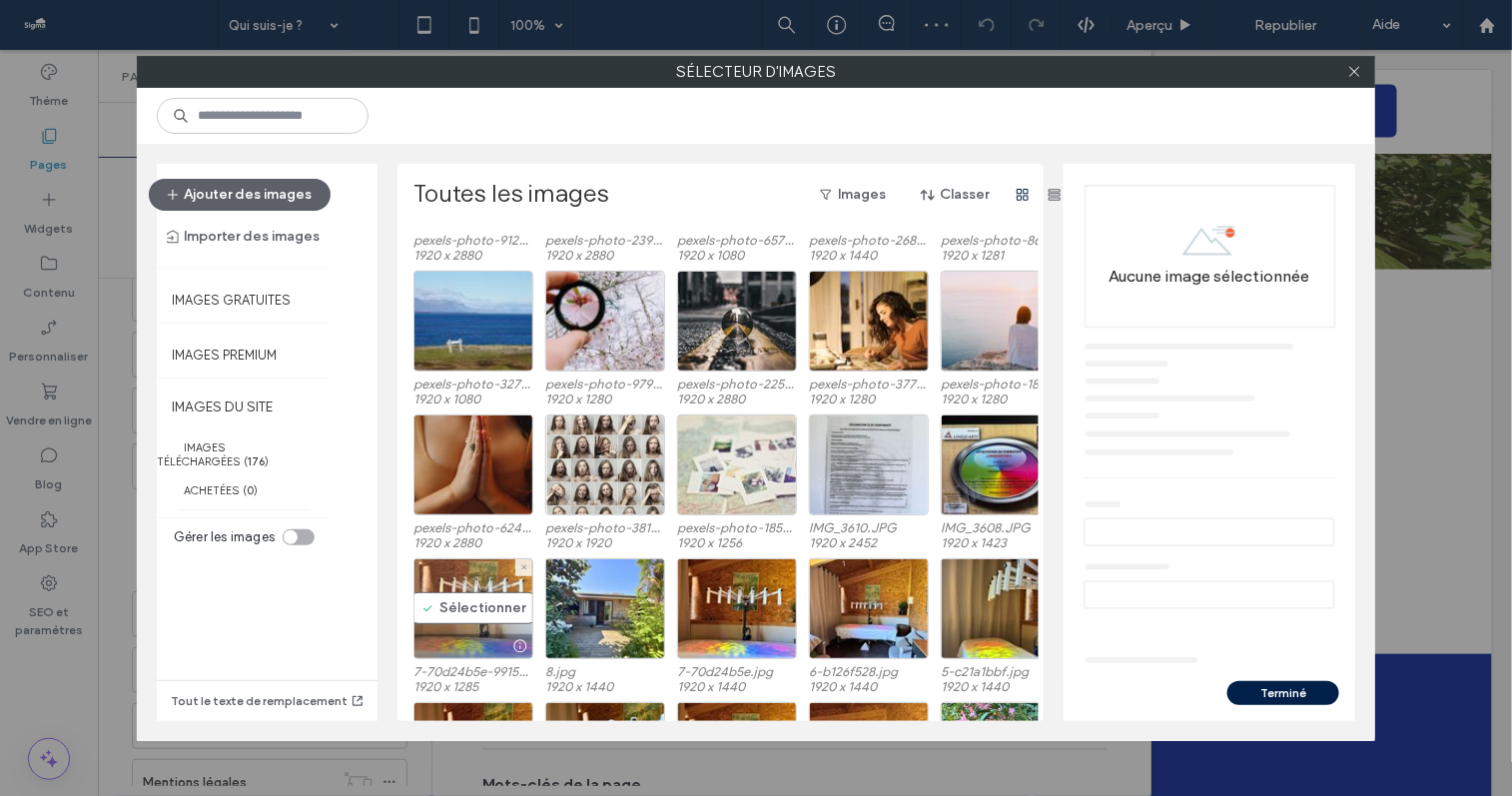 click on "Sélectionner" at bounding box center [473, 608] 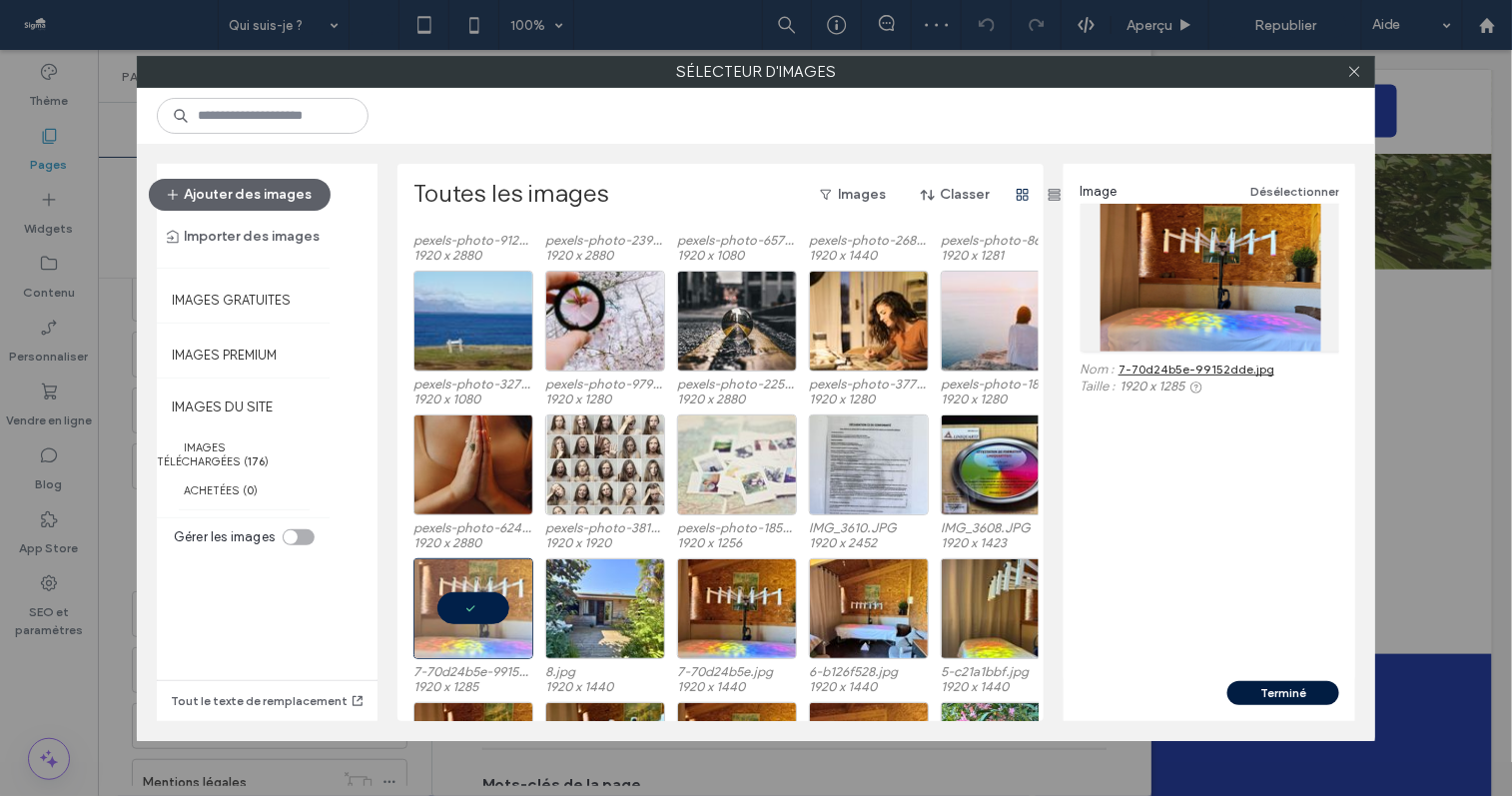 click on "Terminé" at bounding box center [1283, 693] 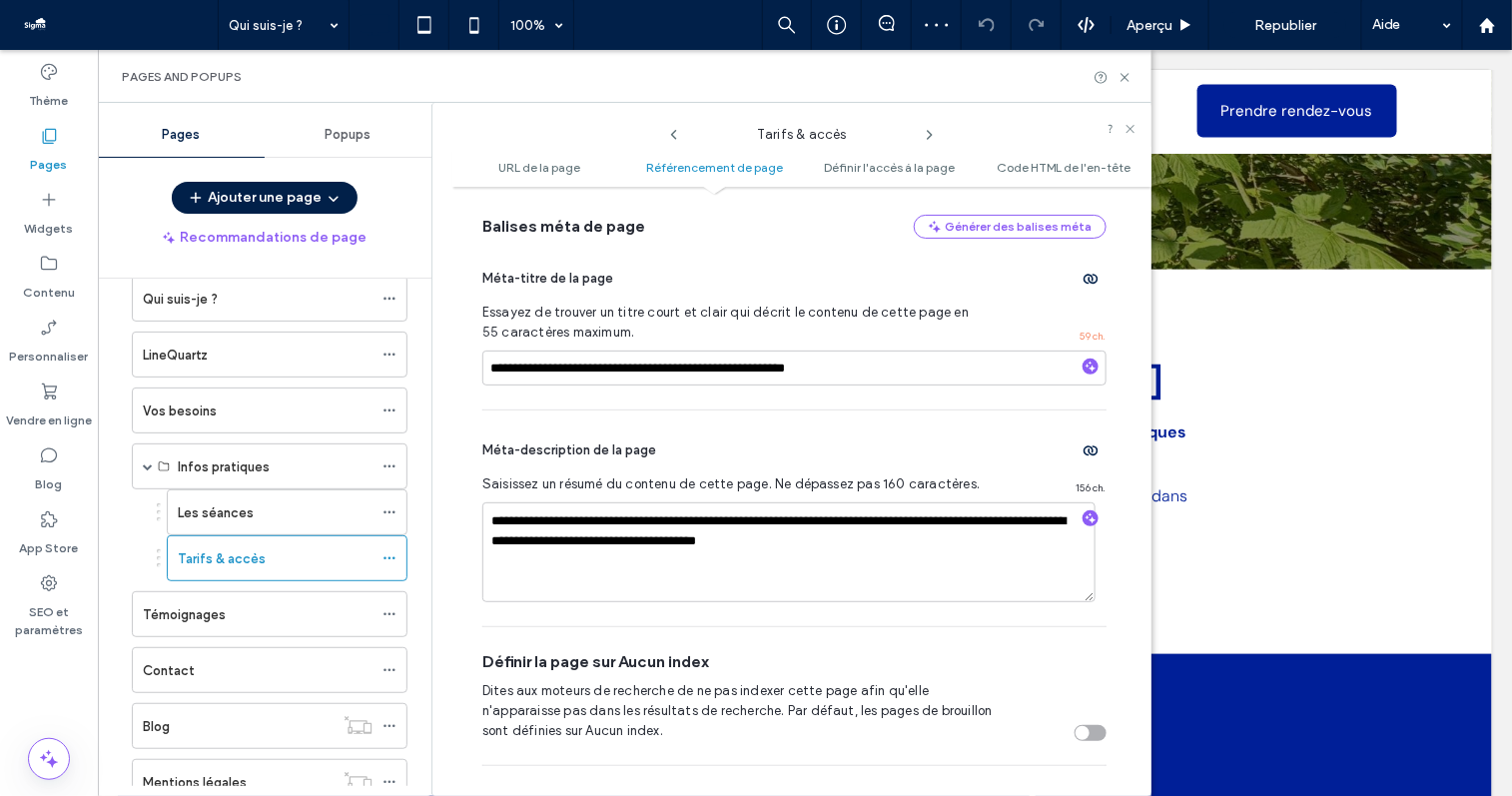 scroll, scrollTop: 510, scrollLeft: 0, axis: vertical 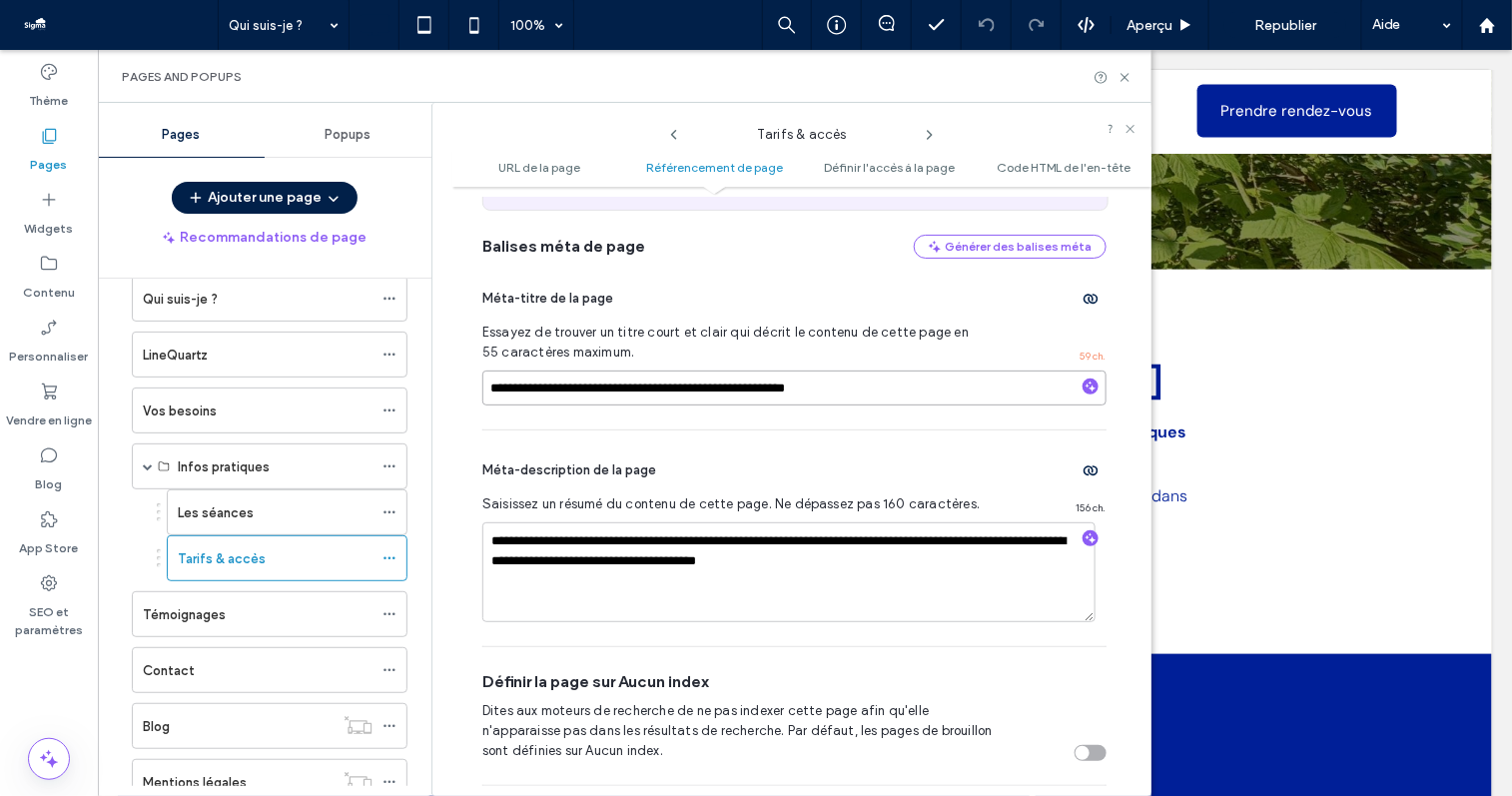 click on "**********" at bounding box center [794, 388] 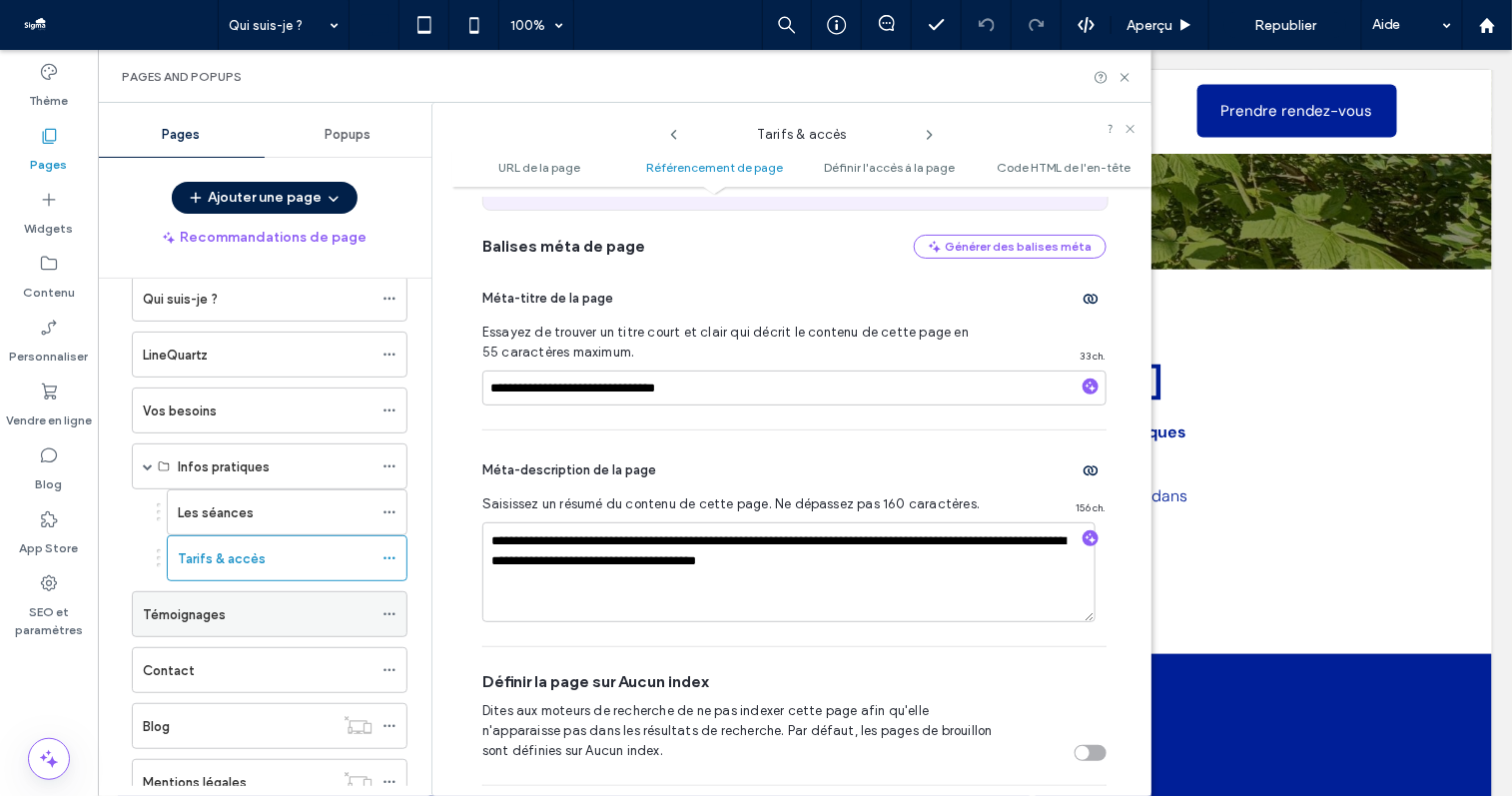 click 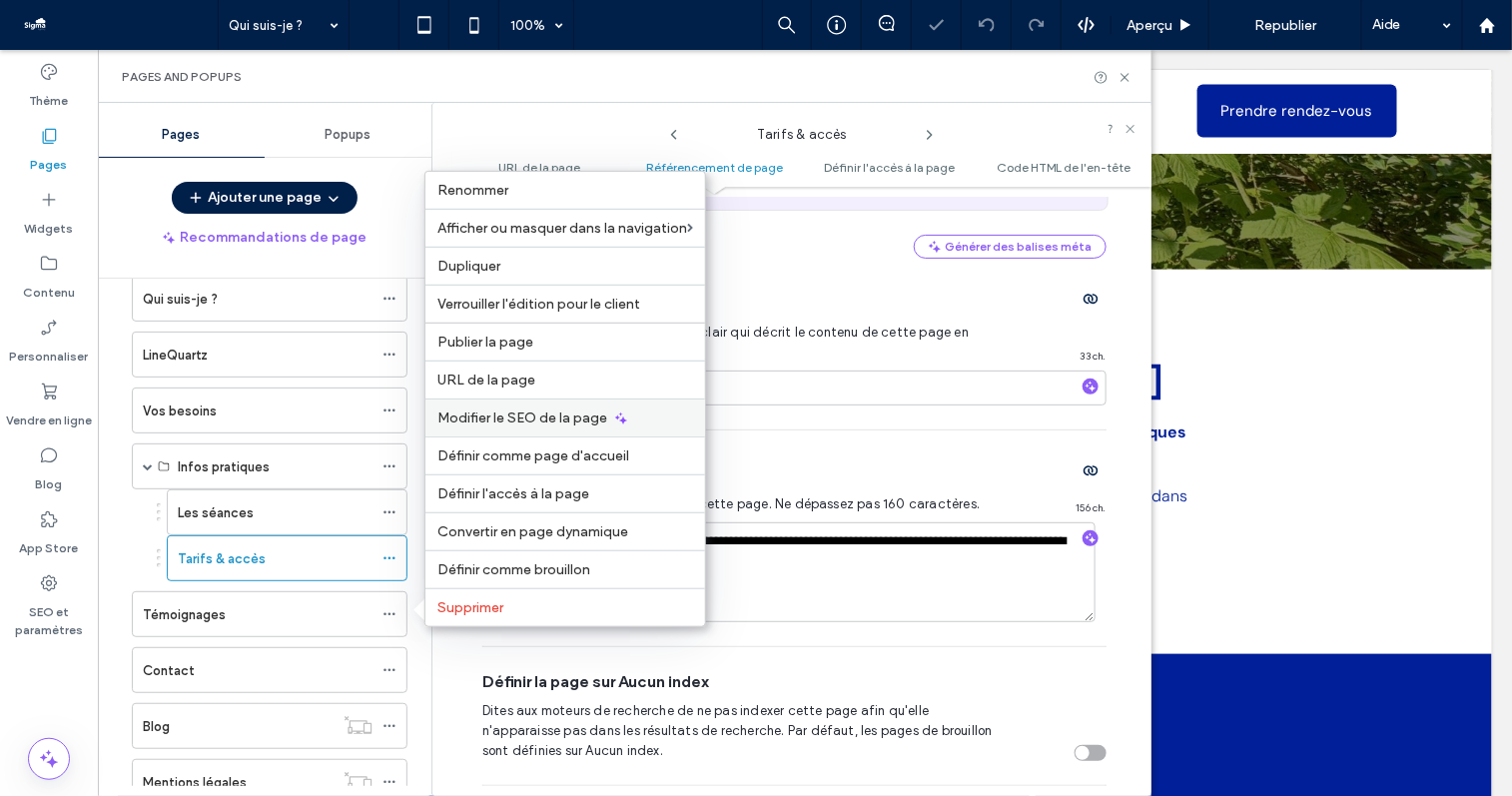 click on "Modifier le SEO de la page" at bounding box center (565, 417) 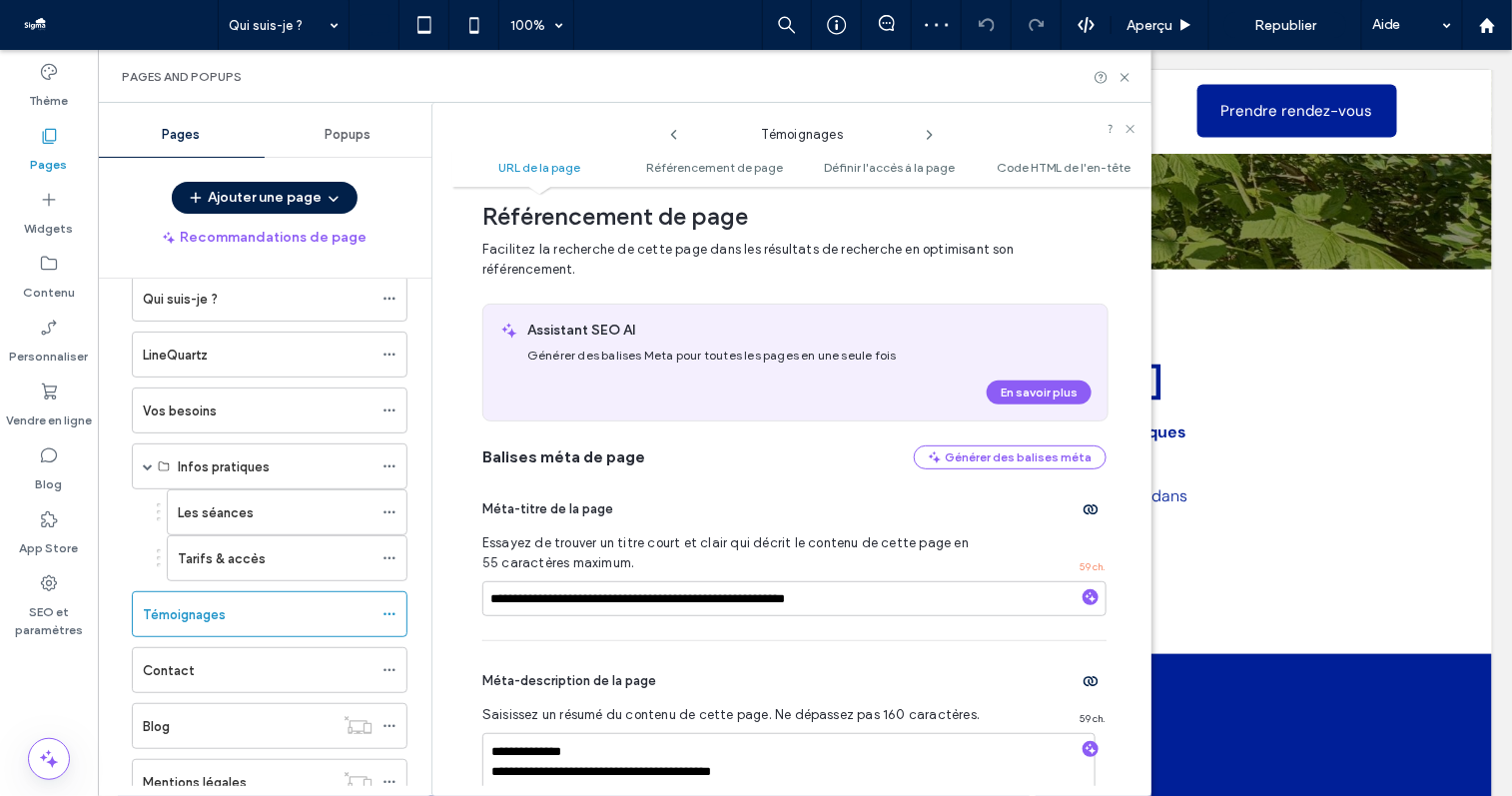 scroll, scrollTop: 291, scrollLeft: 0, axis: vertical 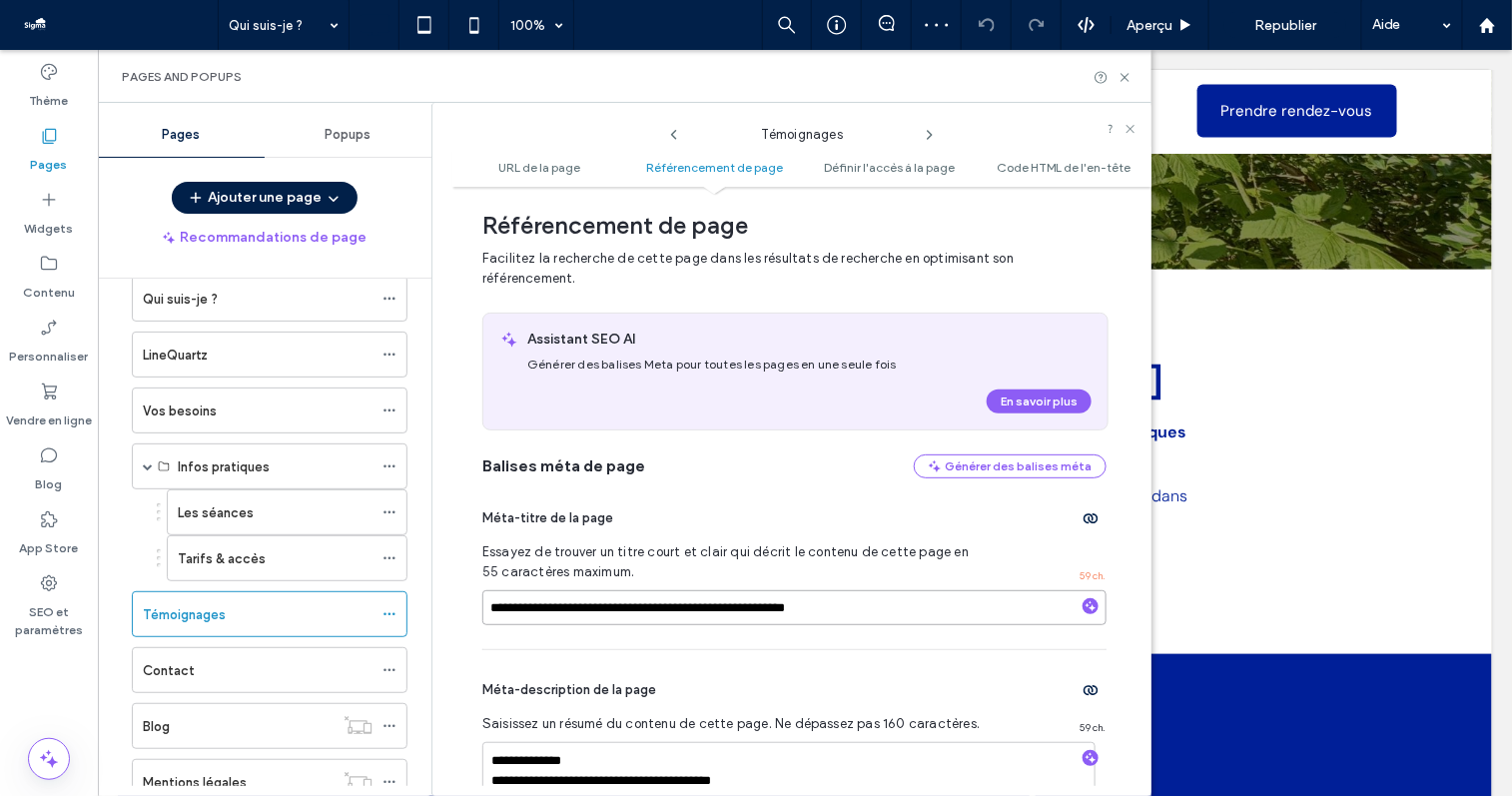 click on "**********" at bounding box center (794, 607) 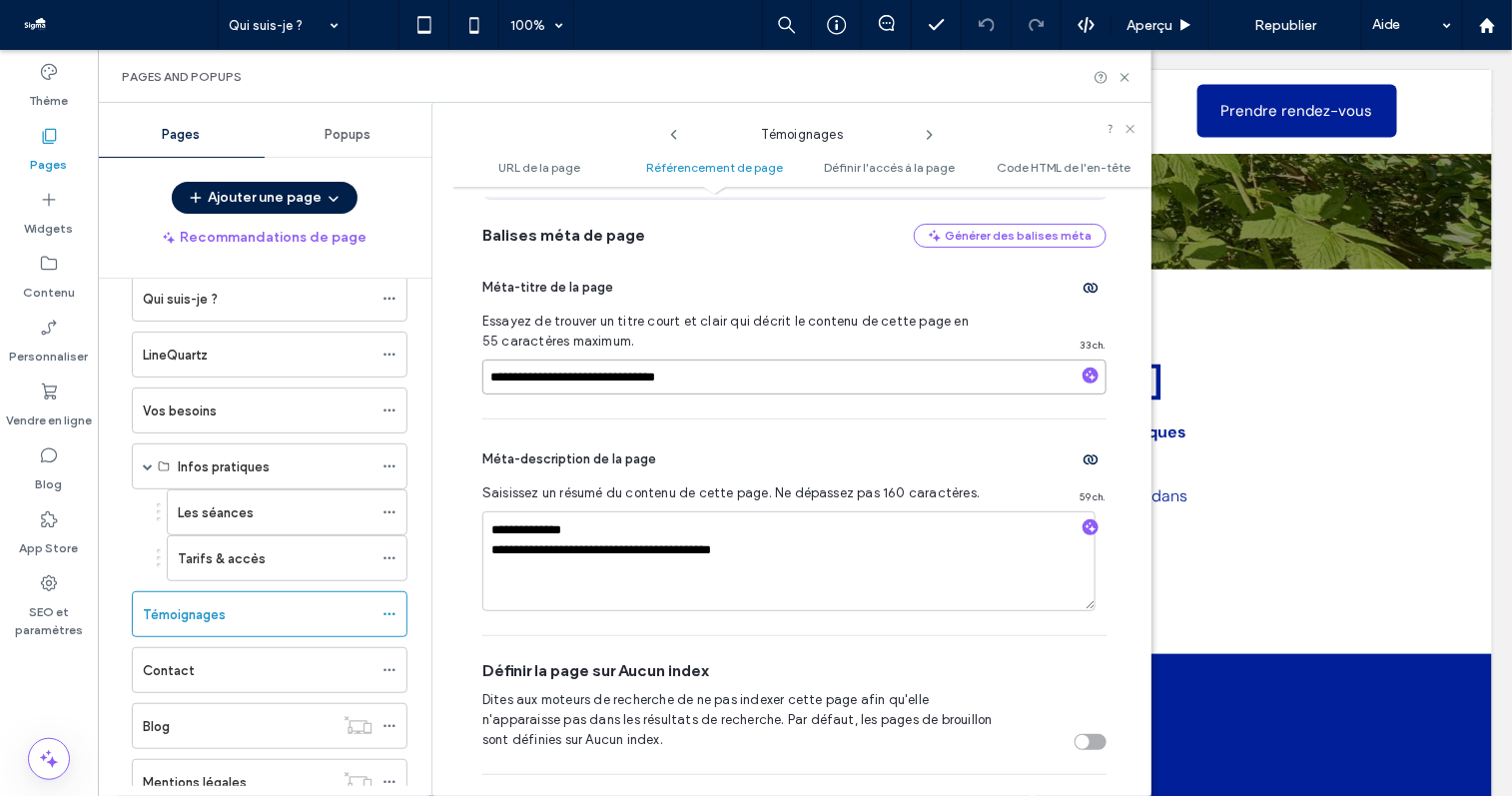 scroll, scrollTop: 523, scrollLeft: 0, axis: vertical 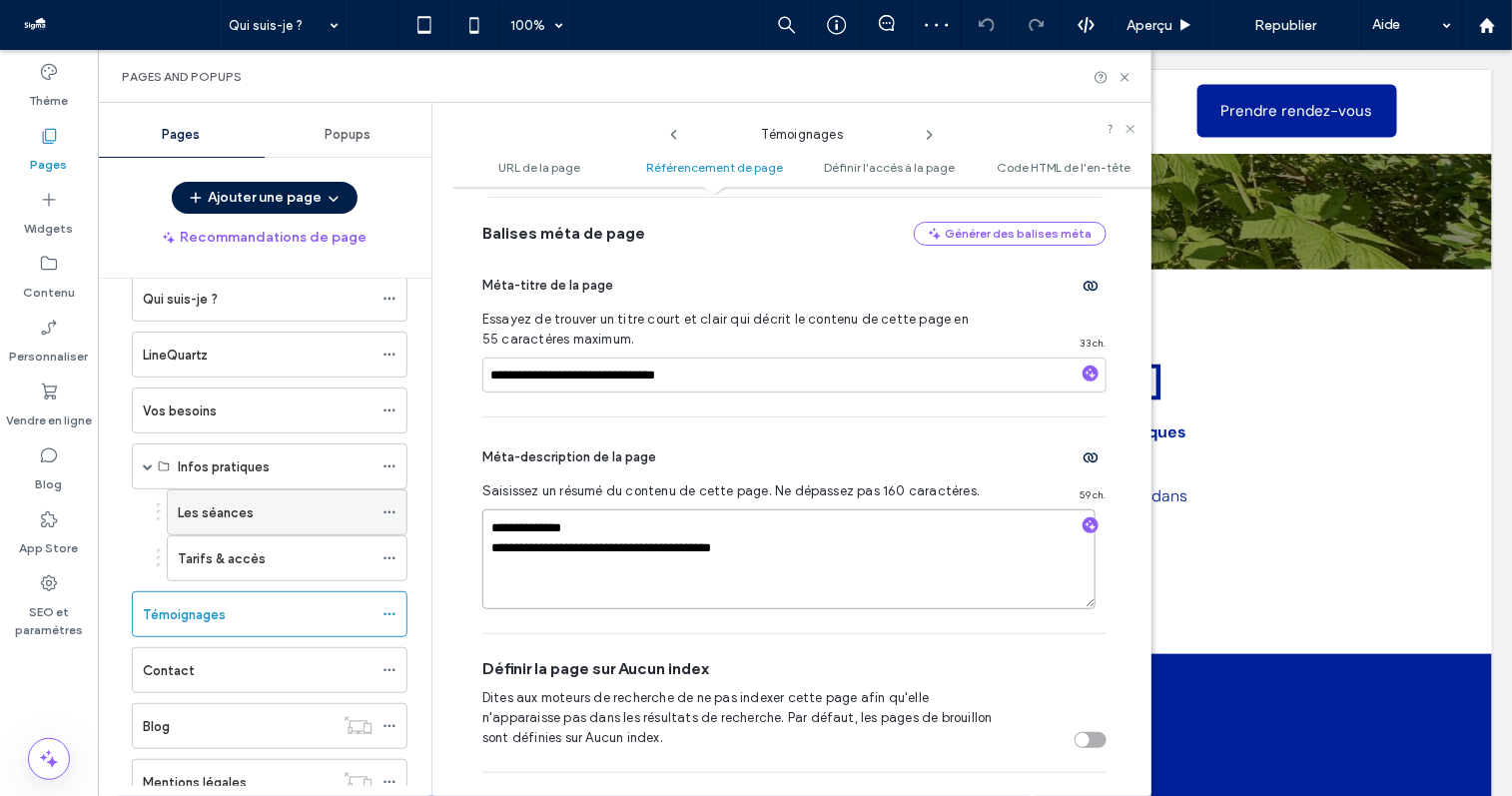 drag, startPoint x: 755, startPoint y: 552, endPoint x: 327, endPoint y: 497, distance: 431.51941 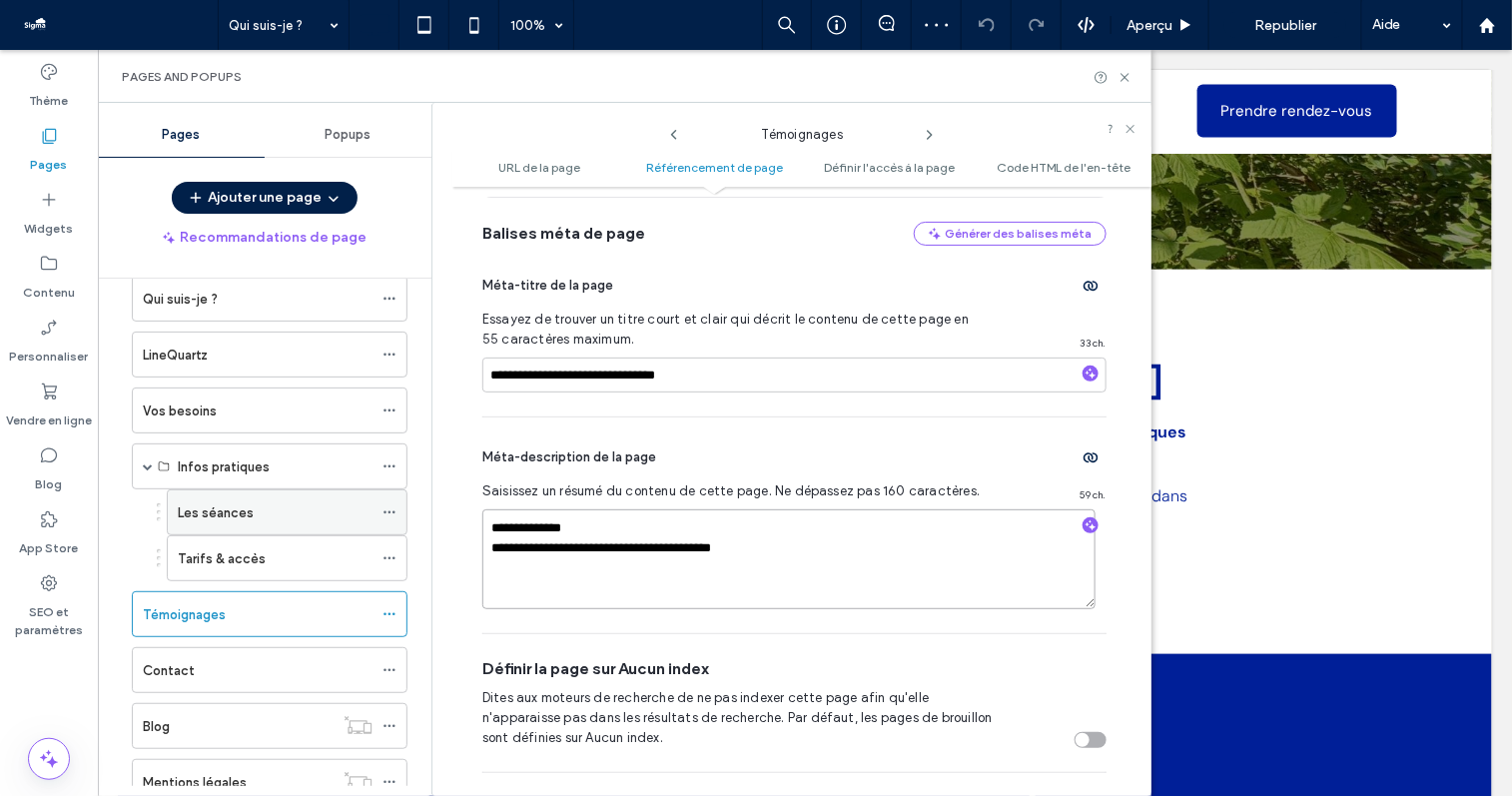 click on "**********" at bounding box center [624, 449] 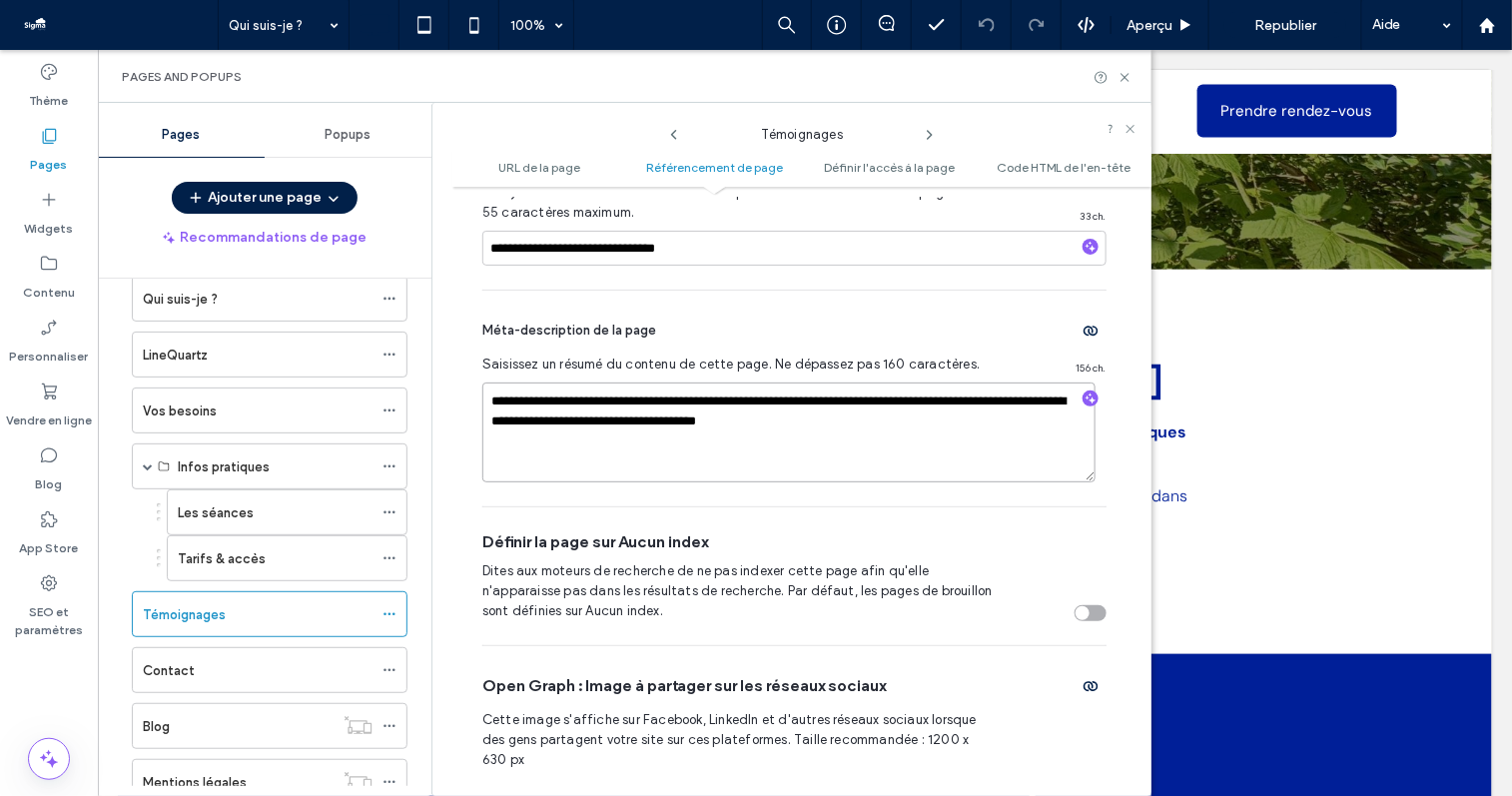 scroll, scrollTop: 798, scrollLeft: 0, axis: vertical 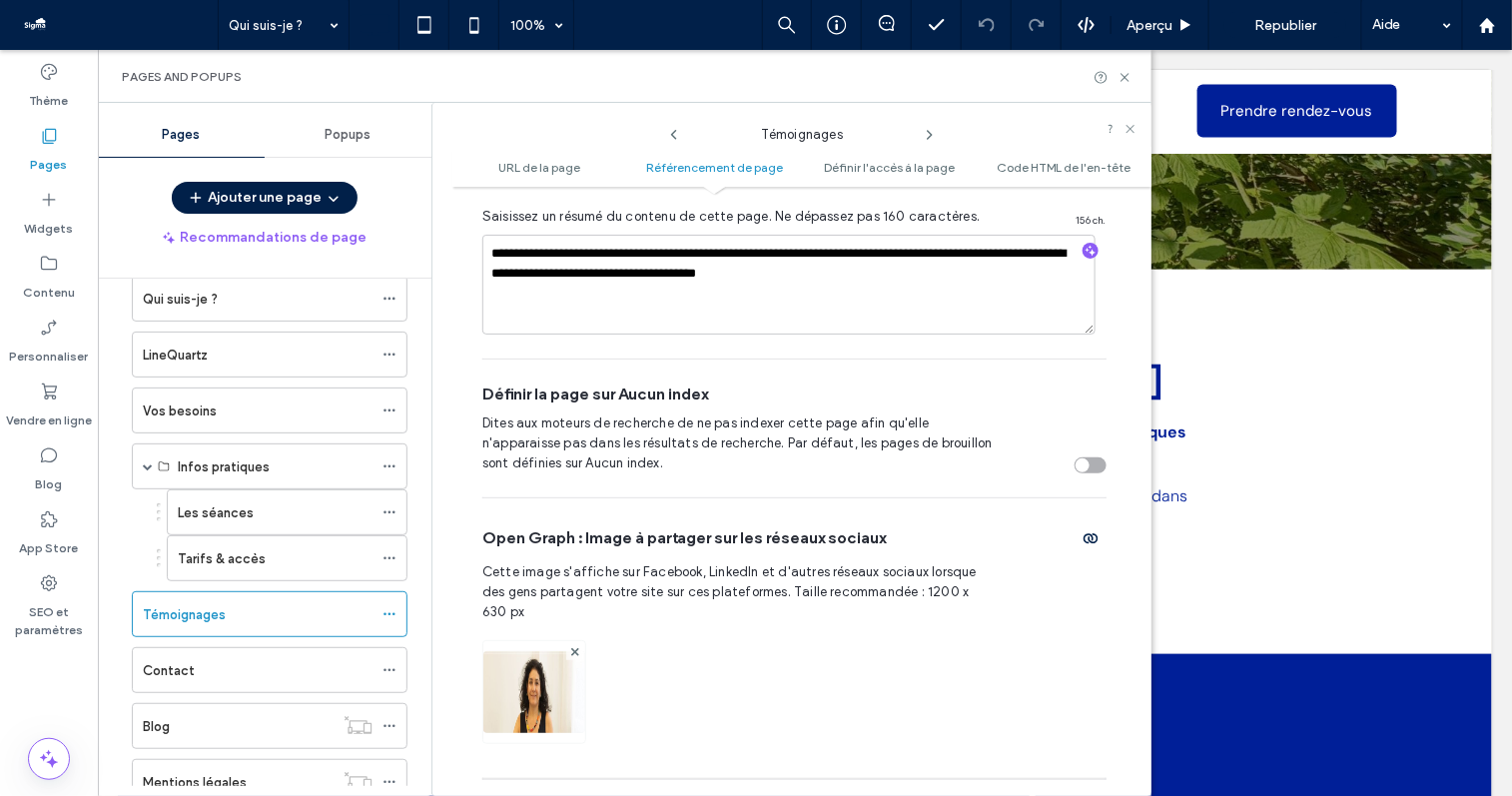 click at bounding box center (574, 651) 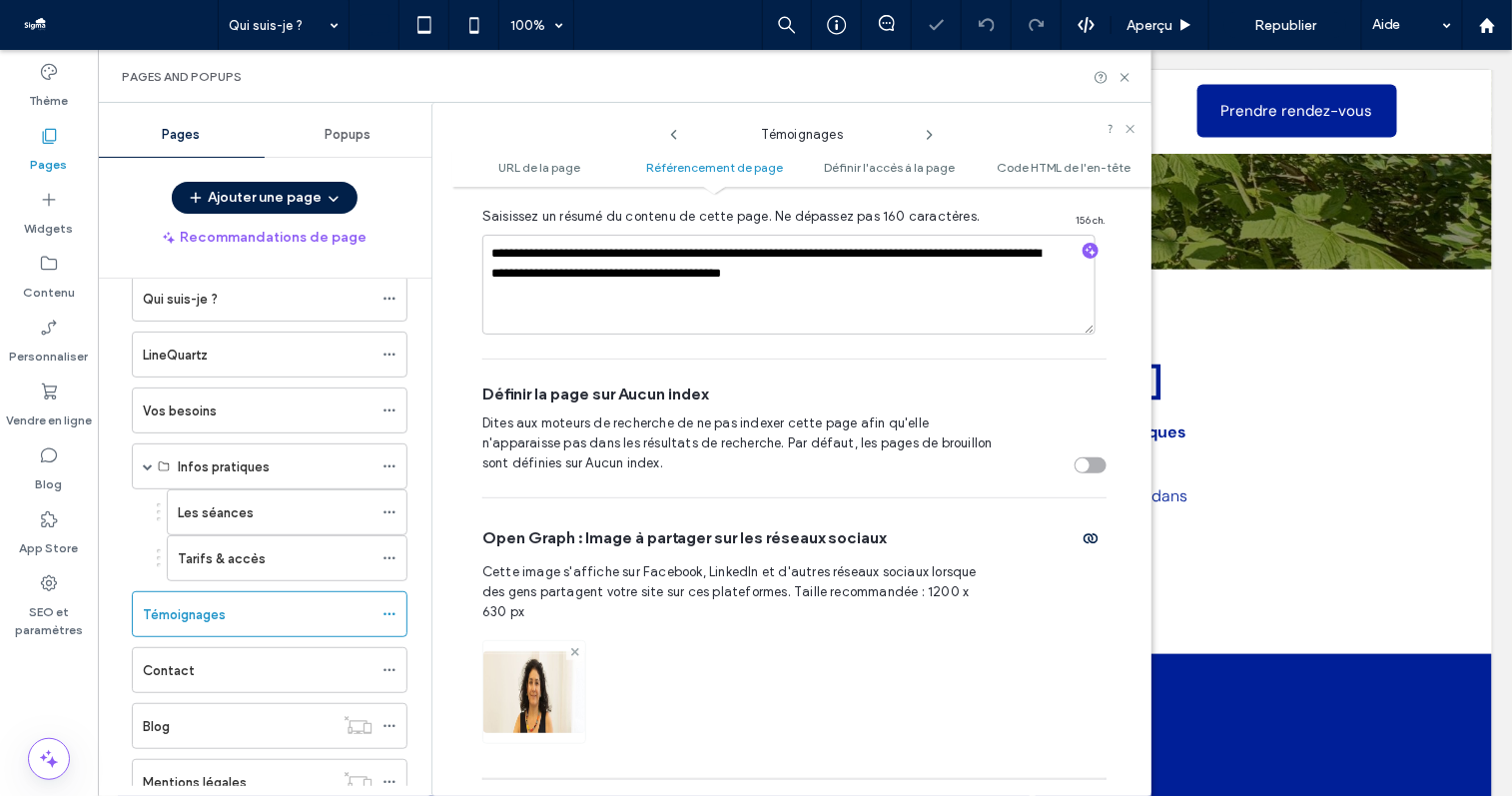 click 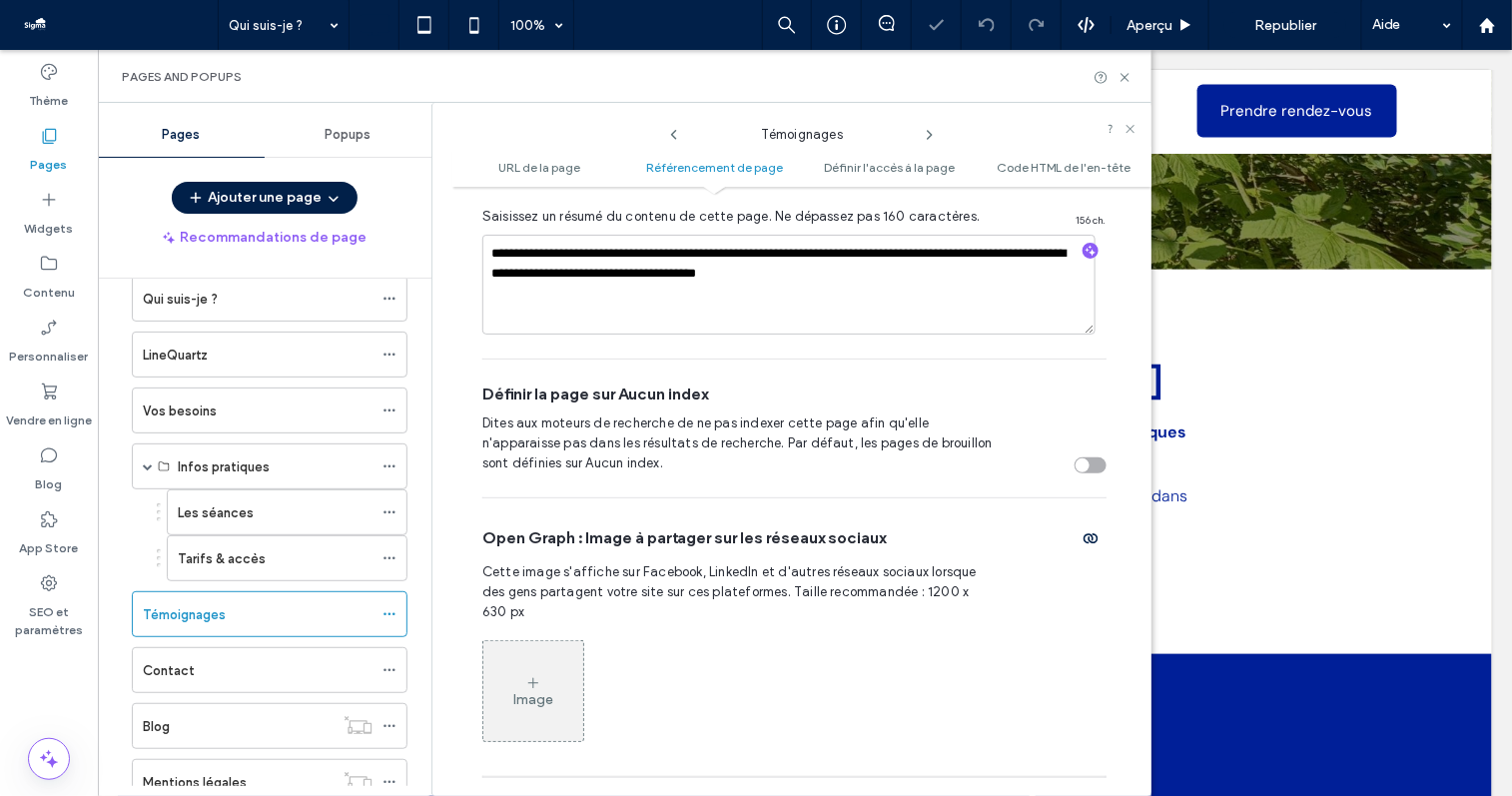 click on "Image" at bounding box center [533, 691] 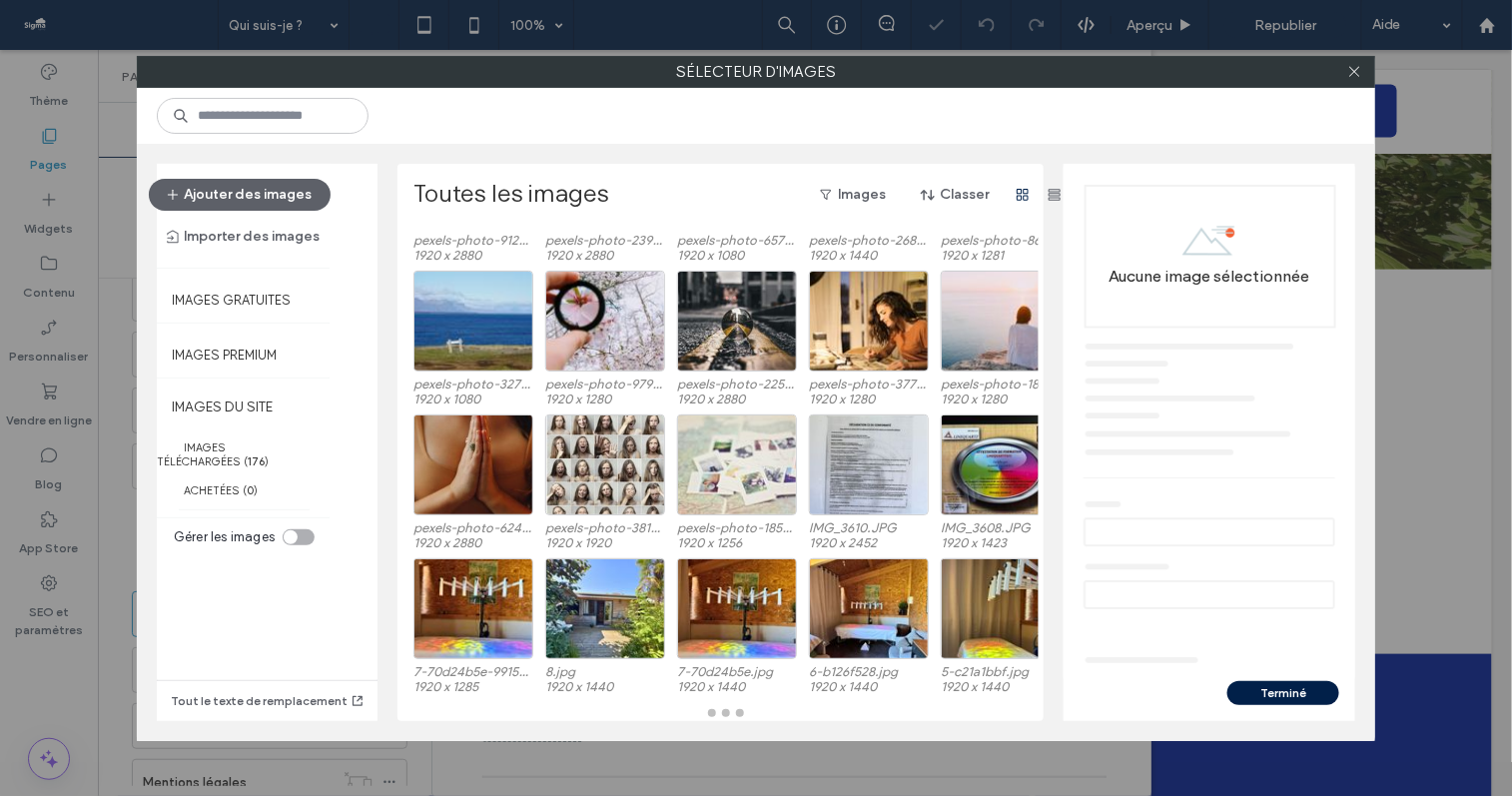 scroll, scrollTop: 142, scrollLeft: 0, axis: vertical 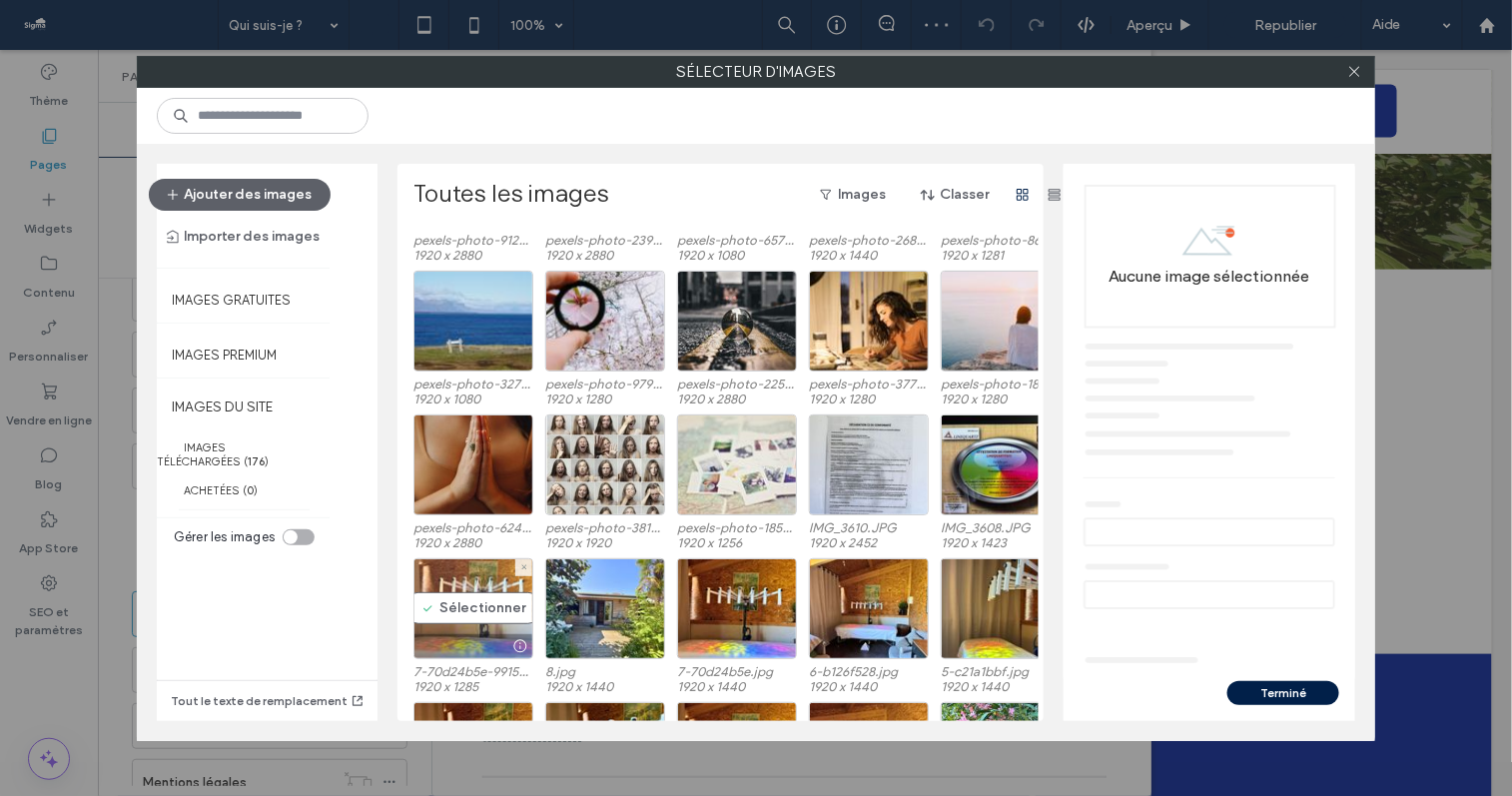 click on "Sélectionner" at bounding box center [473, 608] 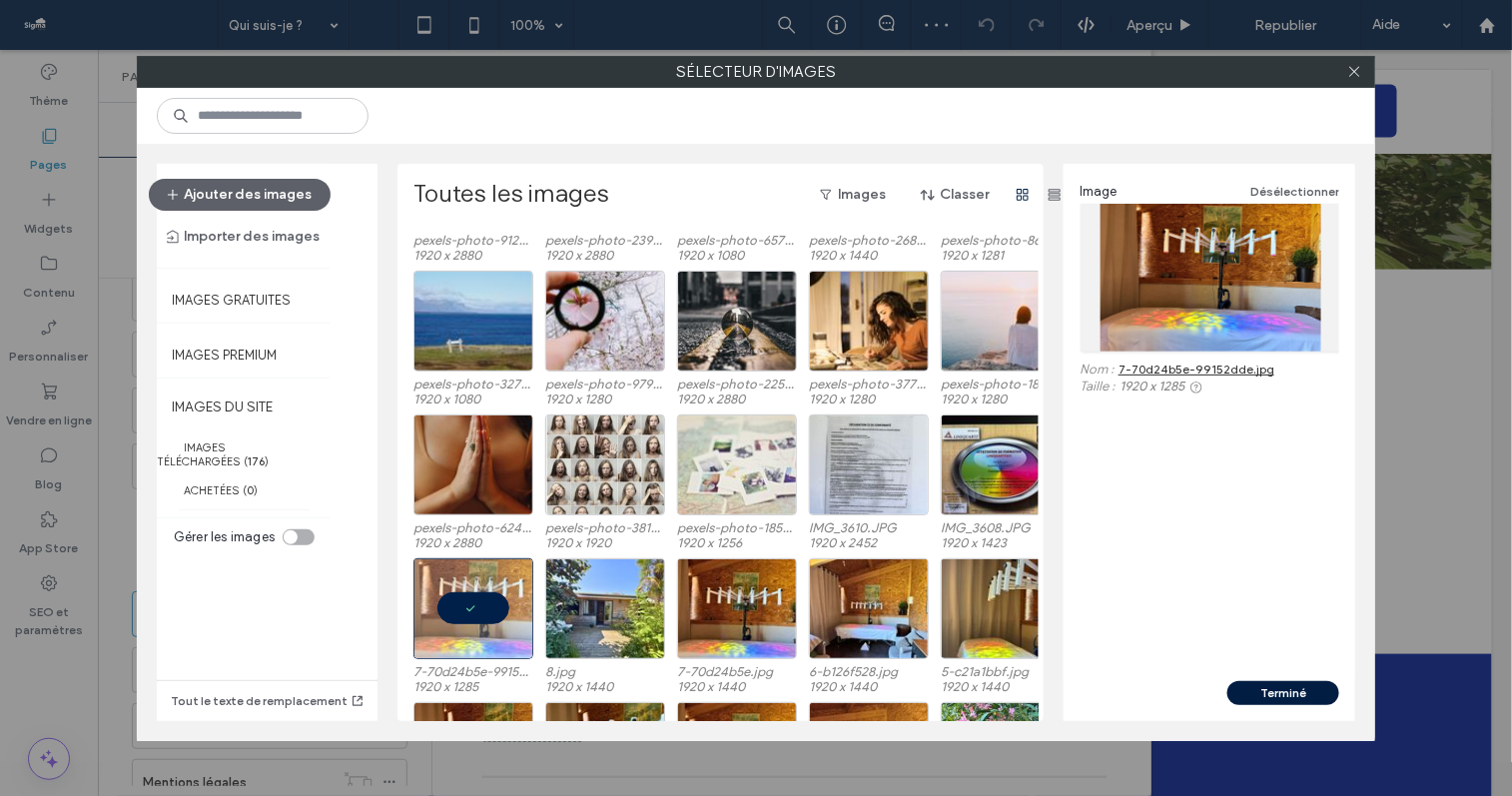 click on "Terminé" at bounding box center (1283, 693) 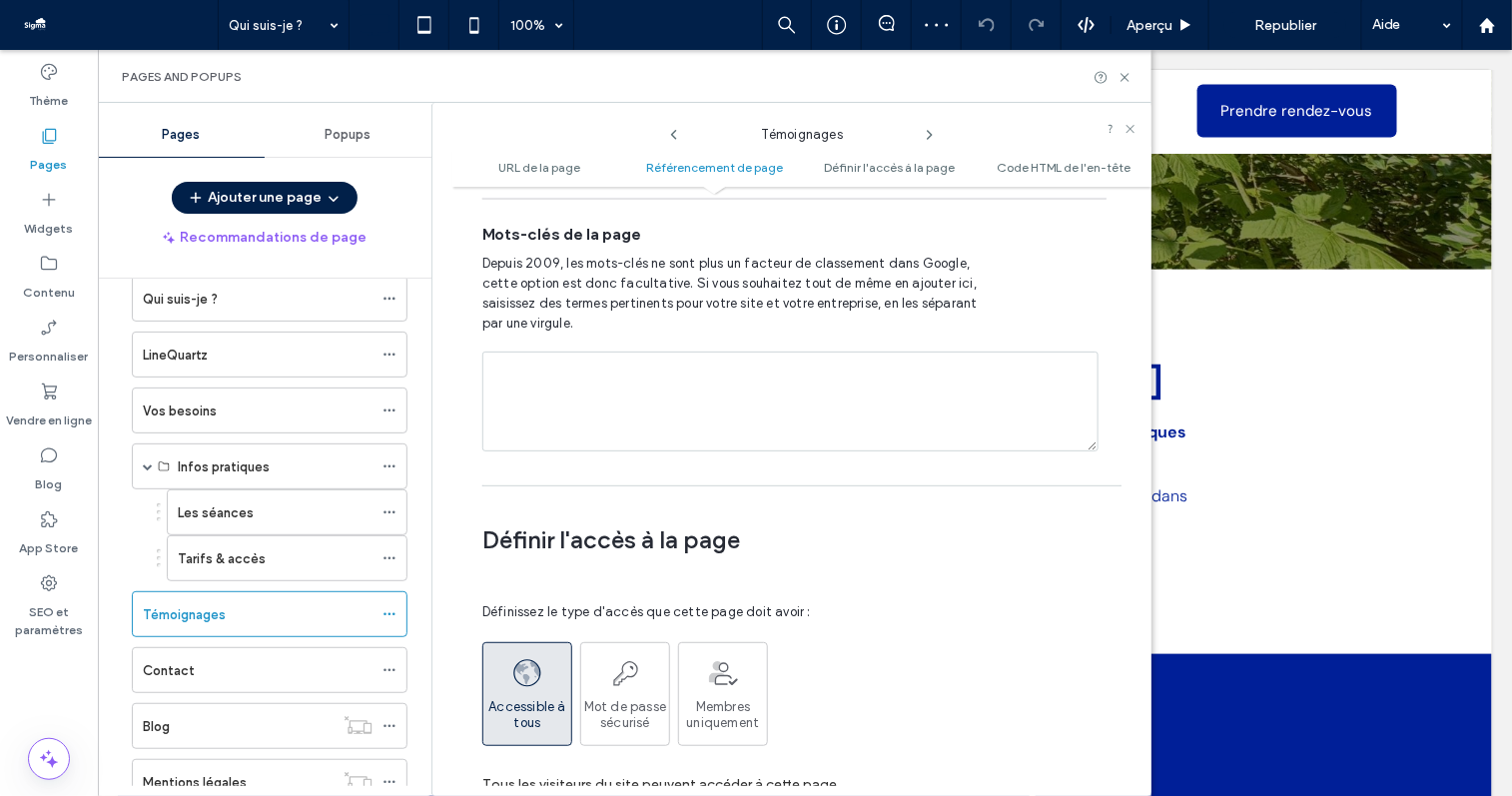 scroll, scrollTop: 1385, scrollLeft: 0, axis: vertical 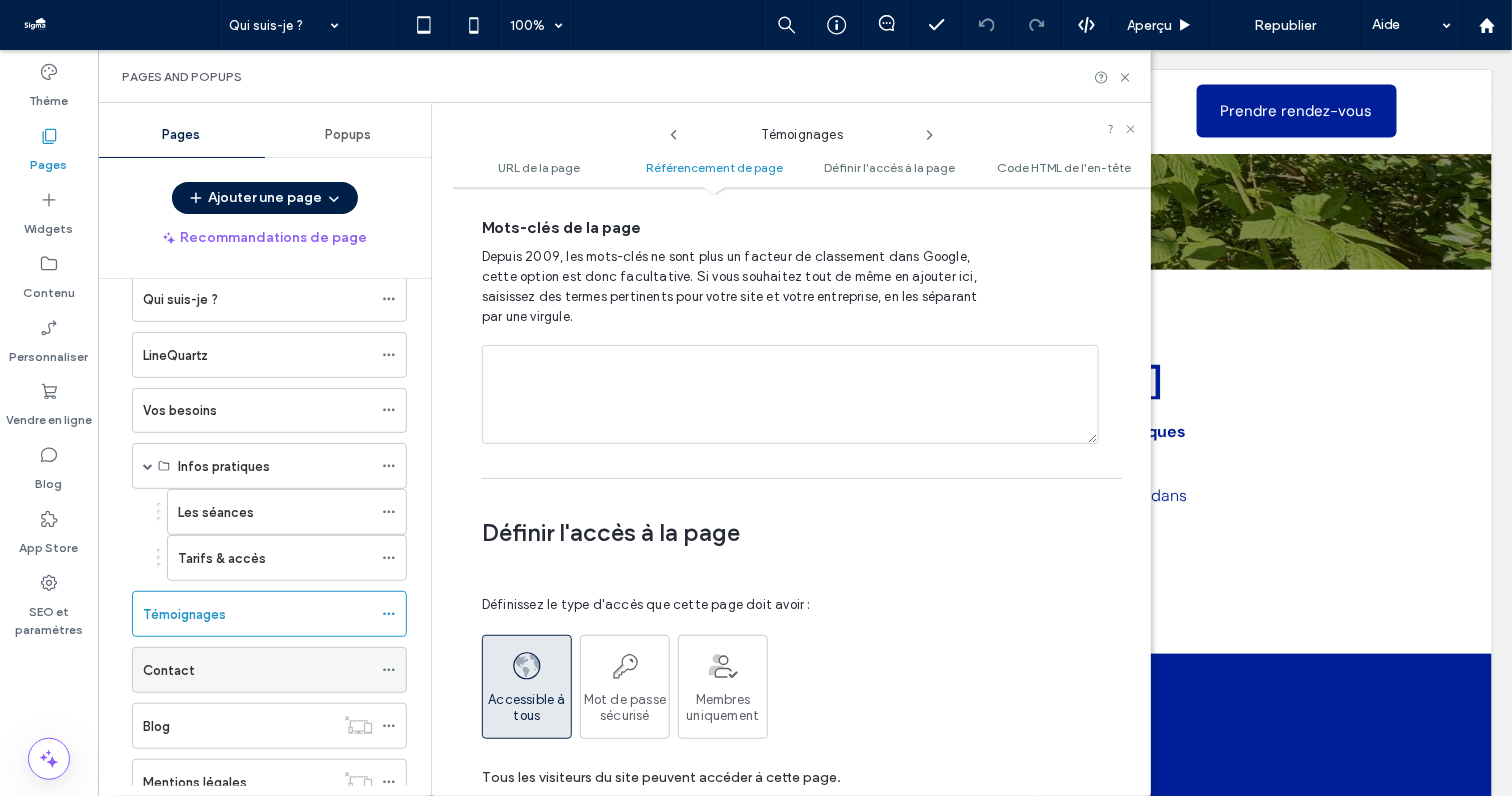 click 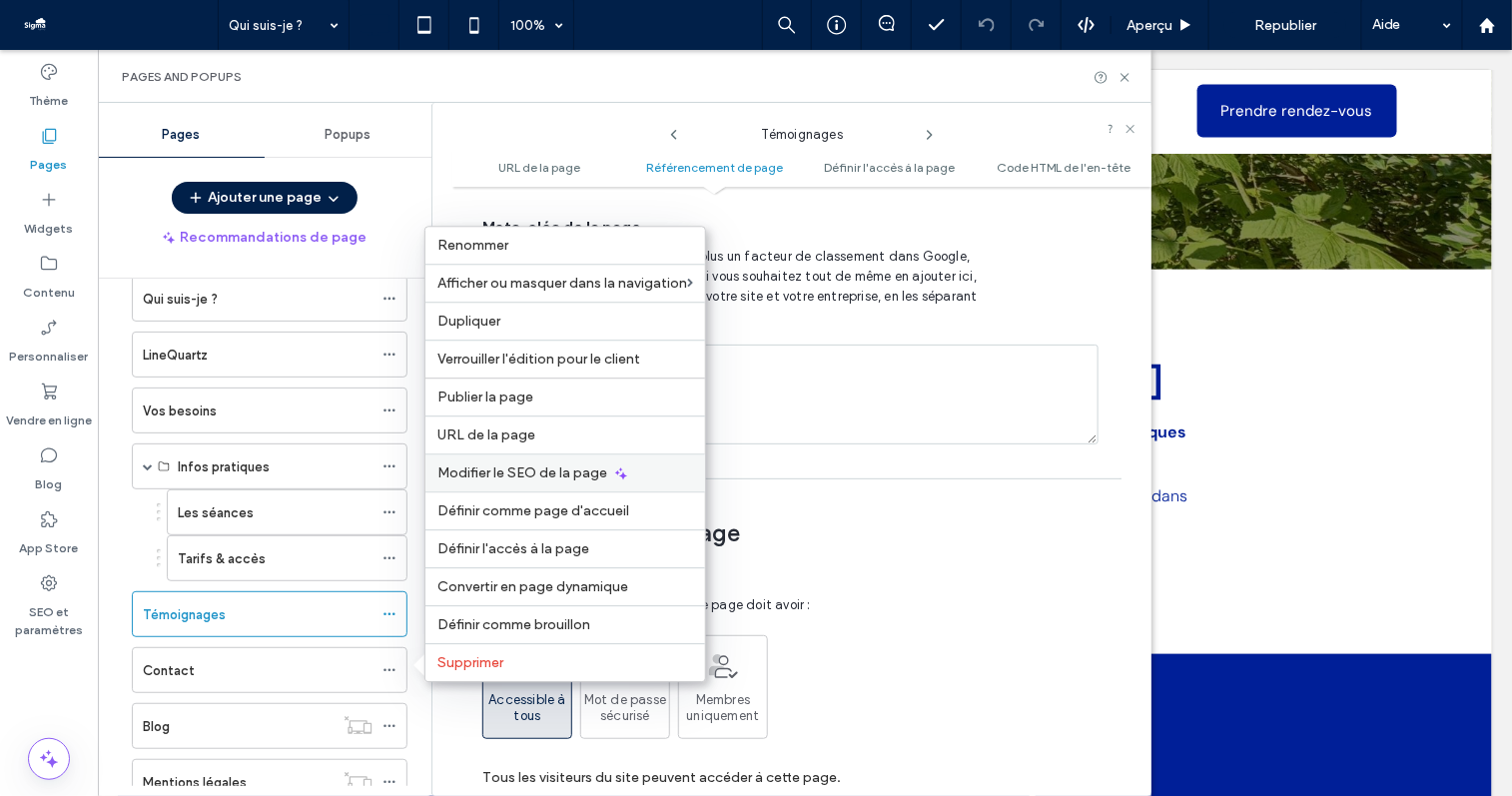 click on "Modifier le SEO de la page" at bounding box center (522, 472) 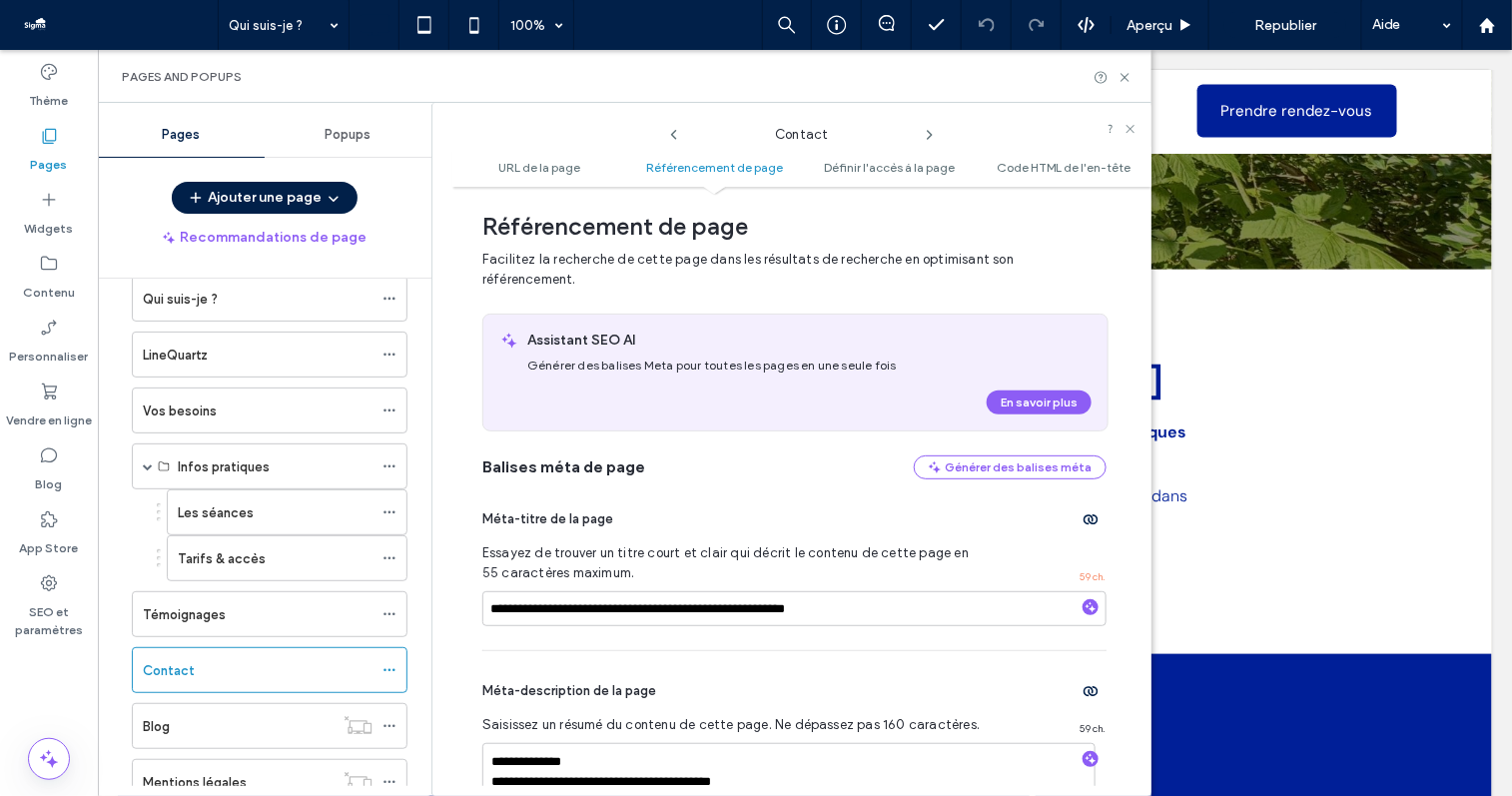 scroll, scrollTop: 291, scrollLeft: 0, axis: vertical 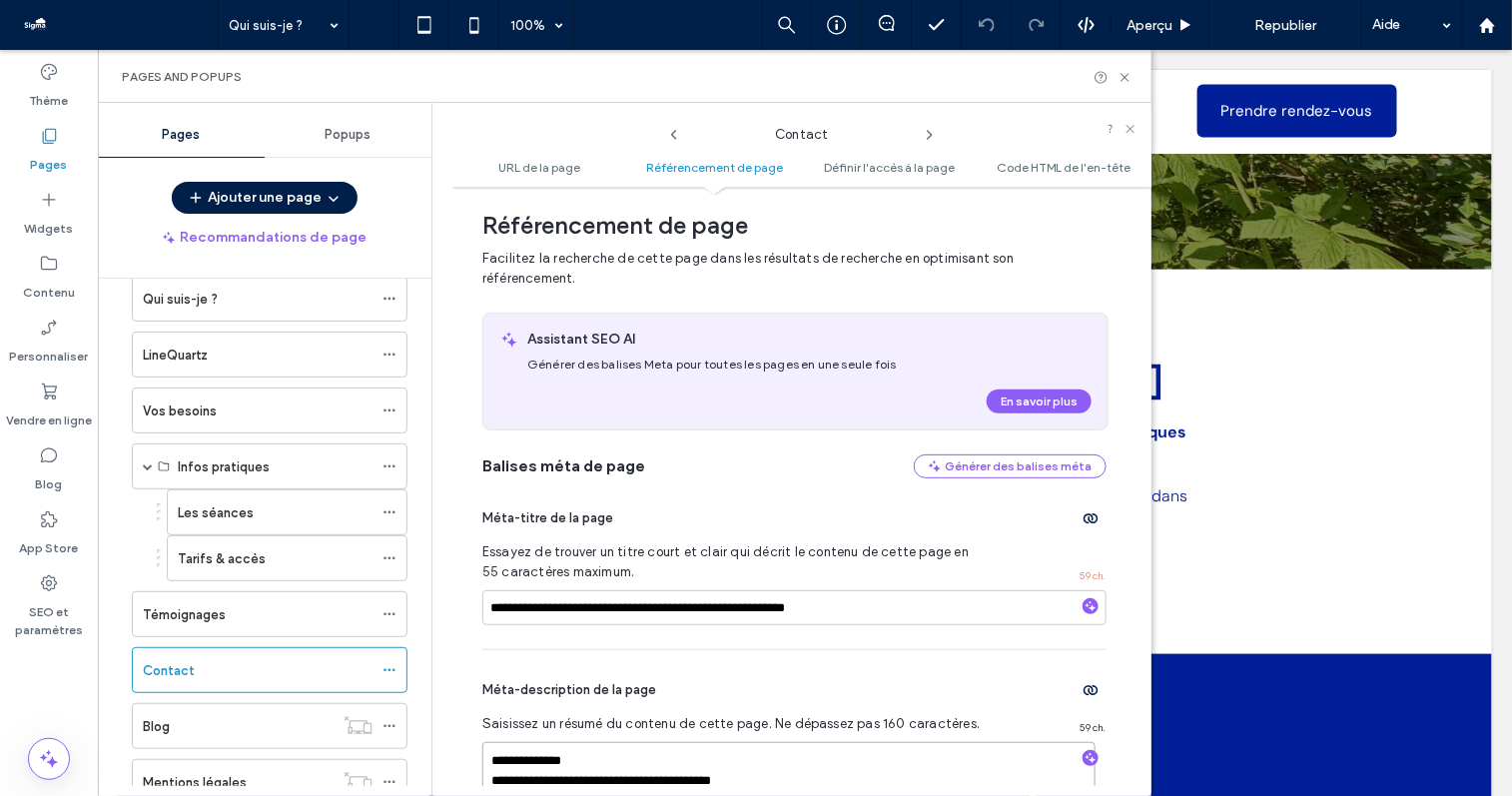 drag, startPoint x: 792, startPoint y: 785, endPoint x: 438, endPoint y: 727, distance: 358.71995 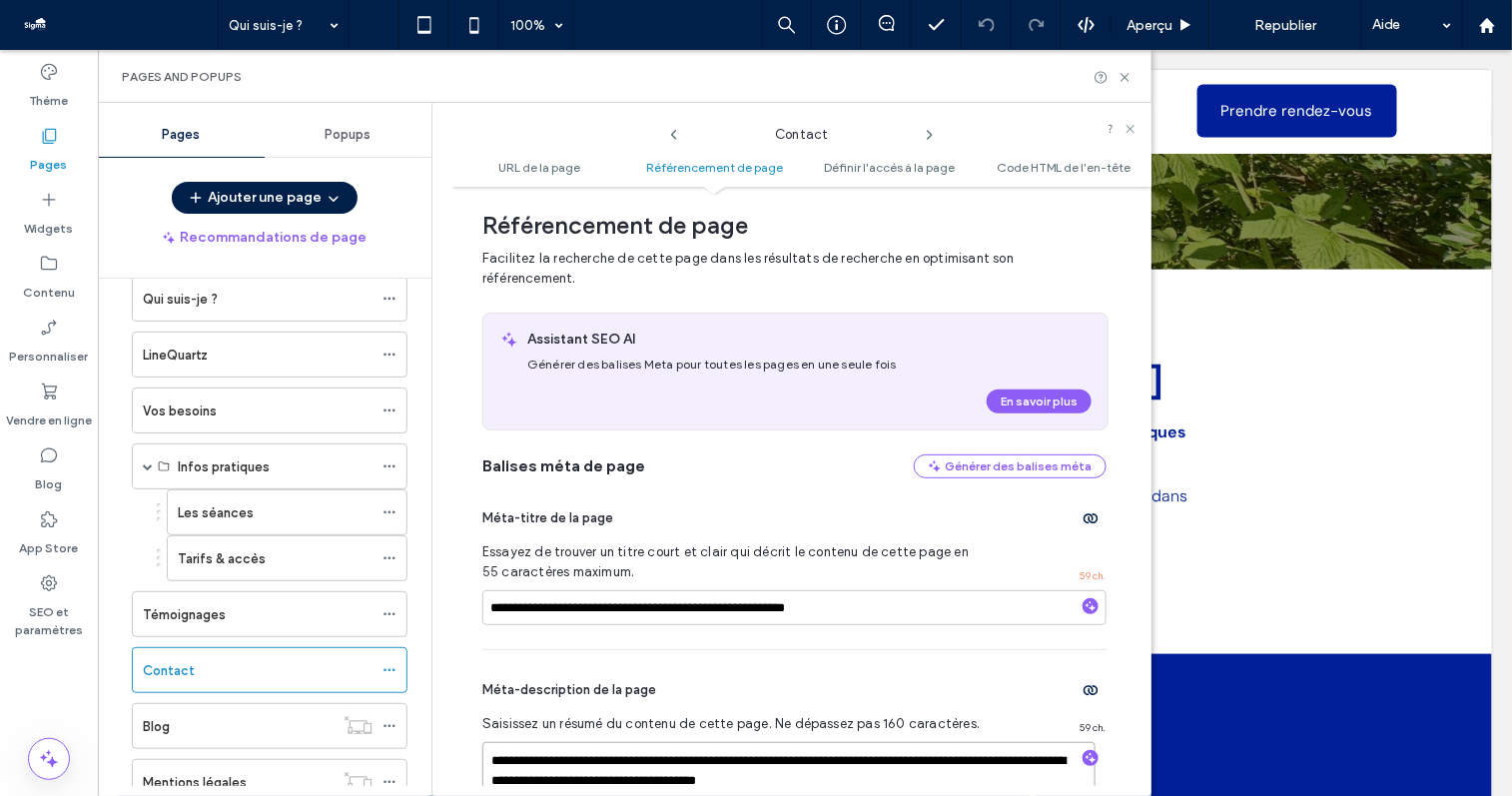 scroll, scrollTop: 295, scrollLeft: 0, axis: vertical 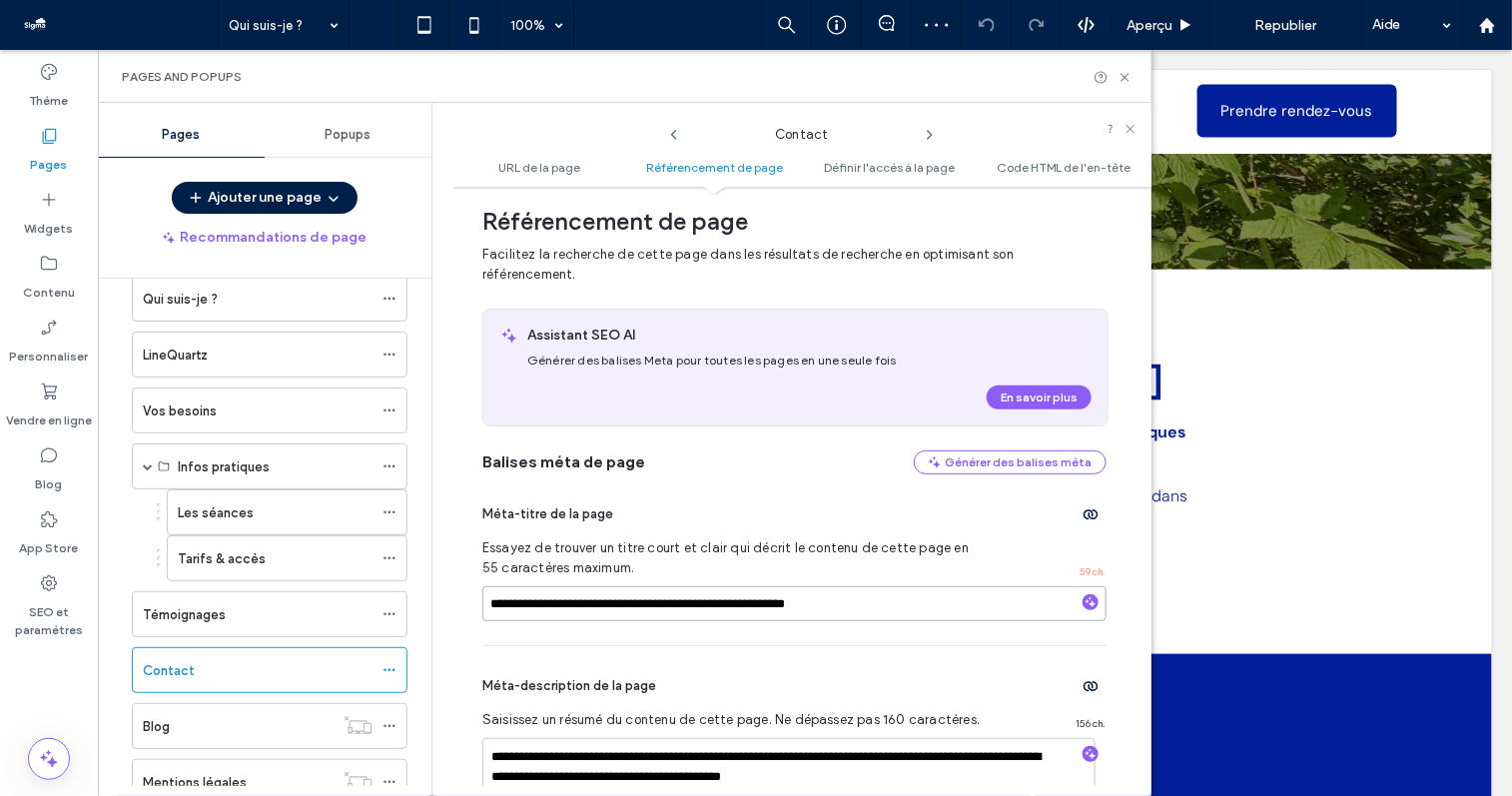 click on "**********" at bounding box center [794, 603] 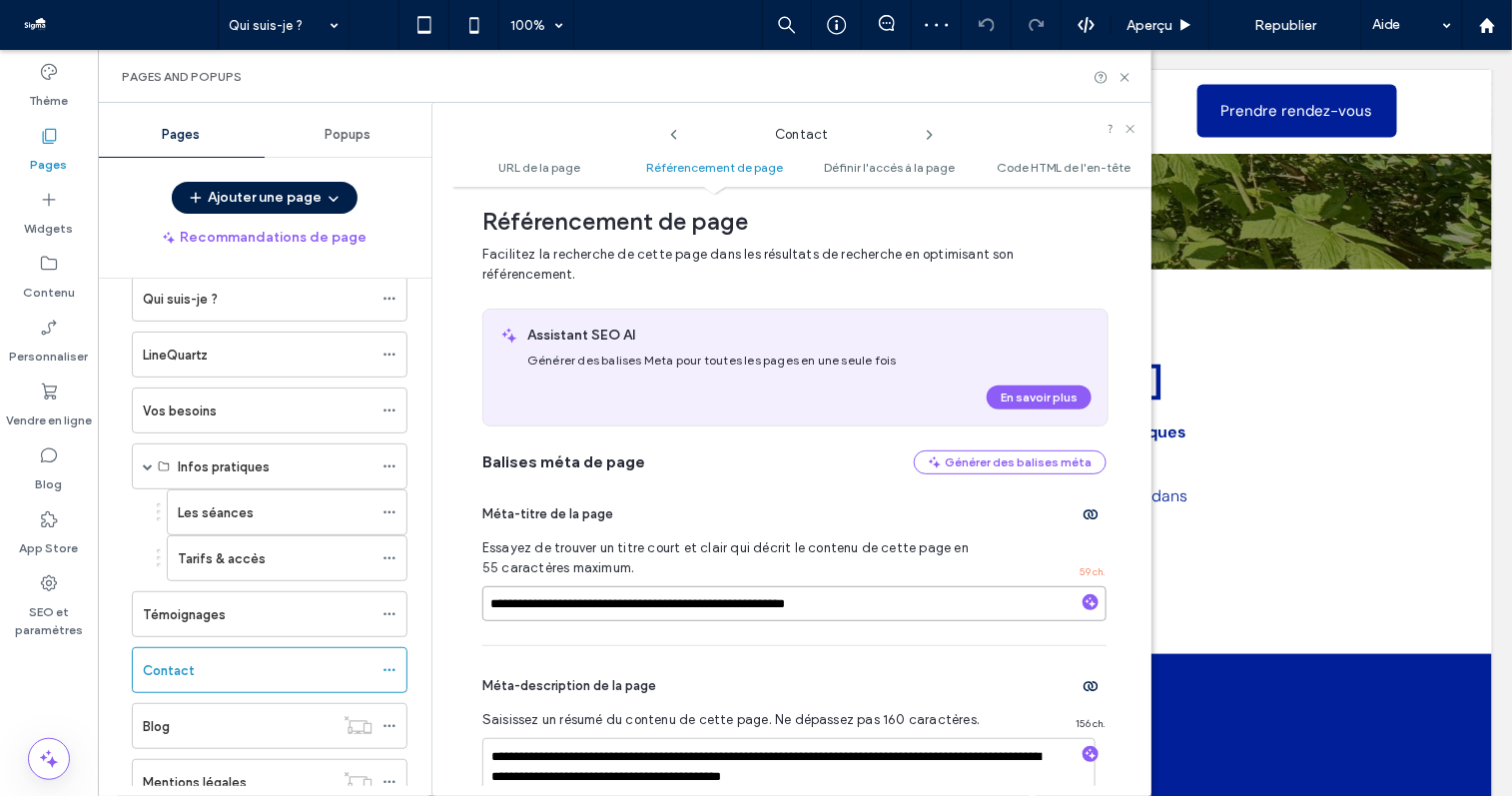 click on "**********" at bounding box center (794, 603) 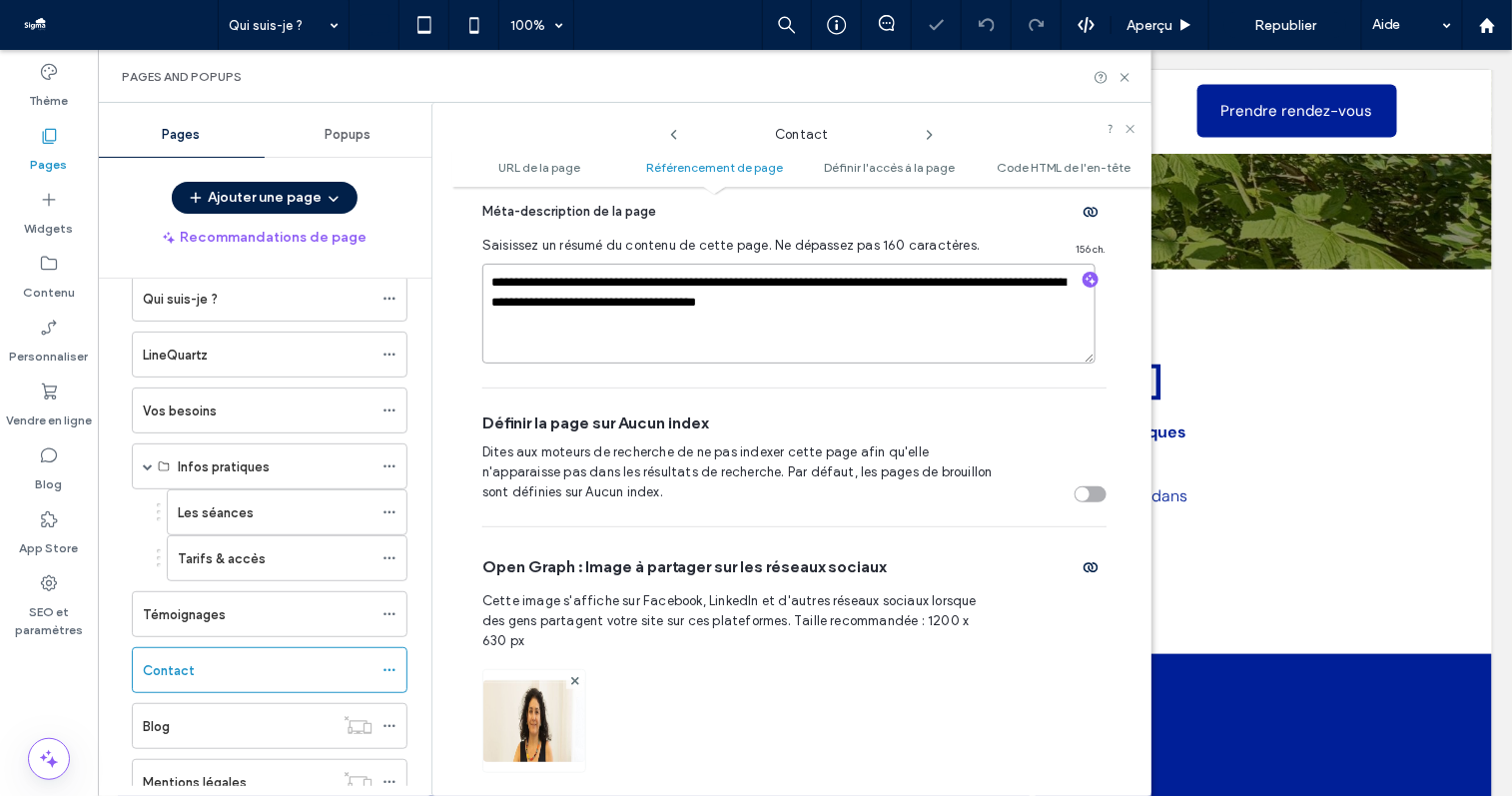 scroll, scrollTop: 784, scrollLeft: 0, axis: vertical 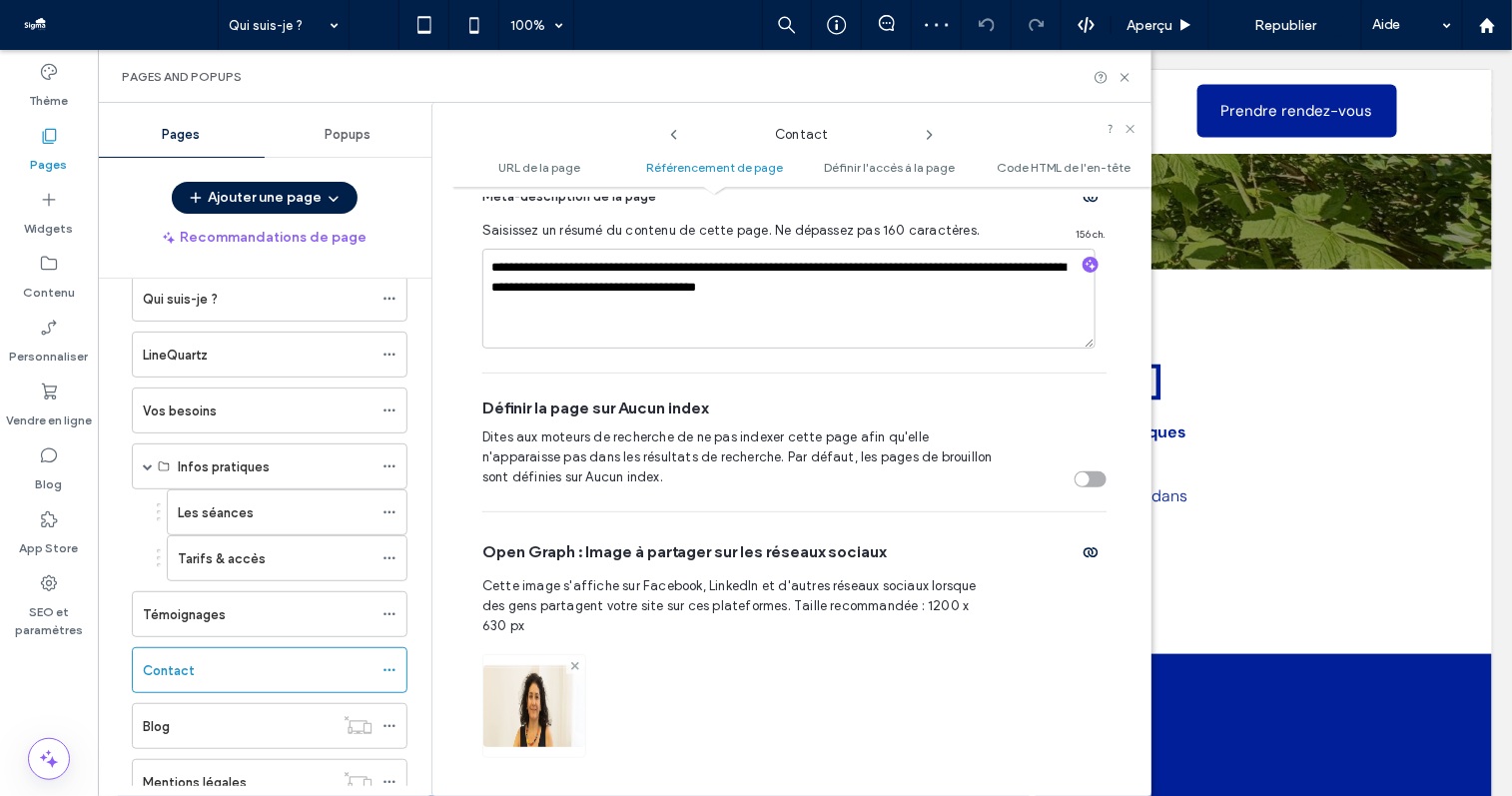 click 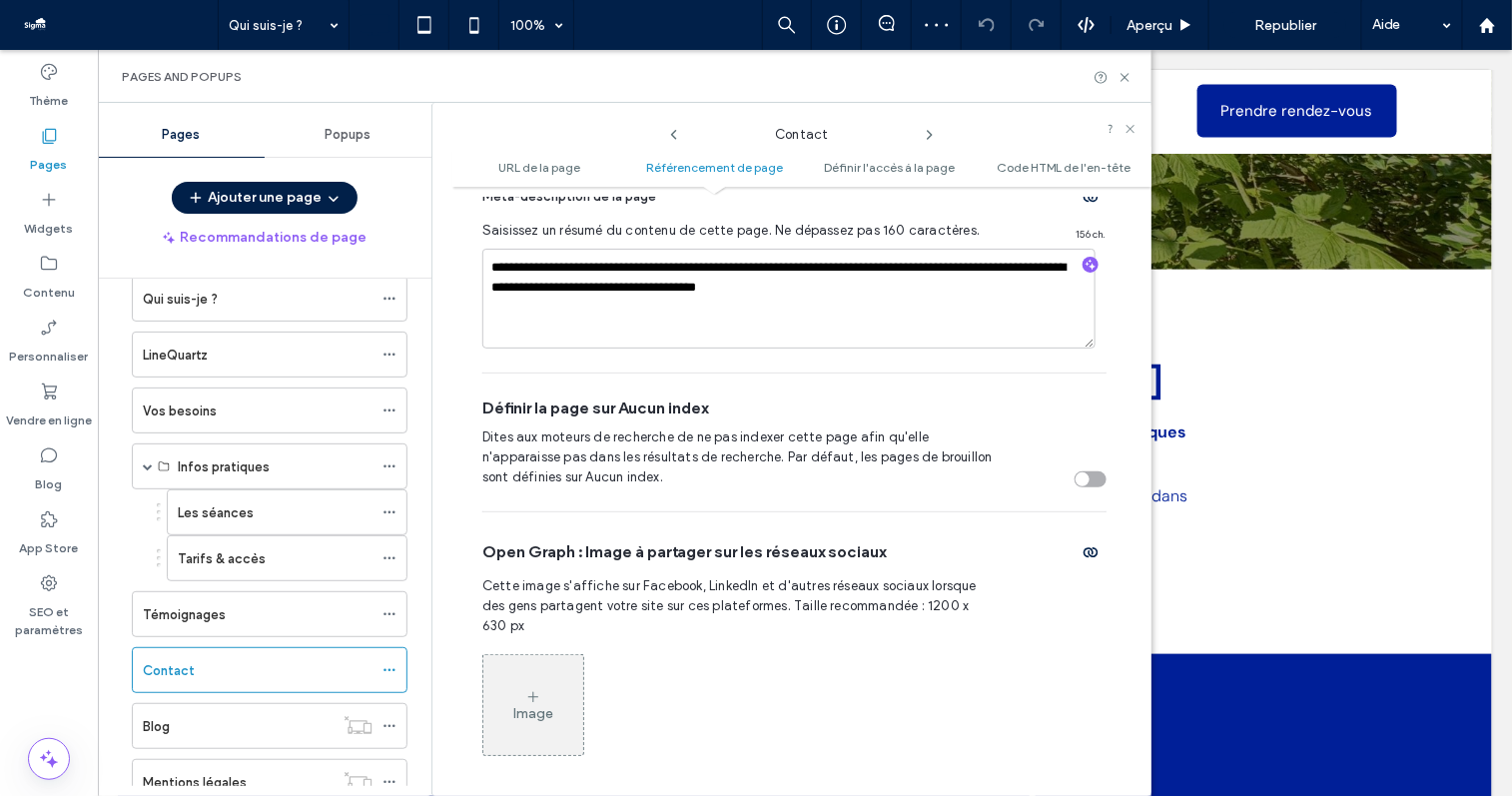 click 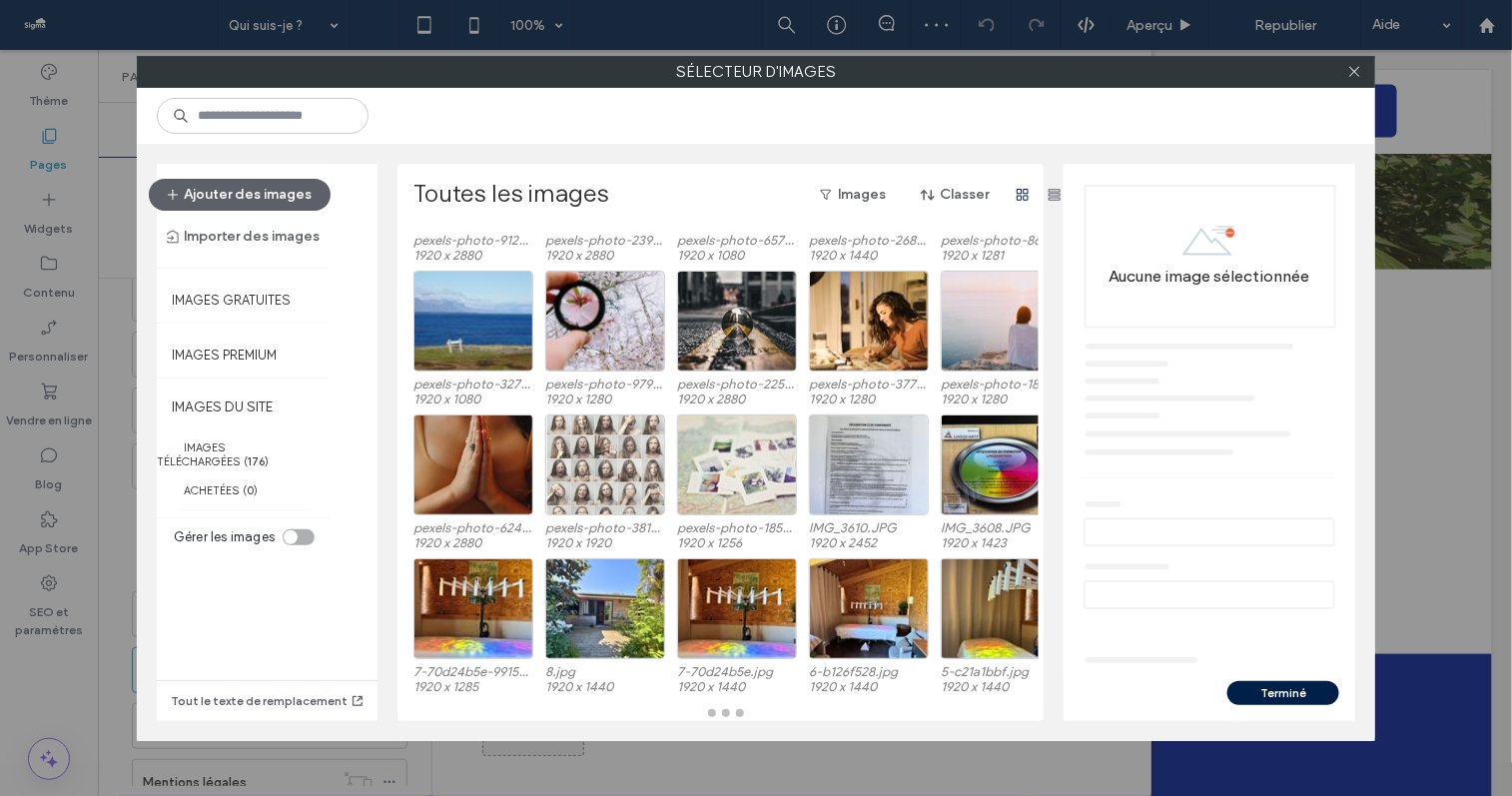 scroll, scrollTop: 142, scrollLeft: 0, axis: vertical 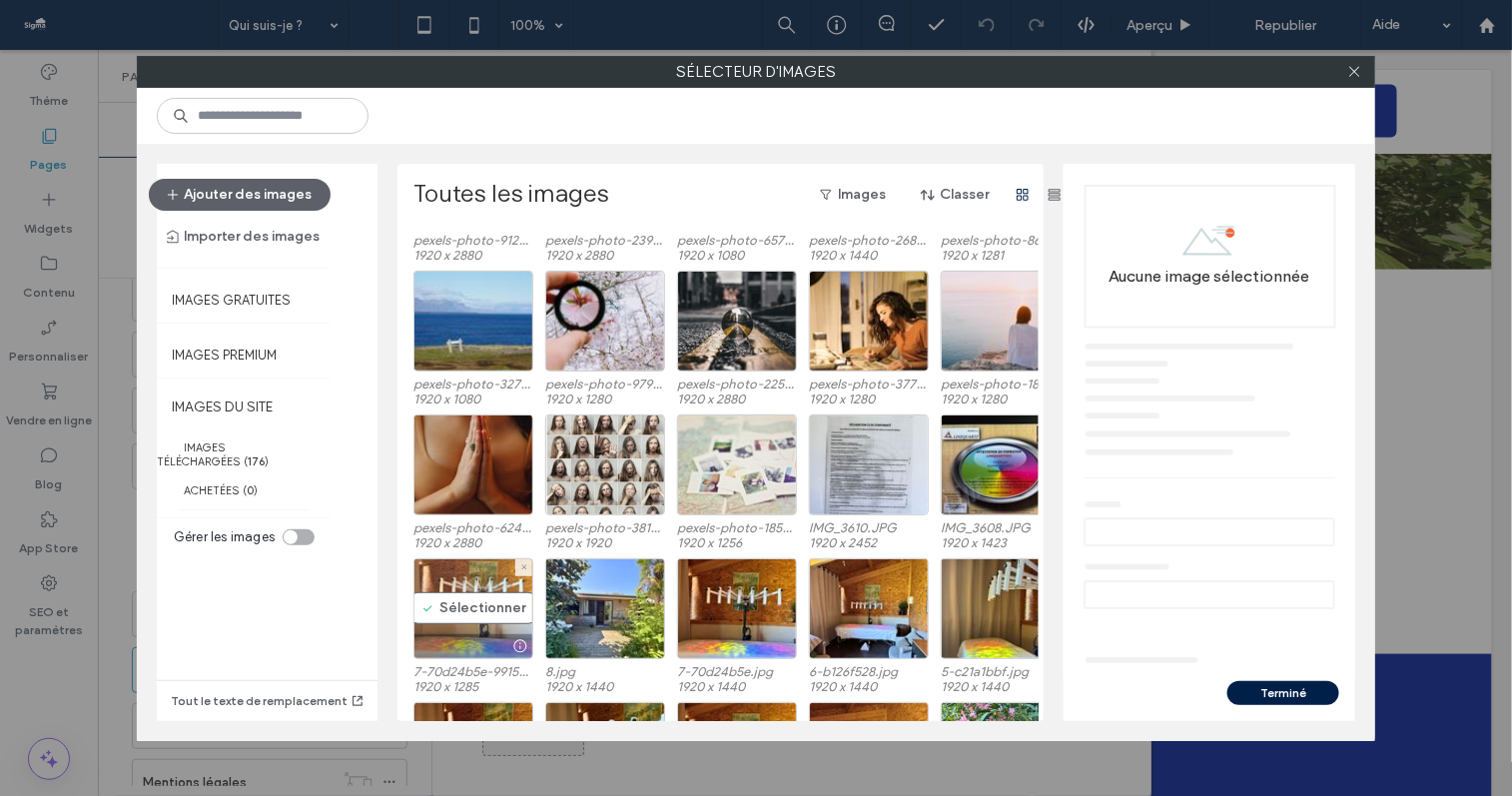 click on "Sélectionner" at bounding box center [473, 608] 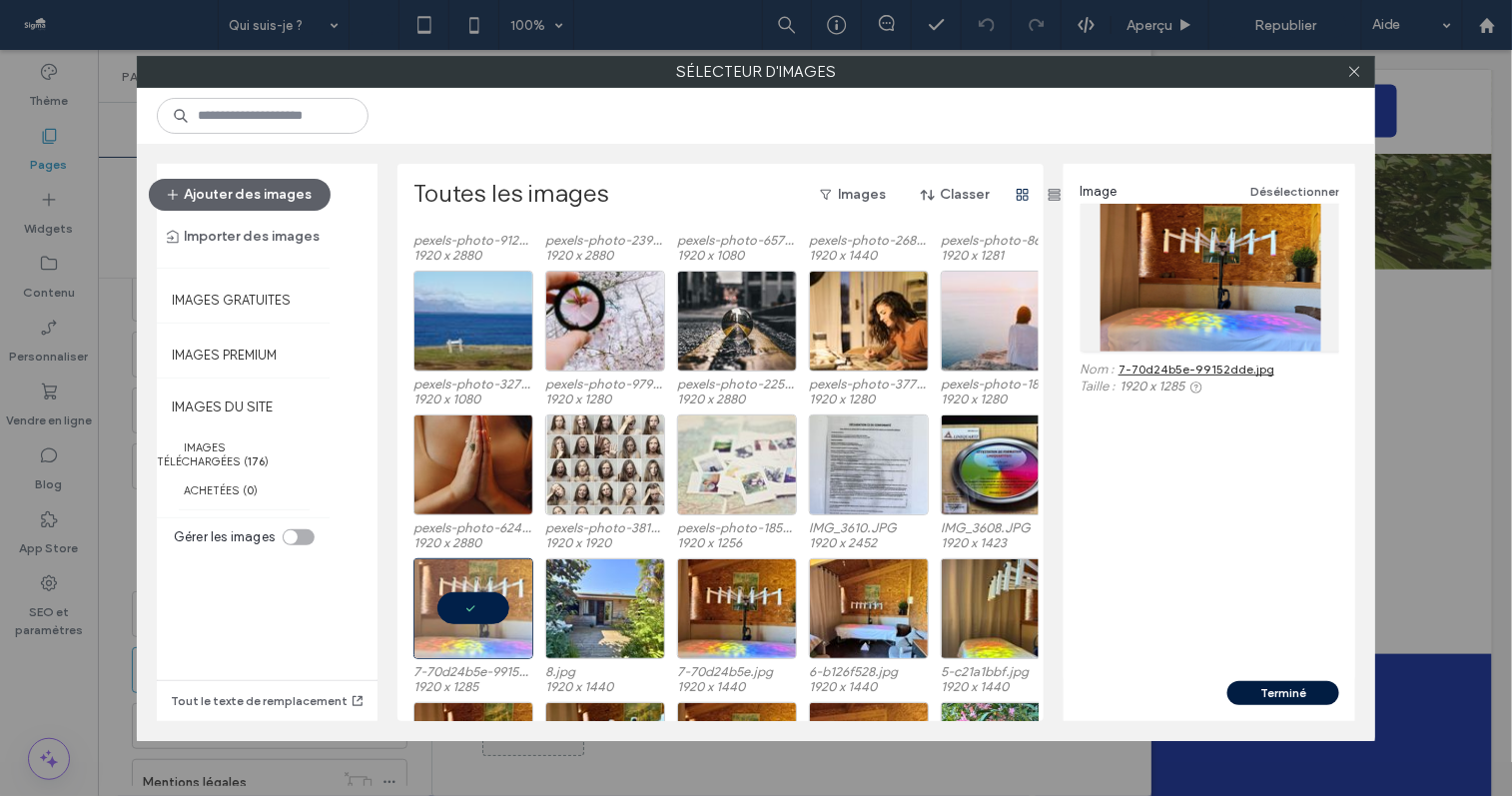 click on "Terminé" at bounding box center (1283, 693) 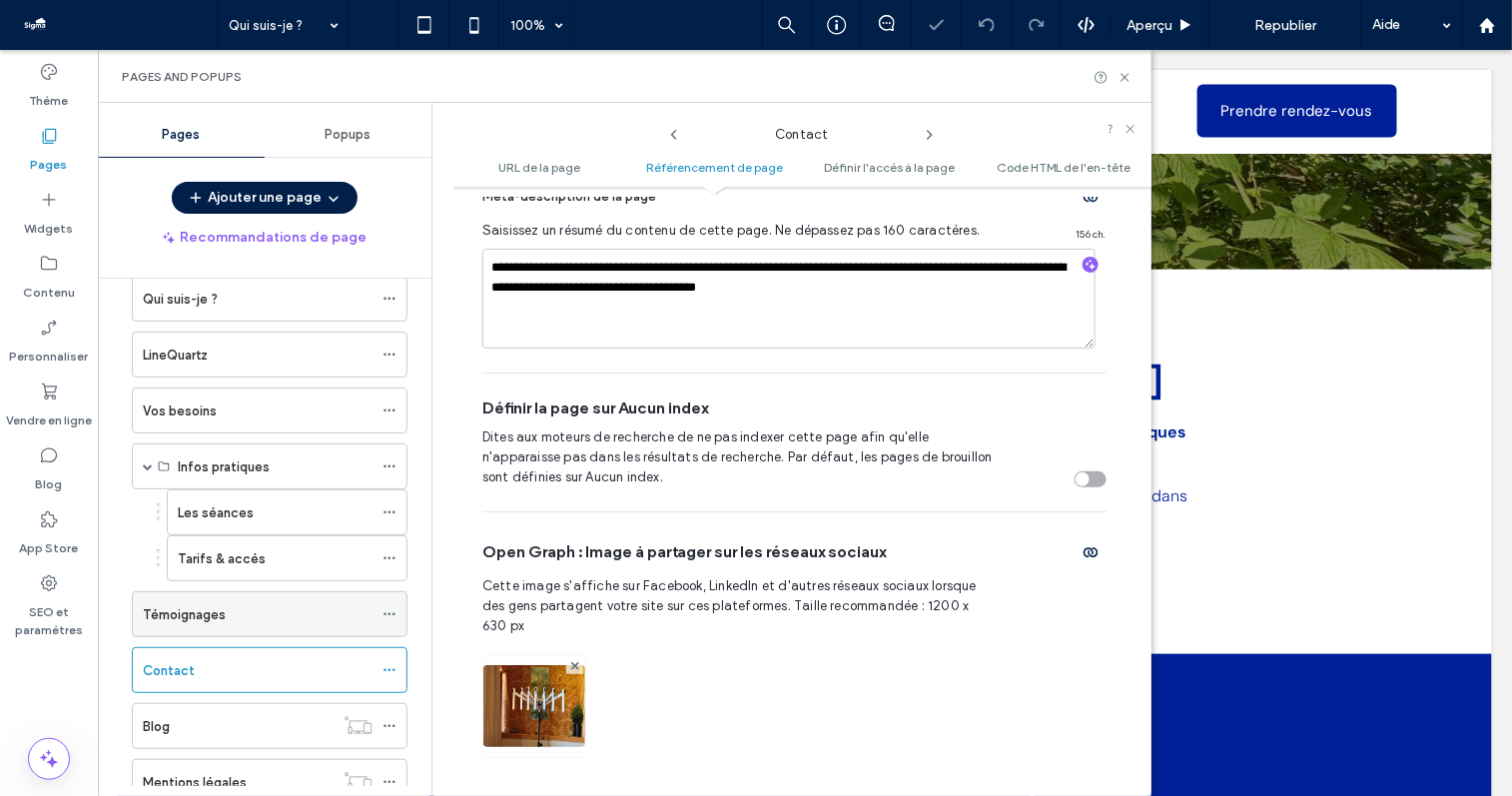 scroll, scrollTop: 215, scrollLeft: 0, axis: vertical 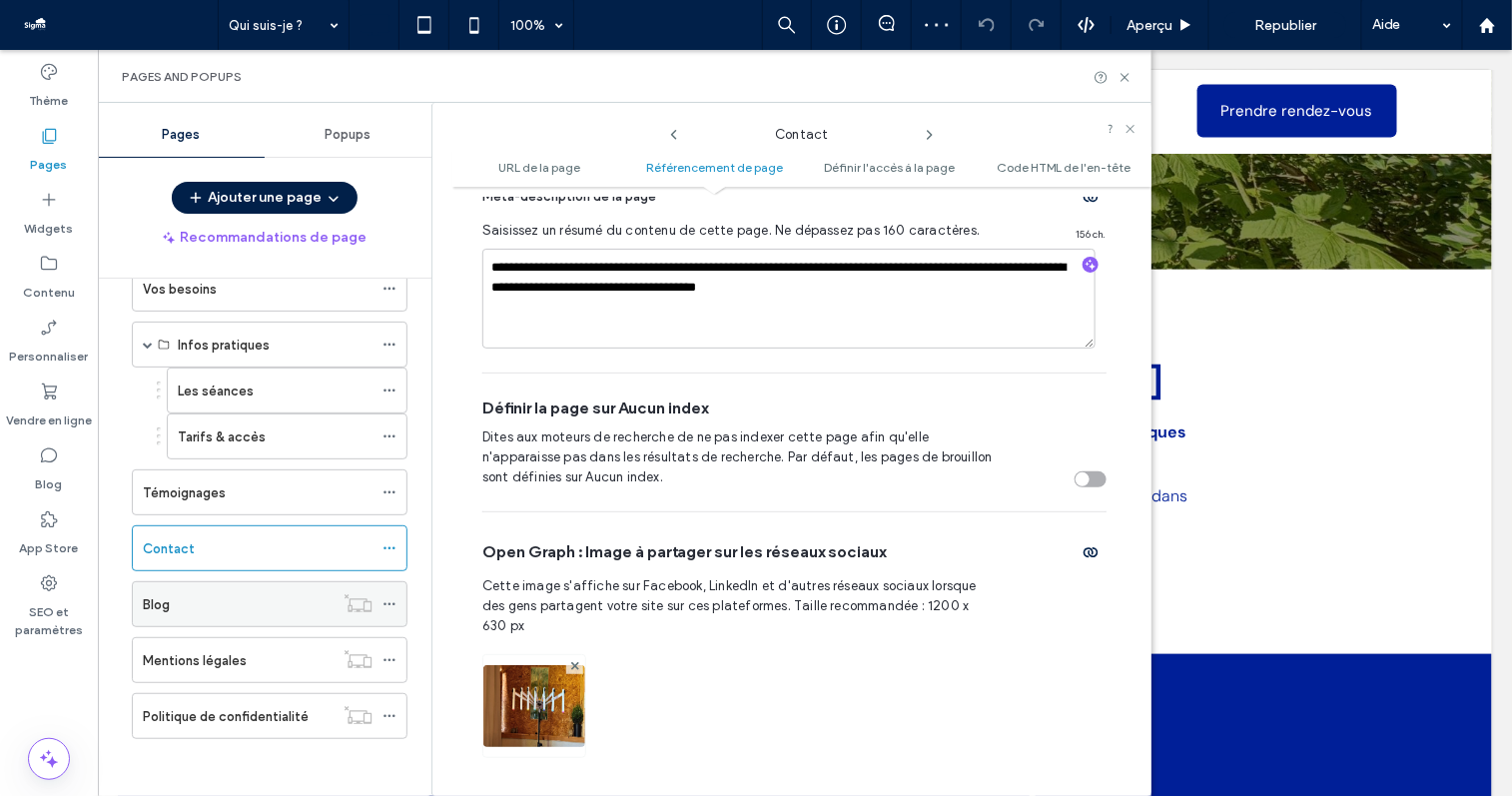 click 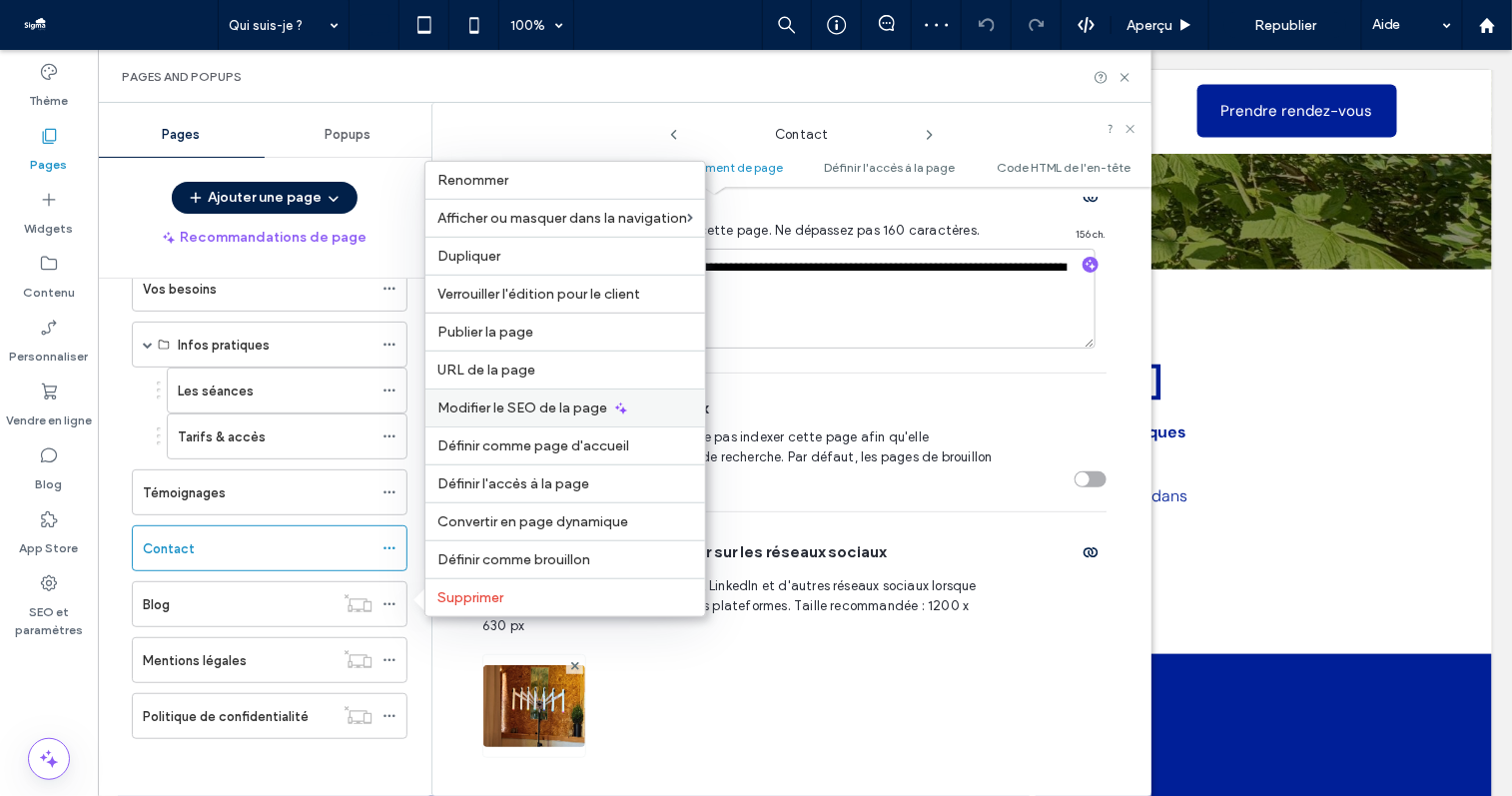 click on "Modifier le SEO de la page" at bounding box center [565, 407] 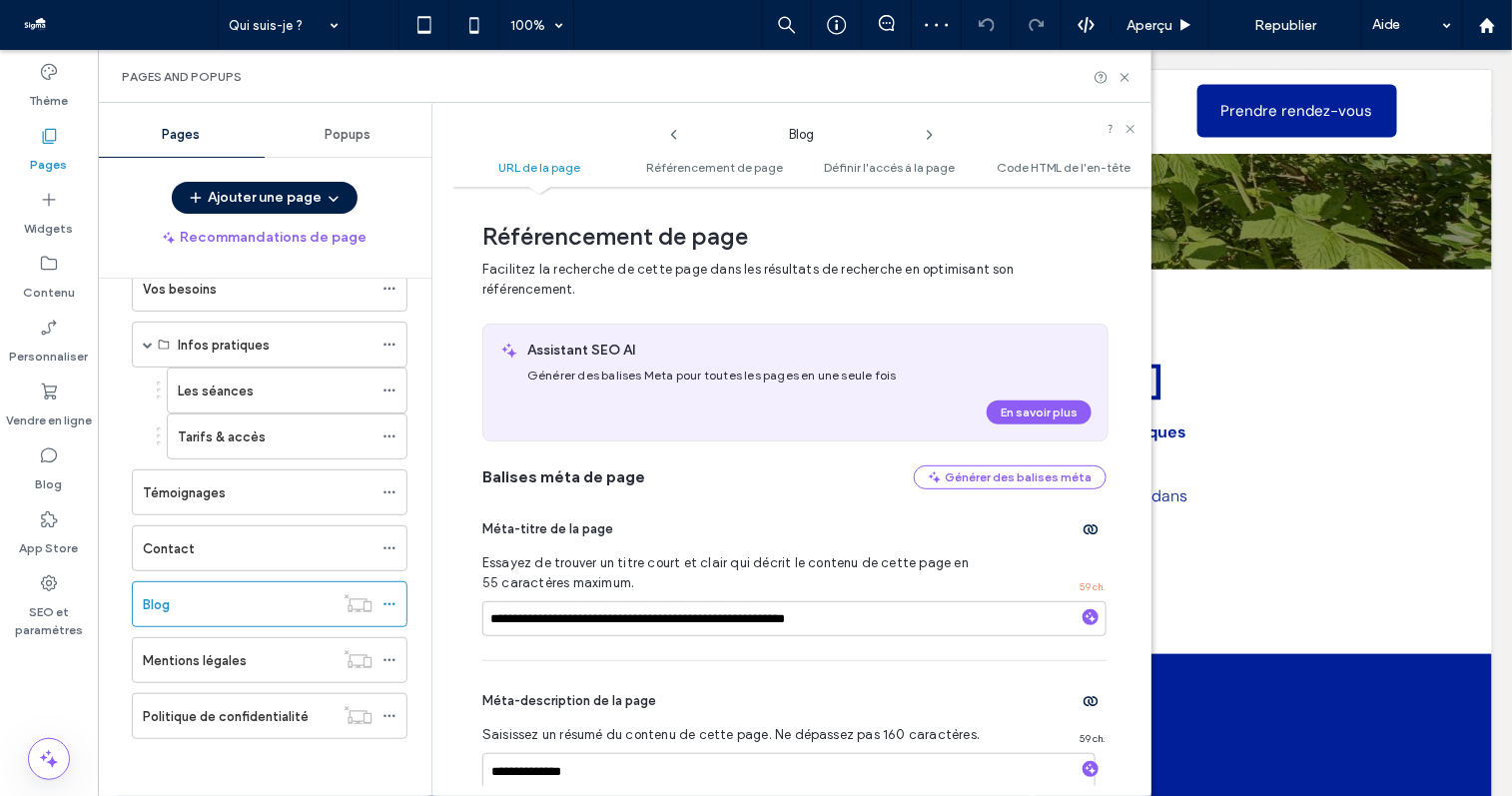 scroll, scrollTop: 291, scrollLeft: 0, axis: vertical 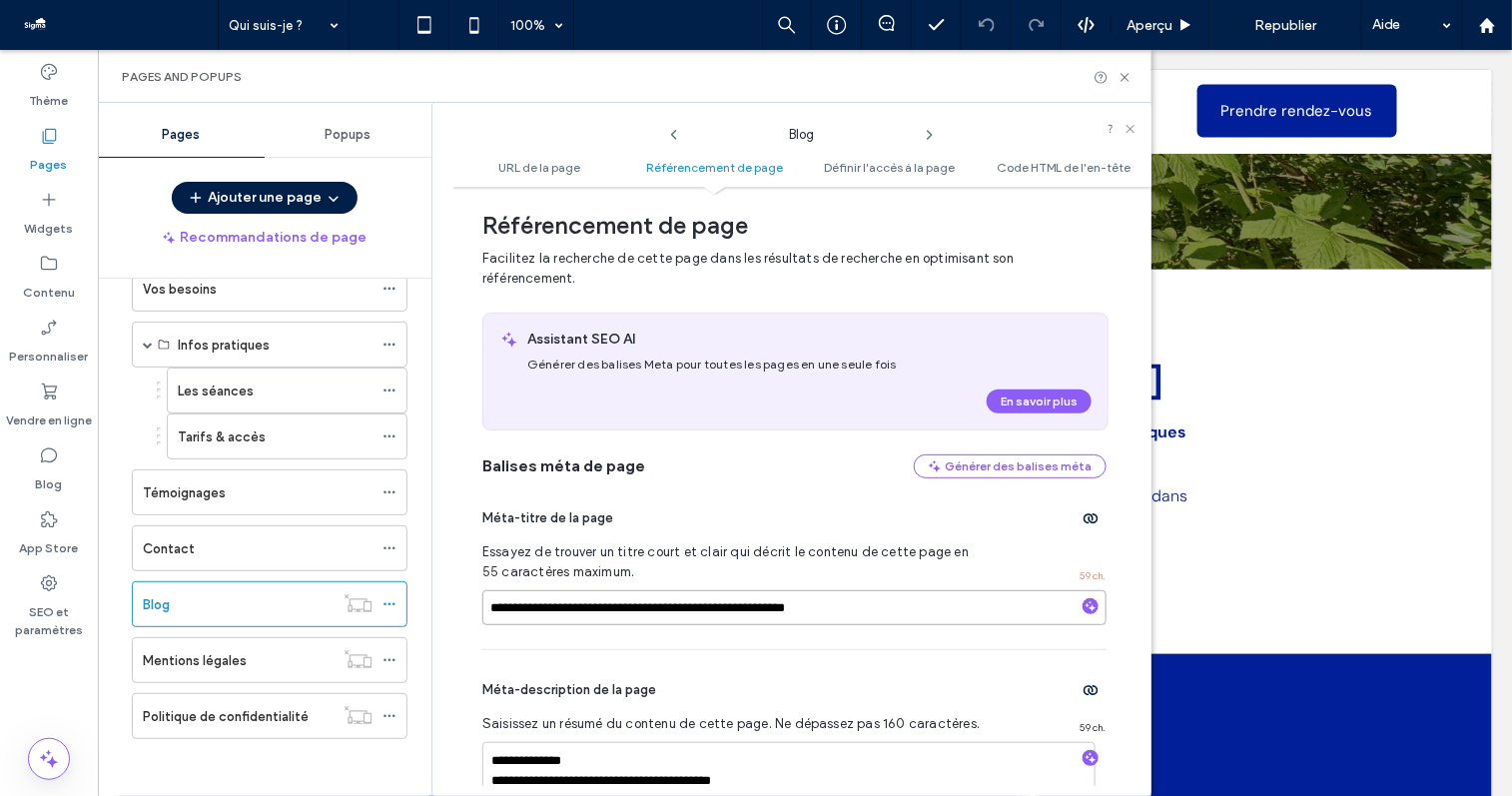 click on "**********" at bounding box center [794, 607] 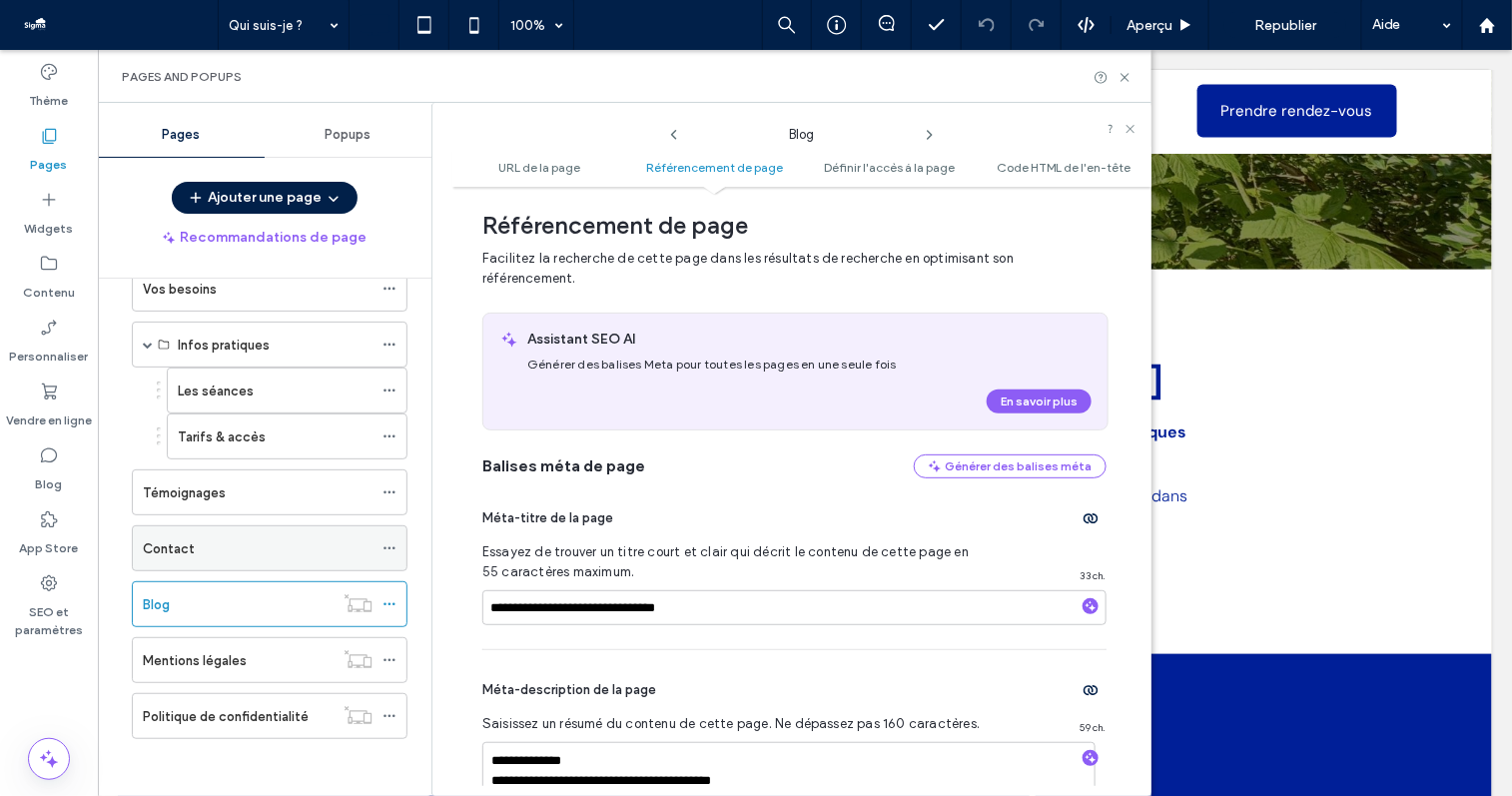 click 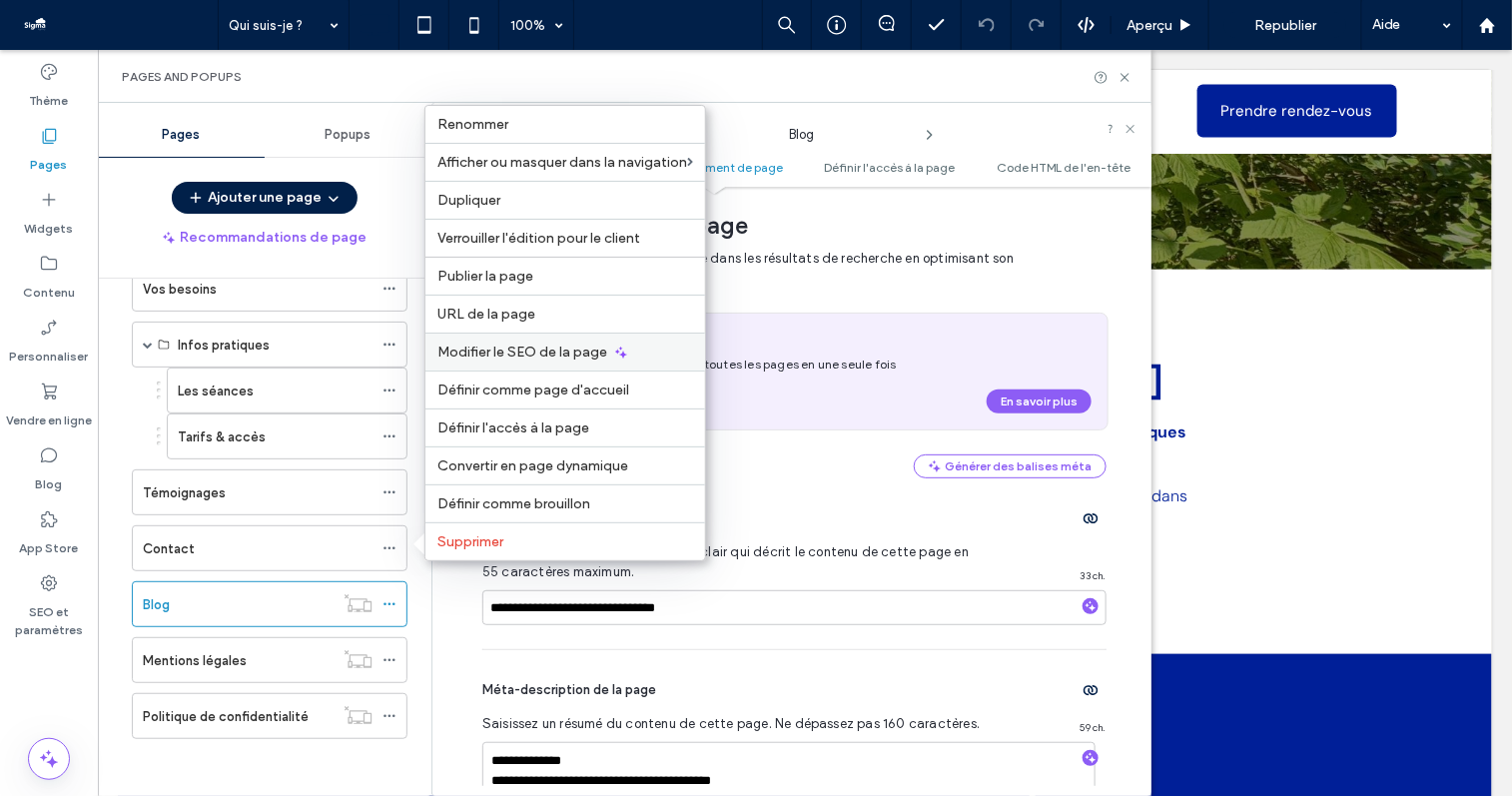 click on "Modifier le SEO de la page" at bounding box center [565, 352] 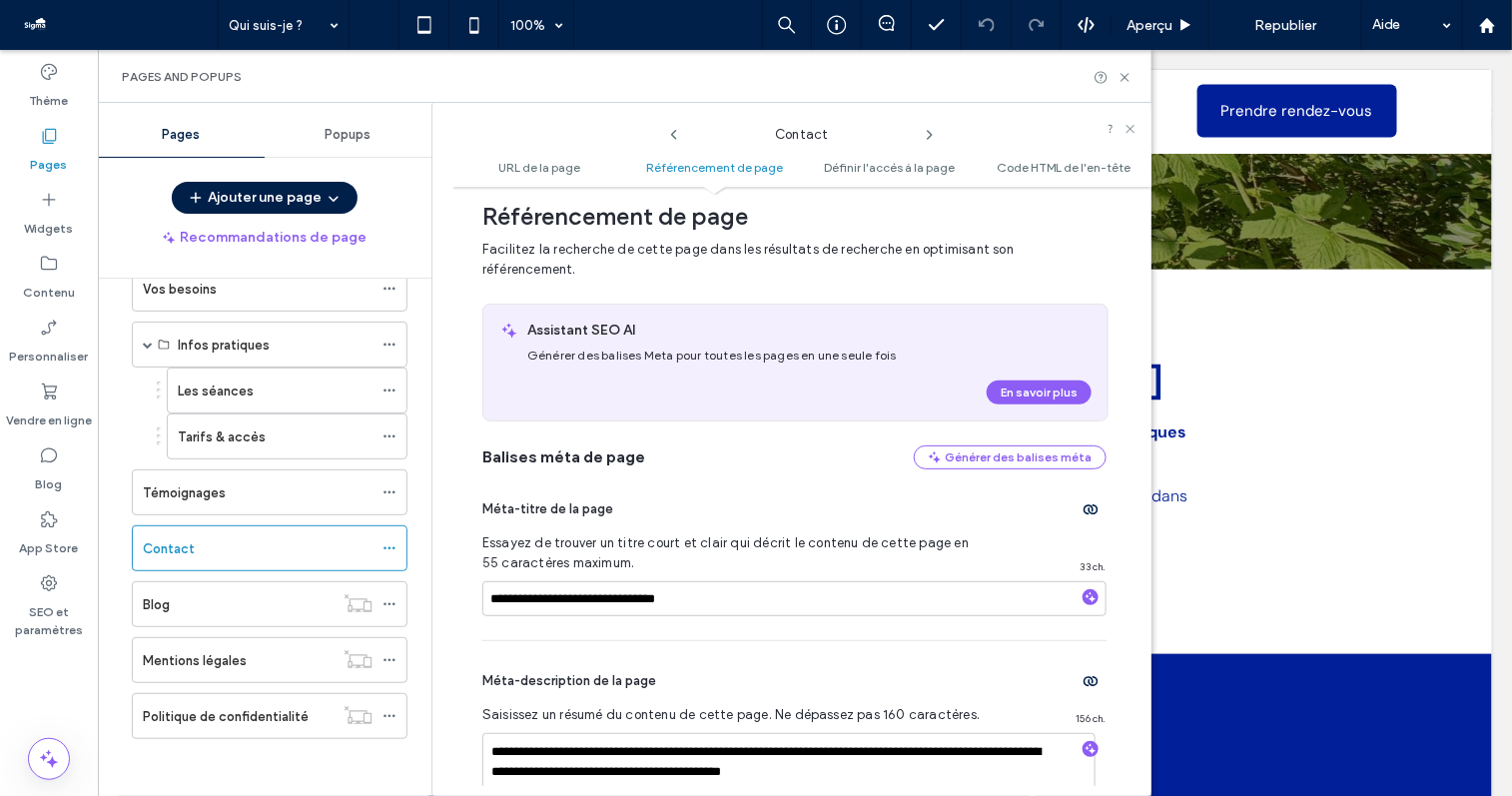 scroll, scrollTop: 291, scrollLeft: 0, axis: vertical 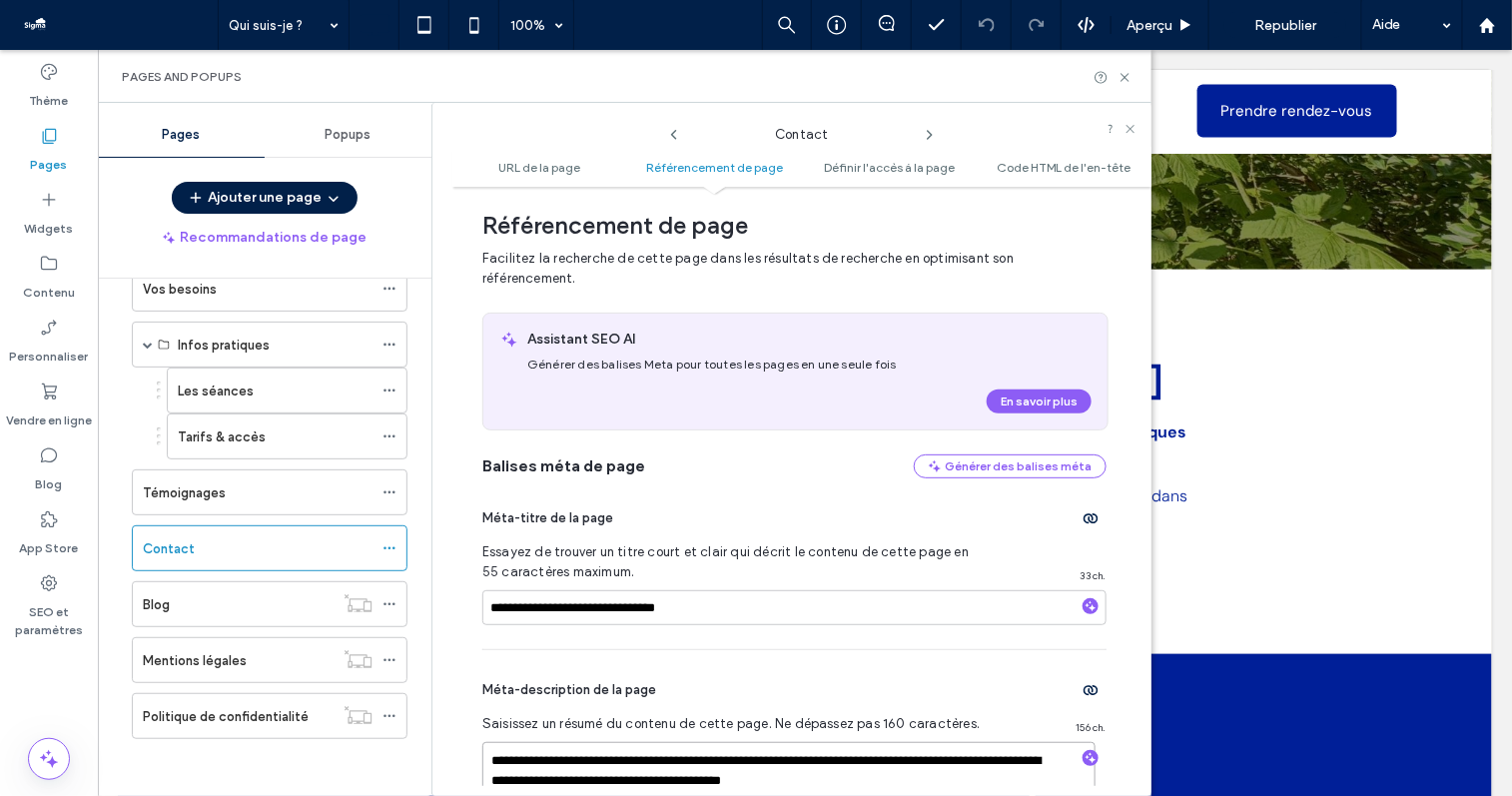 click on "**********" at bounding box center [789, 792] 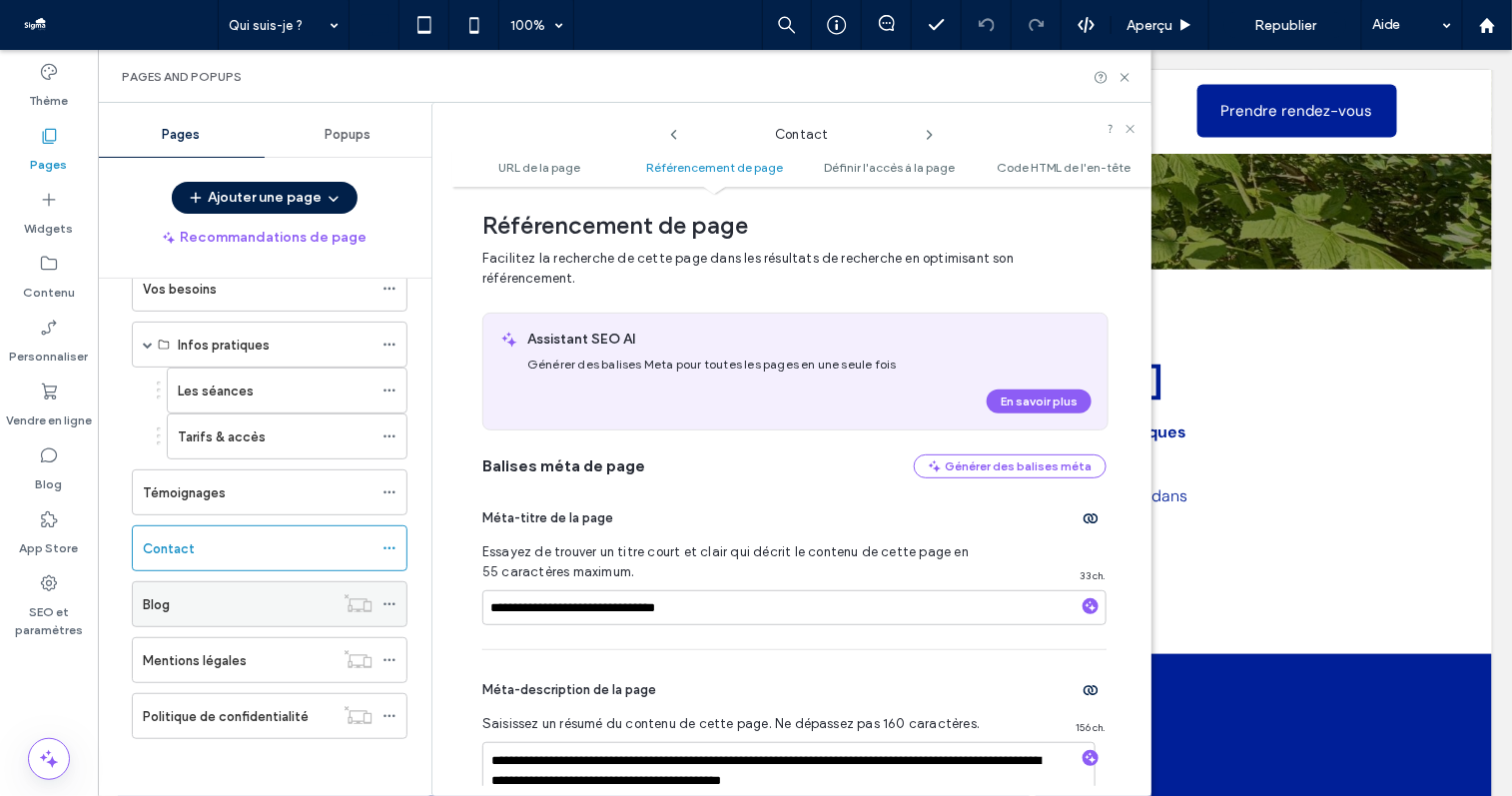 click at bounding box center (358, 603) 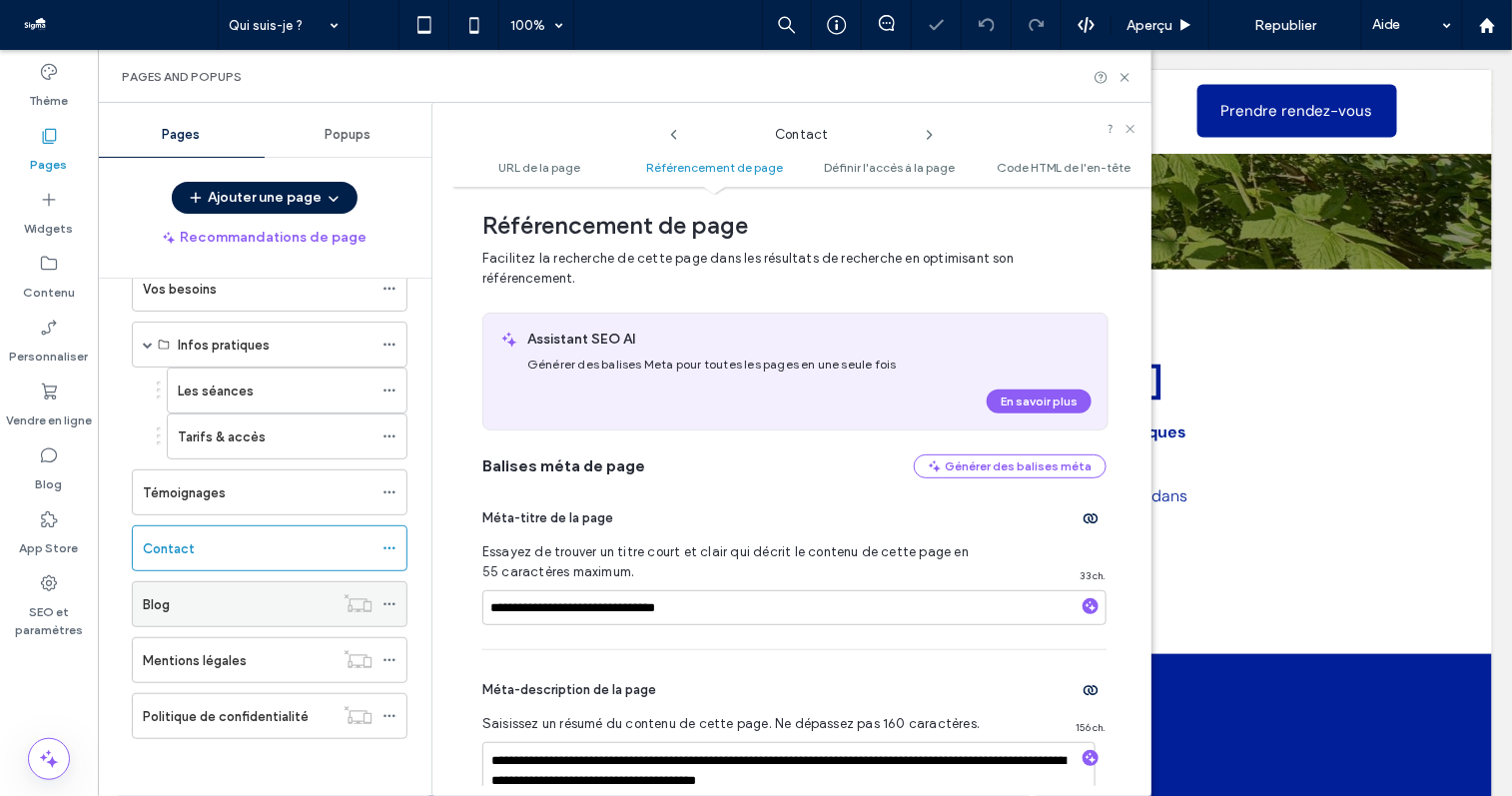click 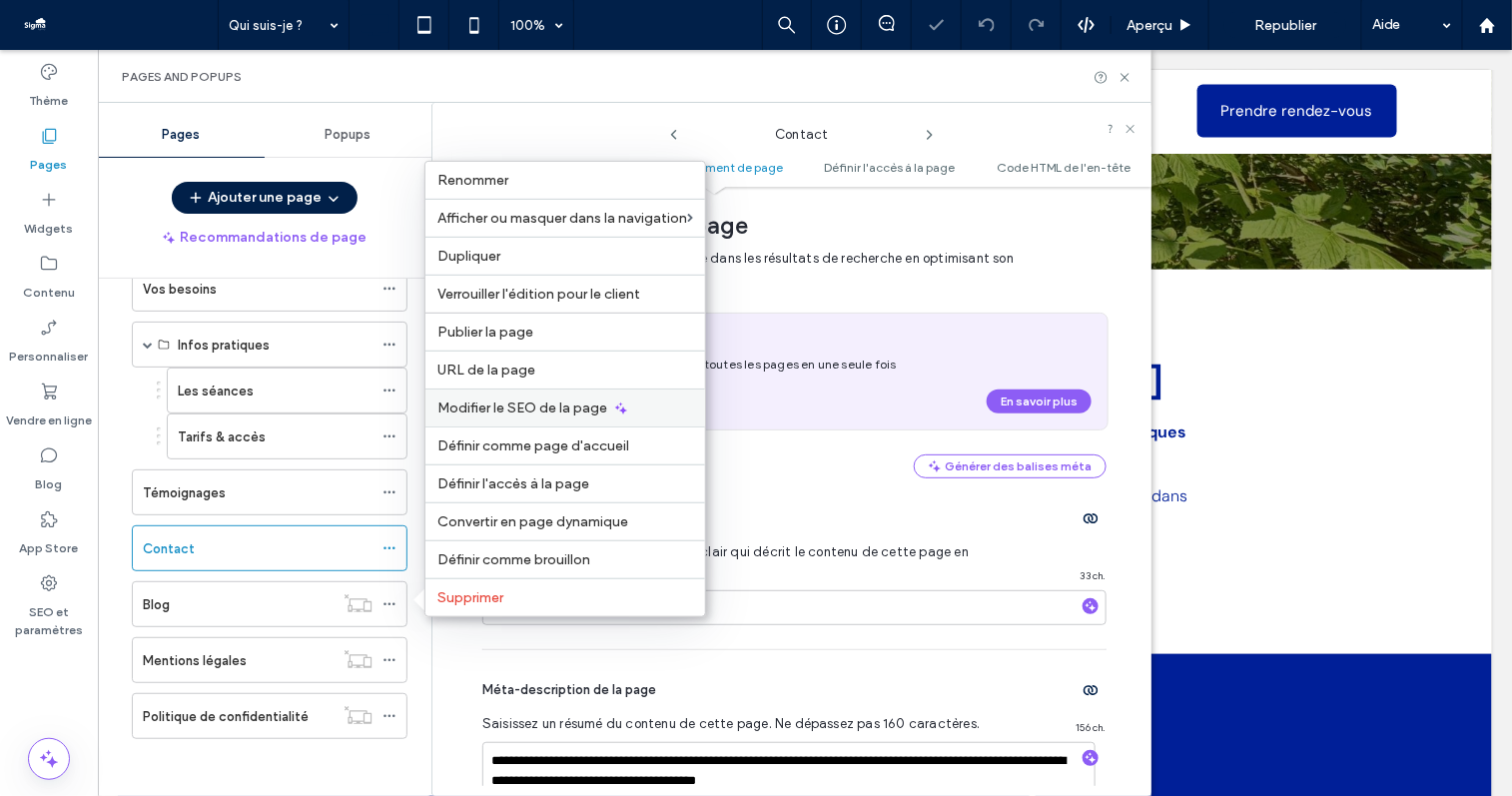 click on "Modifier le SEO de la page" at bounding box center (522, 407) 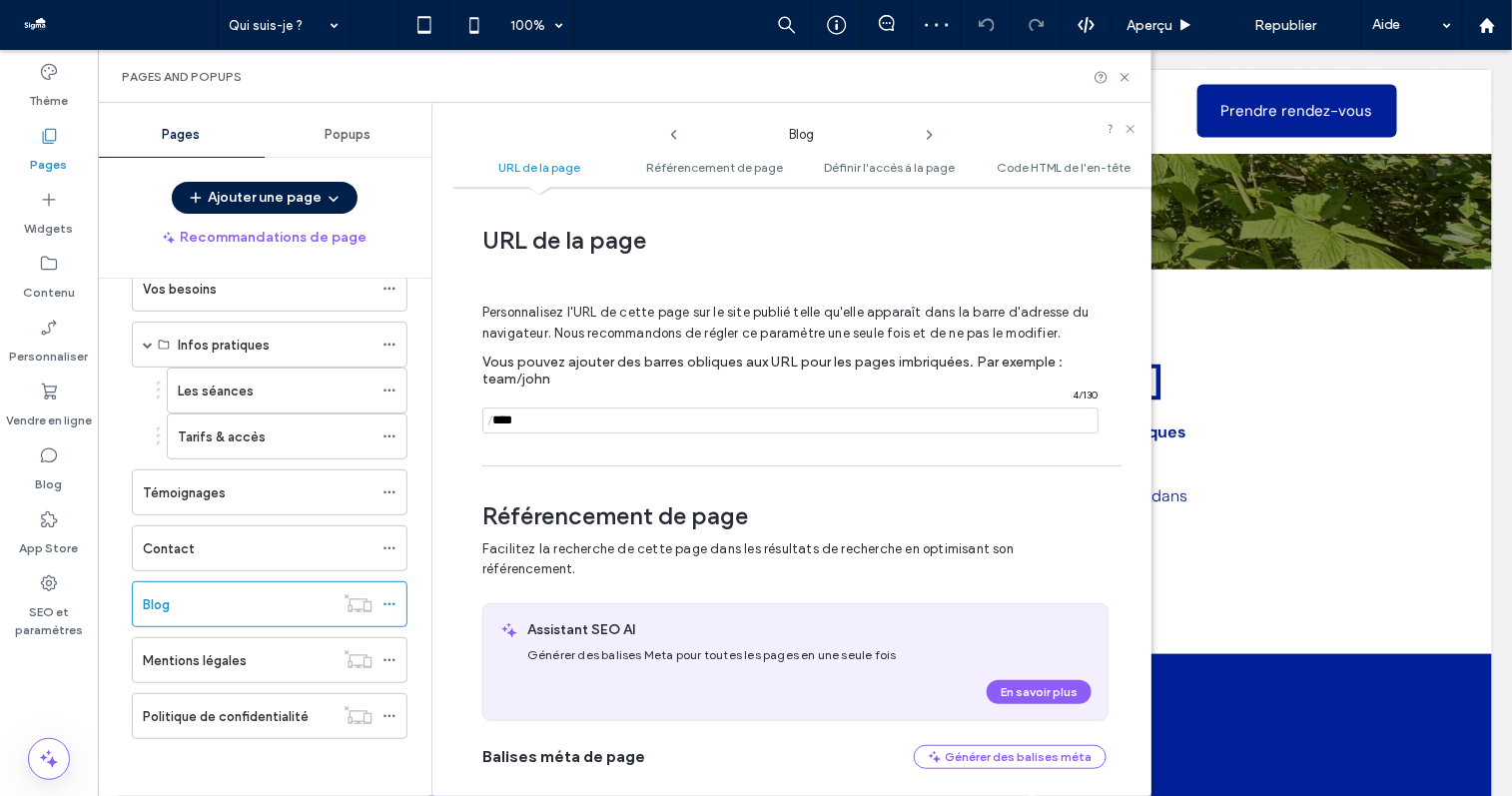 scroll, scrollTop: 291, scrollLeft: 0, axis: vertical 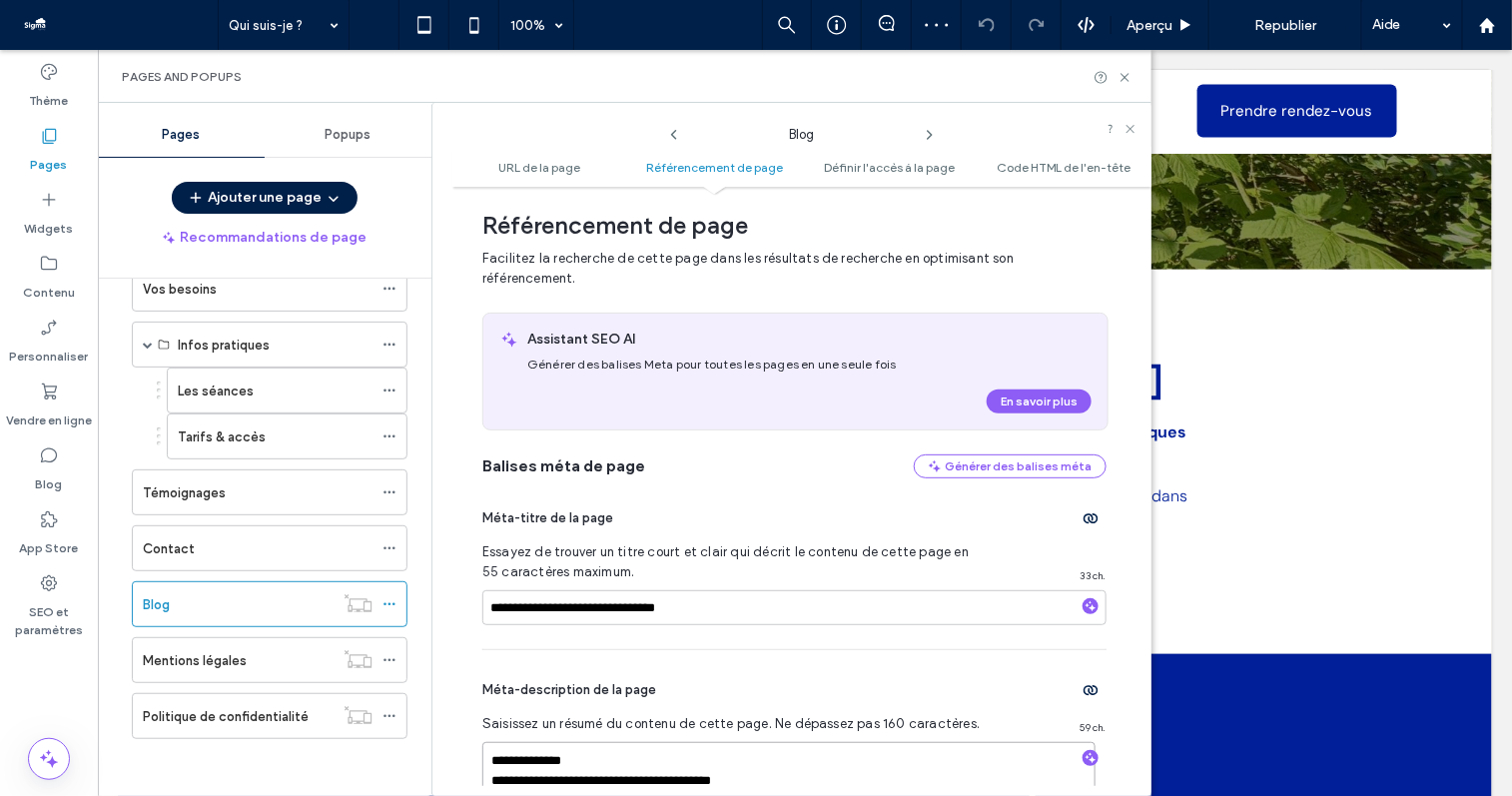click on "**********" at bounding box center [789, 792] 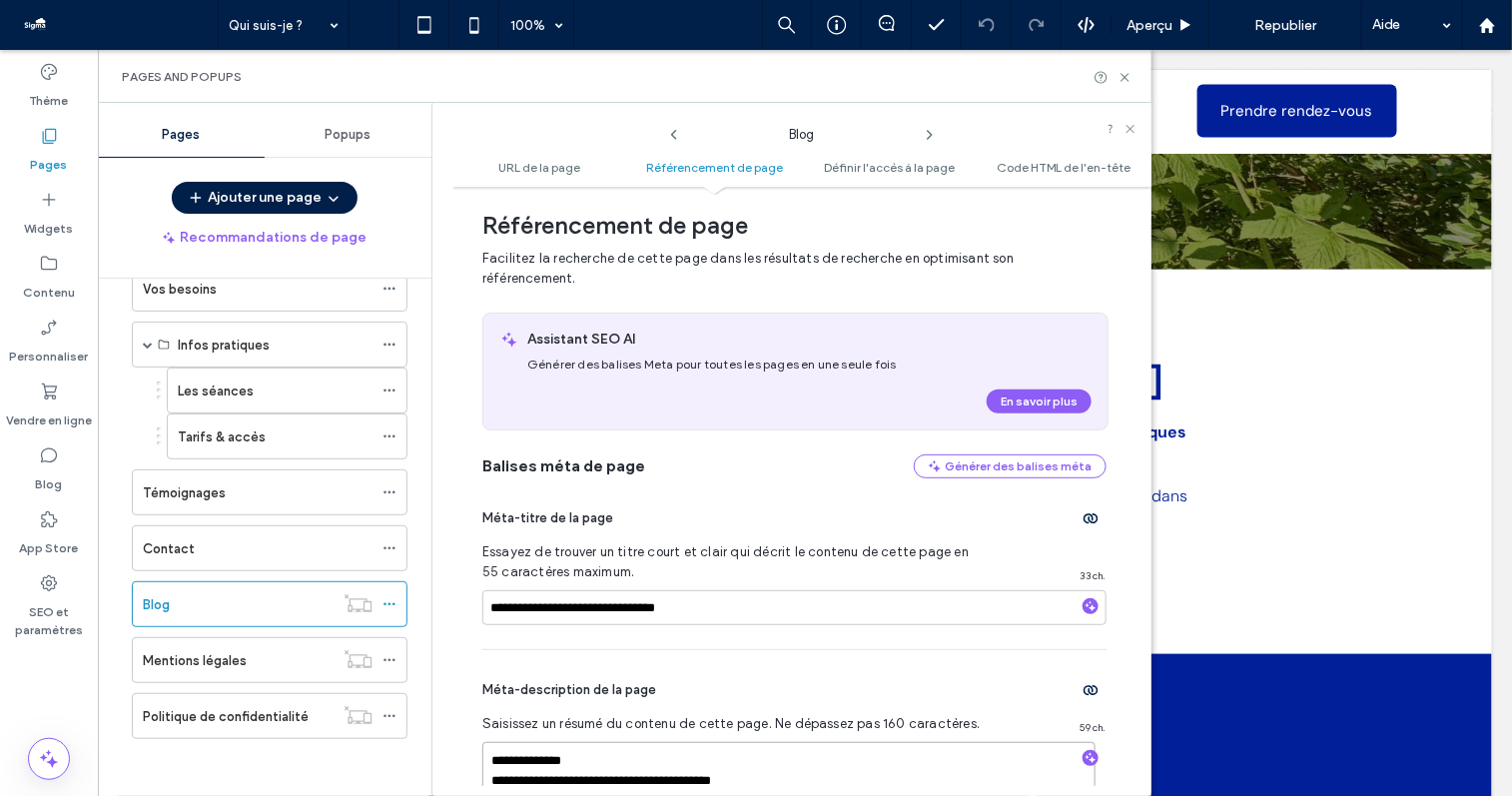 click on "**********" at bounding box center [789, 792] 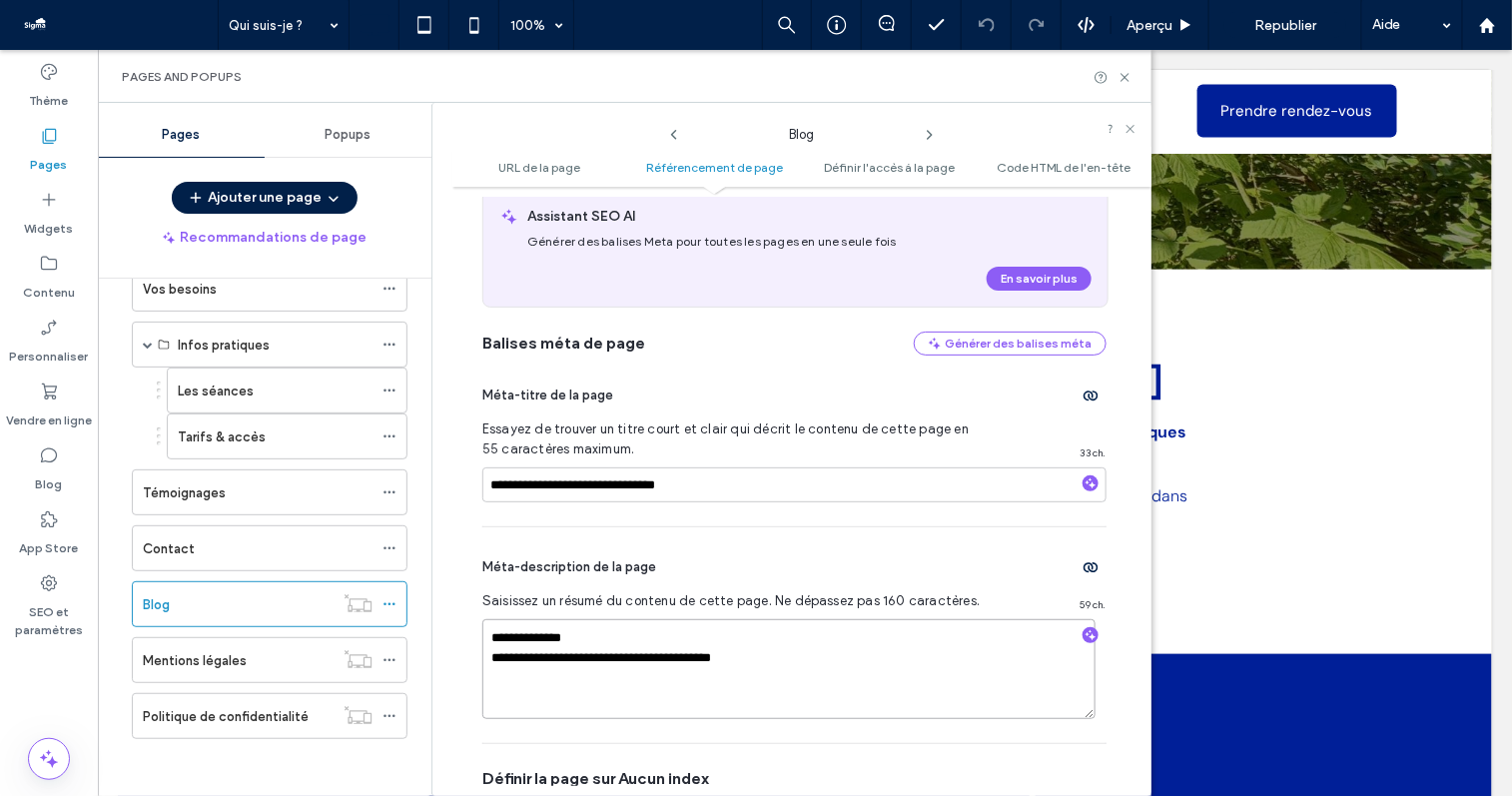 scroll, scrollTop: 455, scrollLeft: 0, axis: vertical 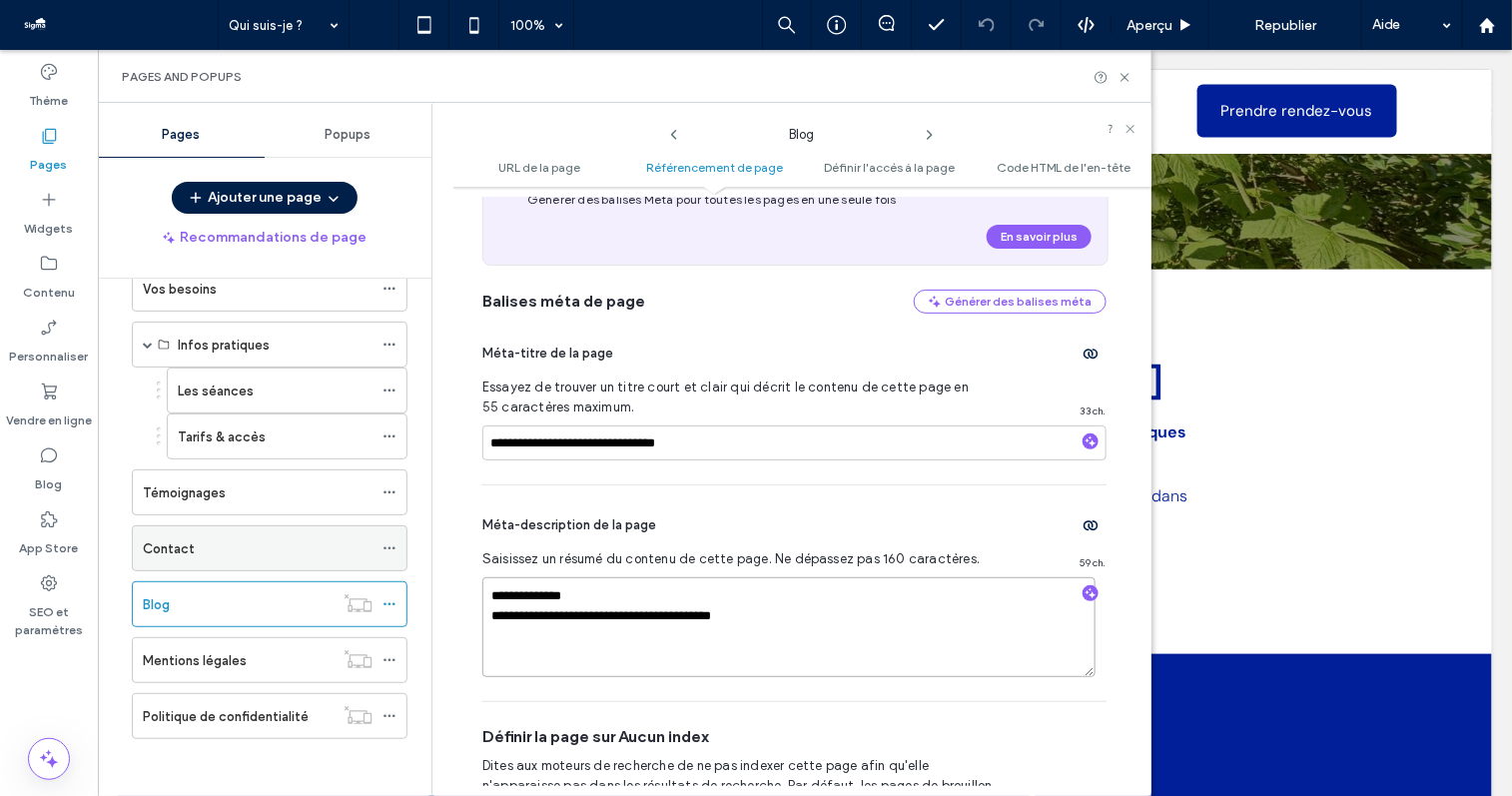drag, startPoint x: 764, startPoint y: 614, endPoint x: 365, endPoint y: 529, distance: 407.95343 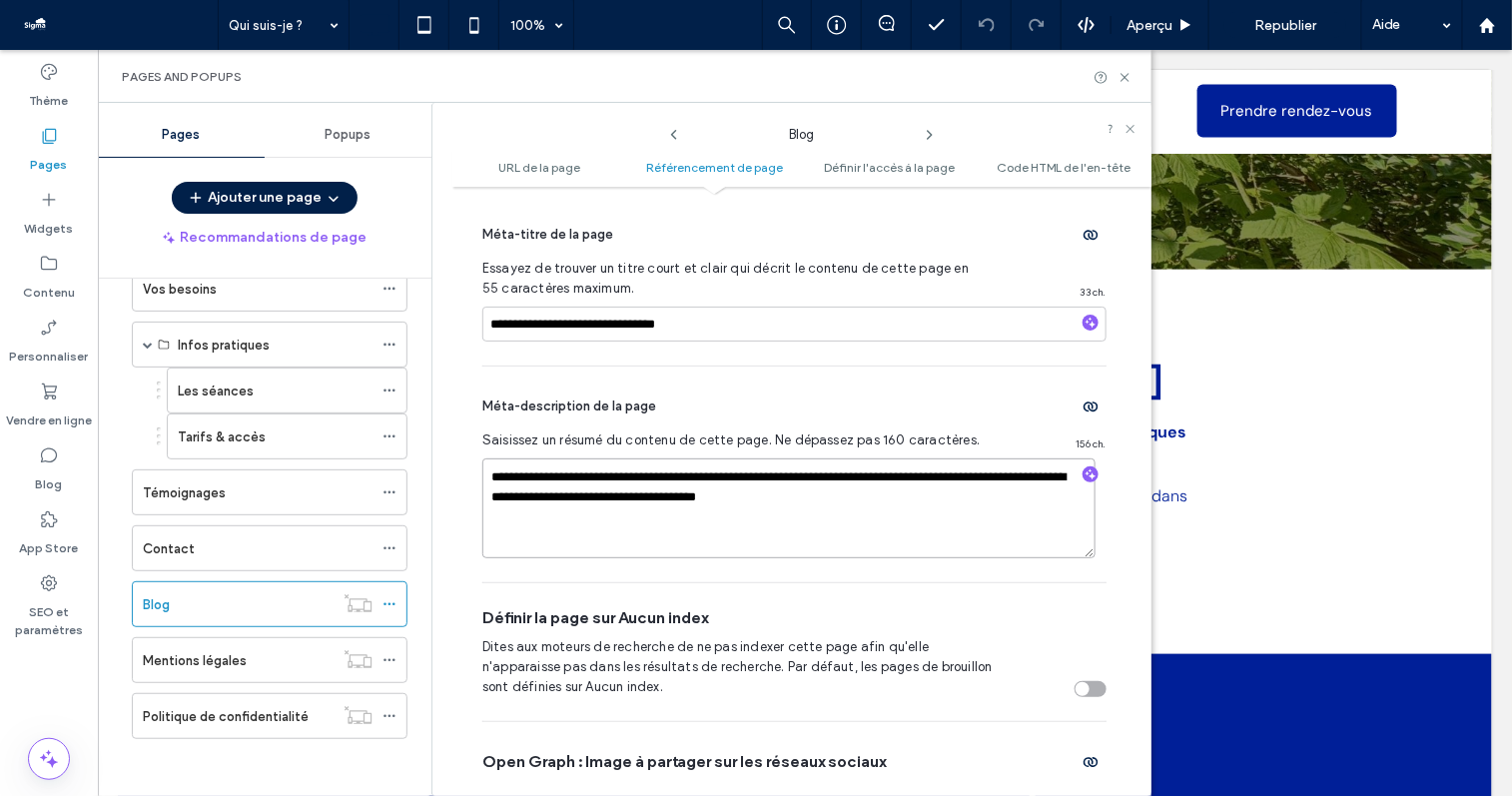 scroll, scrollTop: 819, scrollLeft: 0, axis: vertical 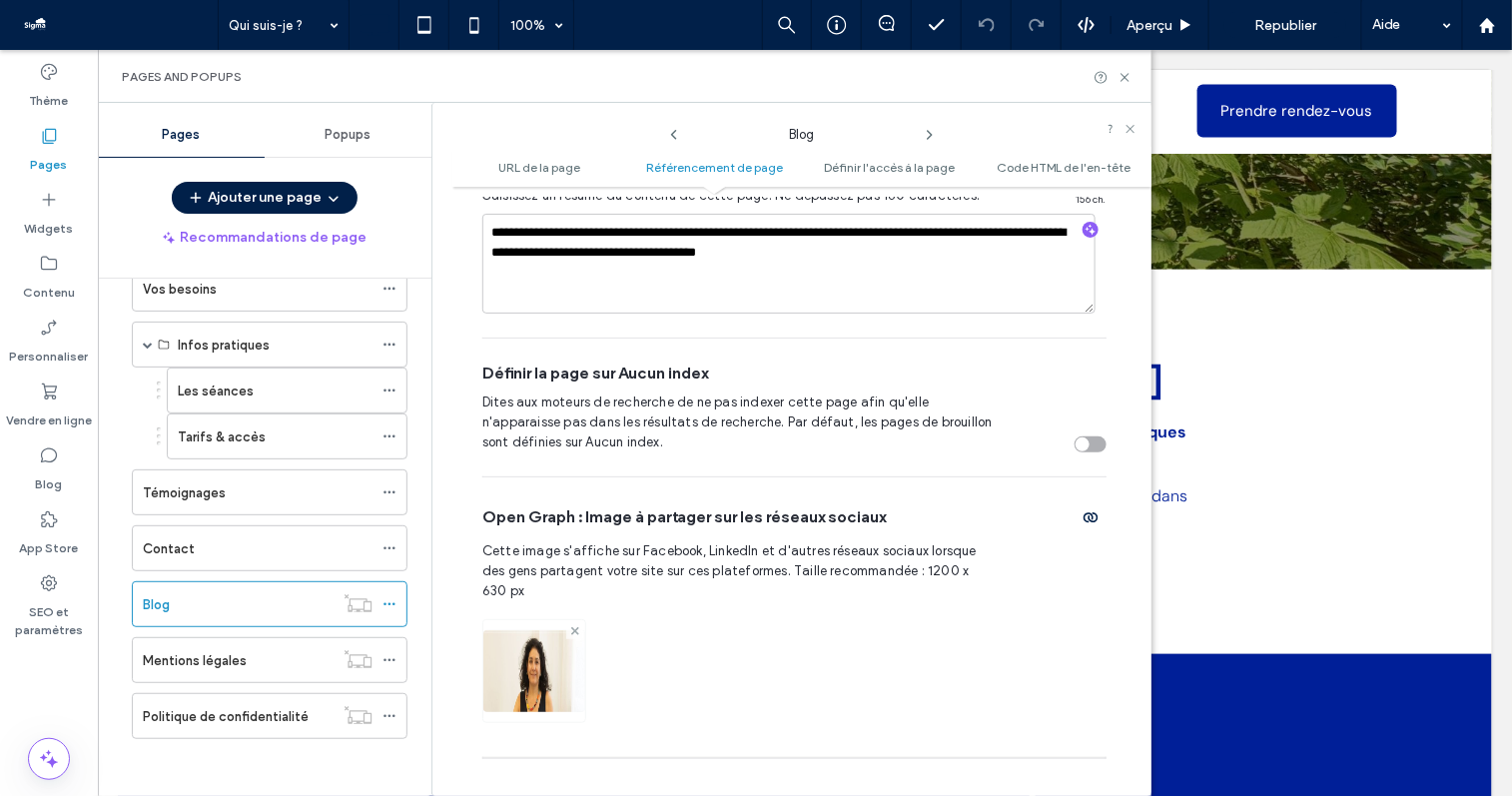 click 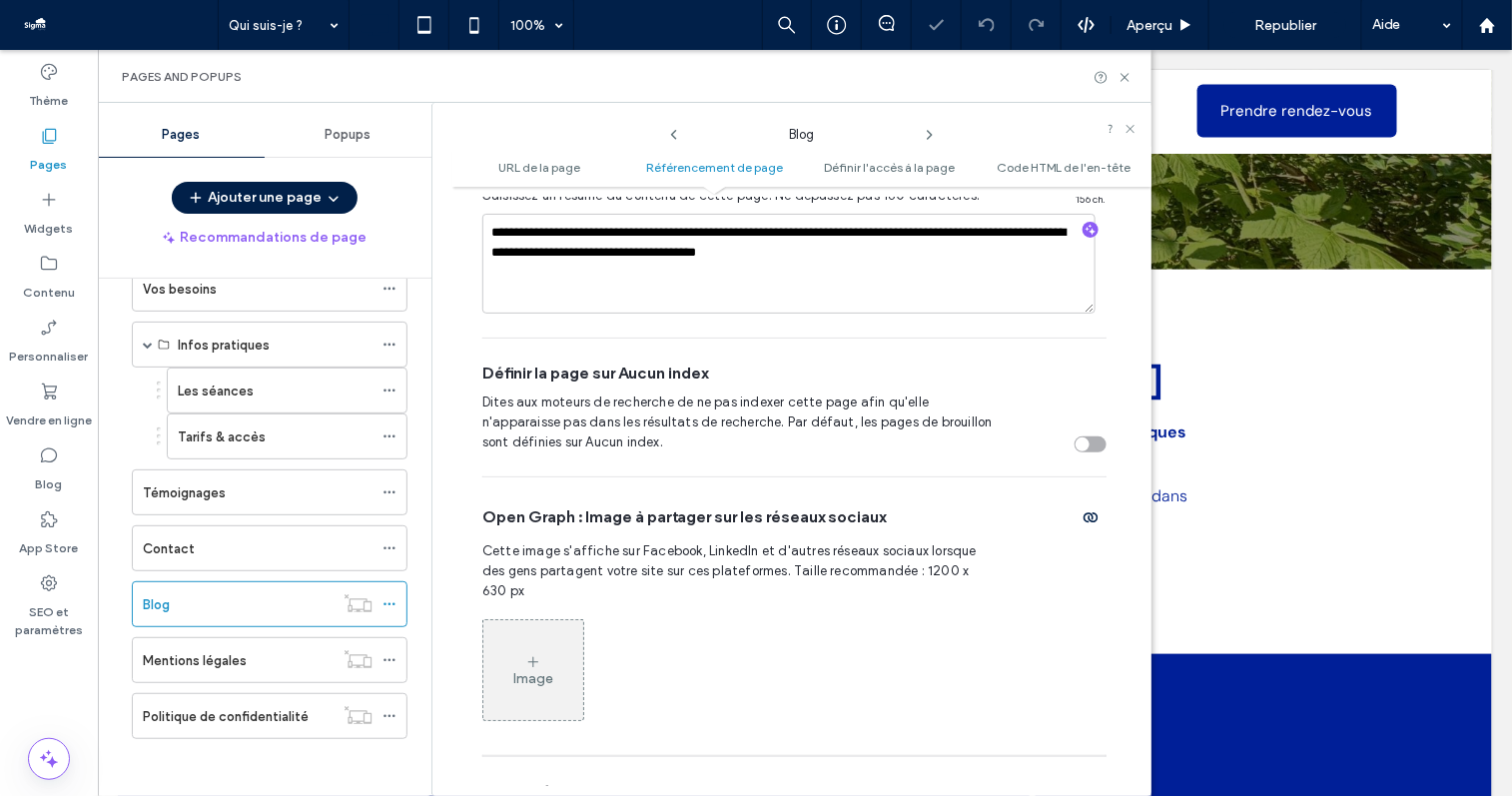 click on "Image" at bounding box center [533, 670] 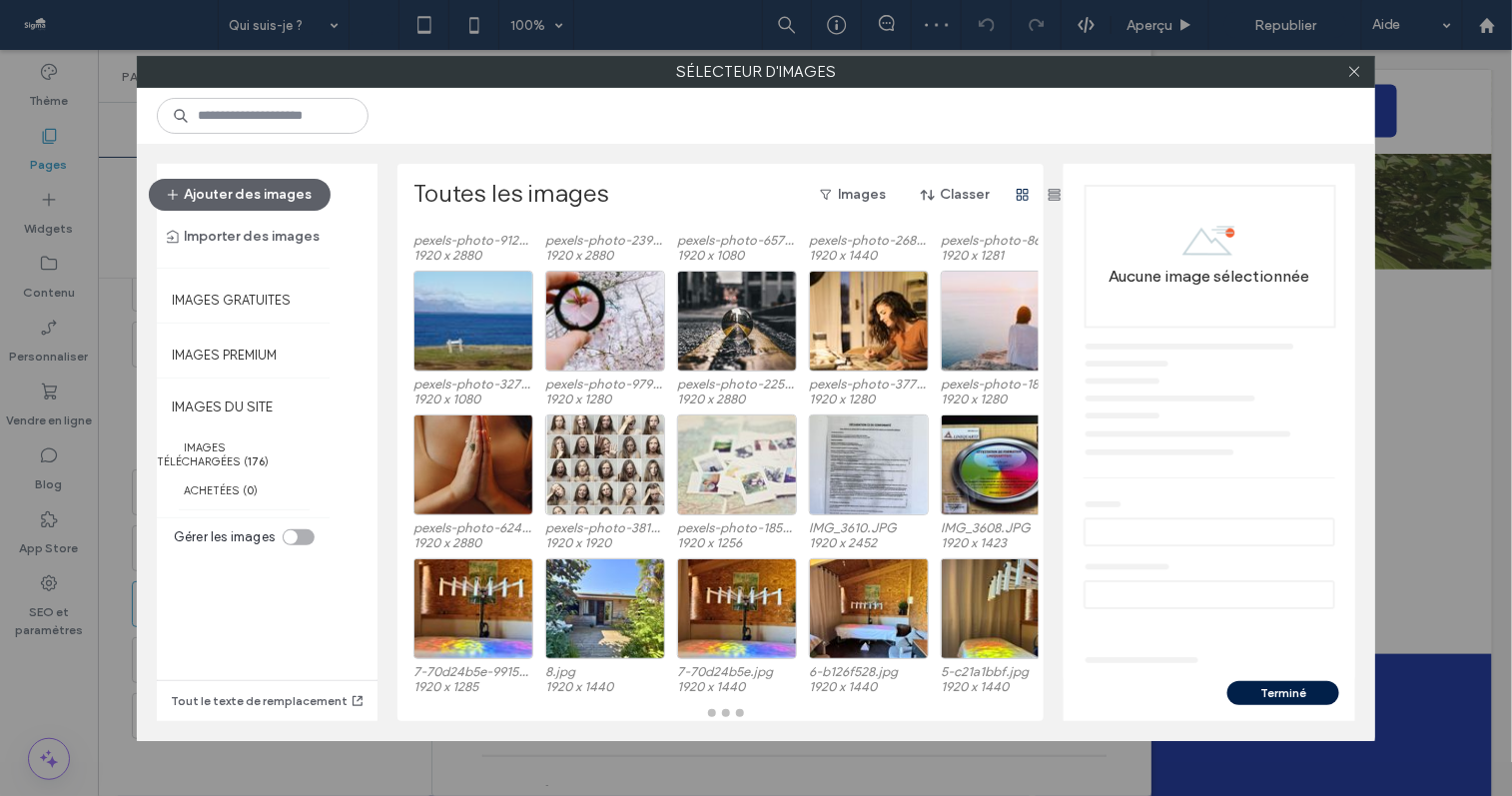 scroll, scrollTop: 142, scrollLeft: 0, axis: vertical 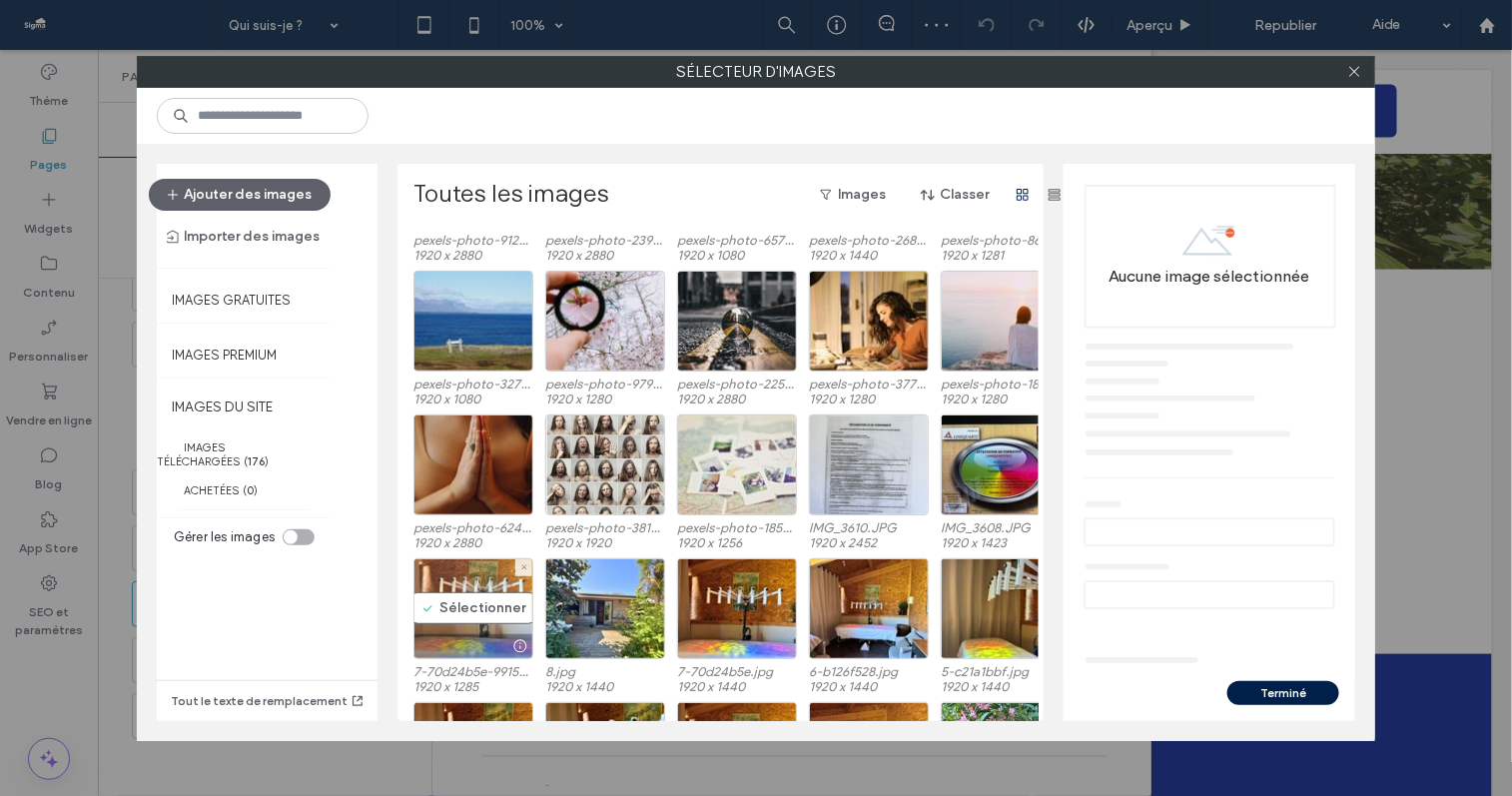 click on "Sélectionner" at bounding box center (473, 608) 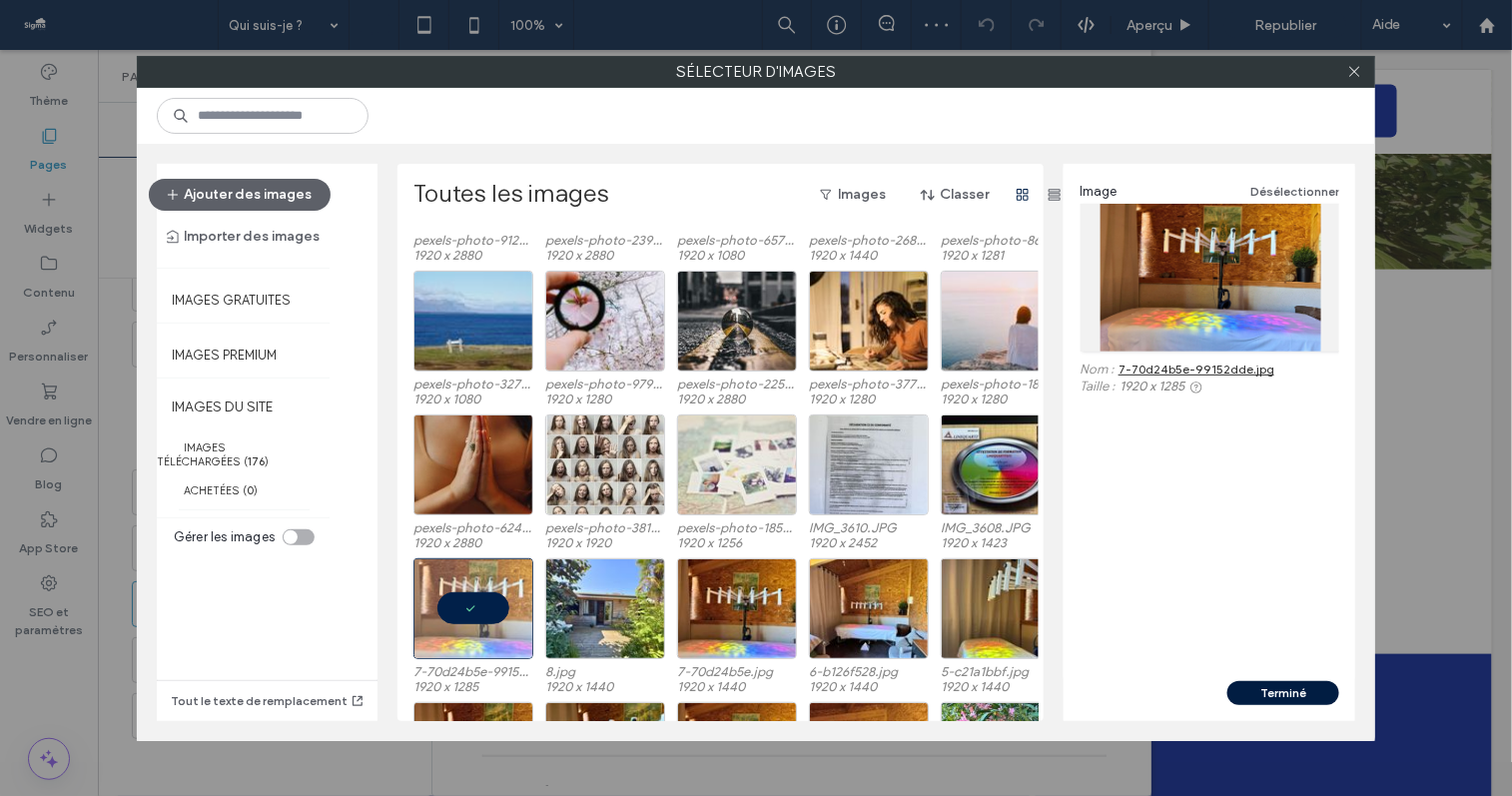 click on "Terminé" at bounding box center (1283, 693) 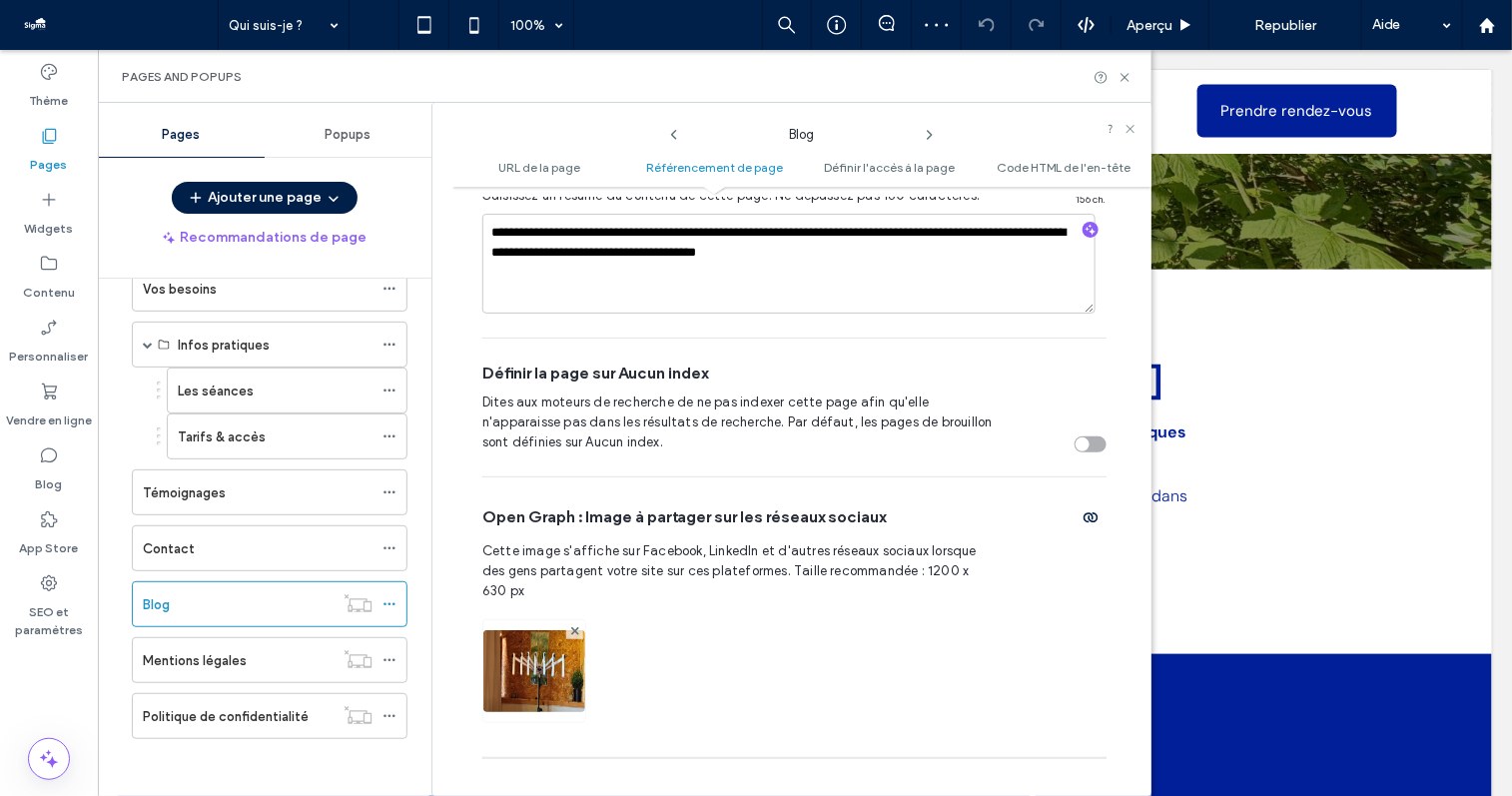 click at bounding box center (1083, 444) 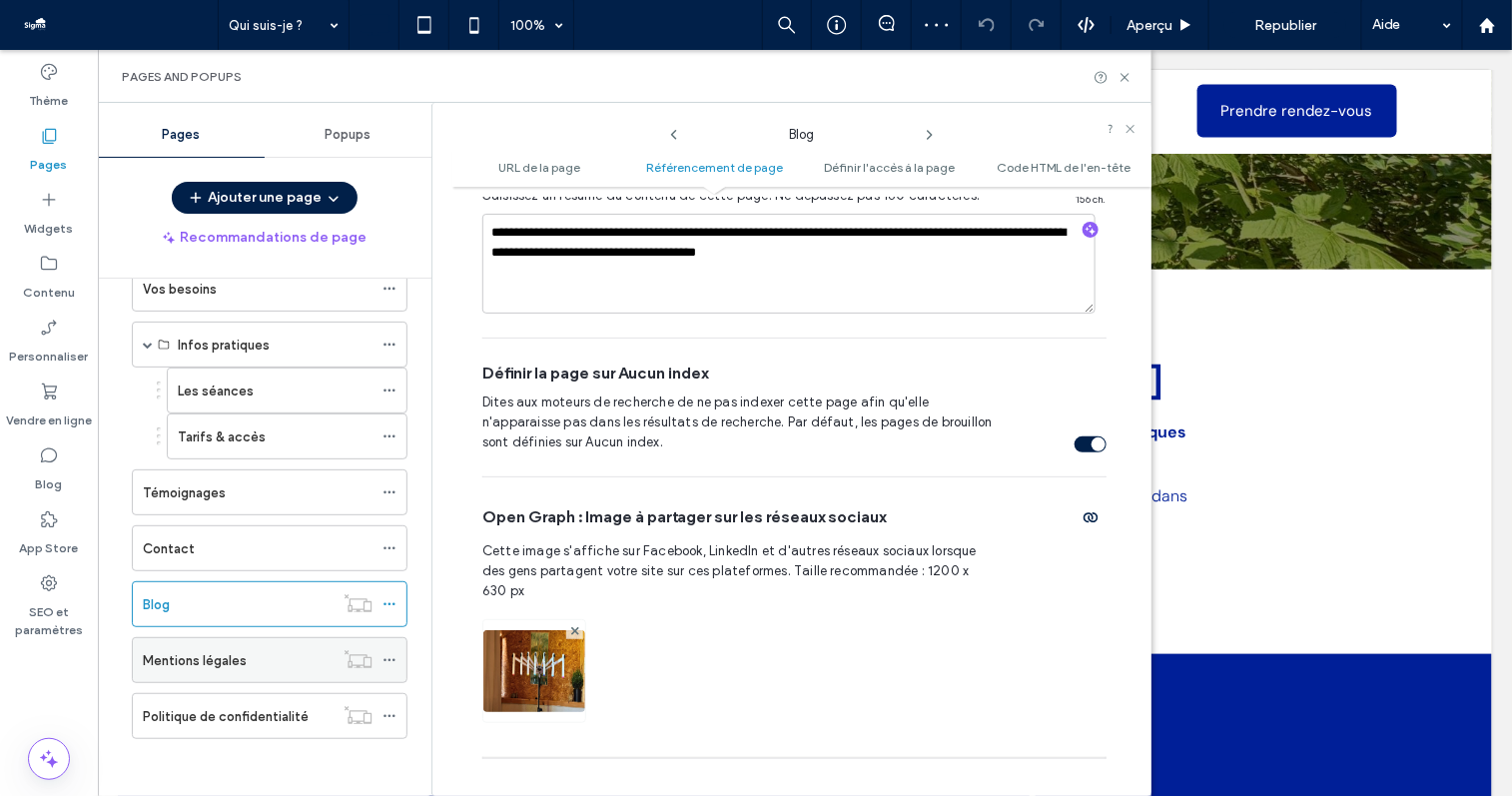 click 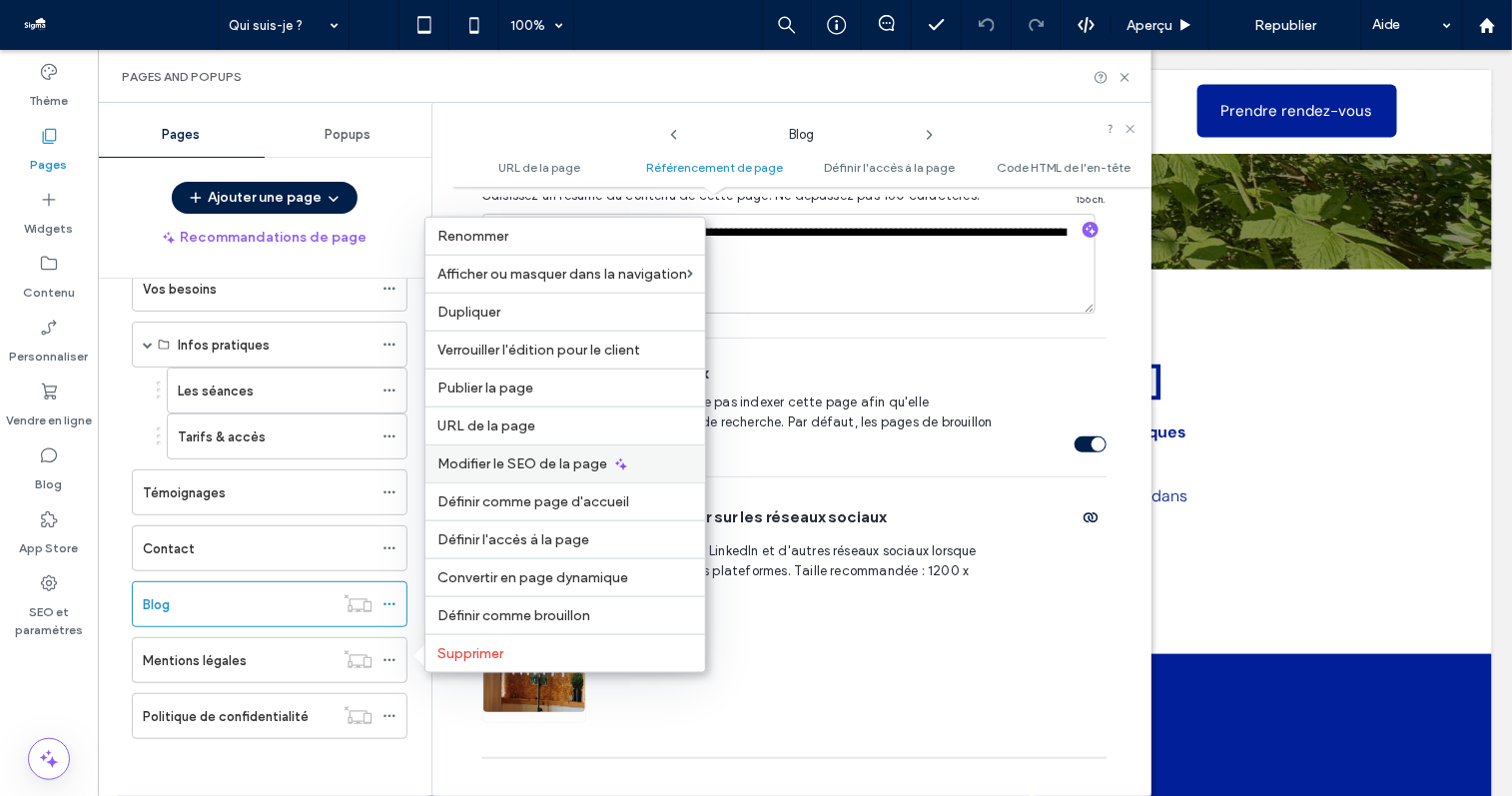 click on "Modifier le SEO de la page" at bounding box center [522, 463] 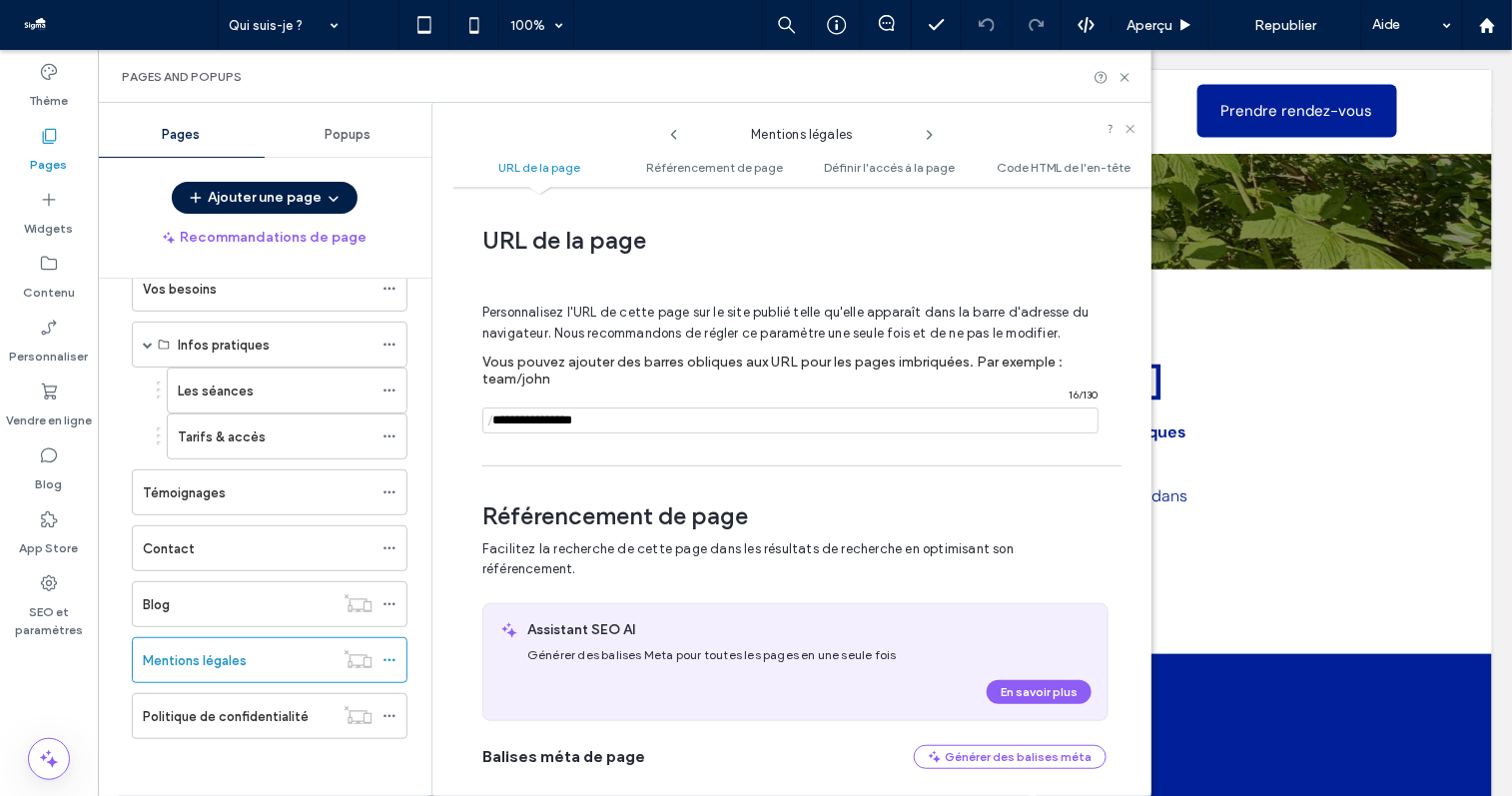 scroll, scrollTop: 291, scrollLeft: 0, axis: vertical 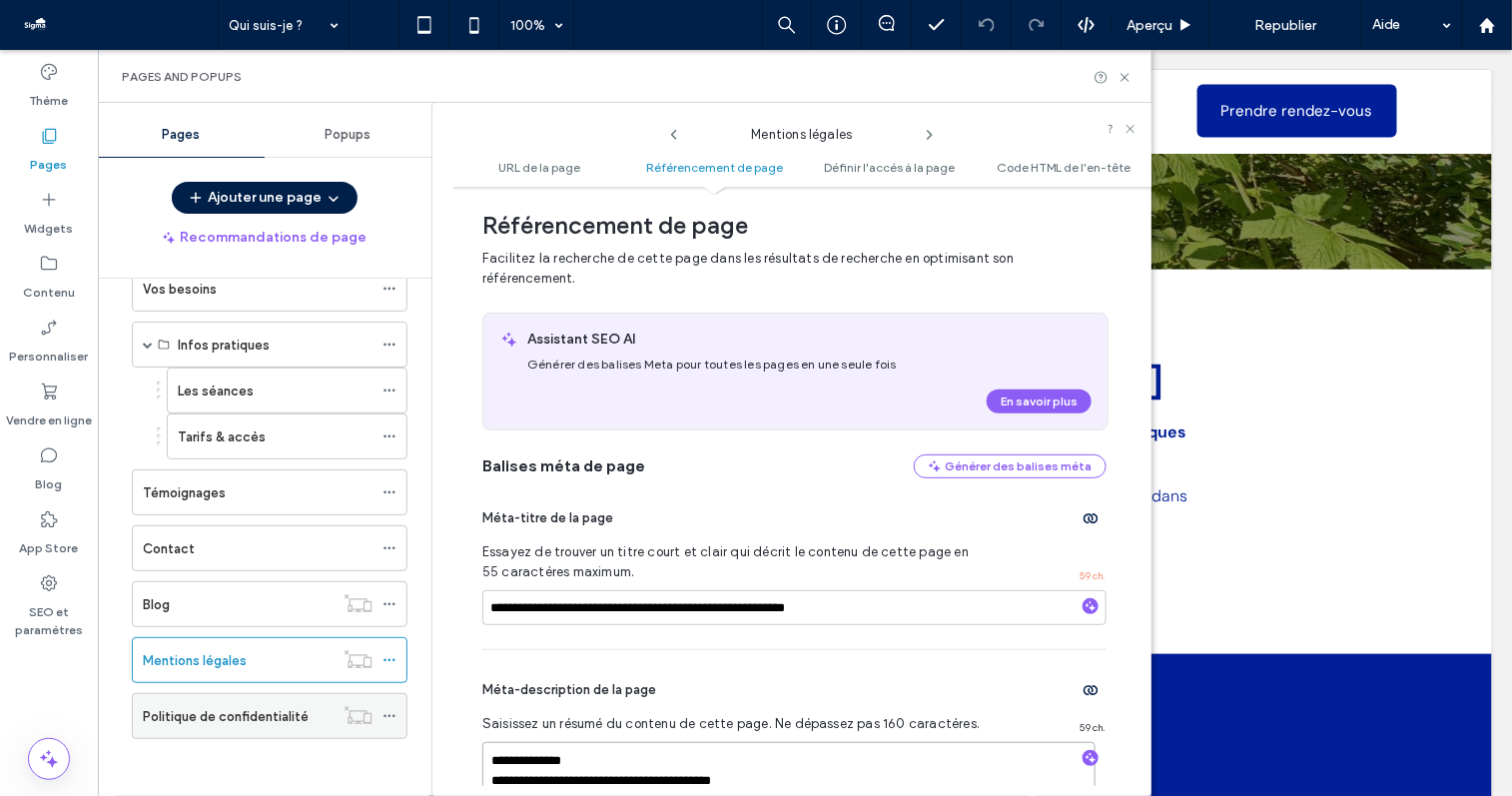 drag, startPoint x: 786, startPoint y: 774, endPoint x: 350, endPoint y: 694, distance: 443.2787 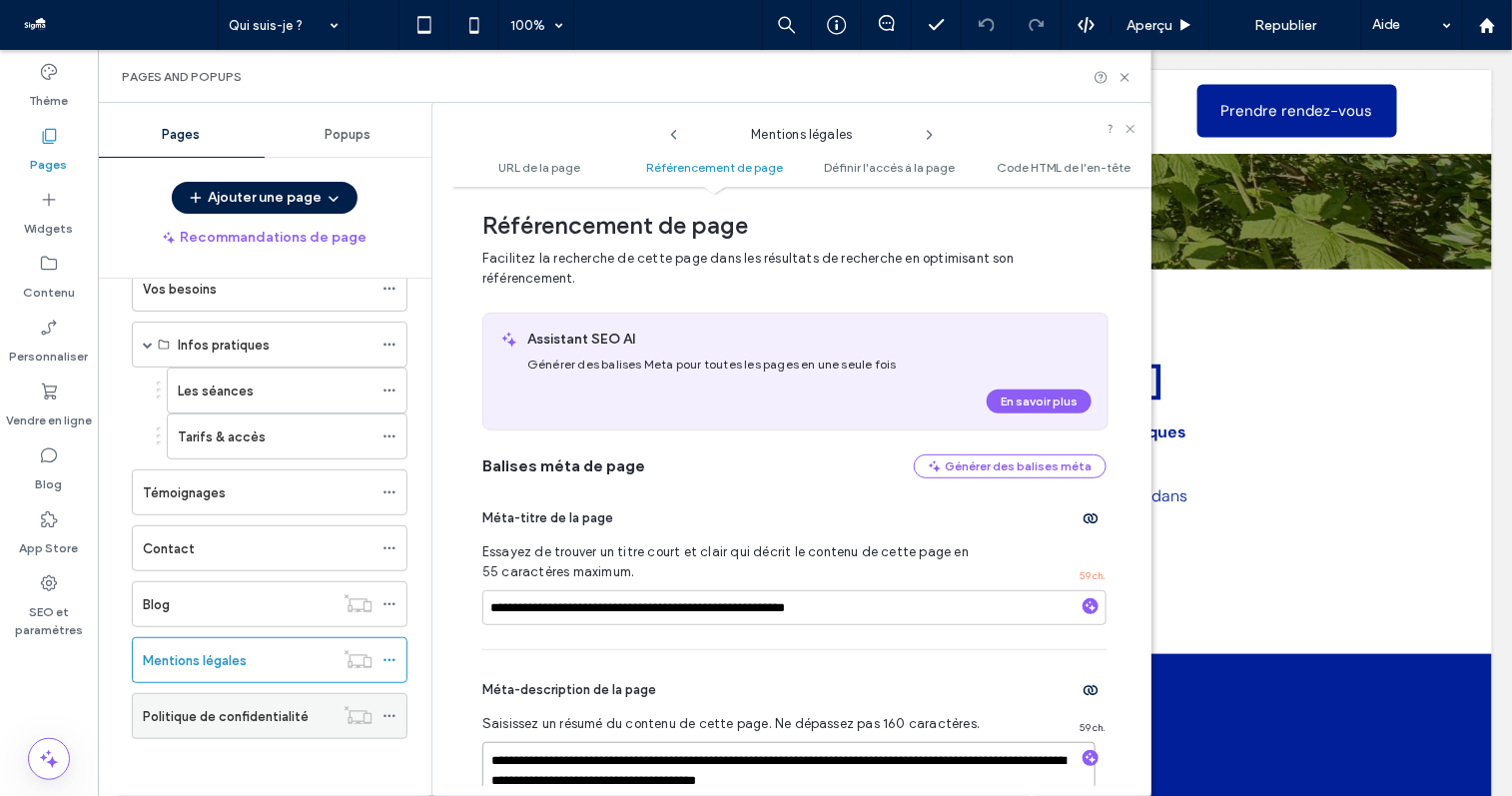 scroll, scrollTop: 295, scrollLeft: 0, axis: vertical 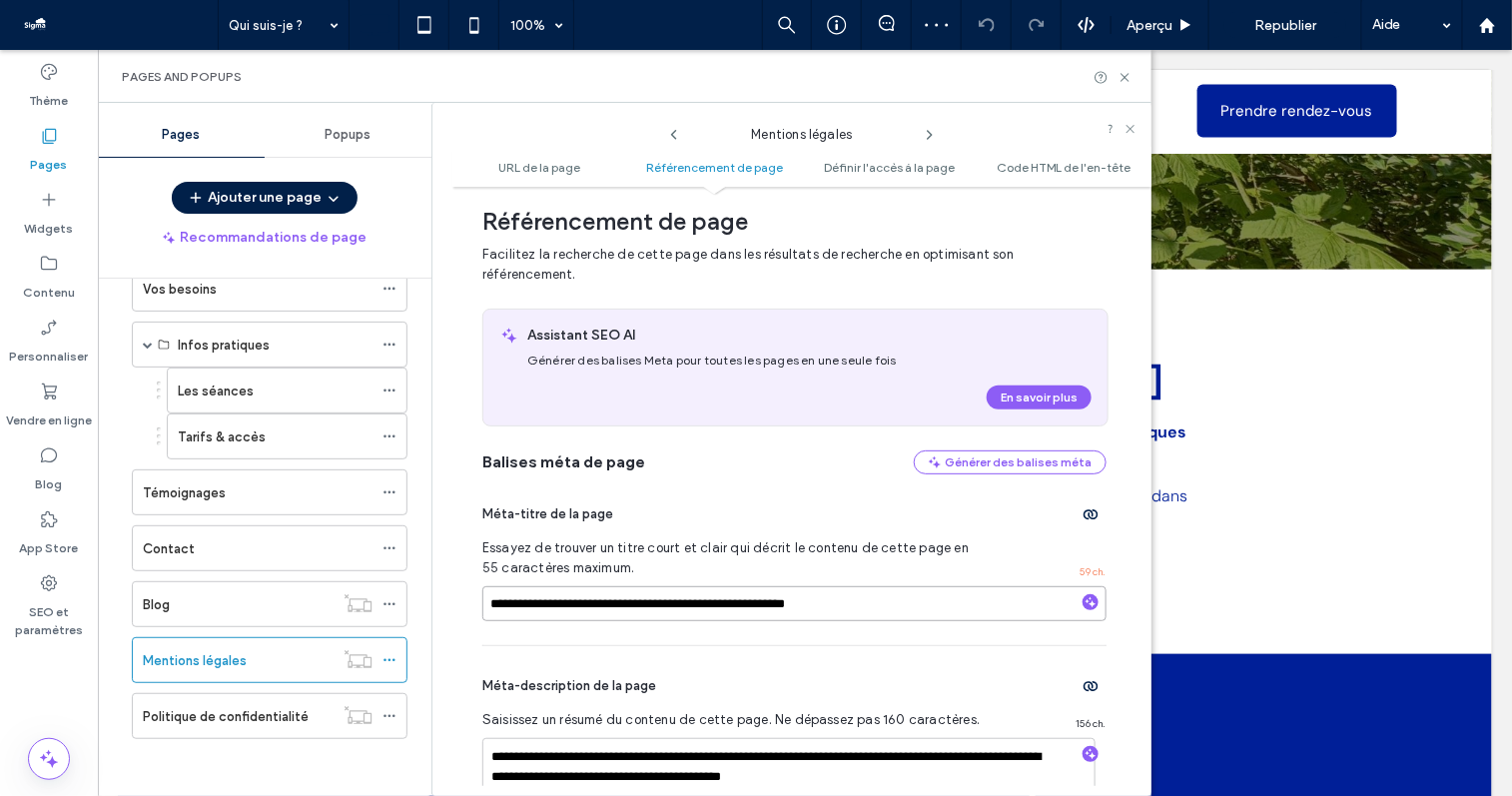 click on "**********" at bounding box center (794, 603) 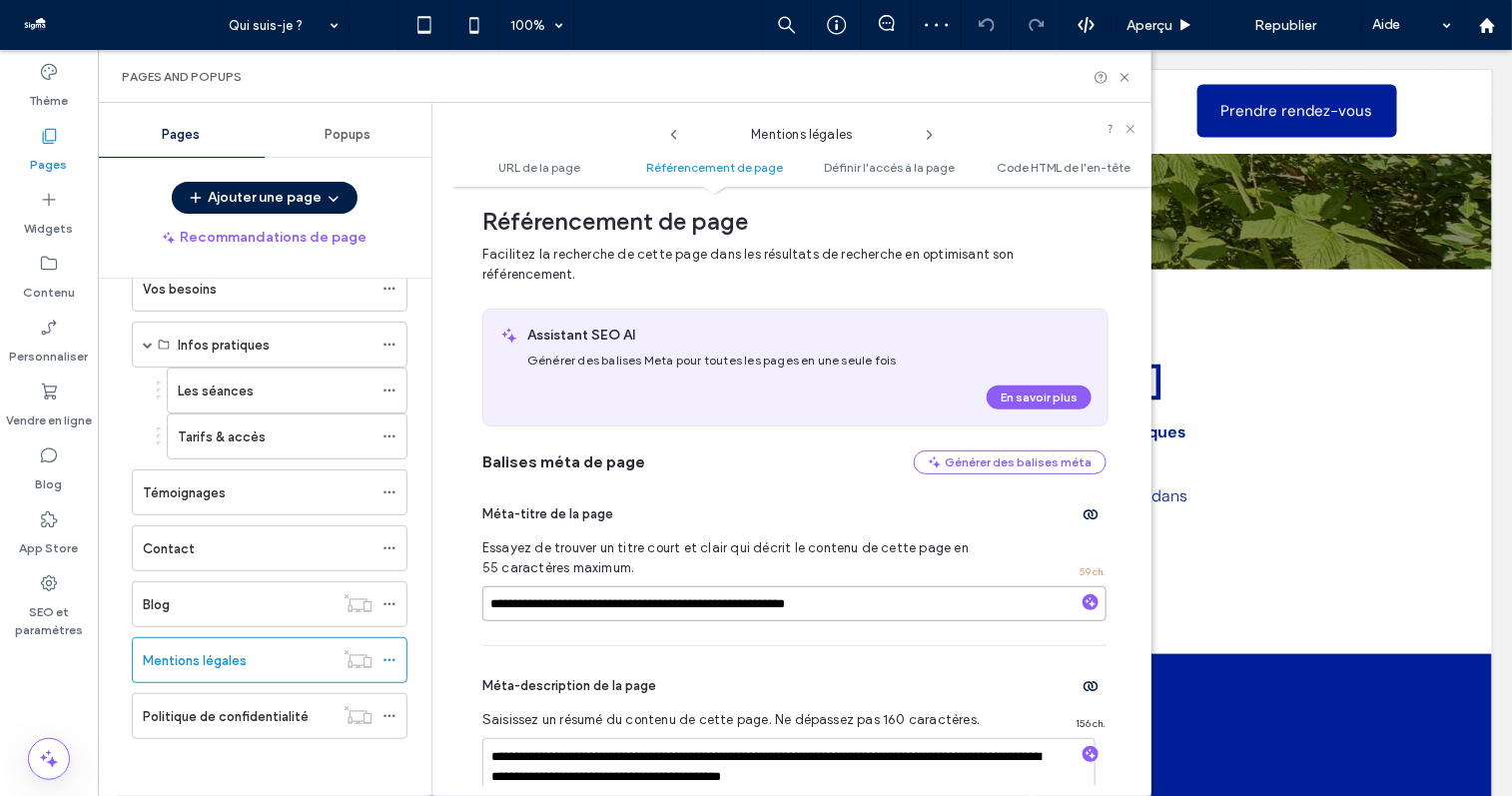 click on "**********" at bounding box center [794, 603] 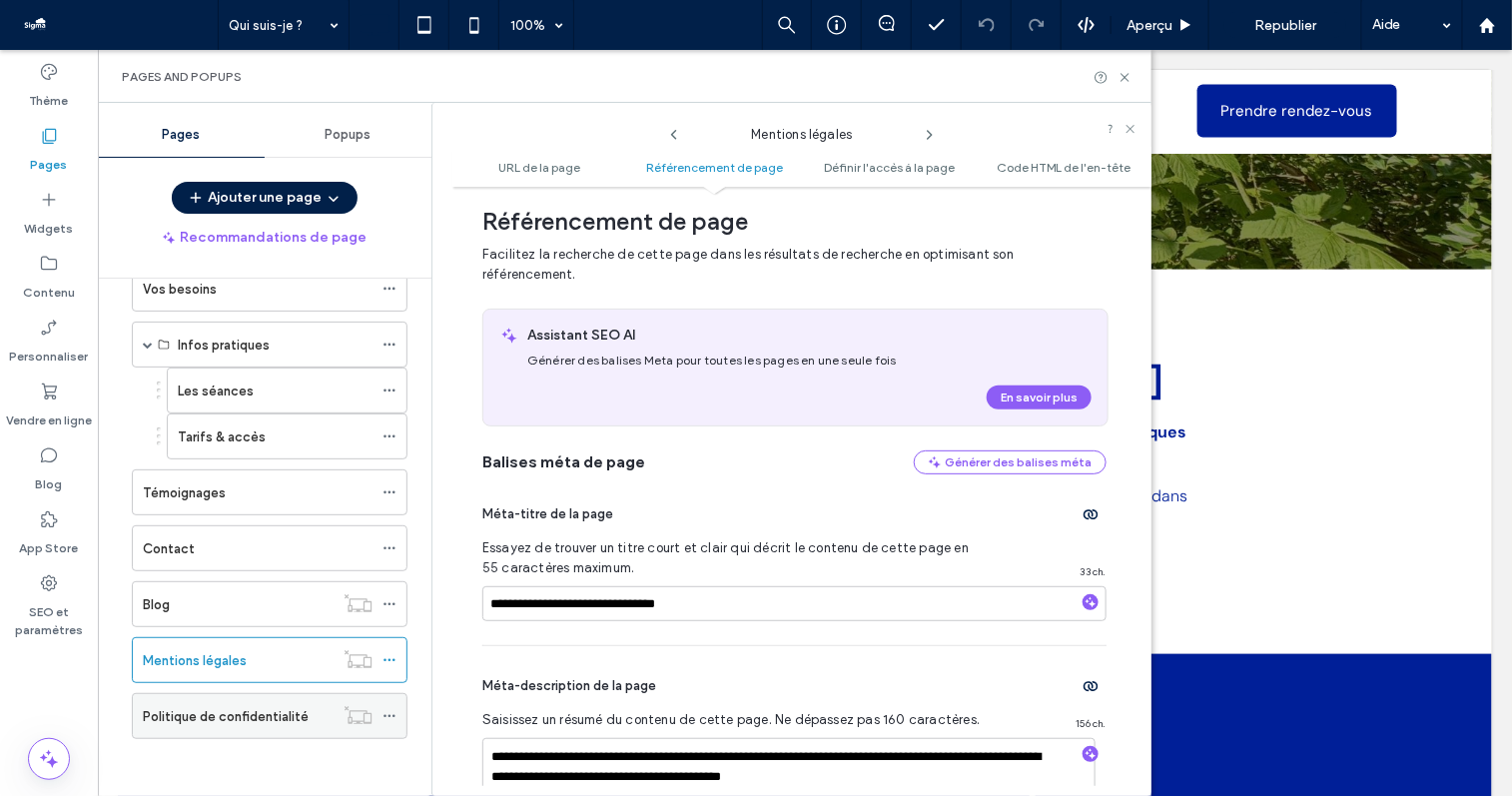 click 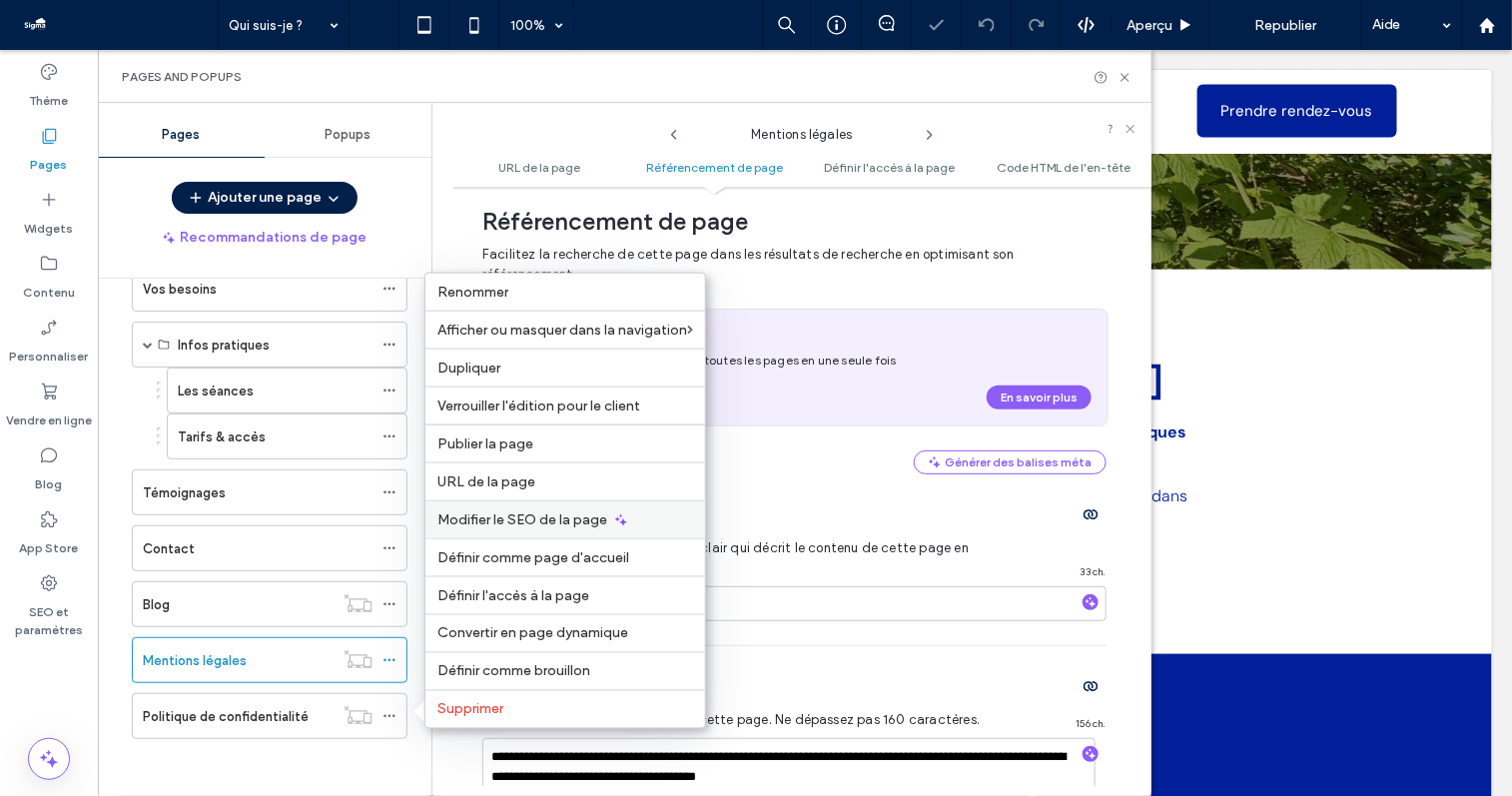 click on "Modifier le SEO de la page" at bounding box center [522, 519] 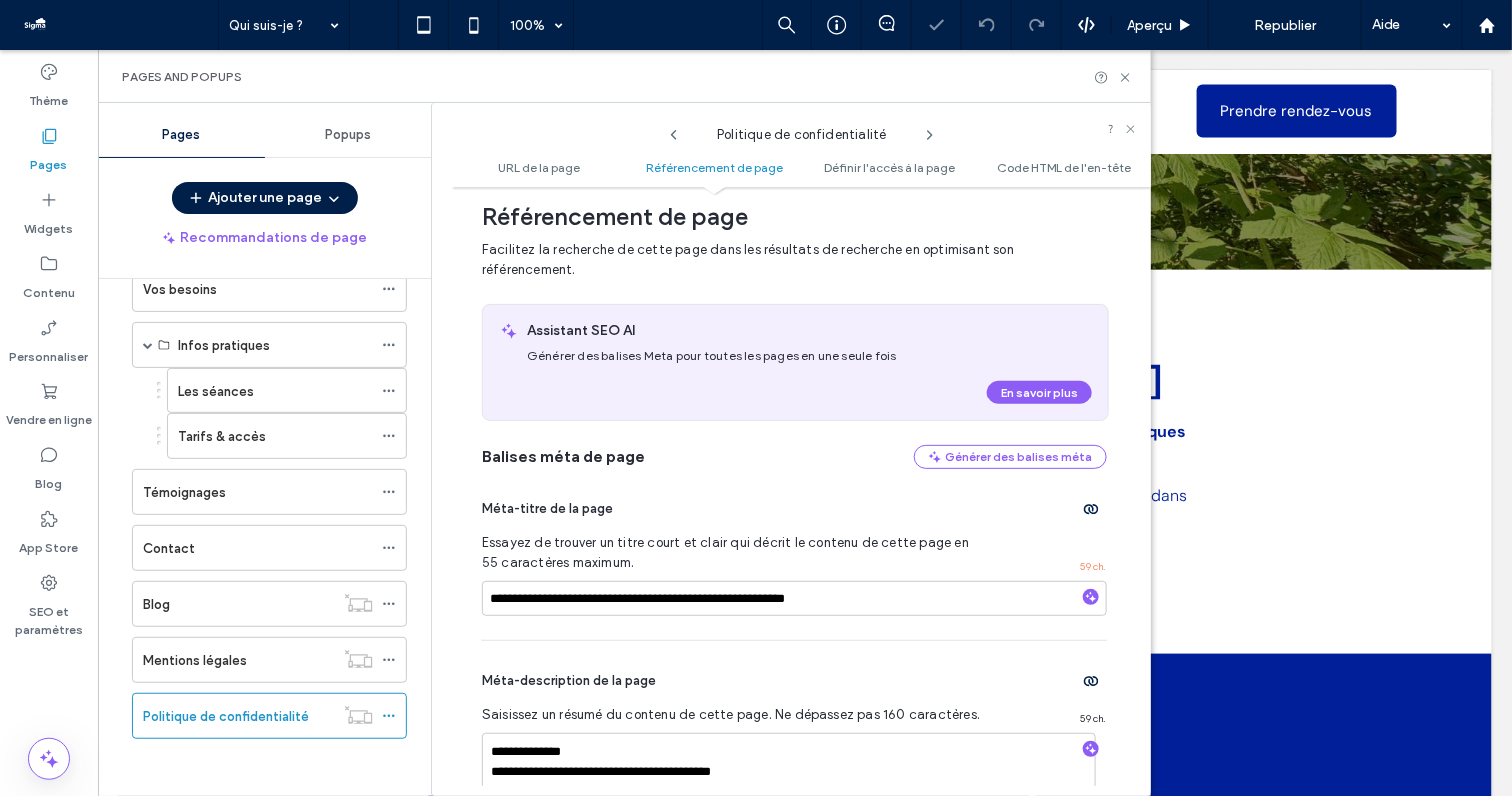 scroll, scrollTop: 291, scrollLeft: 0, axis: vertical 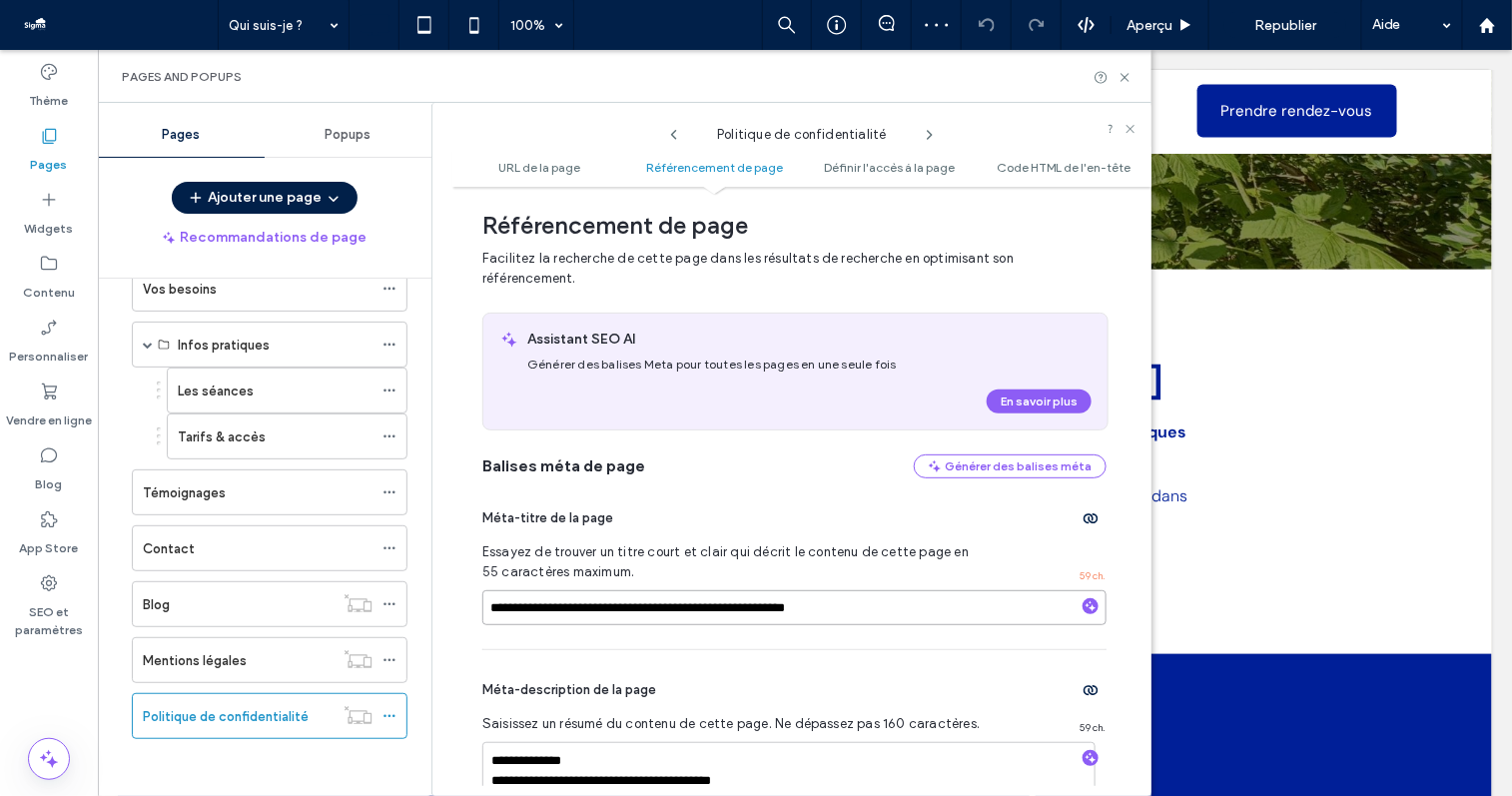 click on "**********" at bounding box center (794, 607) 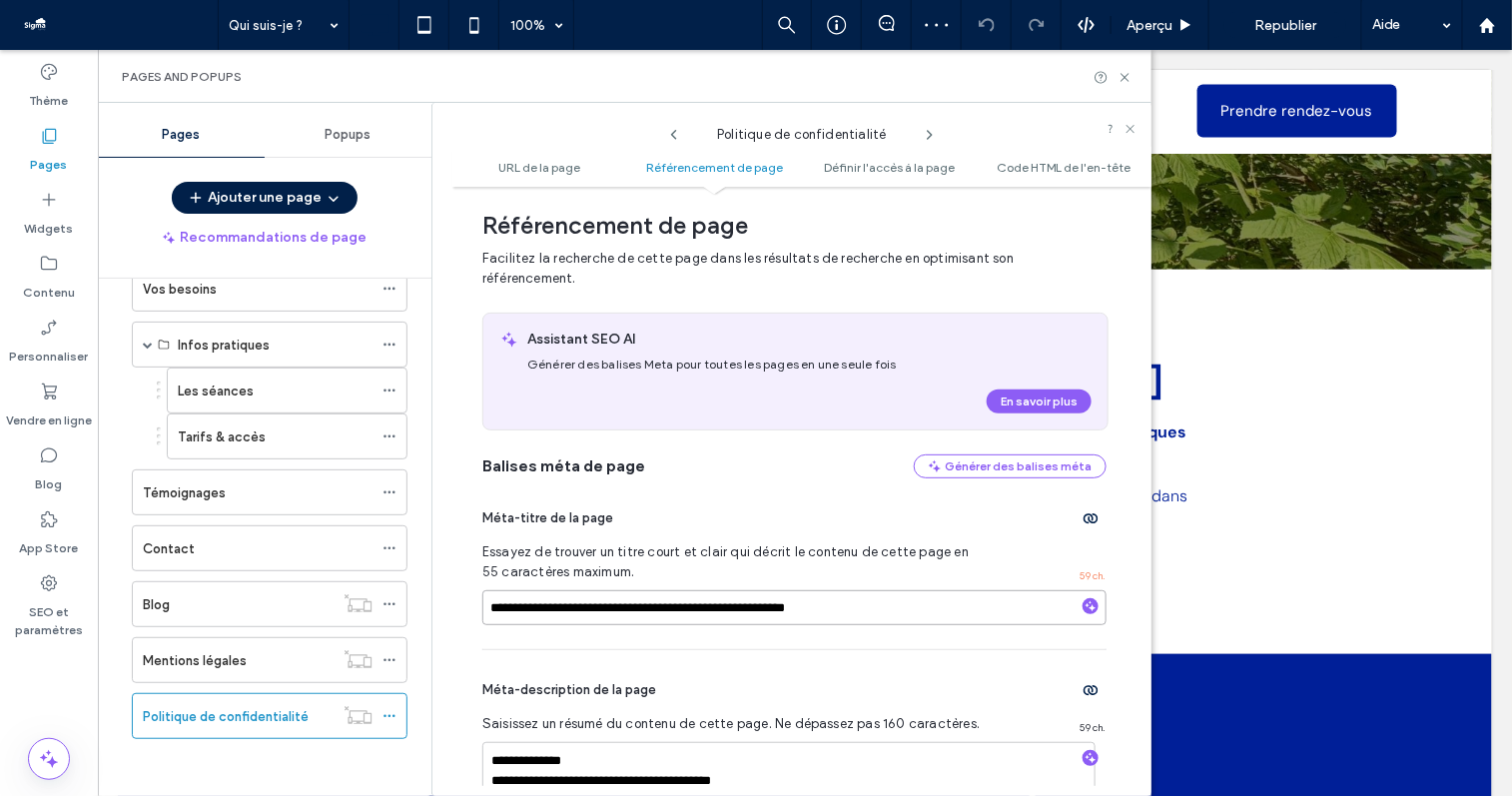 click on "**********" at bounding box center (794, 607) 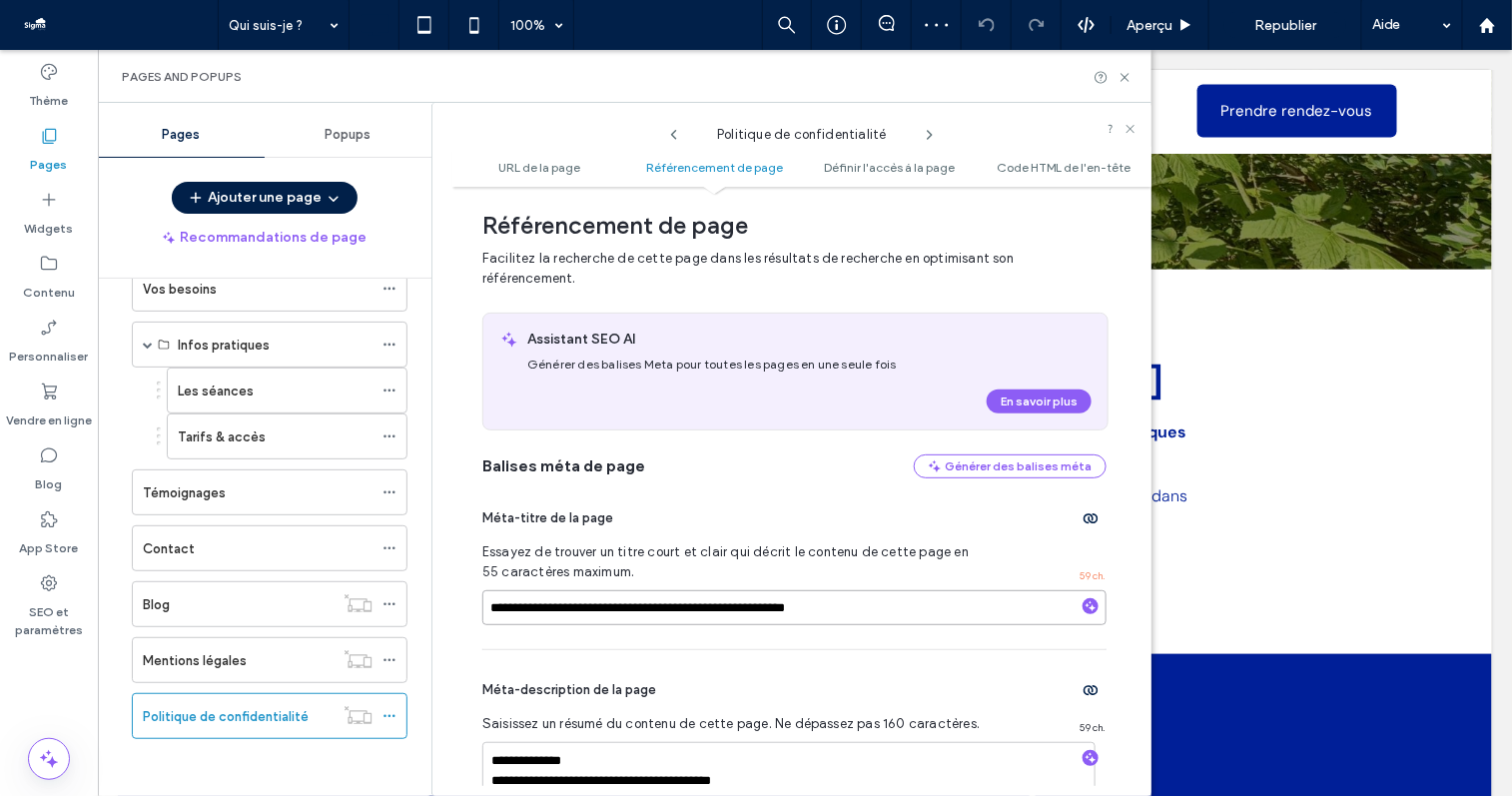 type on "**********" 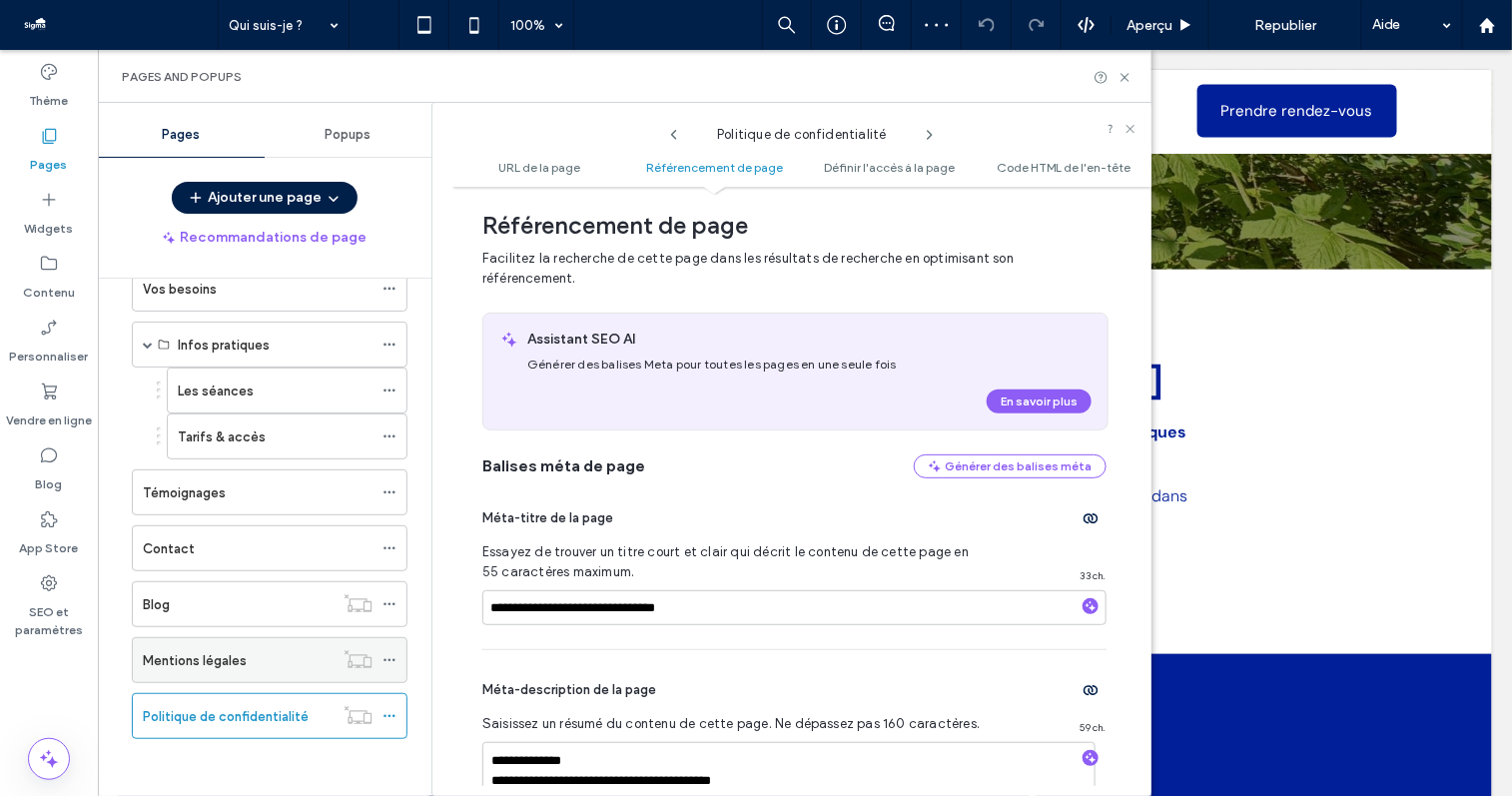 click 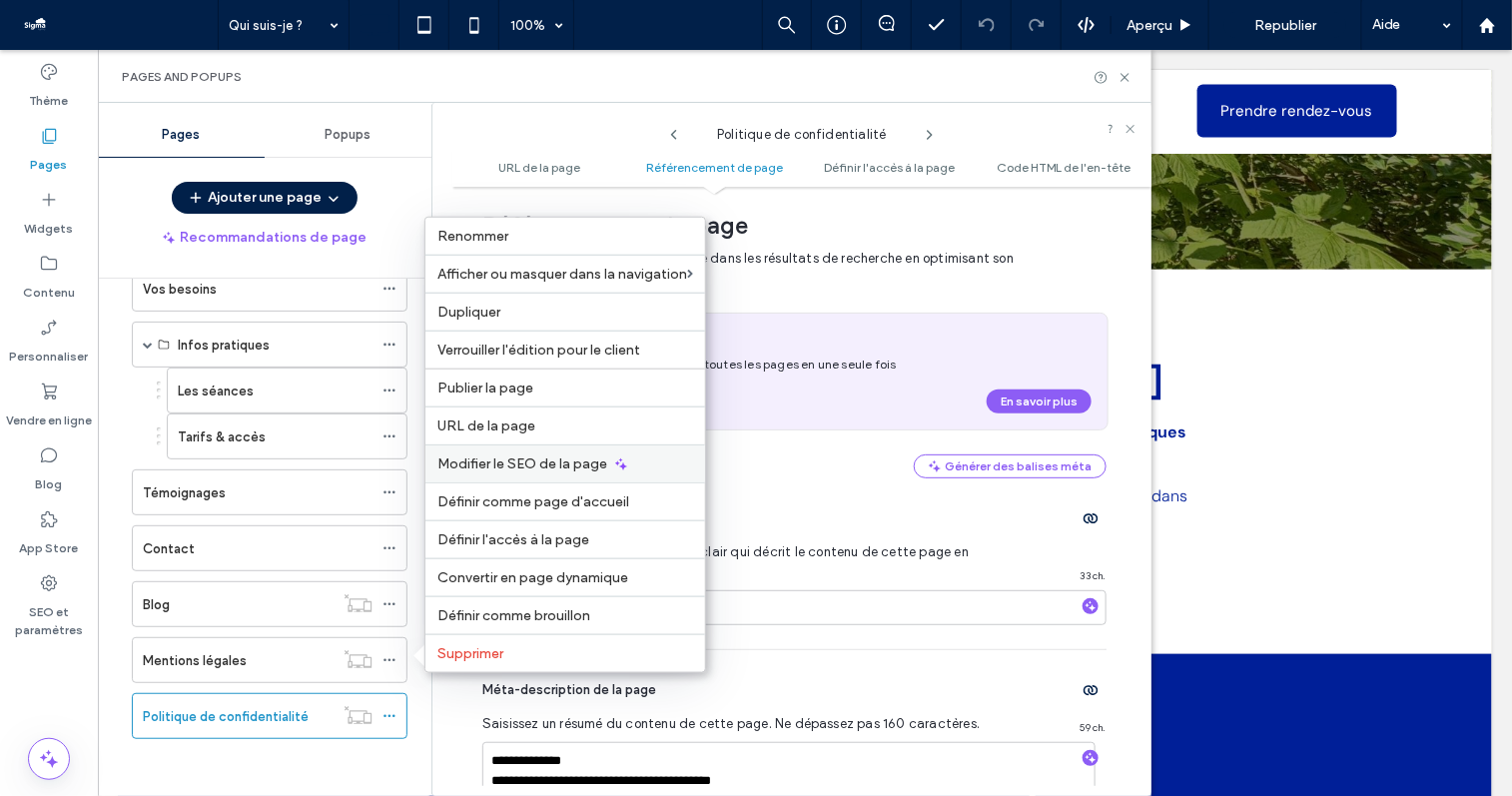 click on "Modifier le SEO de la page" at bounding box center [522, 463] 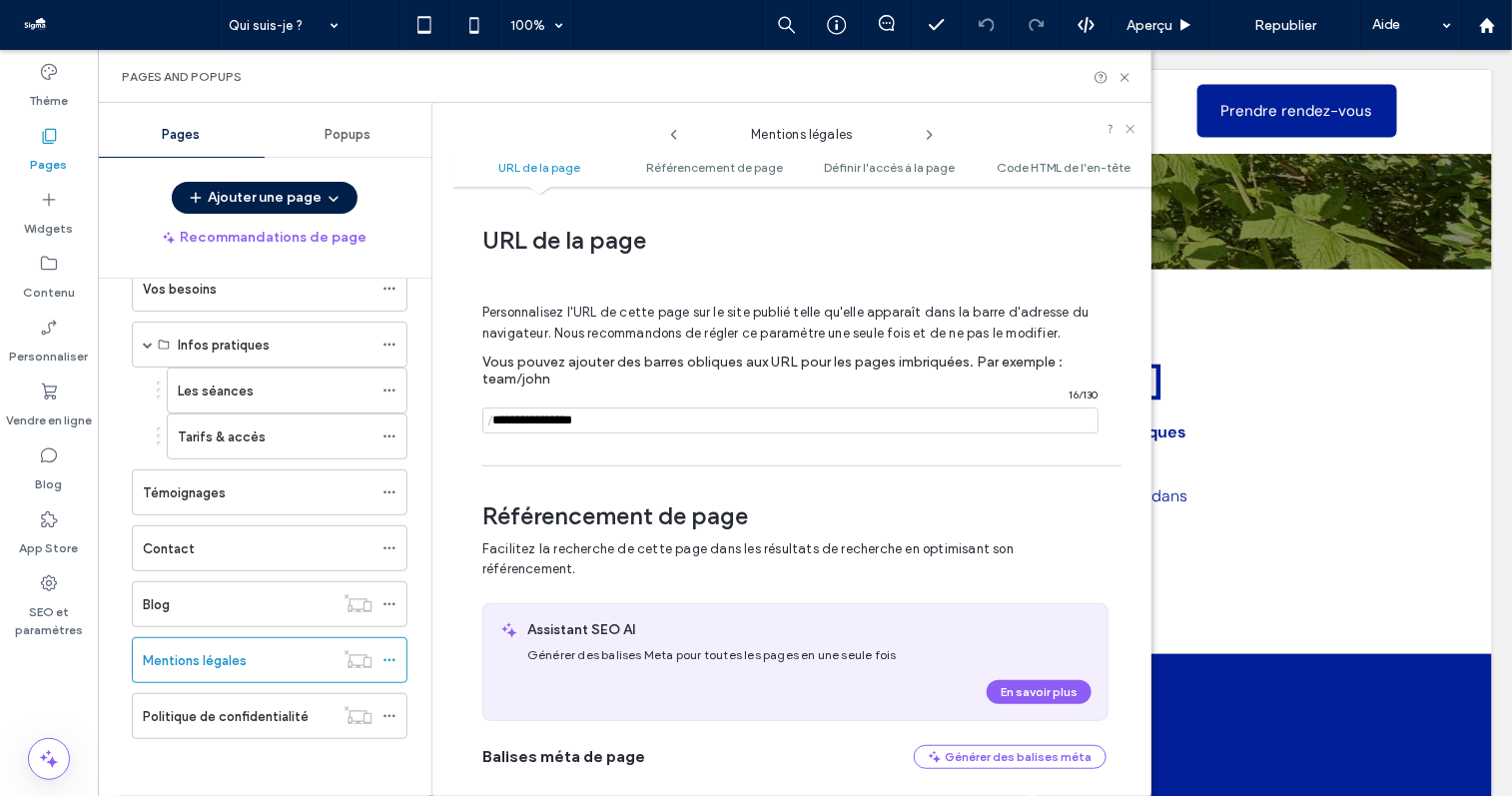 scroll, scrollTop: 291, scrollLeft: 0, axis: vertical 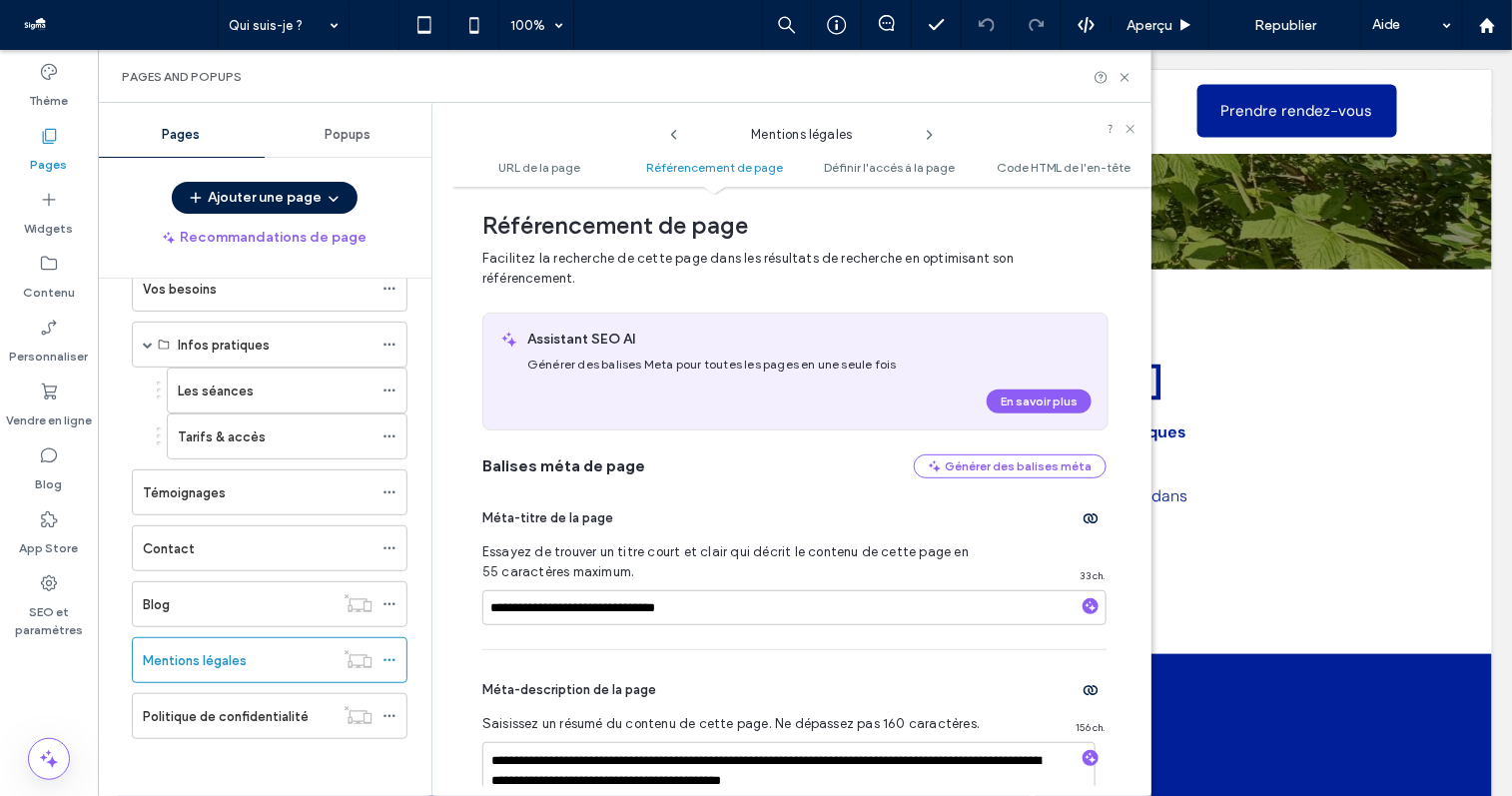 drag, startPoint x: 946, startPoint y: 788, endPoint x: 696, endPoint y: 757, distance: 251.91467 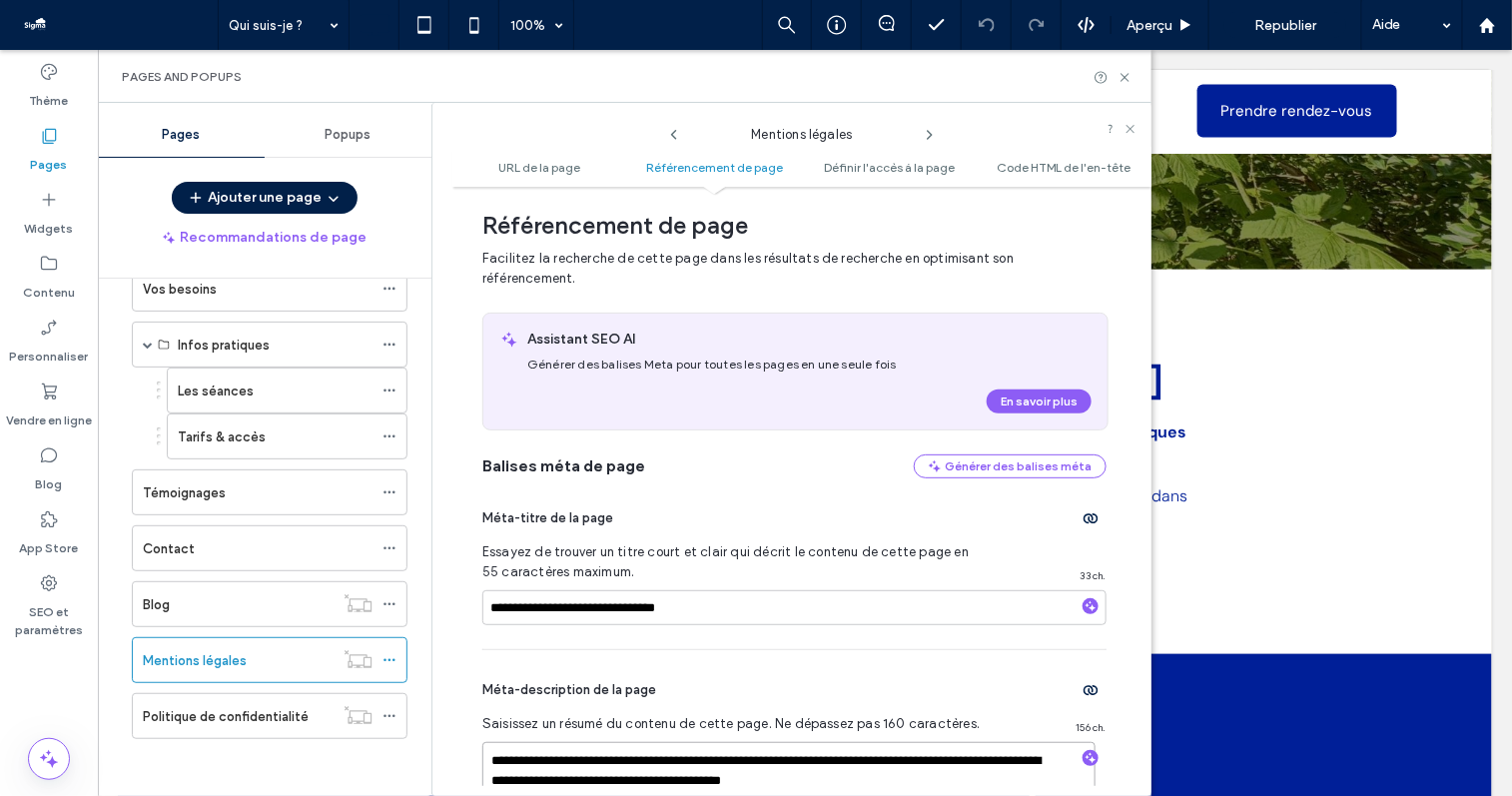 click on "**********" at bounding box center [789, 792] 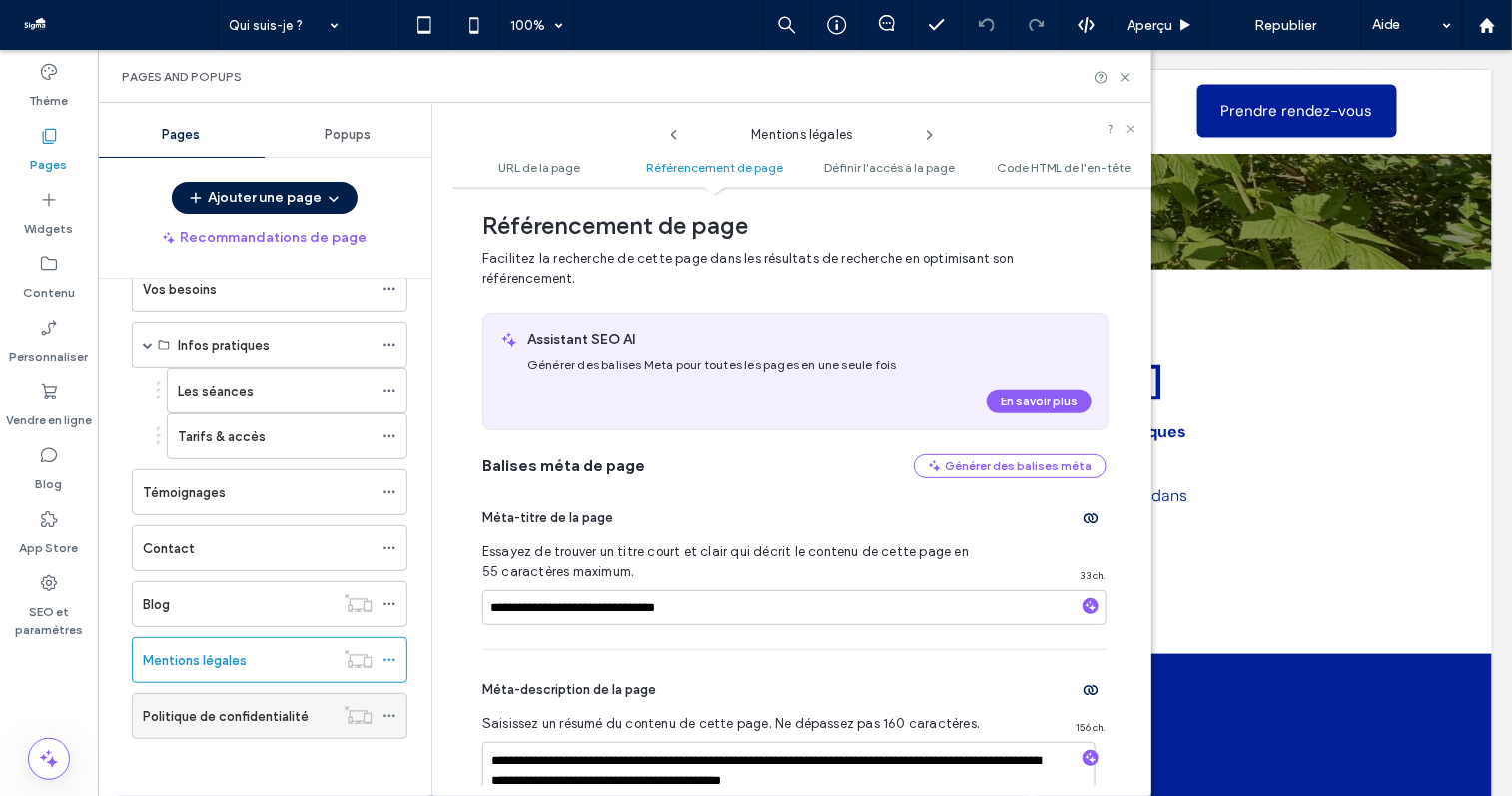click 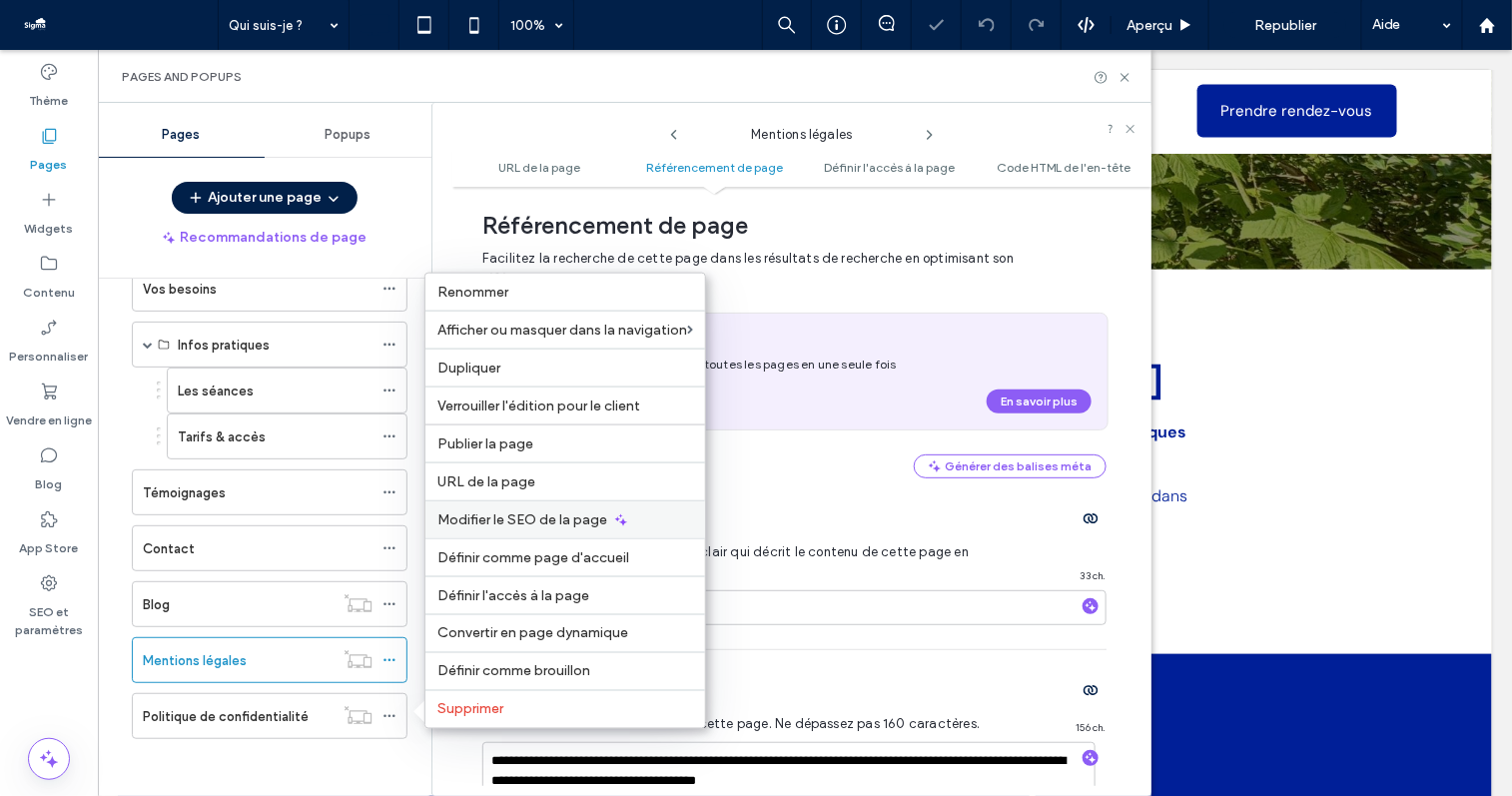 click on "Modifier le SEO de la page" at bounding box center (565, 519) 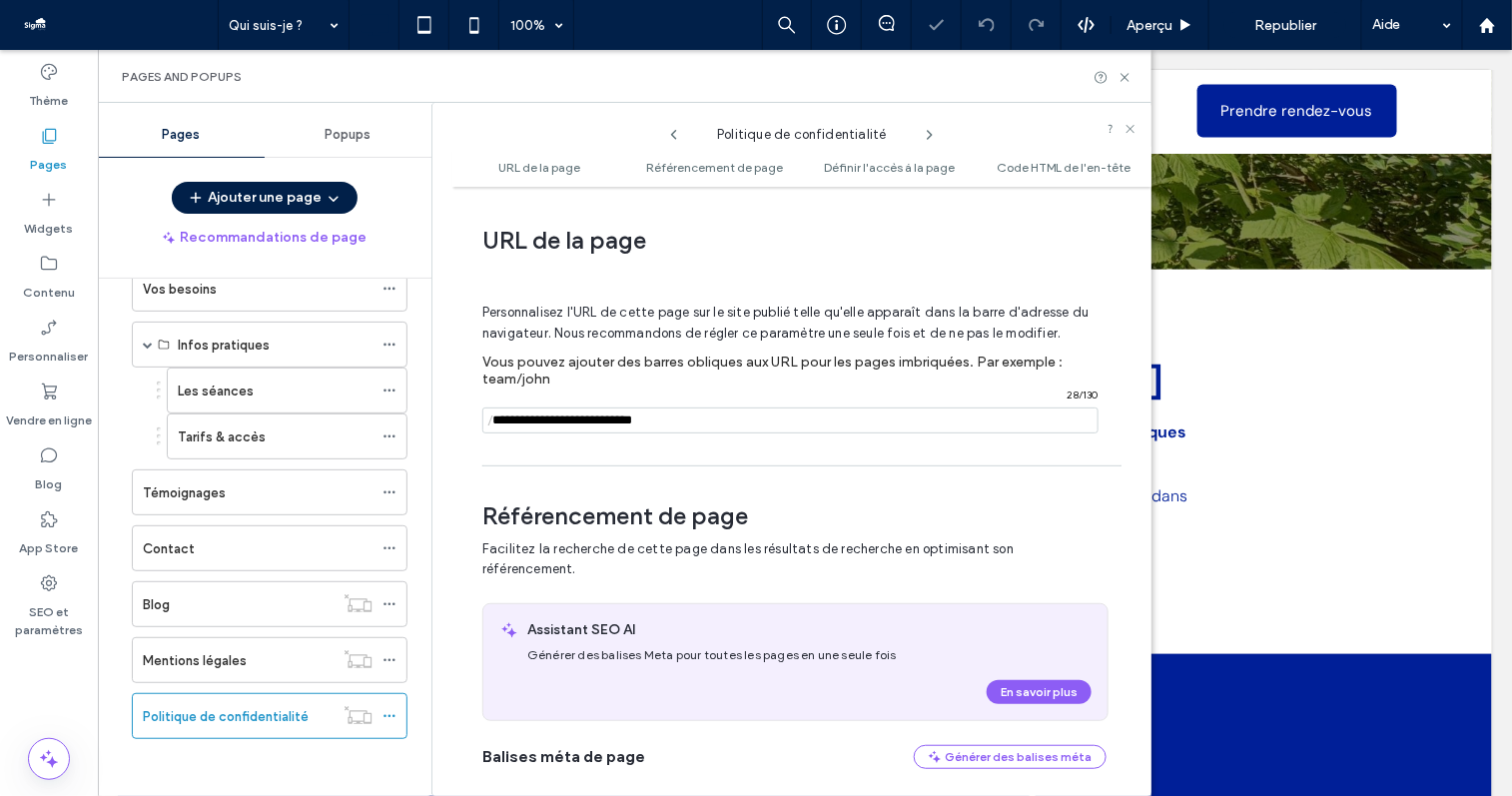 scroll, scrollTop: 291, scrollLeft: 0, axis: vertical 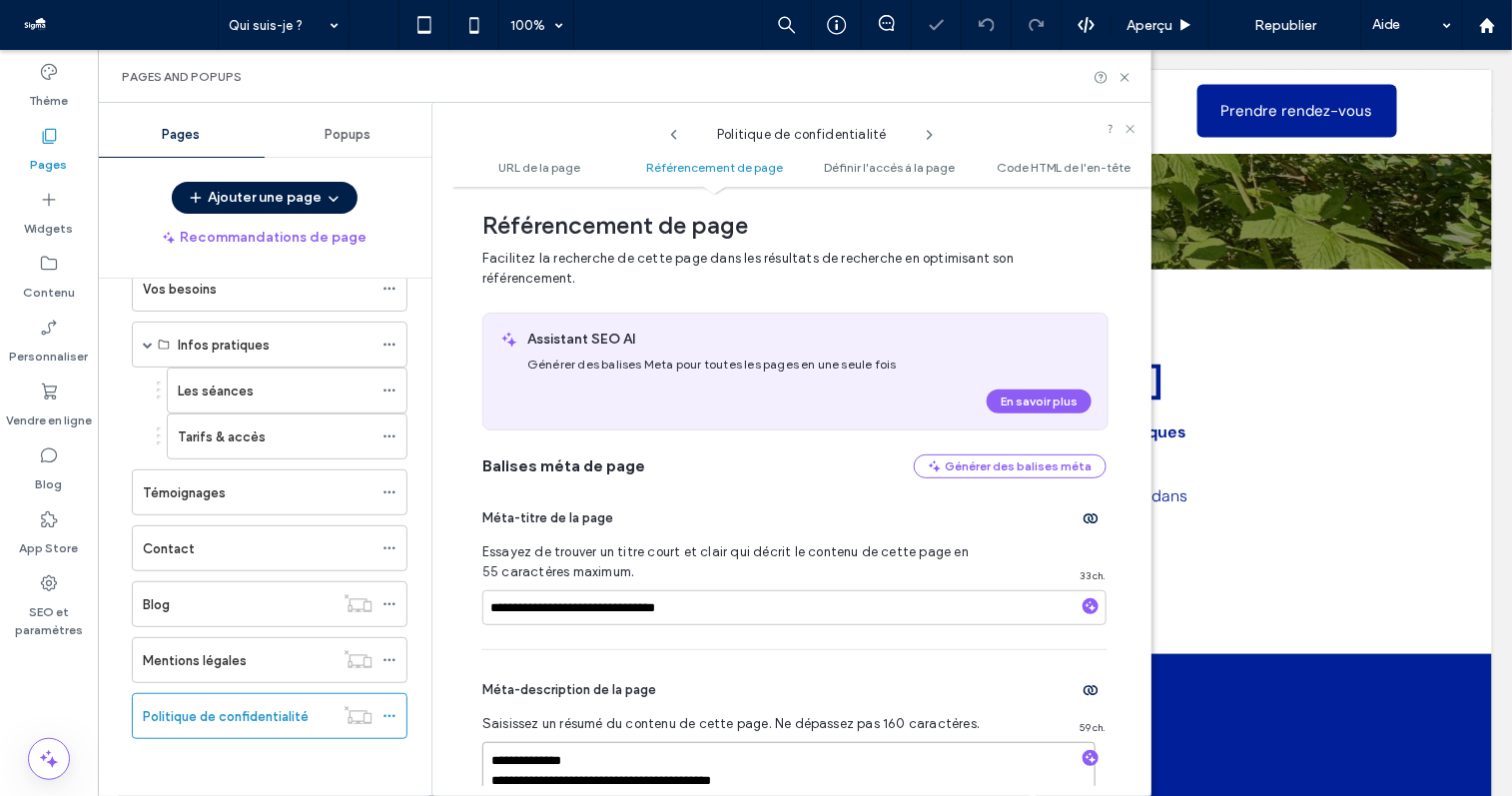 click on "**********" at bounding box center [789, 792] 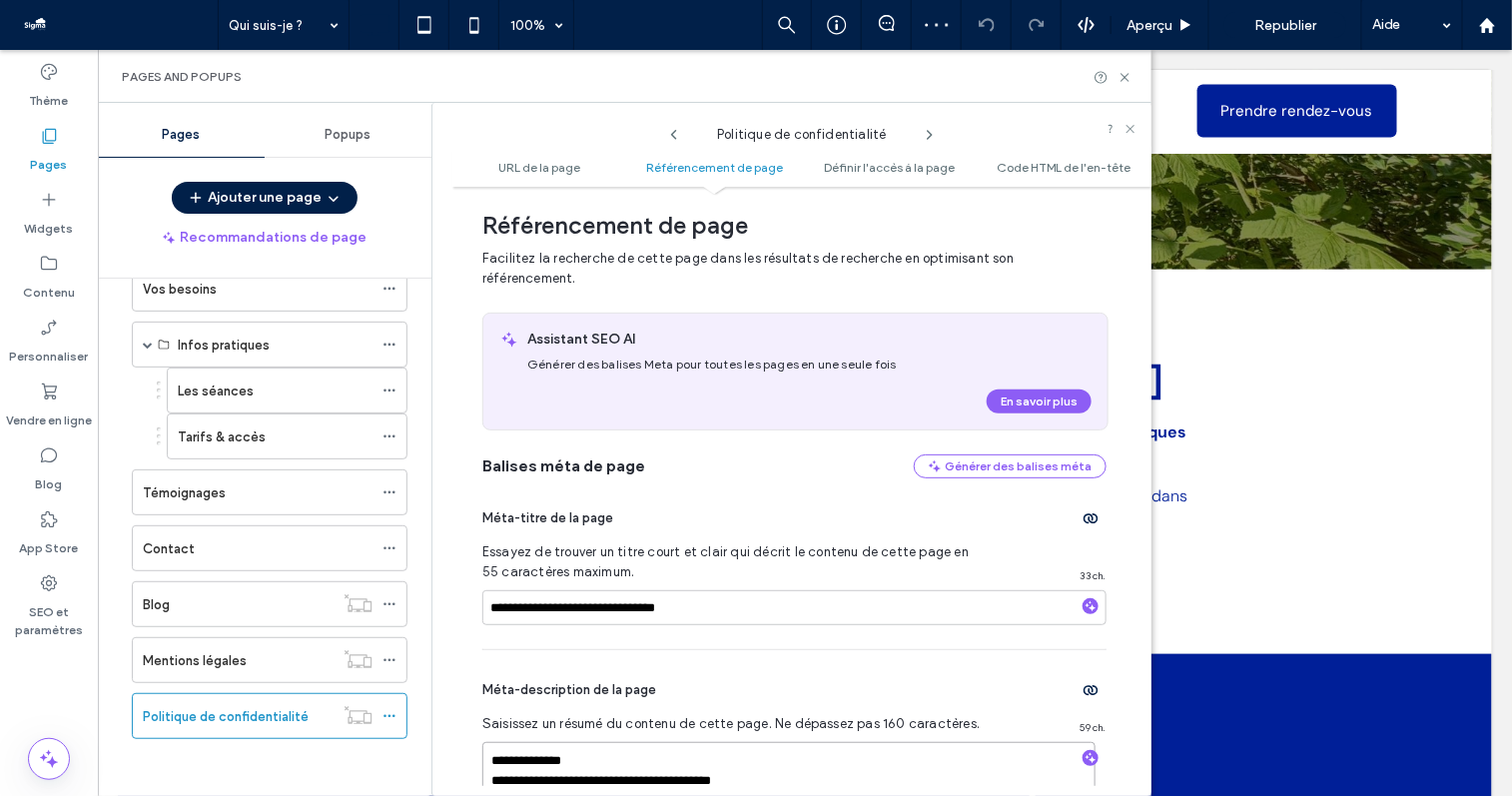 click on "**********" at bounding box center (789, 792) 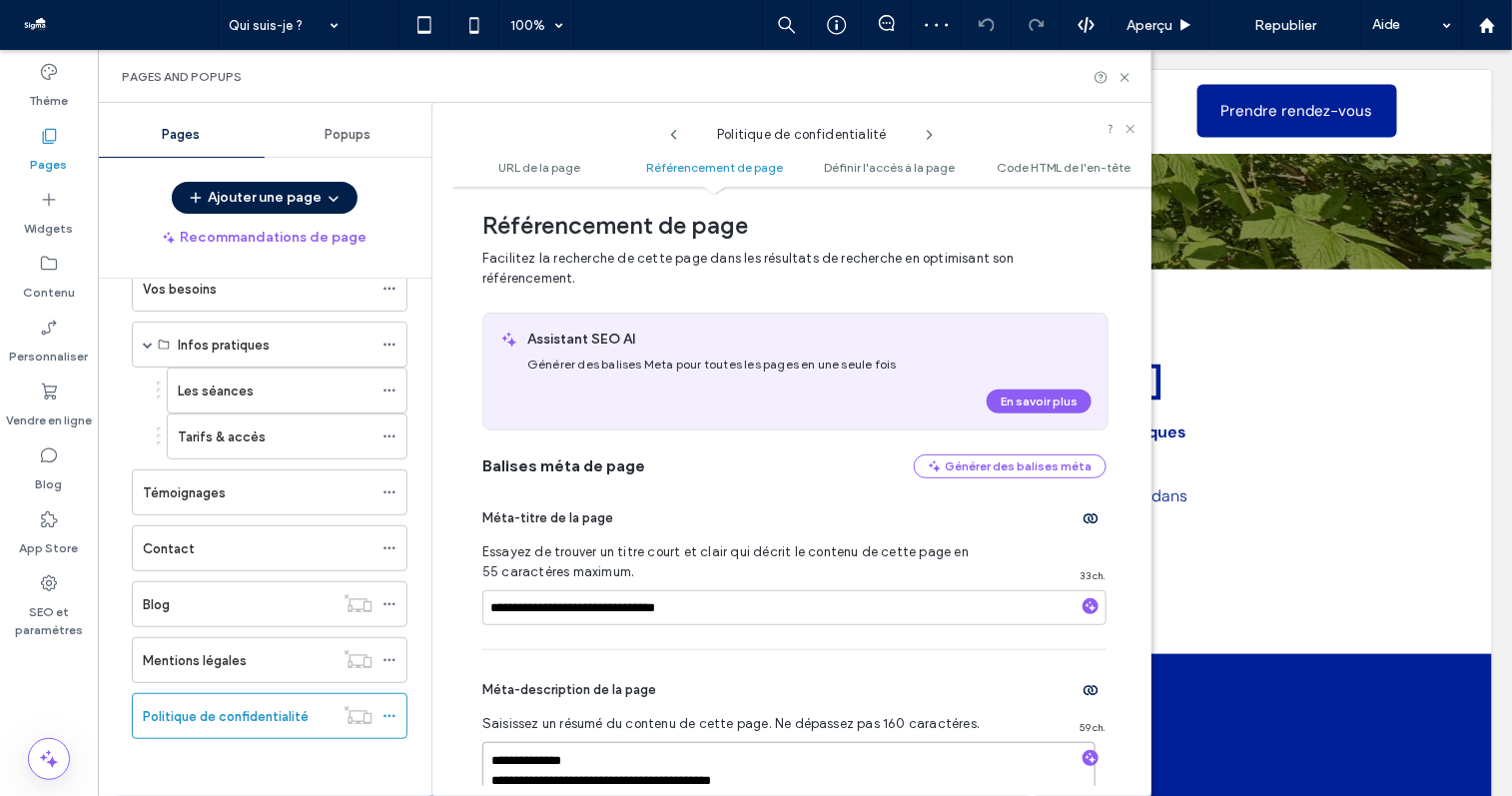 click on "**********" at bounding box center (789, 792) 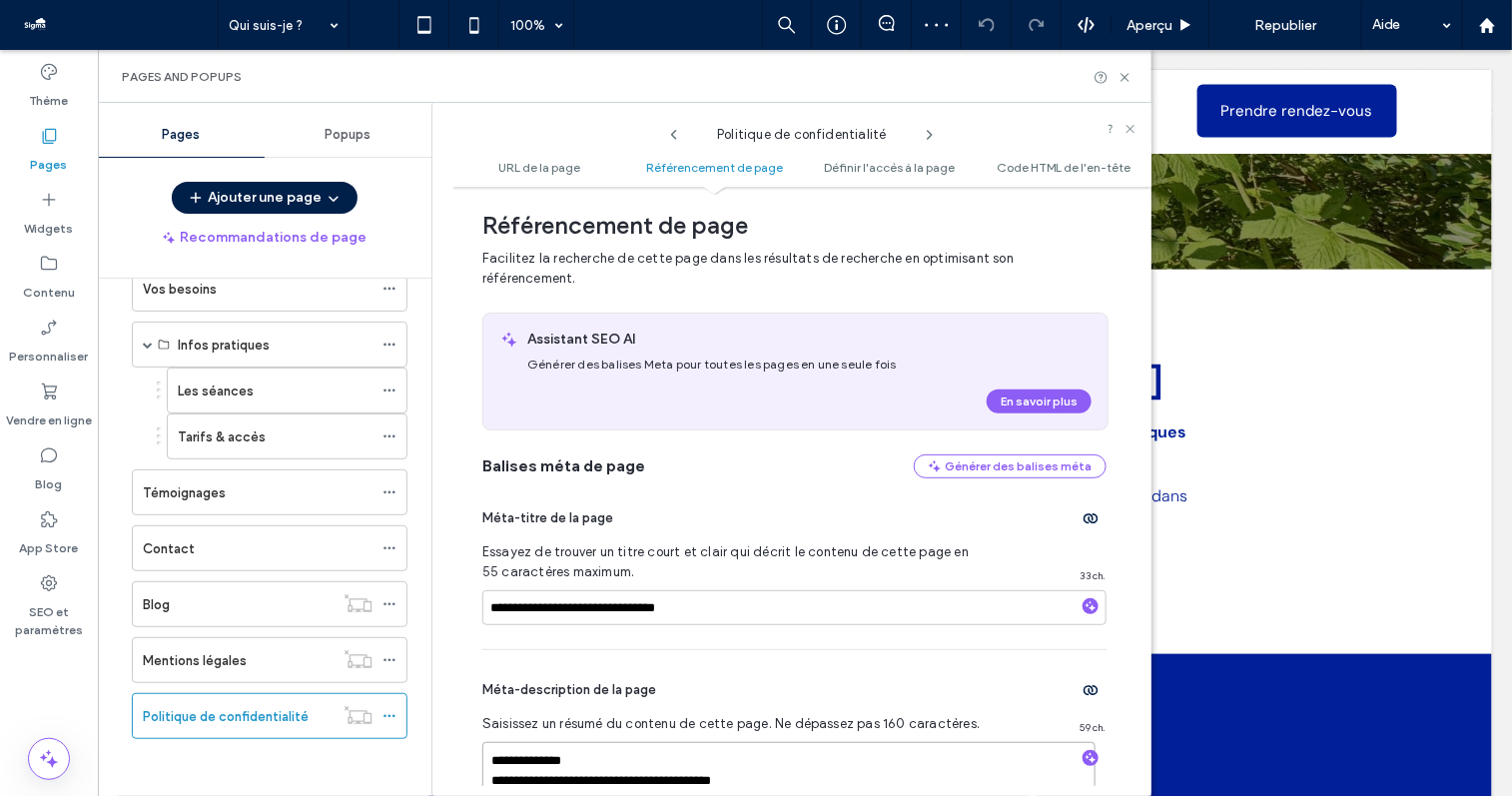 scroll, scrollTop: 298, scrollLeft: 0, axis: vertical 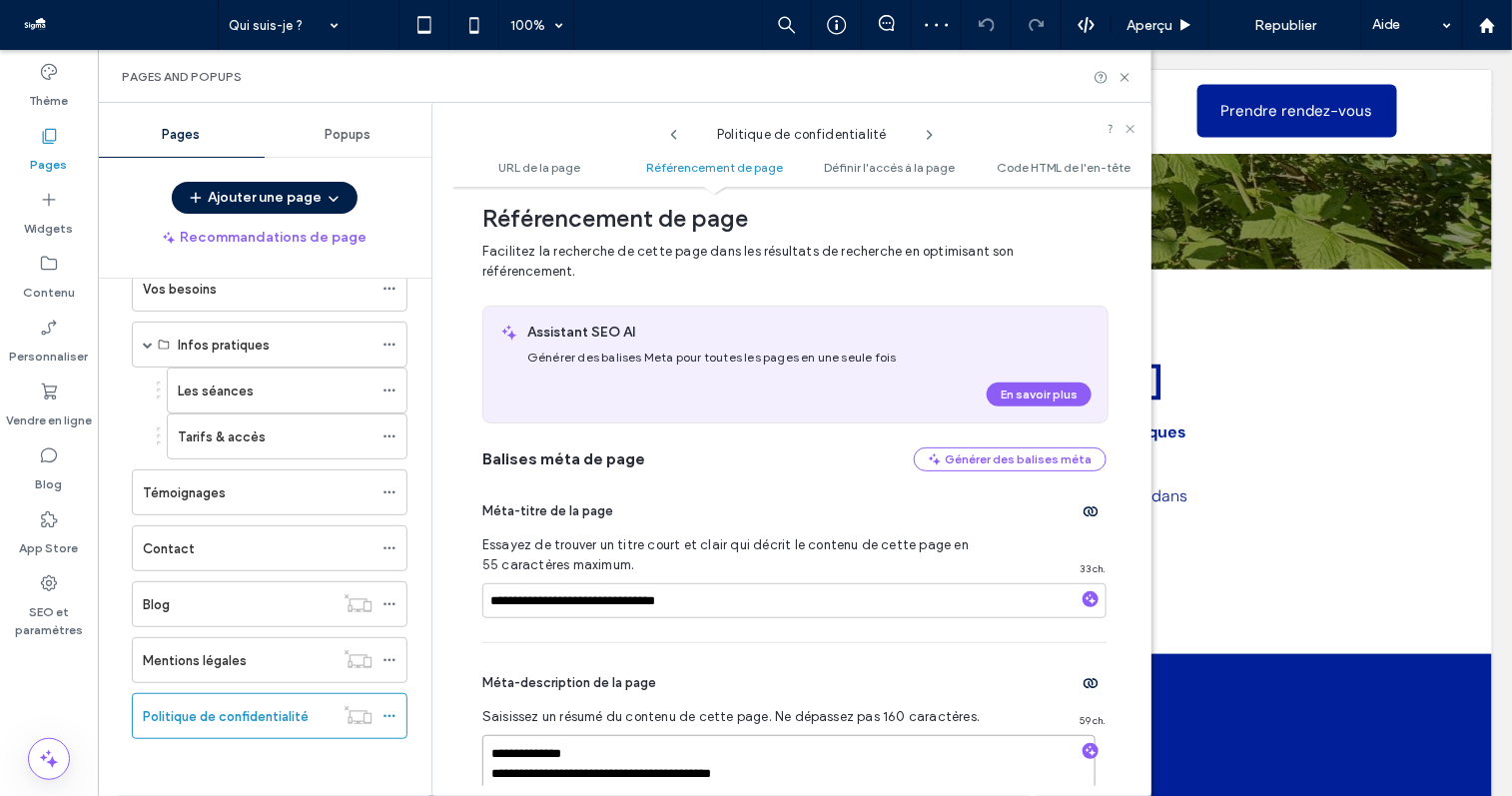 drag, startPoint x: 760, startPoint y: 779, endPoint x: 410, endPoint y: 722, distance: 354.61105 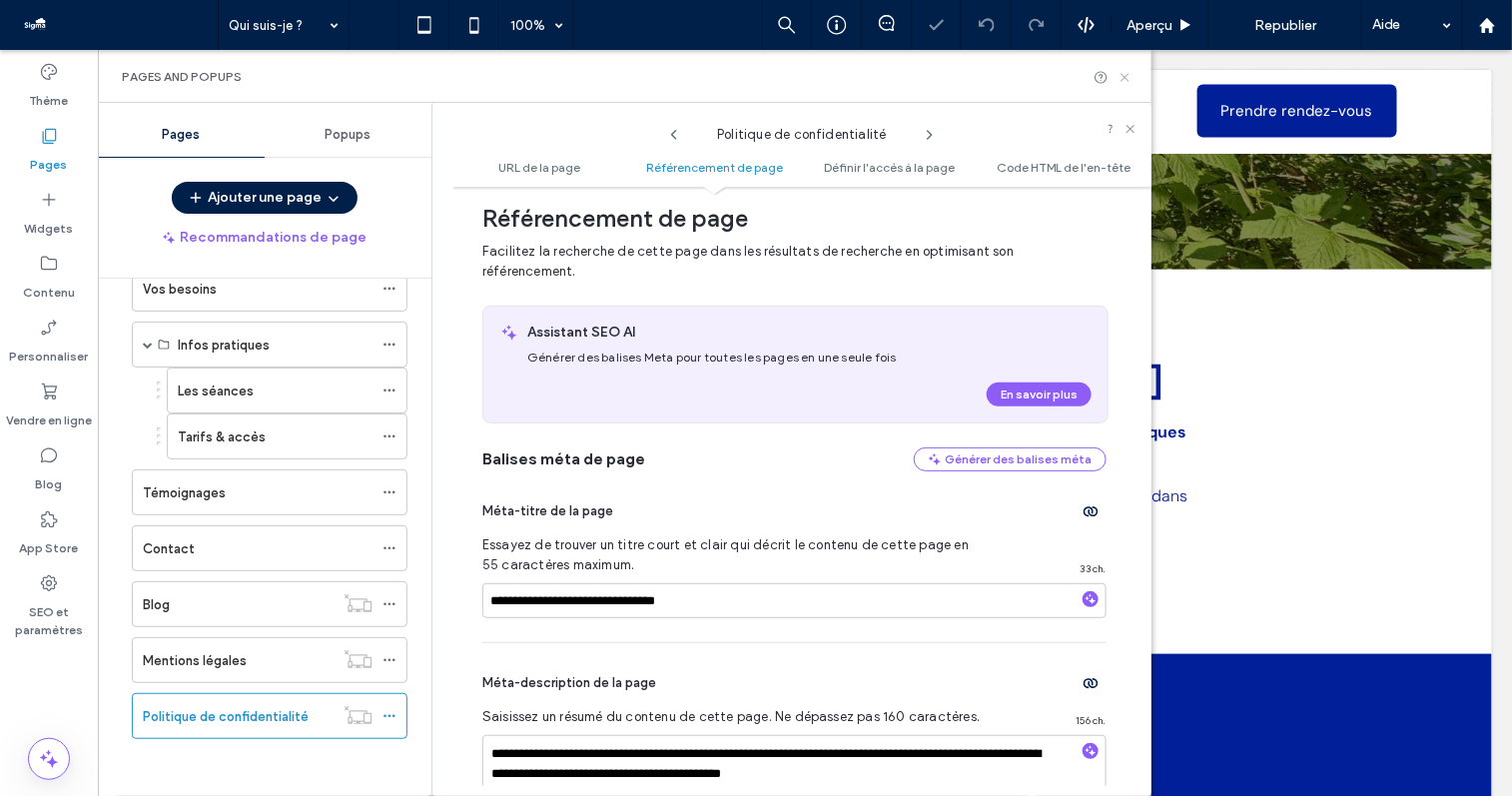 click 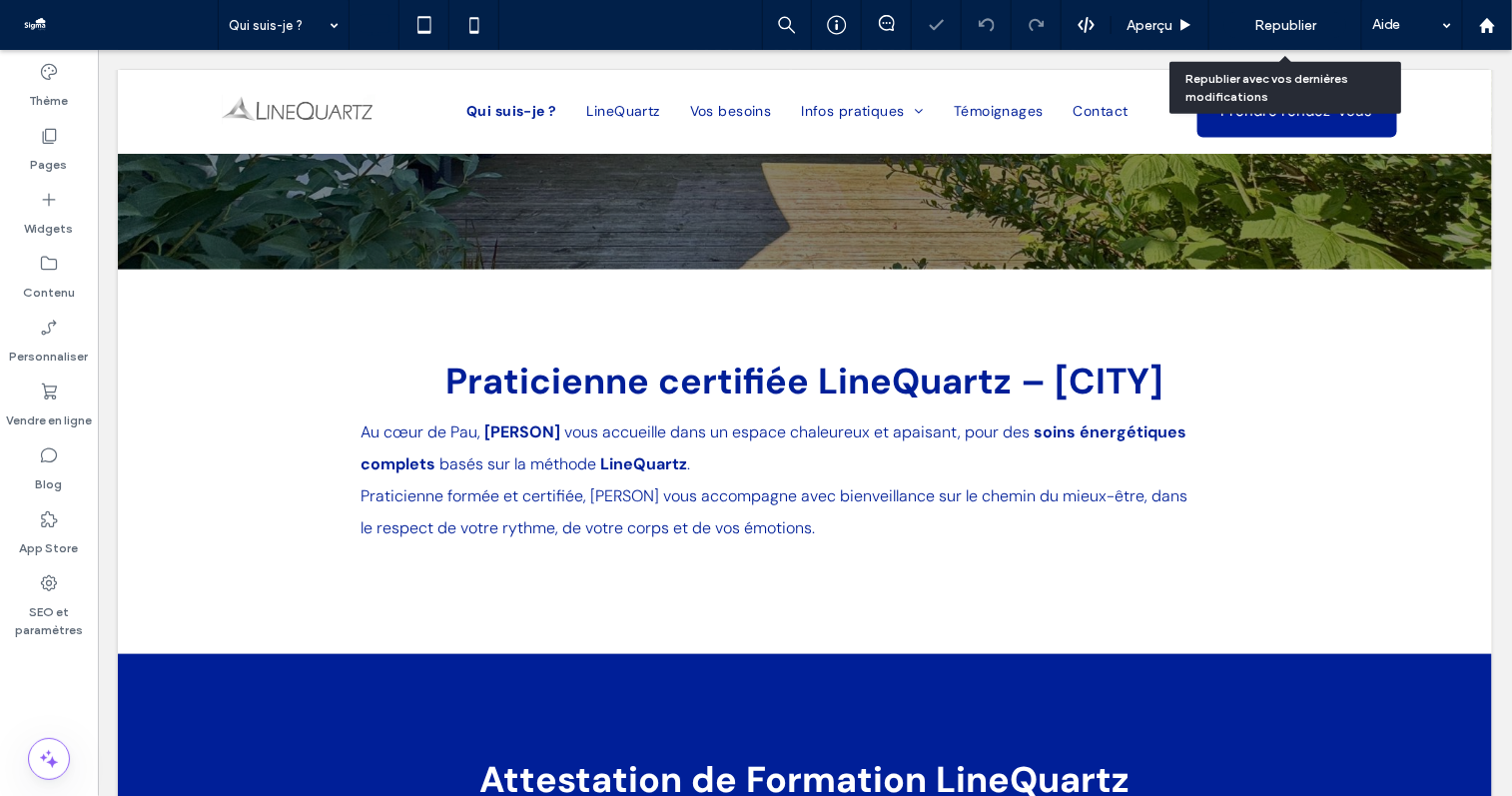 click on "Republier" at bounding box center [1285, 25] 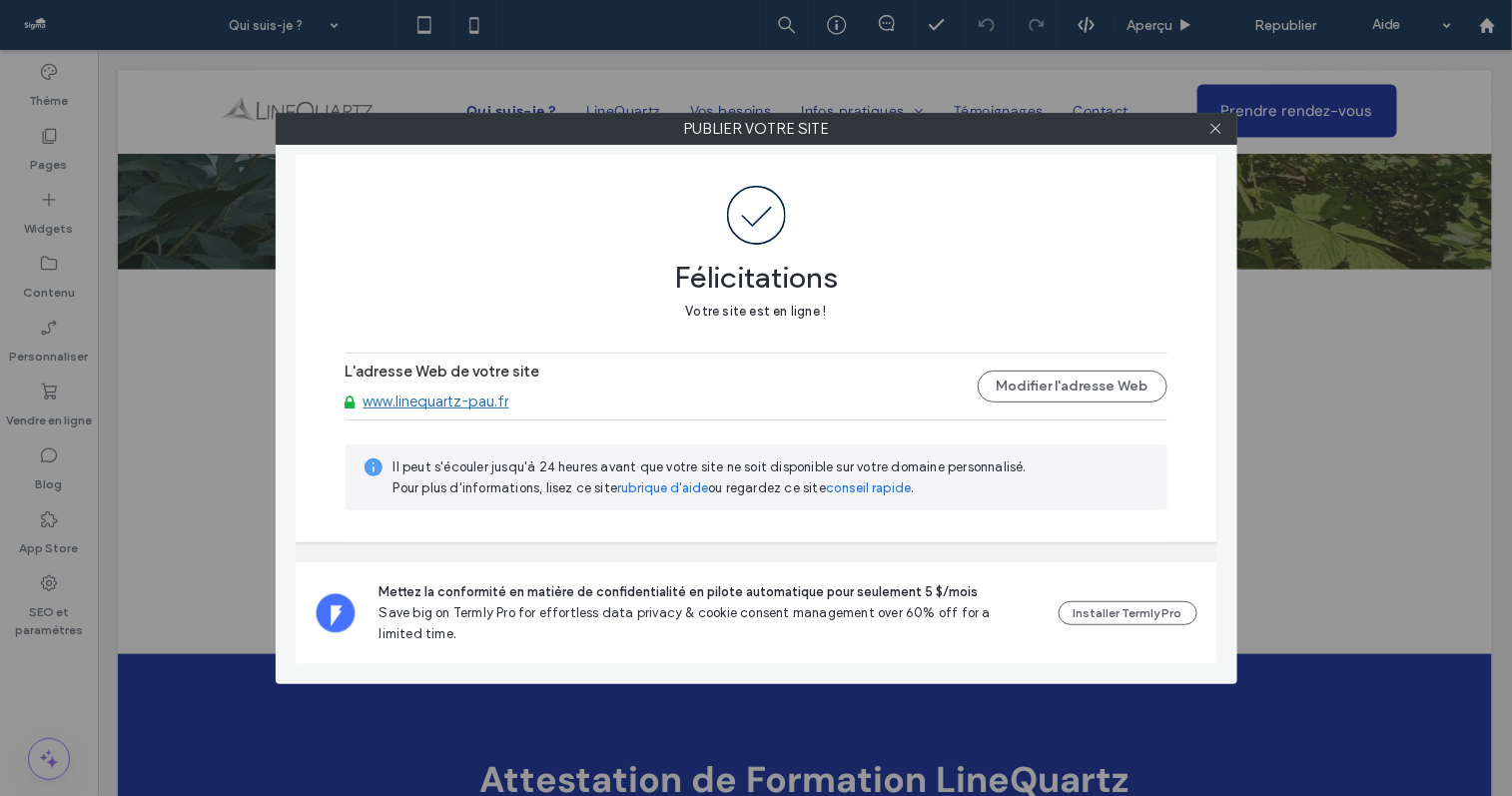 click on "www.linequartz-pau.fr" at bounding box center (436, 401) 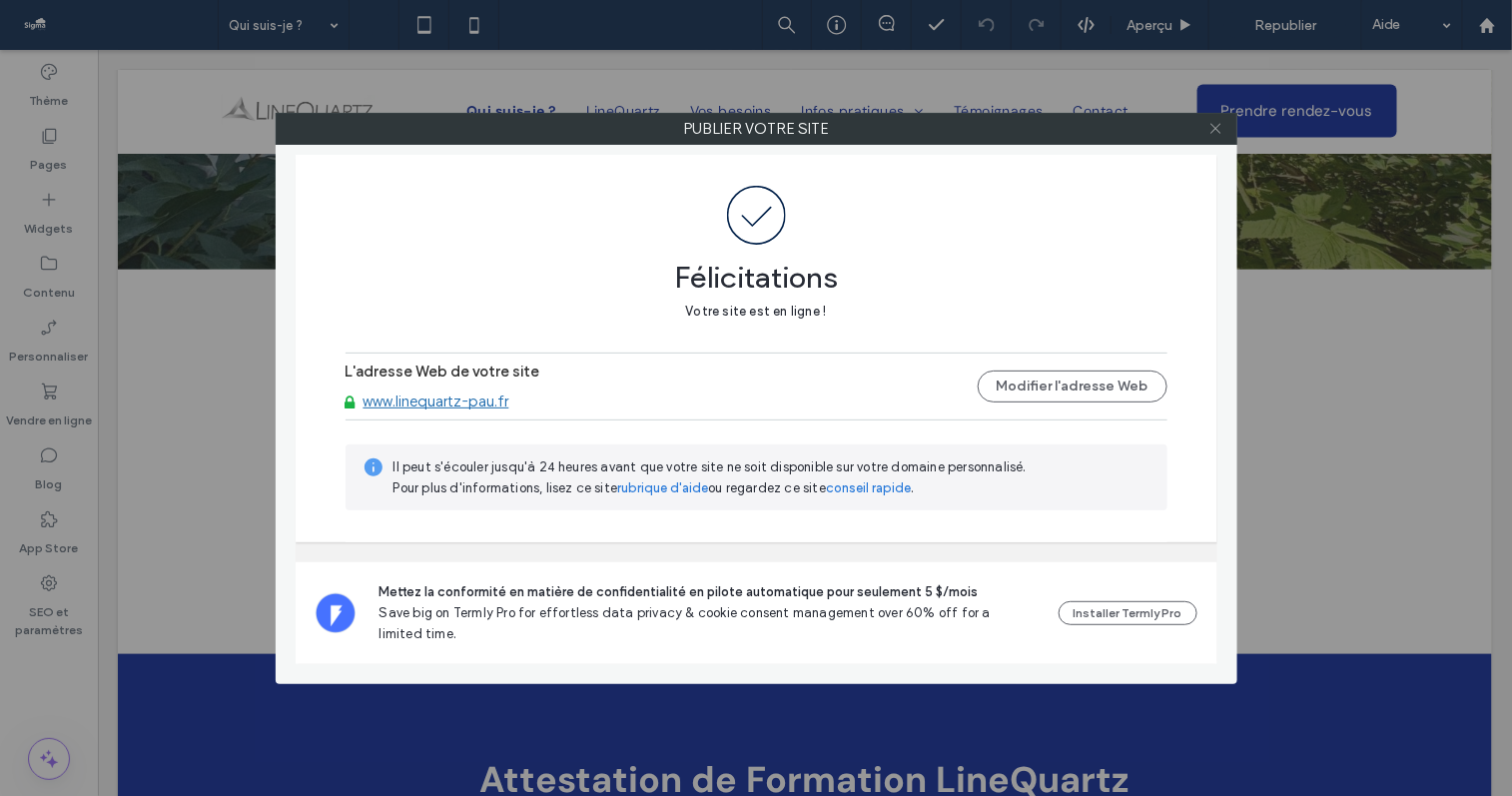 click 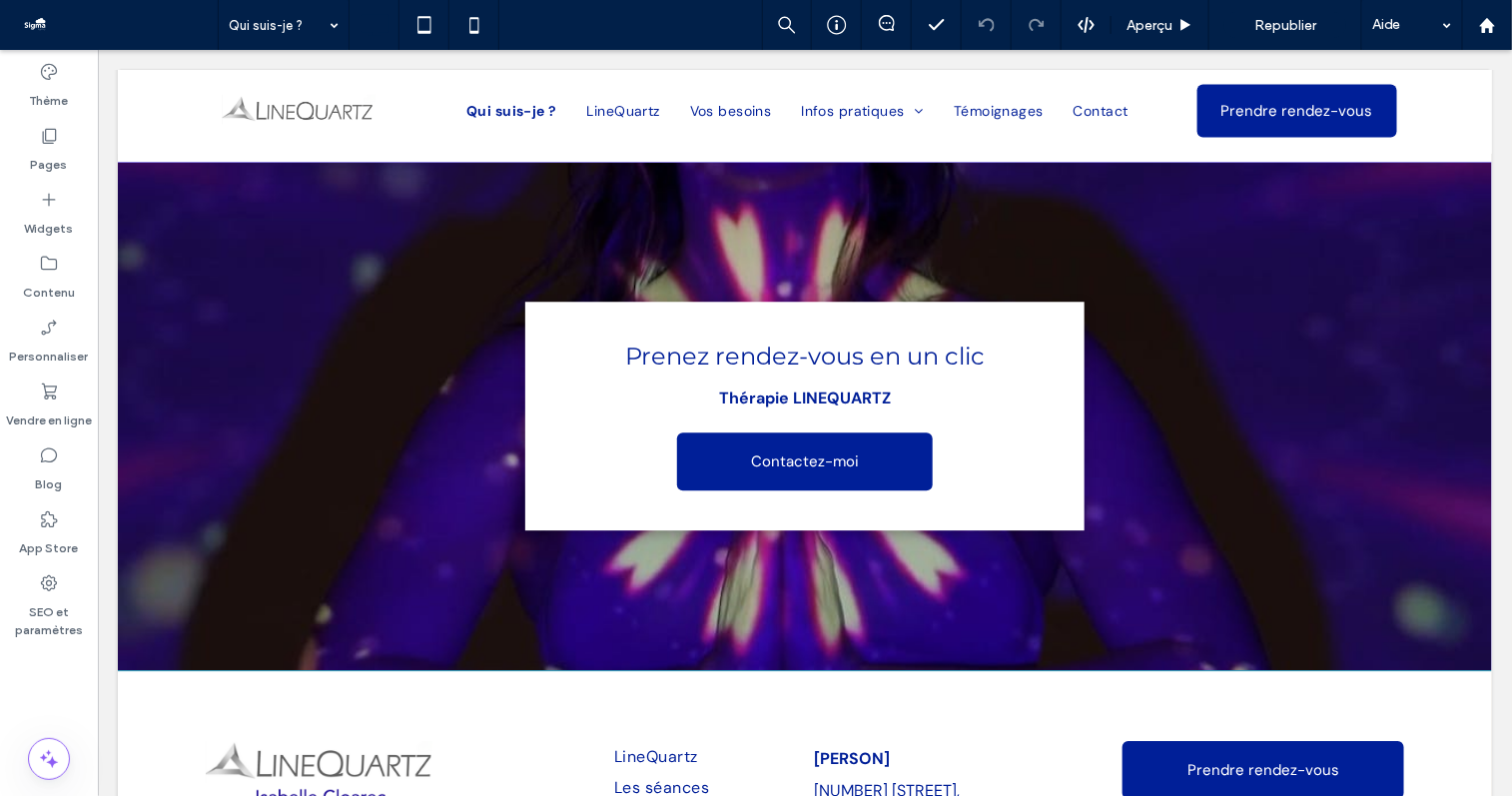 scroll, scrollTop: 2036, scrollLeft: 0, axis: vertical 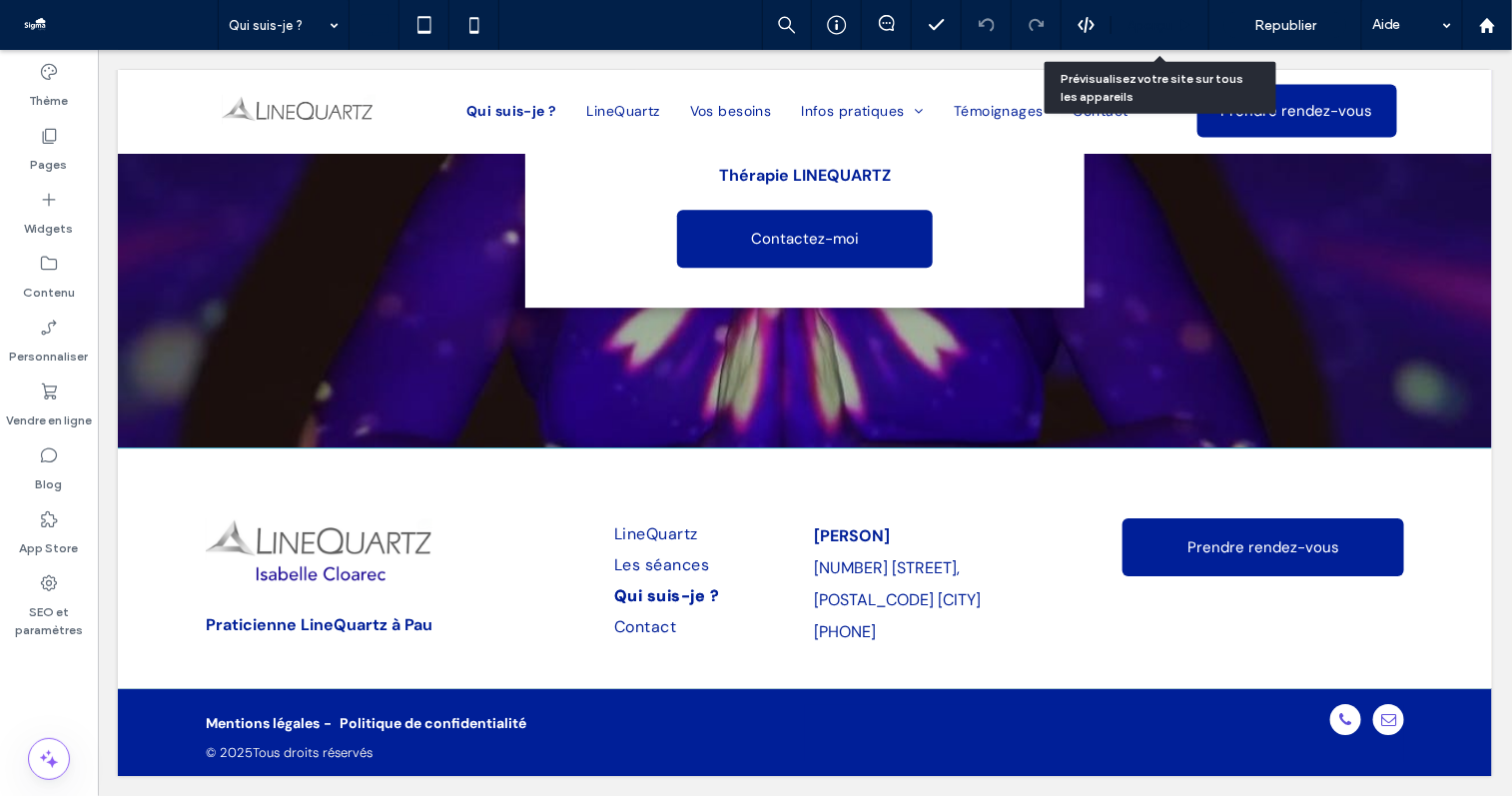 click 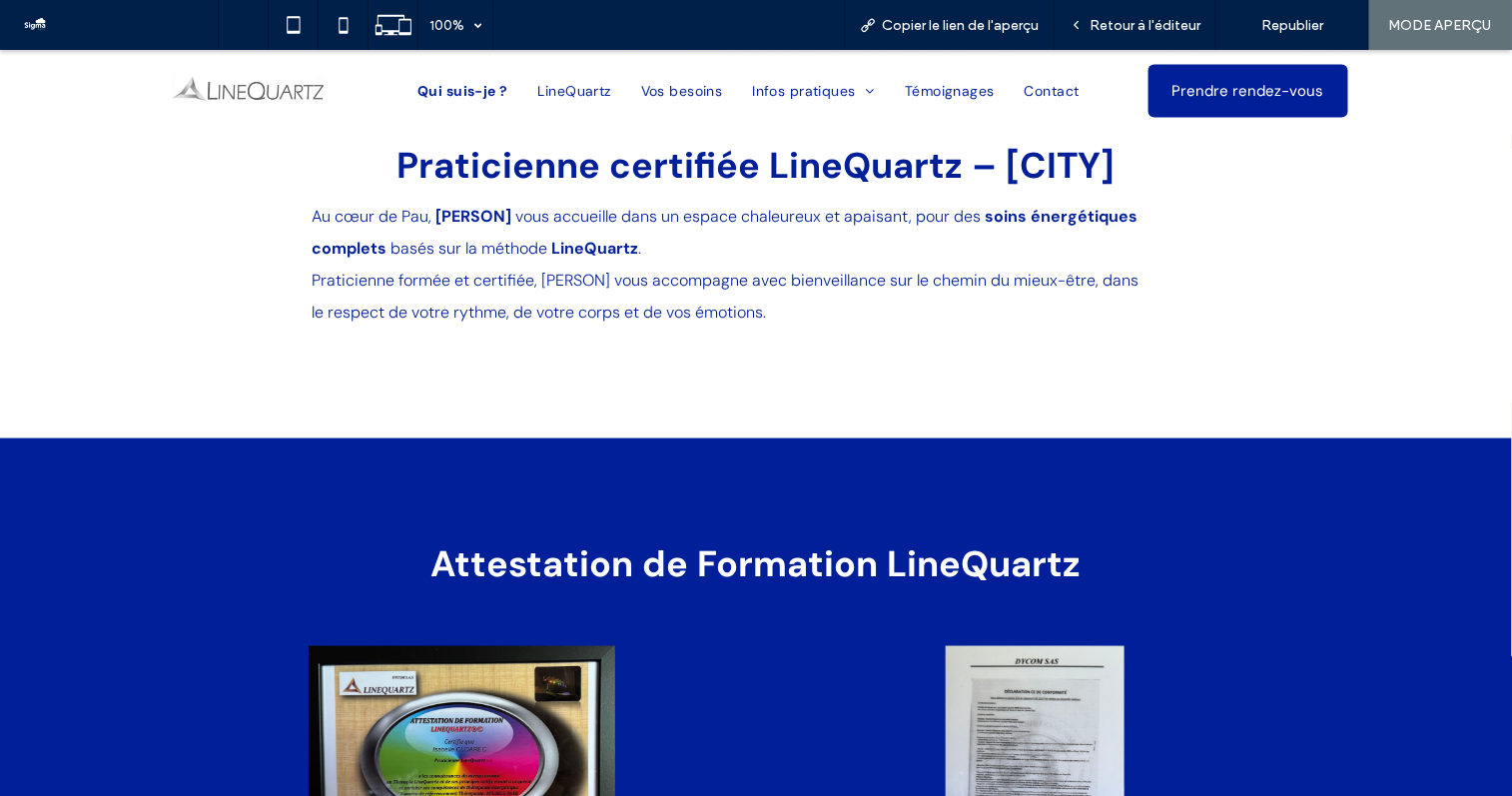 scroll, scrollTop: 0, scrollLeft: 0, axis: both 